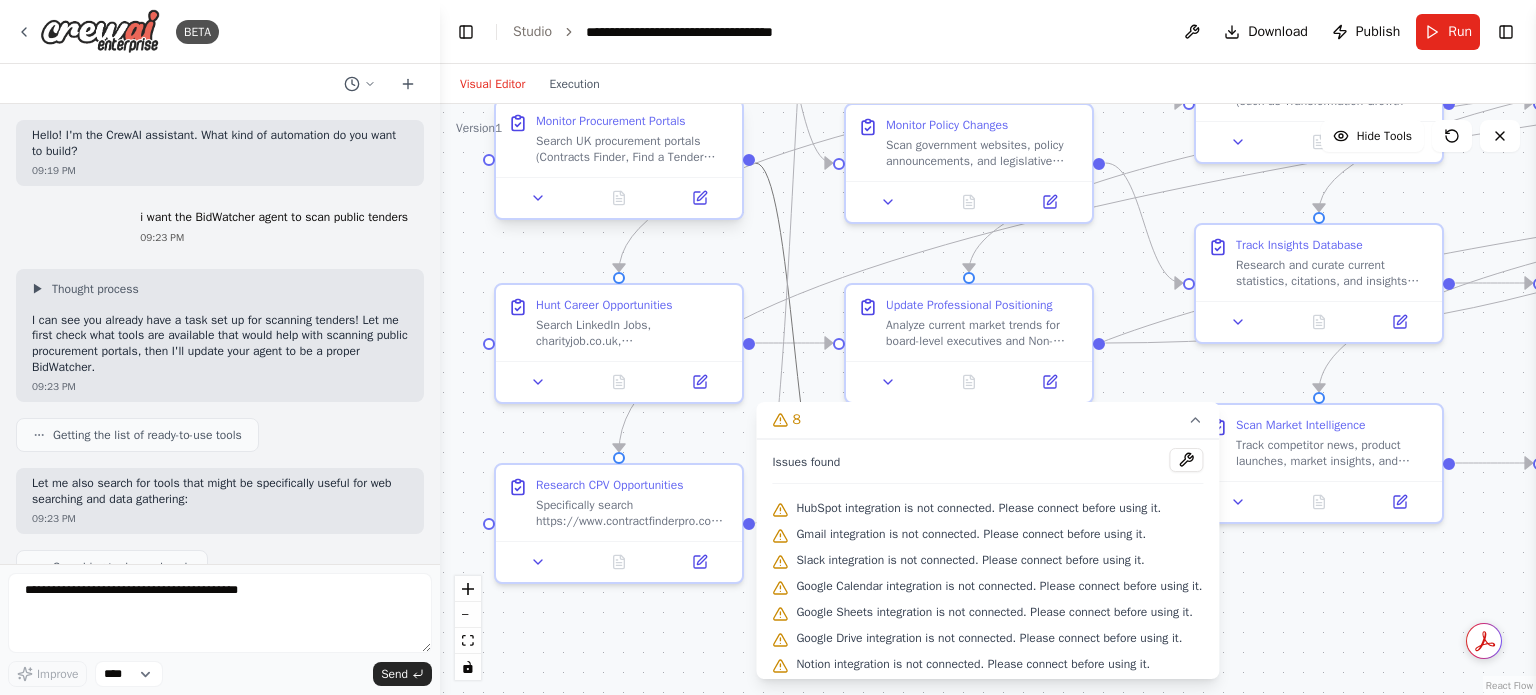 scroll, scrollTop: 0, scrollLeft: 0, axis: both 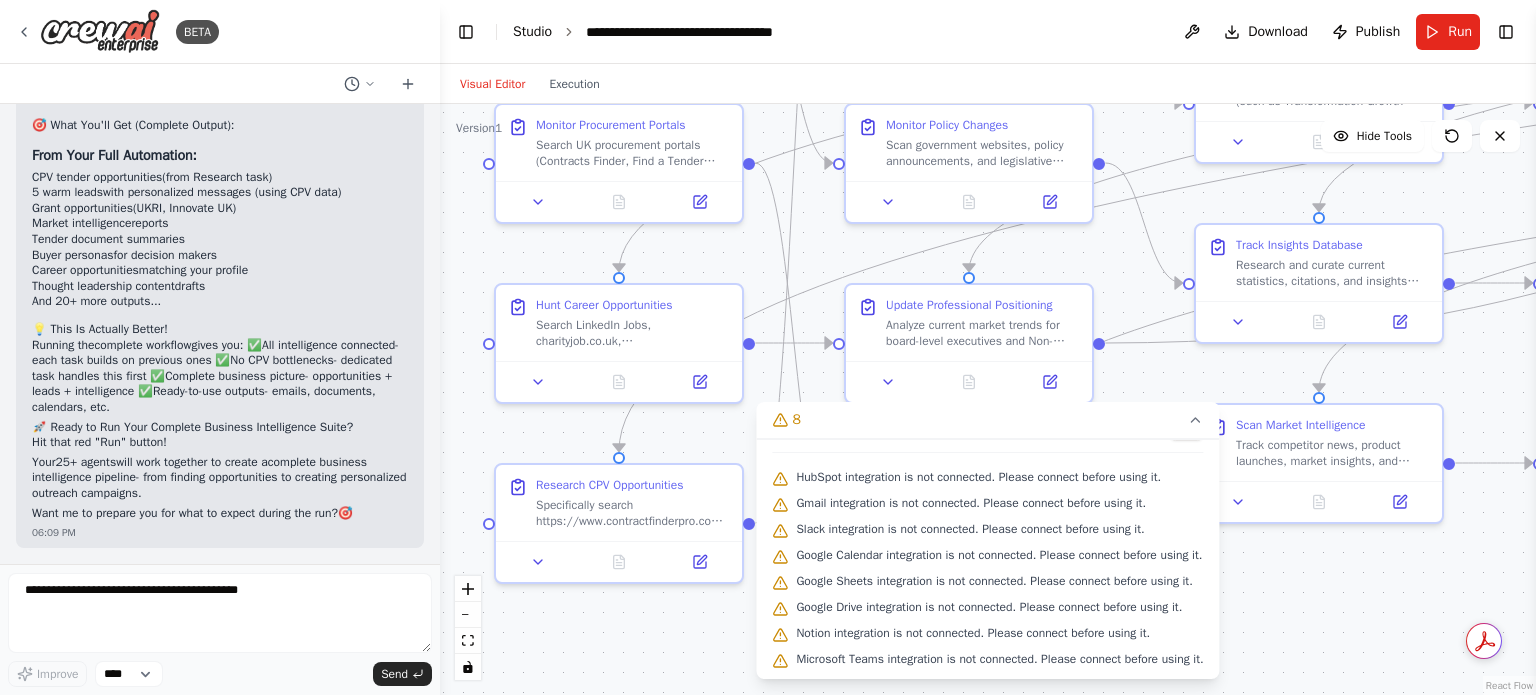 click on "Studio" at bounding box center [532, 31] 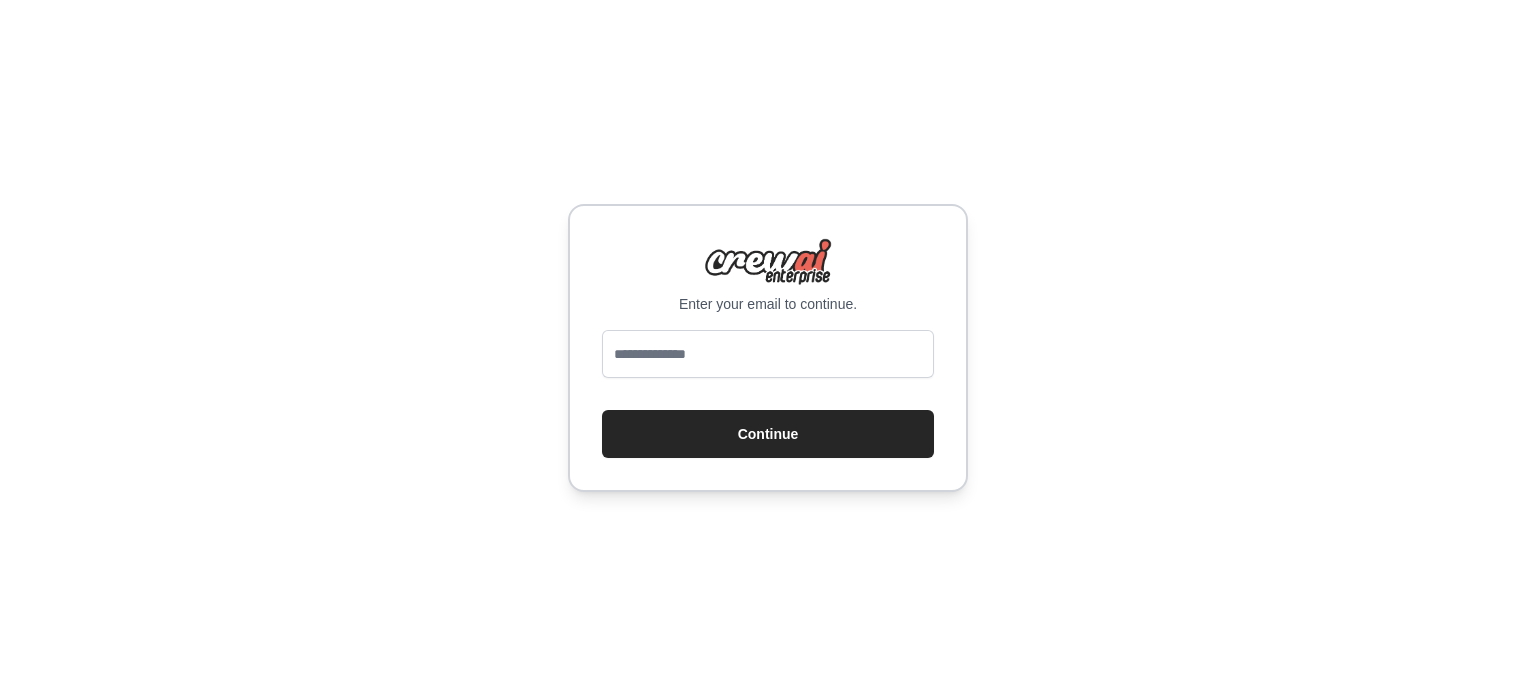 scroll, scrollTop: 0, scrollLeft: 0, axis: both 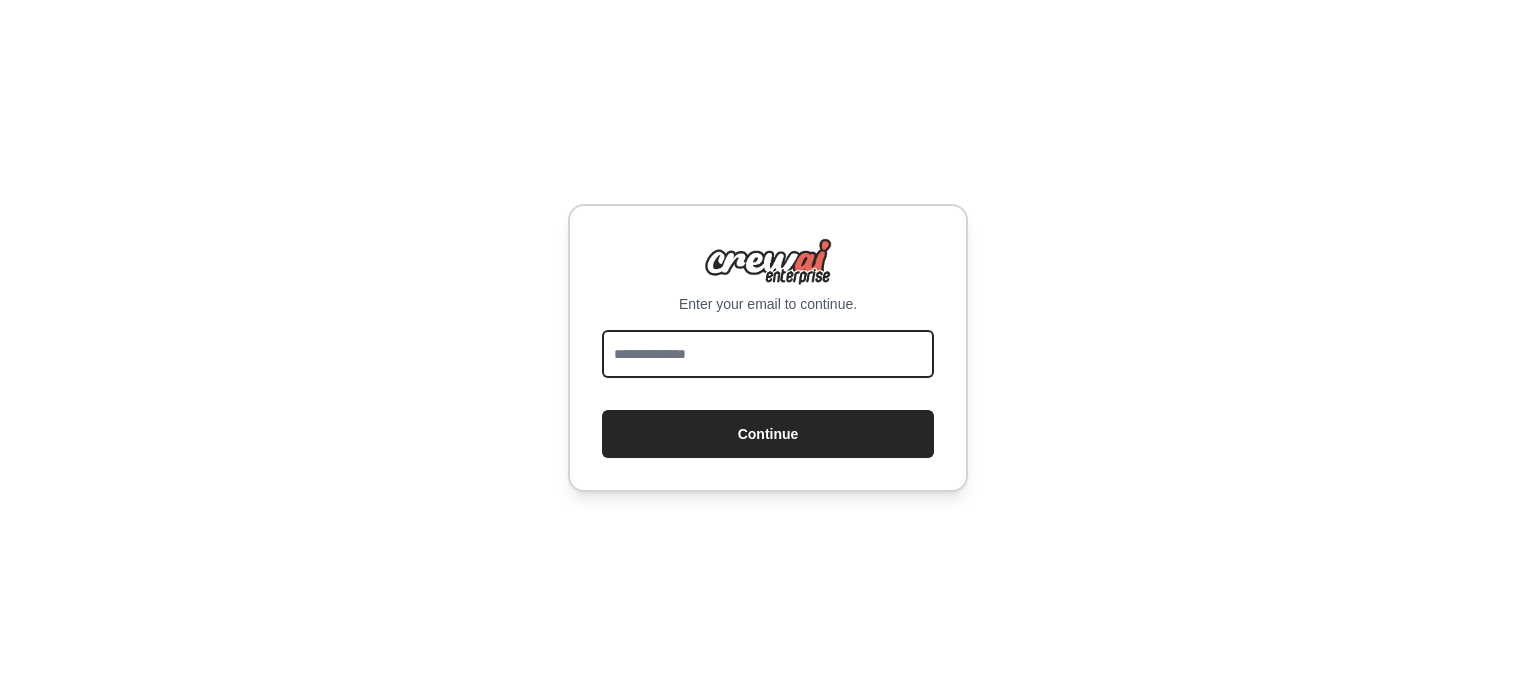click at bounding box center [768, 354] 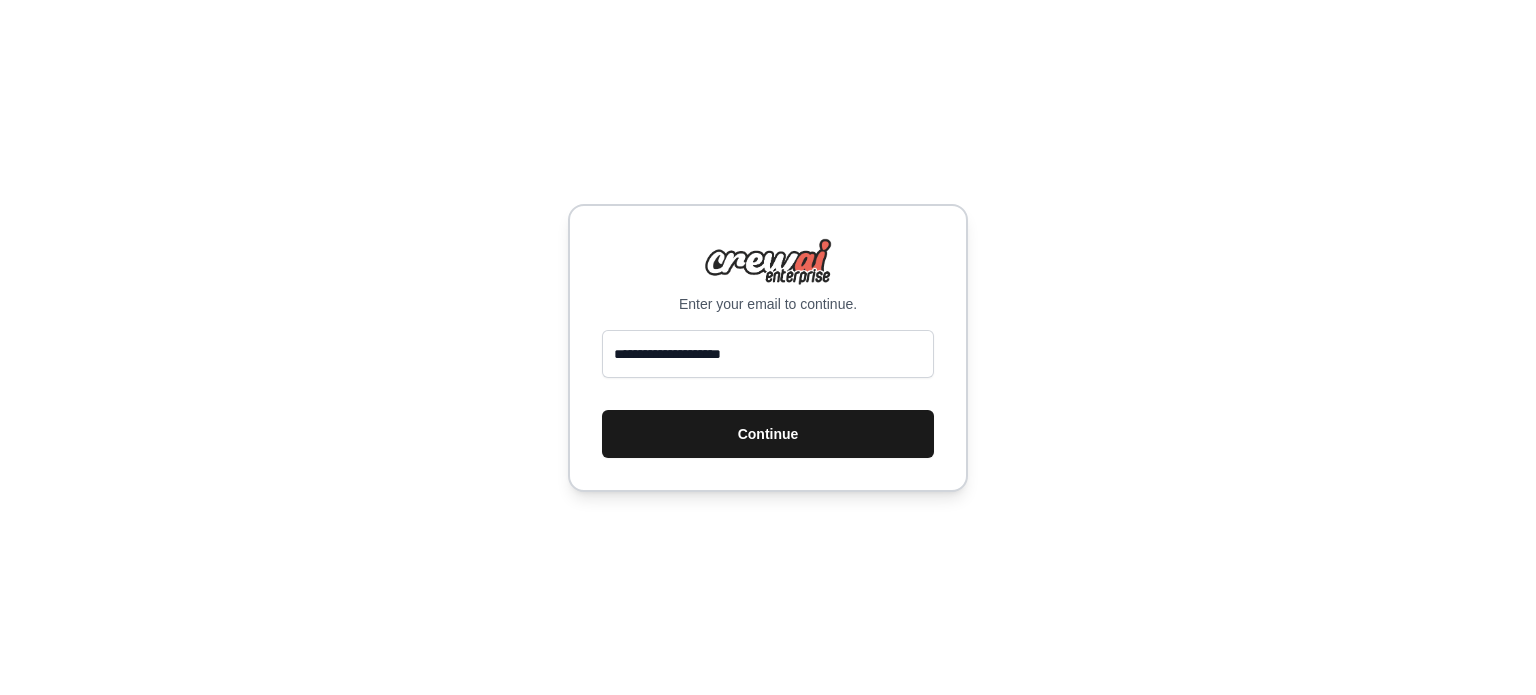 click on "Continue" at bounding box center [768, 434] 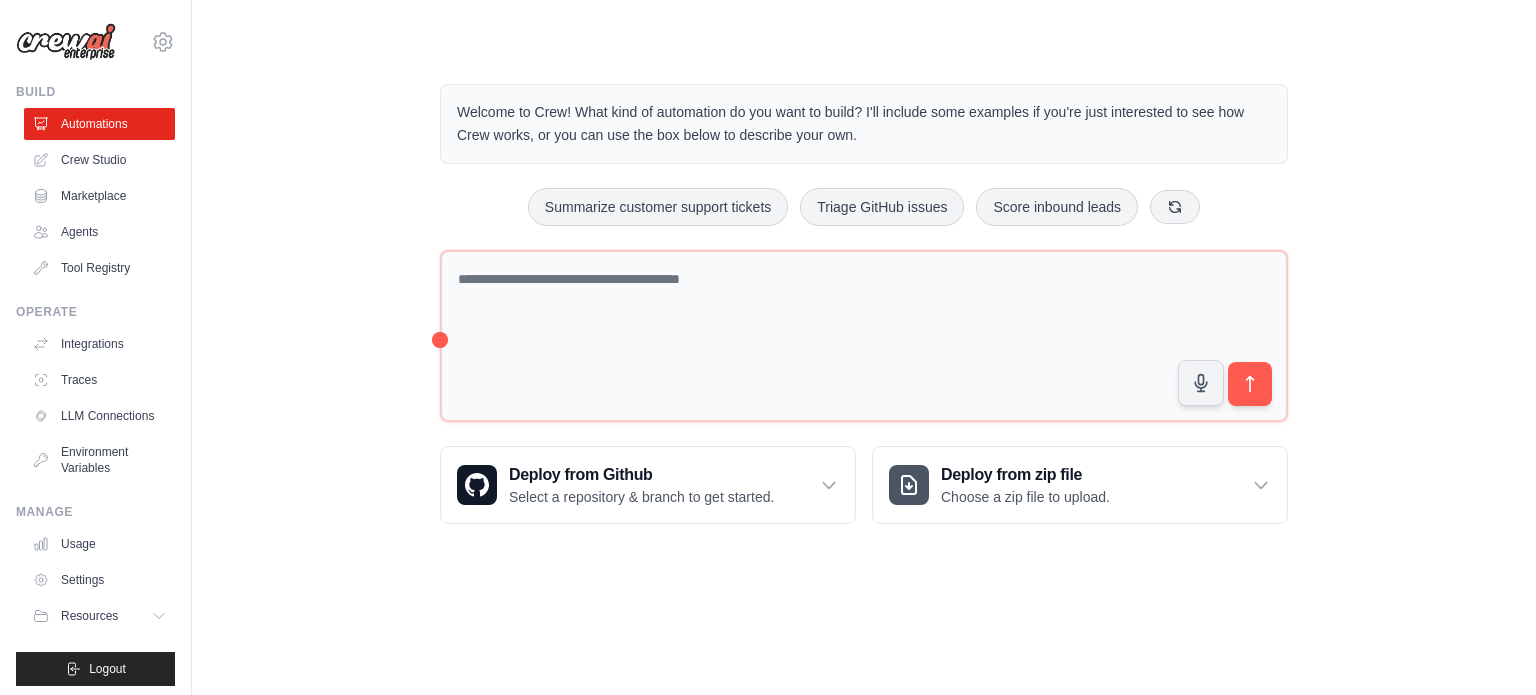 scroll, scrollTop: 0, scrollLeft: 0, axis: both 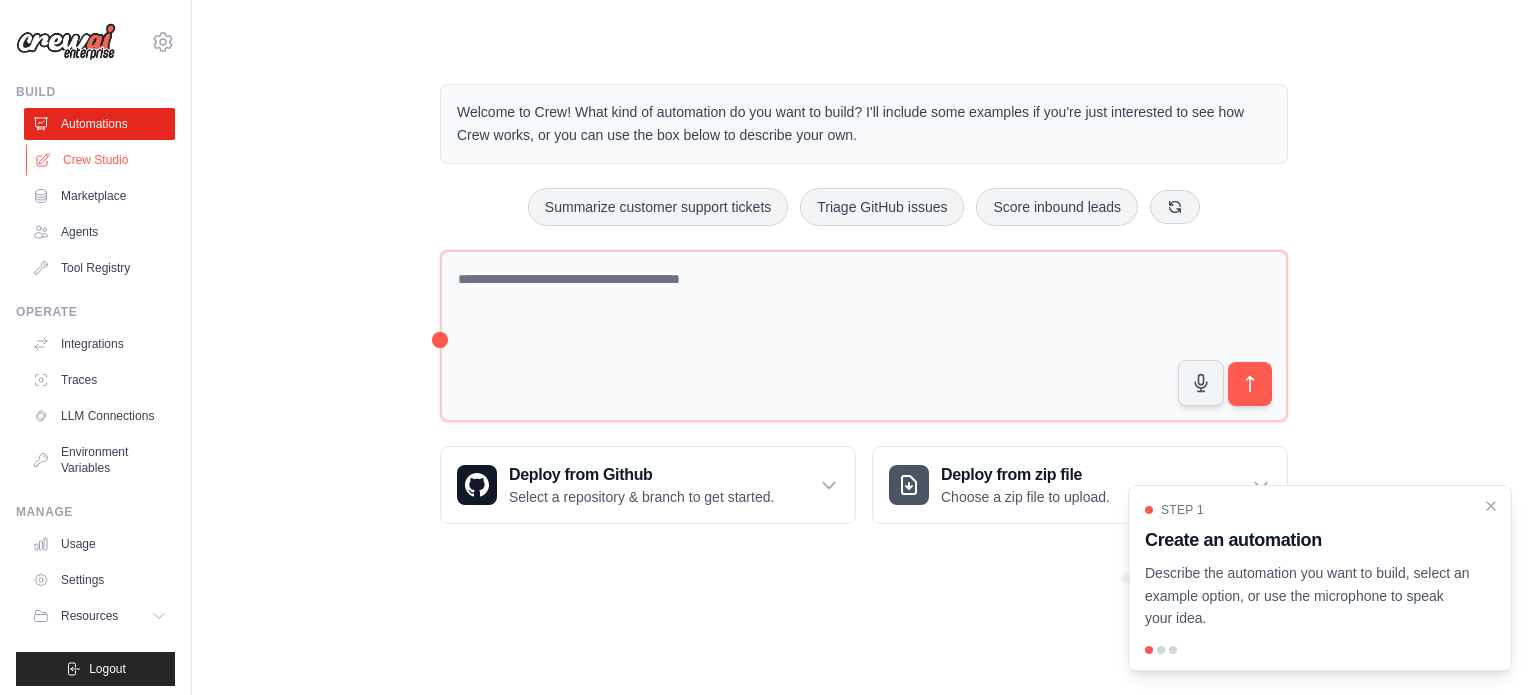 click on "Crew Studio" at bounding box center [101, 160] 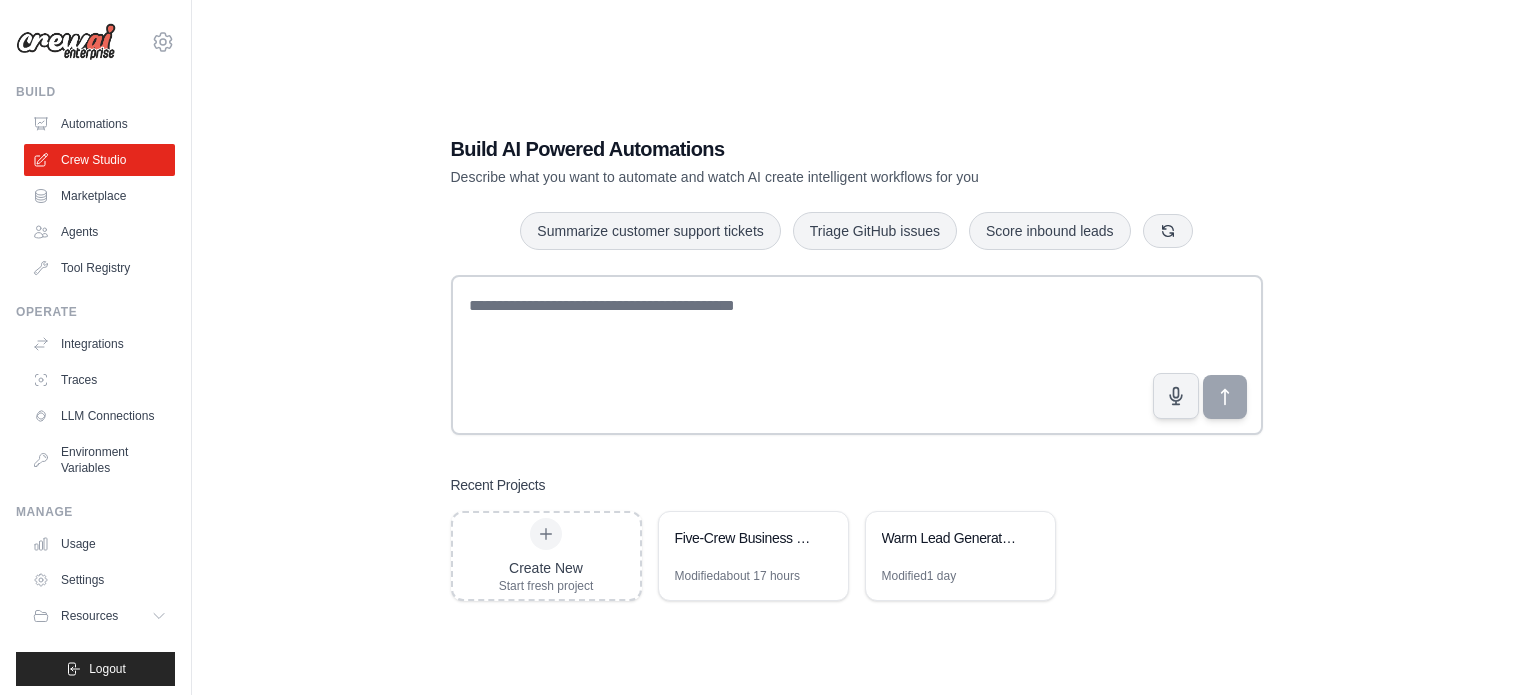 scroll, scrollTop: 0, scrollLeft: 0, axis: both 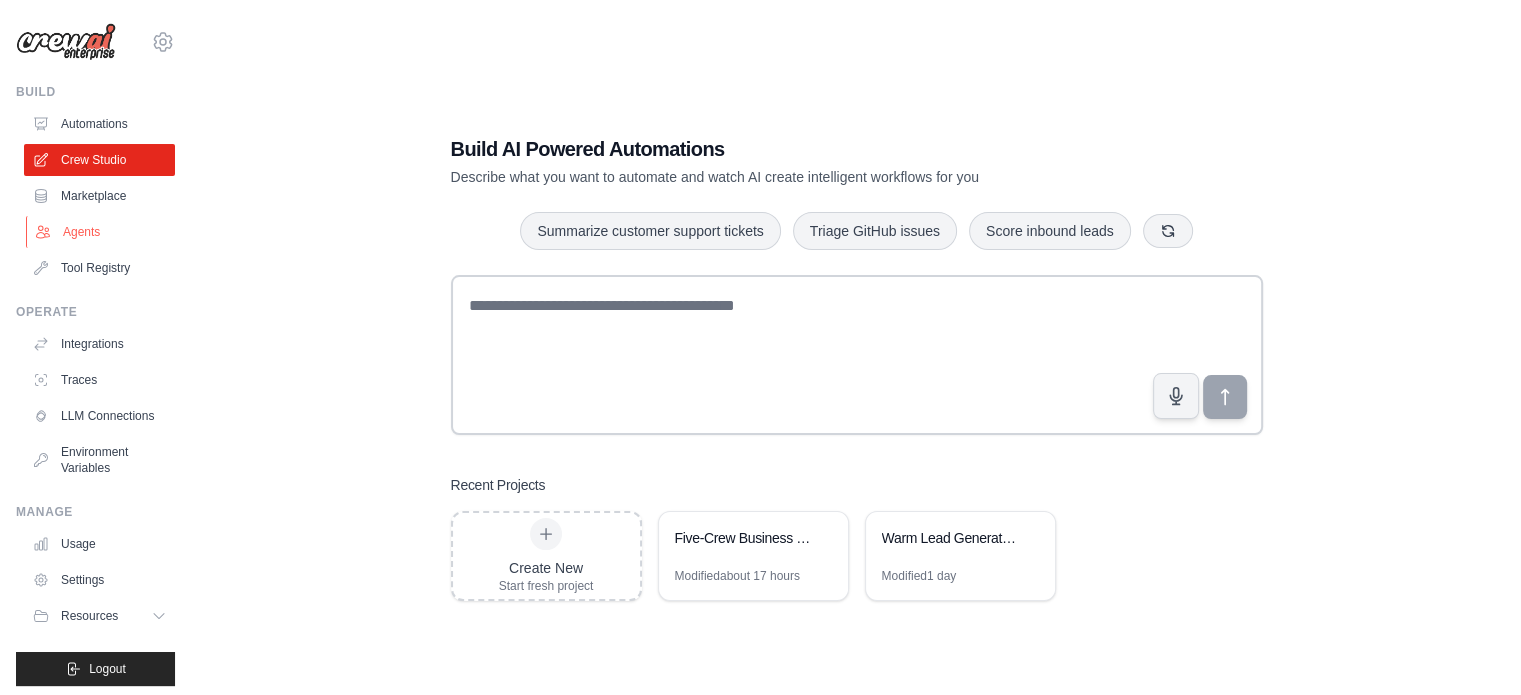 click on "Agents" at bounding box center [101, 232] 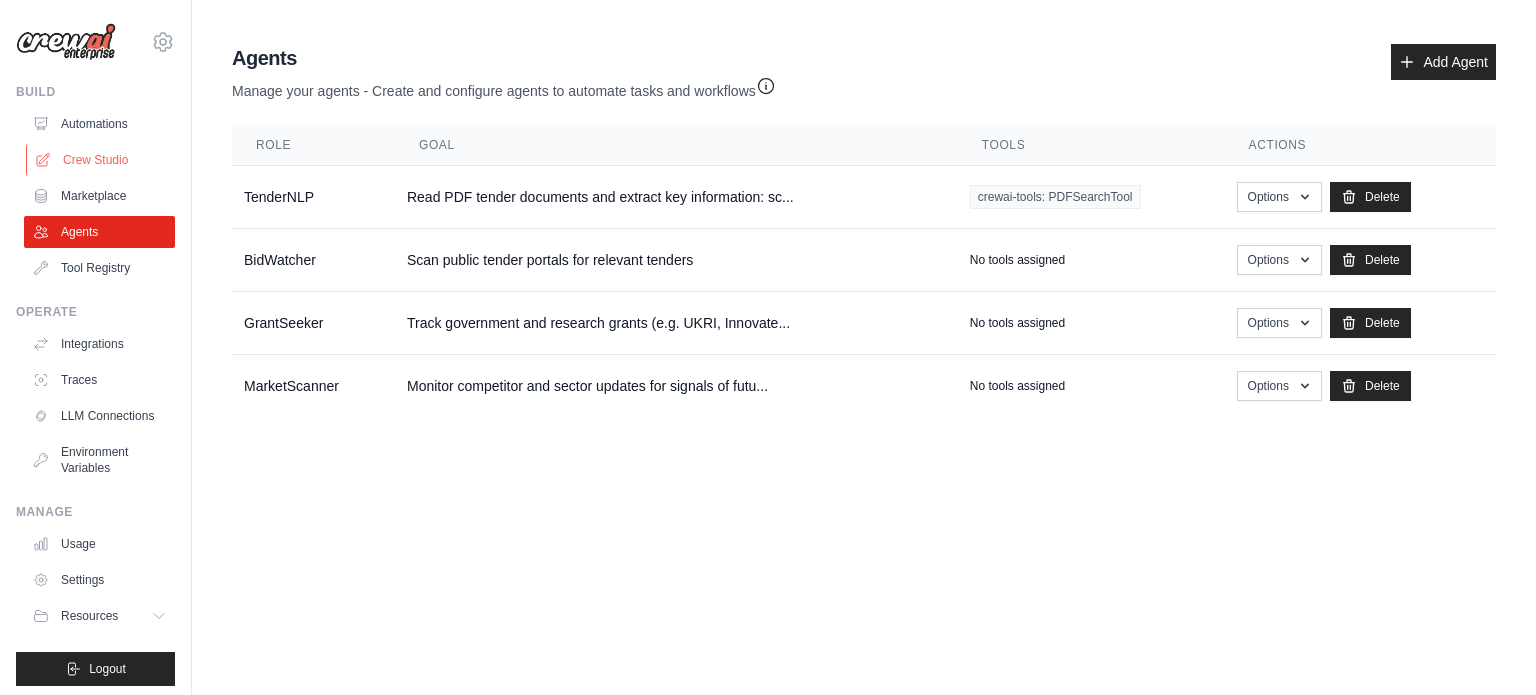 click on "Crew Studio" at bounding box center (101, 160) 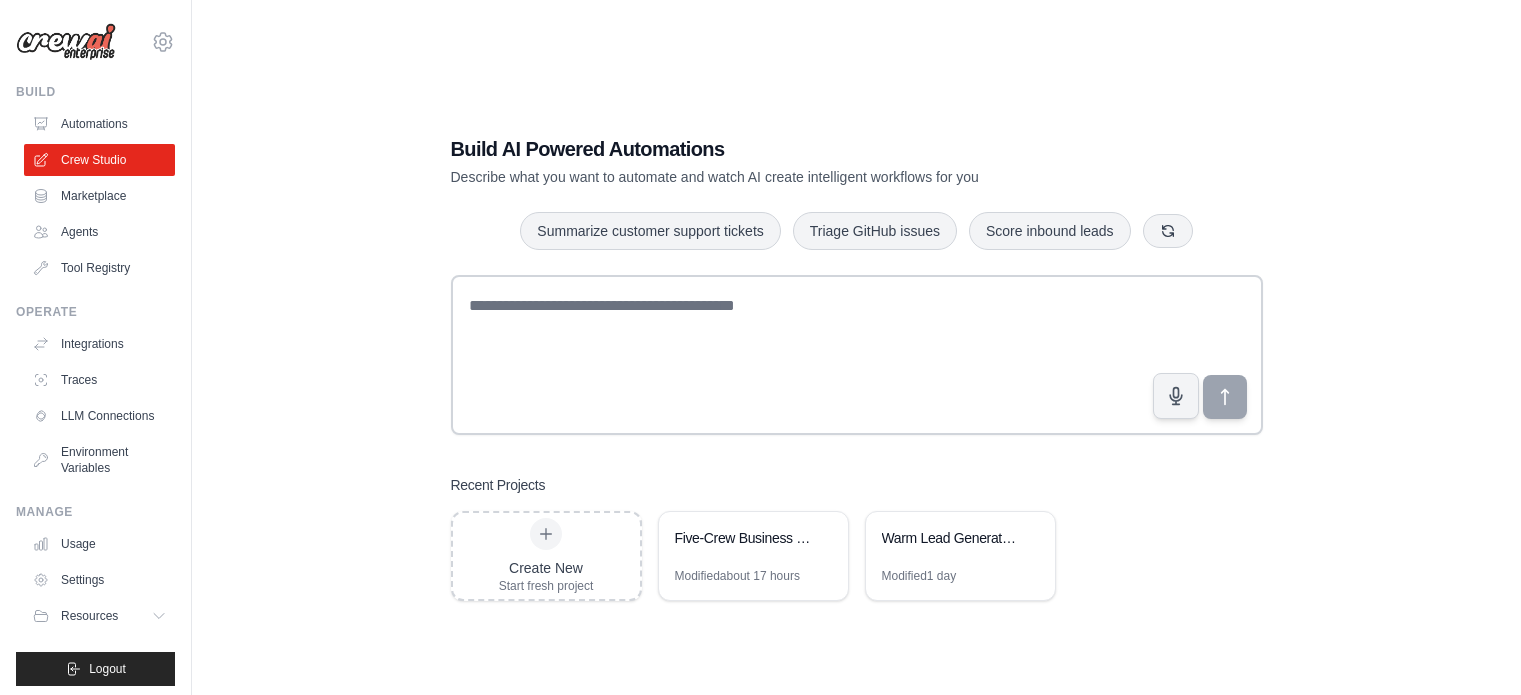 scroll, scrollTop: 0, scrollLeft: 0, axis: both 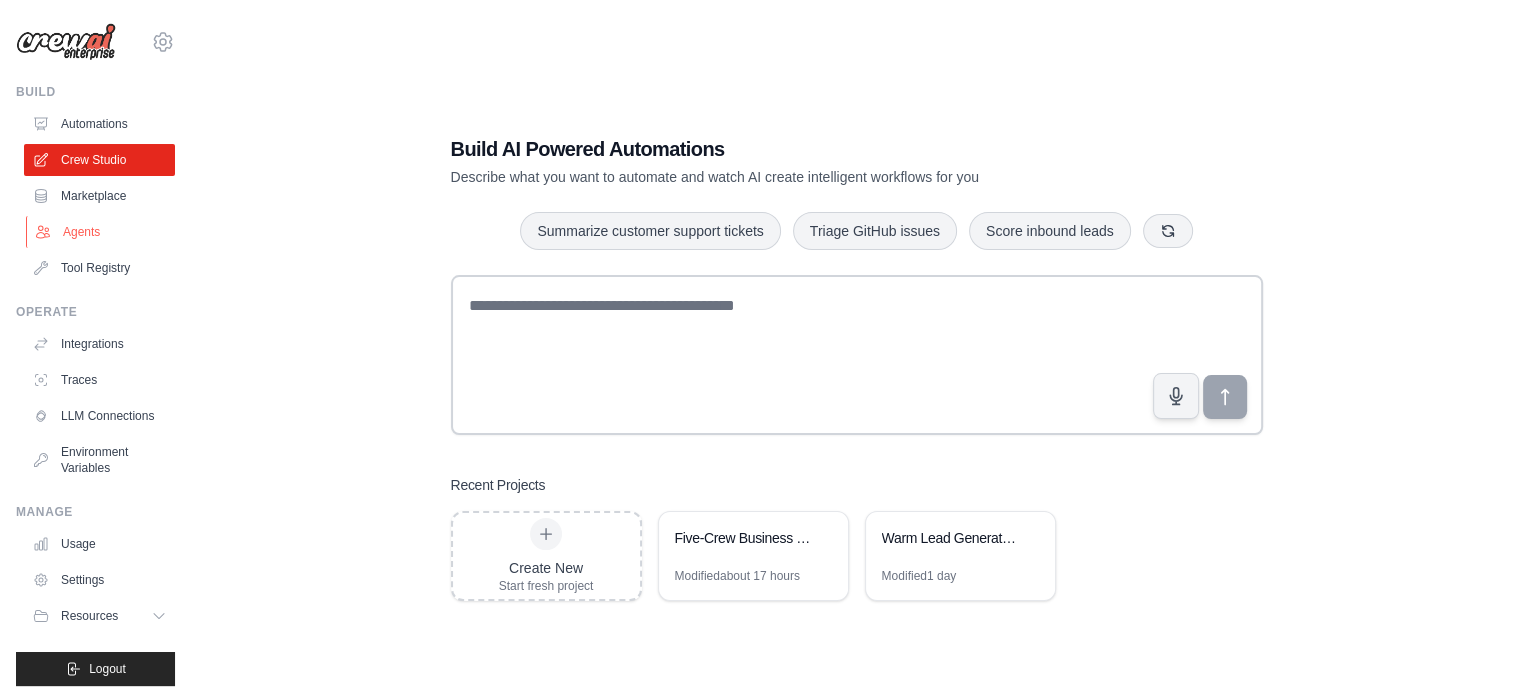 click on "Agents" at bounding box center (101, 232) 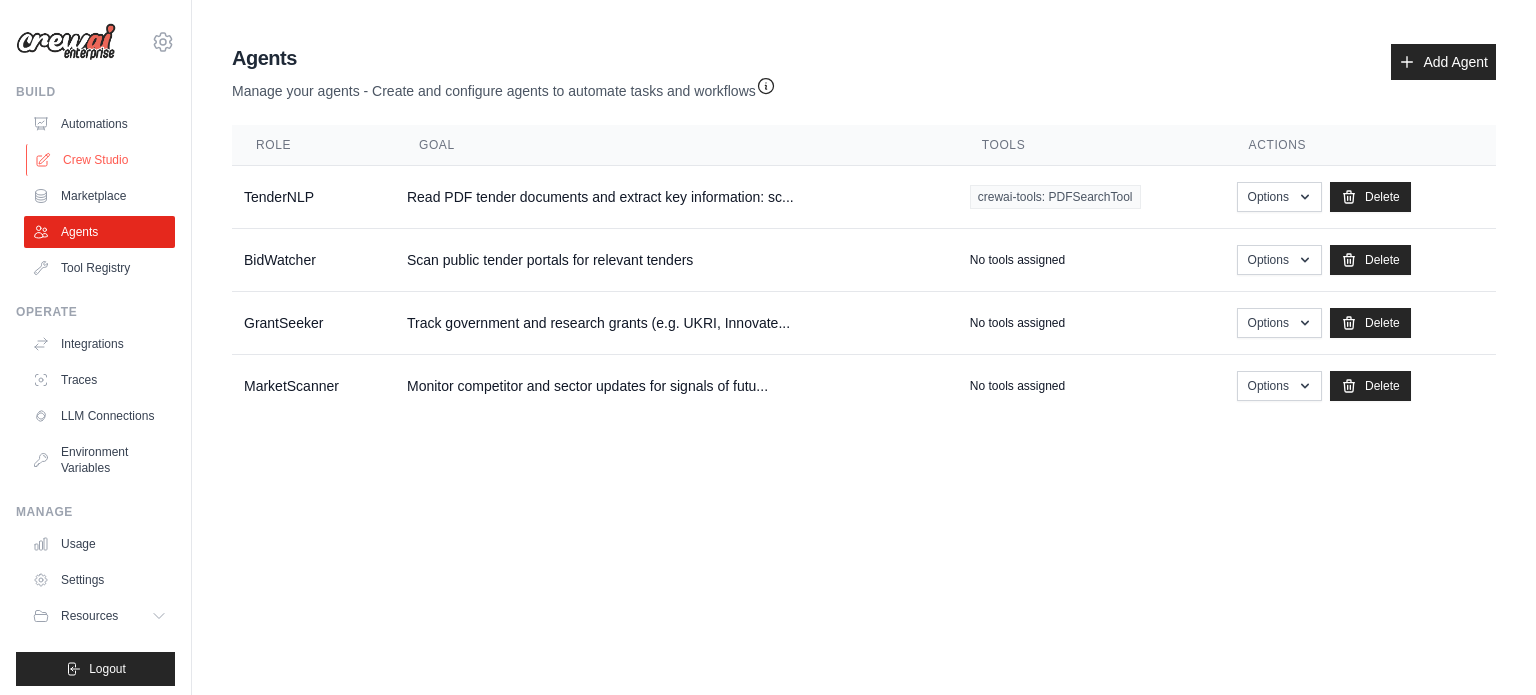 click on "Crew Studio" at bounding box center [101, 160] 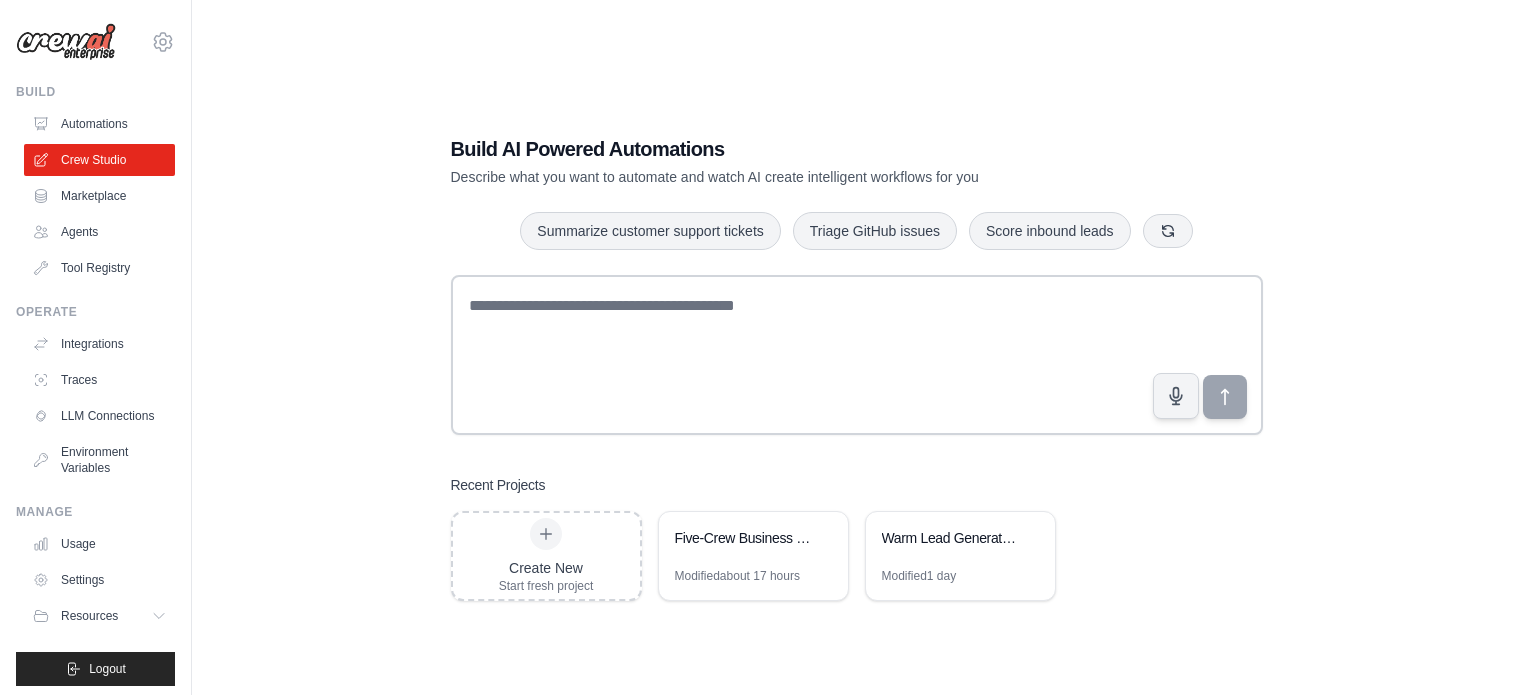 scroll, scrollTop: 0, scrollLeft: 0, axis: both 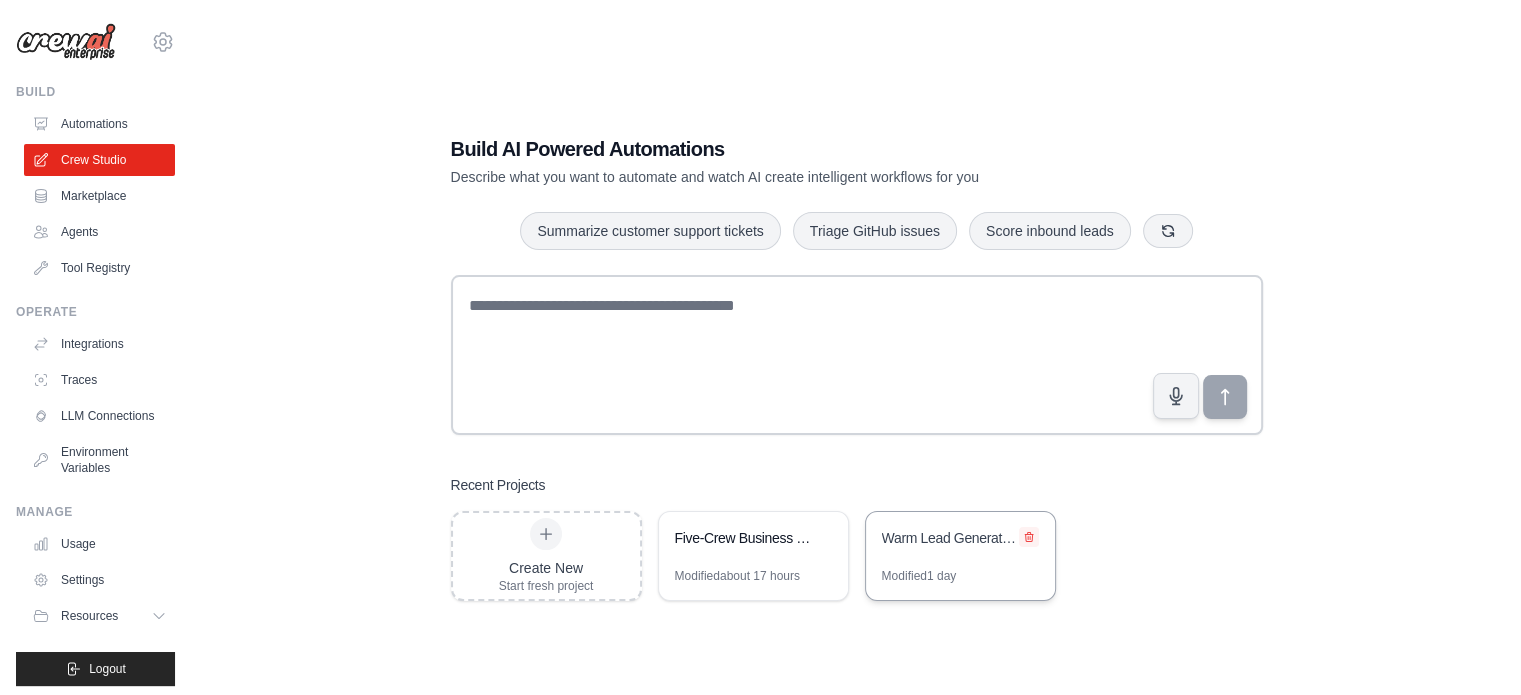 click 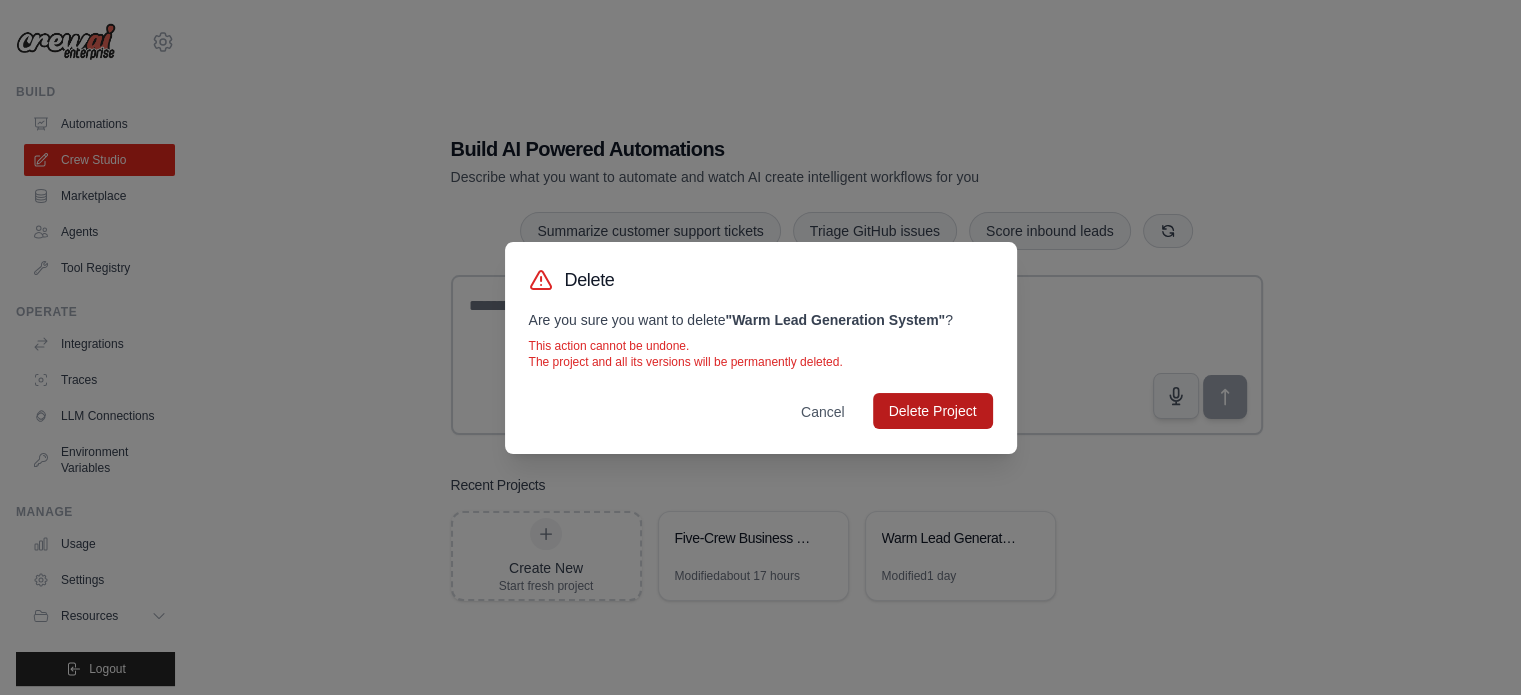 click on "Delete Project" at bounding box center [933, 411] 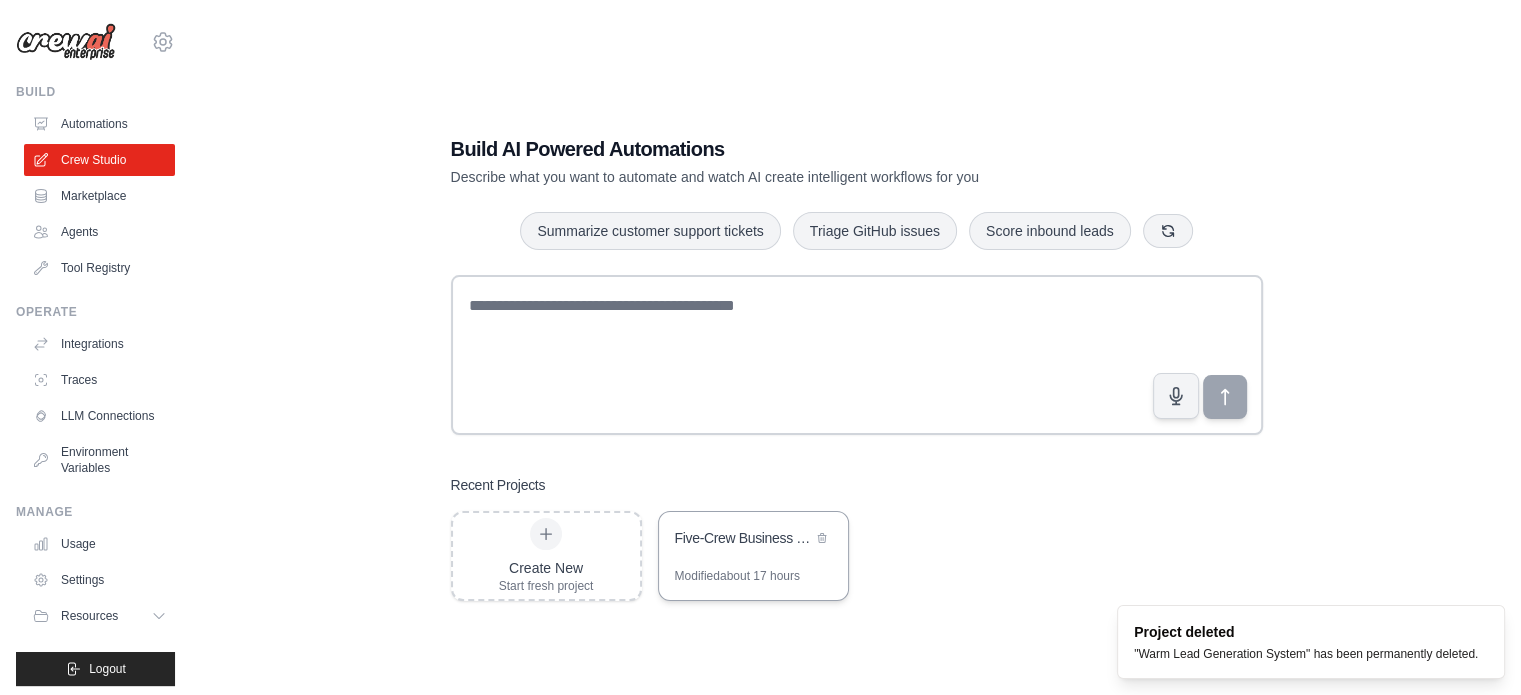 click on "Five-Crew Business Intelligence Suite" at bounding box center [753, 540] 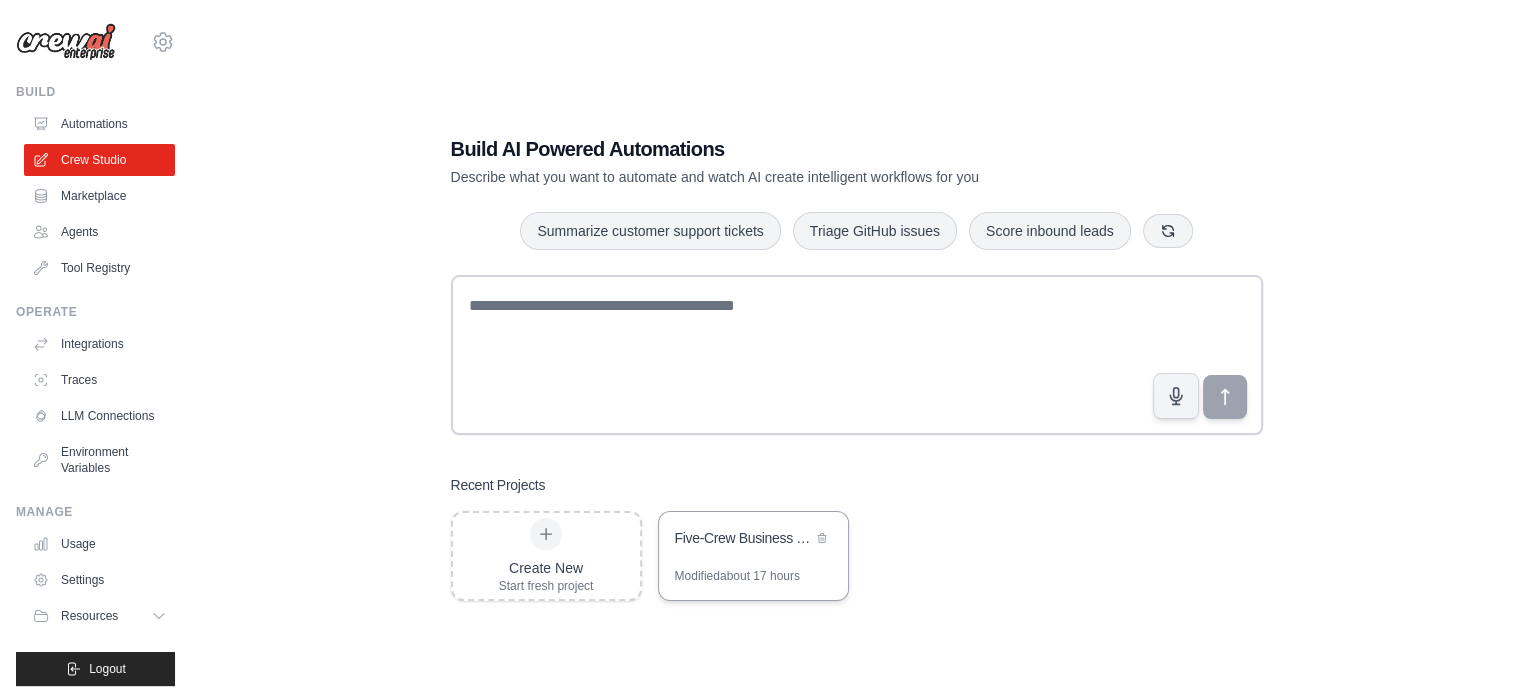 click on "Five-Crew Business Intelligence Suite" at bounding box center (743, 538) 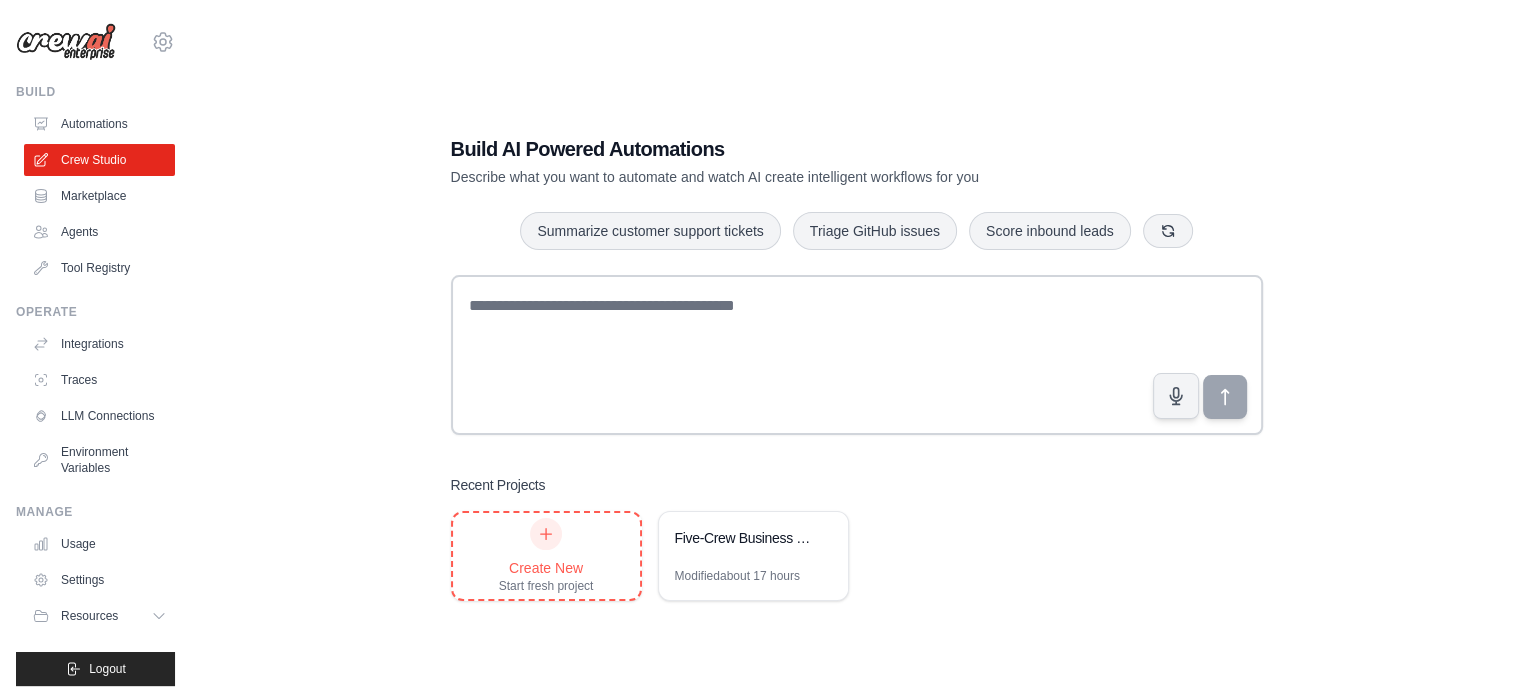 click 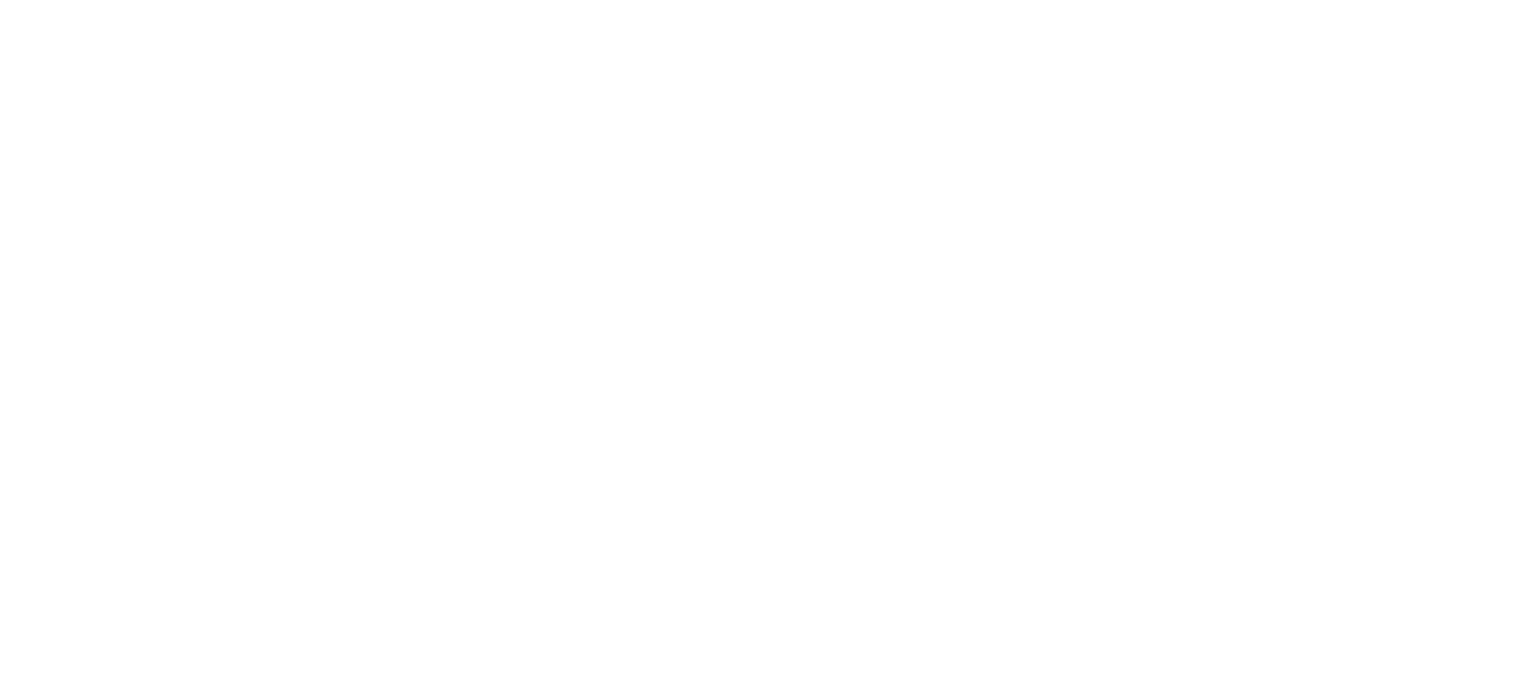 scroll, scrollTop: 0, scrollLeft: 0, axis: both 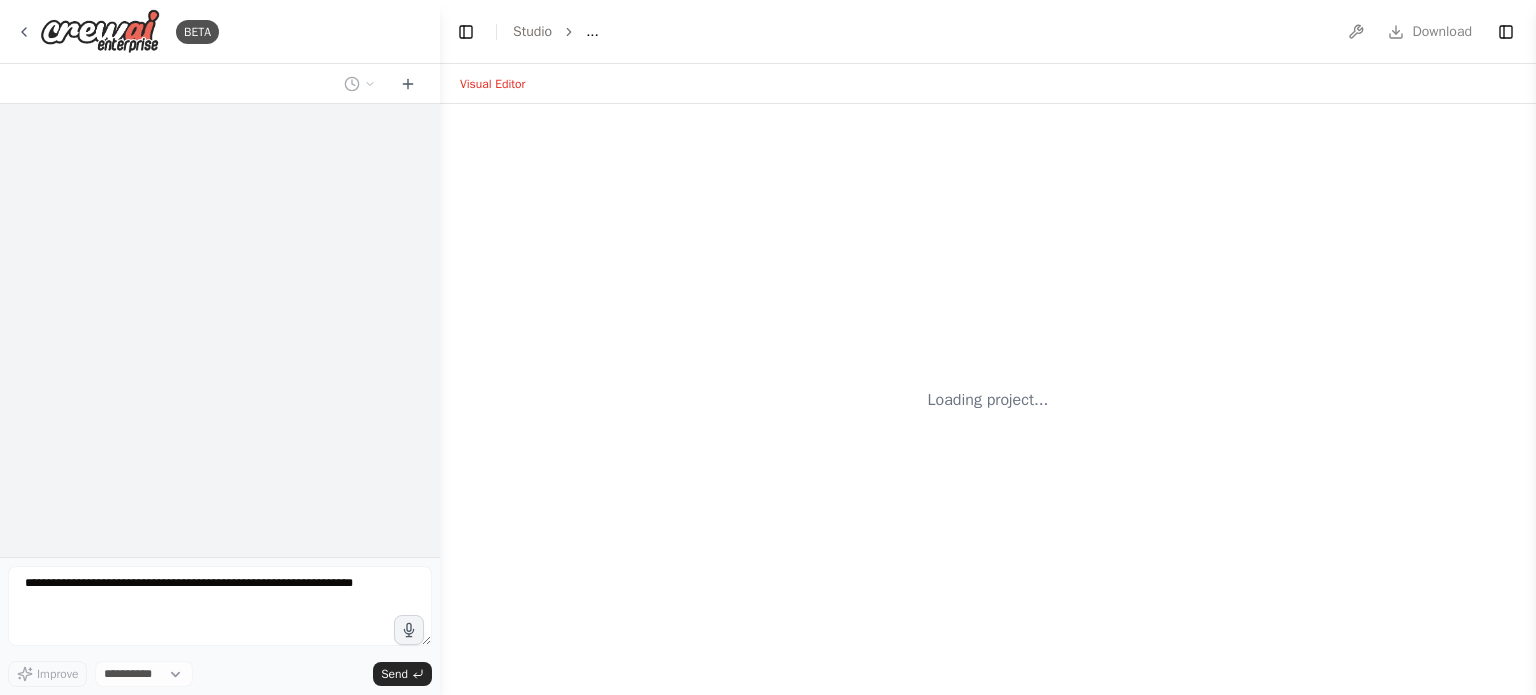 select on "****" 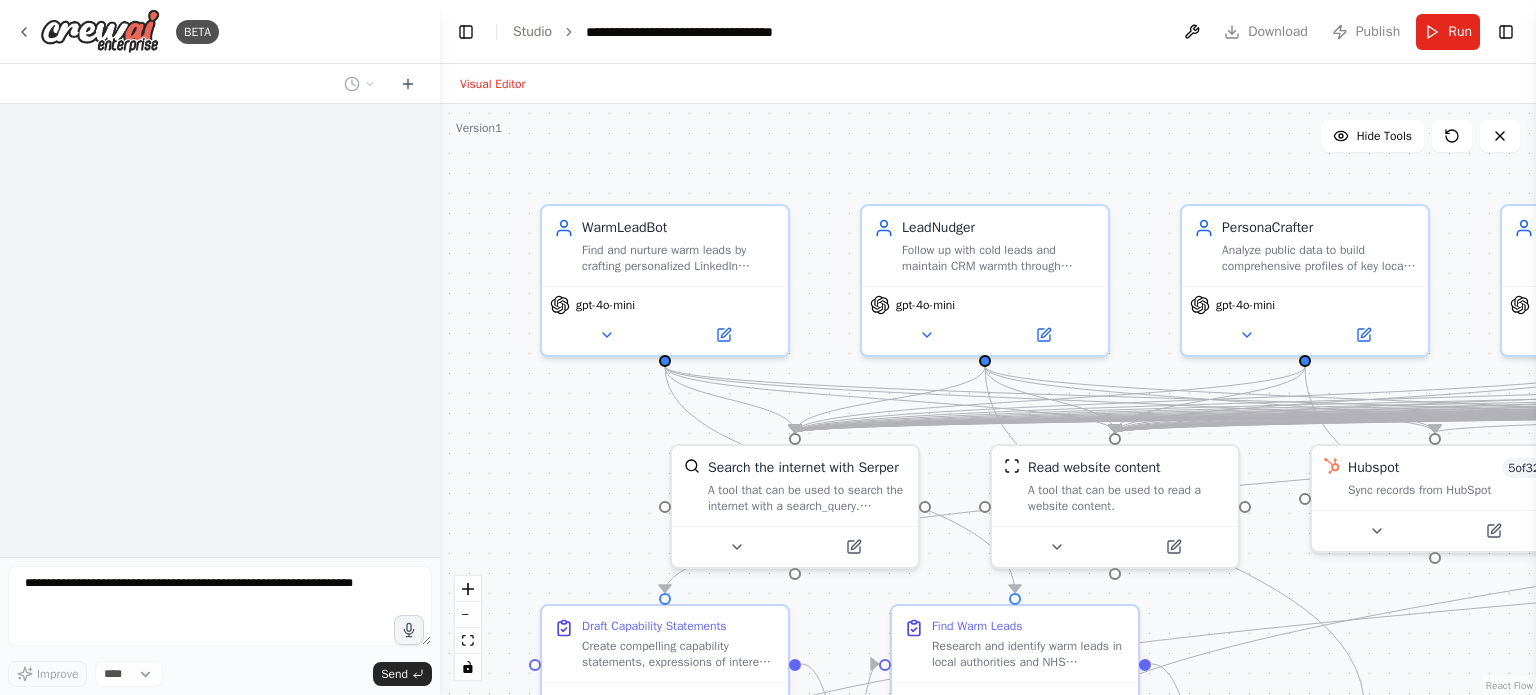 scroll, scrollTop: 0, scrollLeft: 0, axis: both 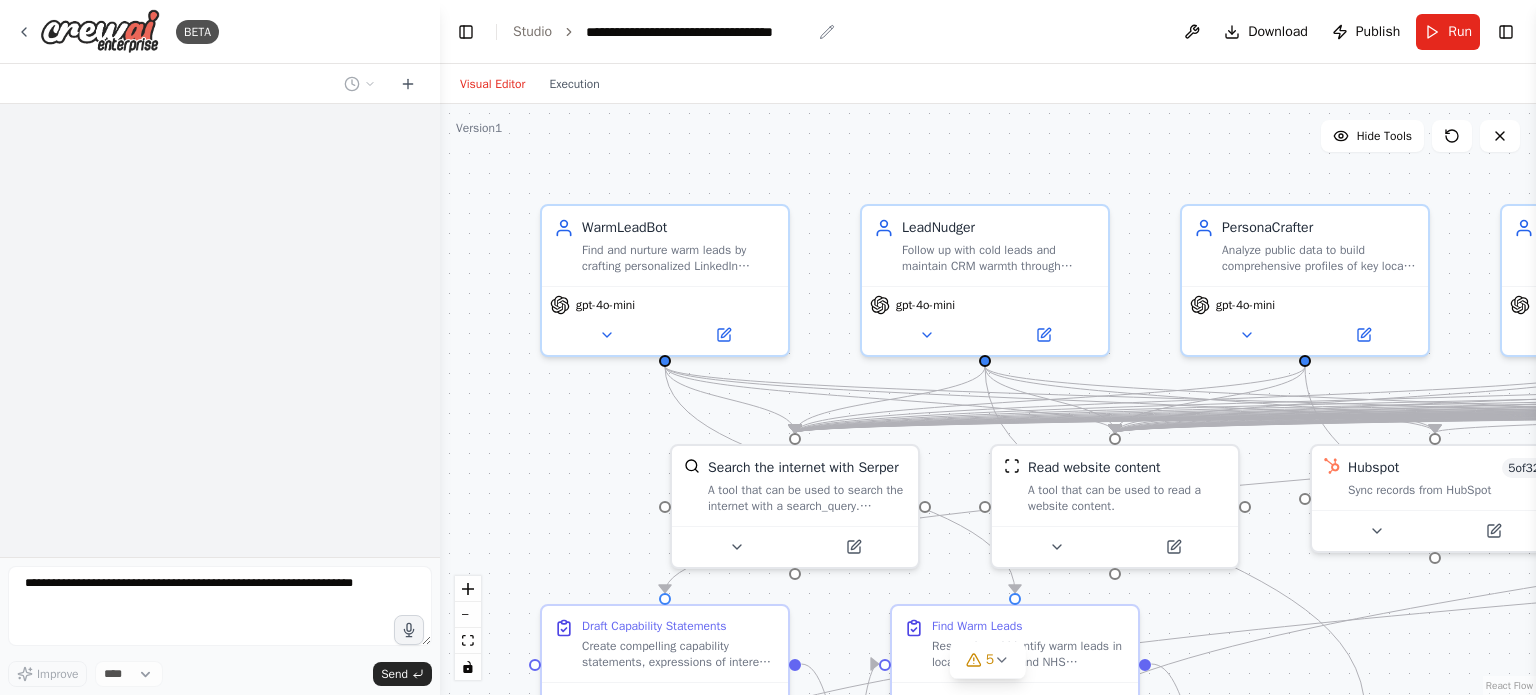 click on "**********" at bounding box center [698, 32] 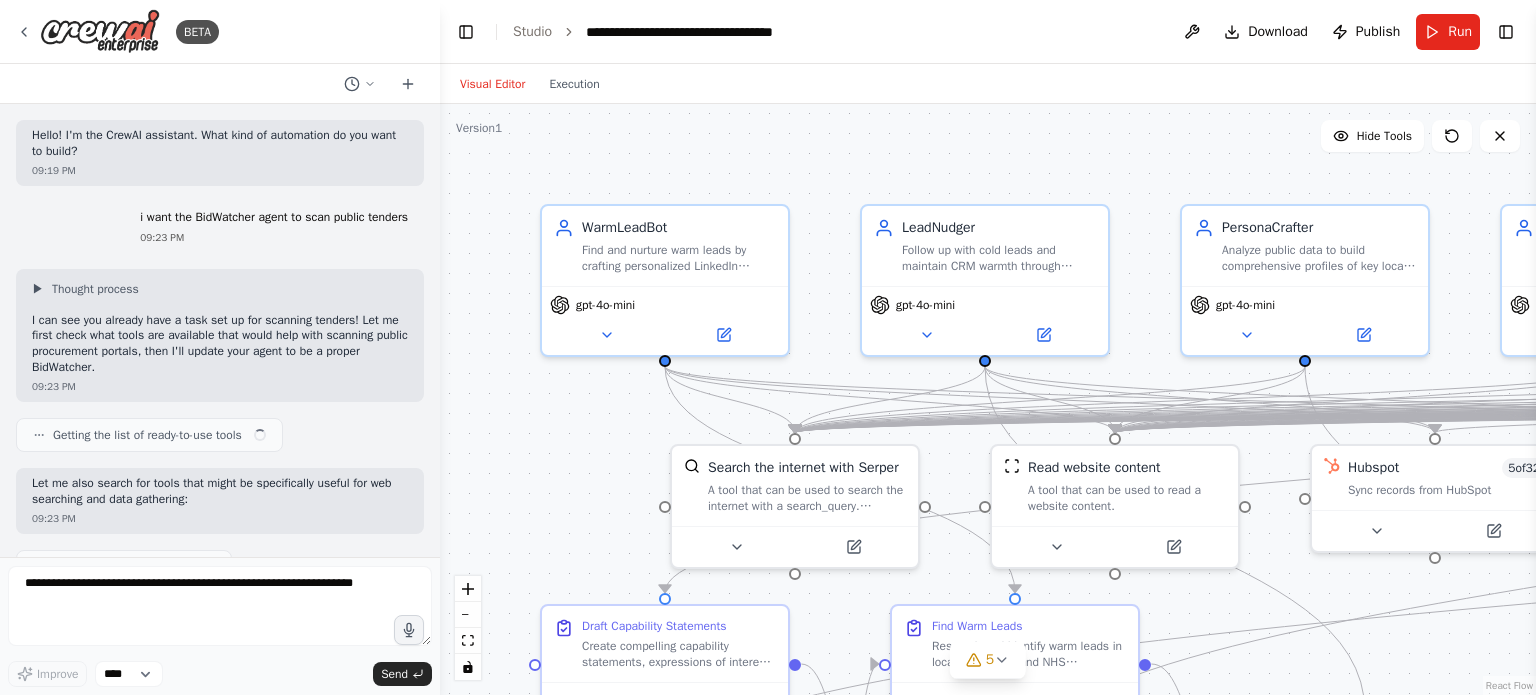 scroll, scrollTop: 58184, scrollLeft: 0, axis: vertical 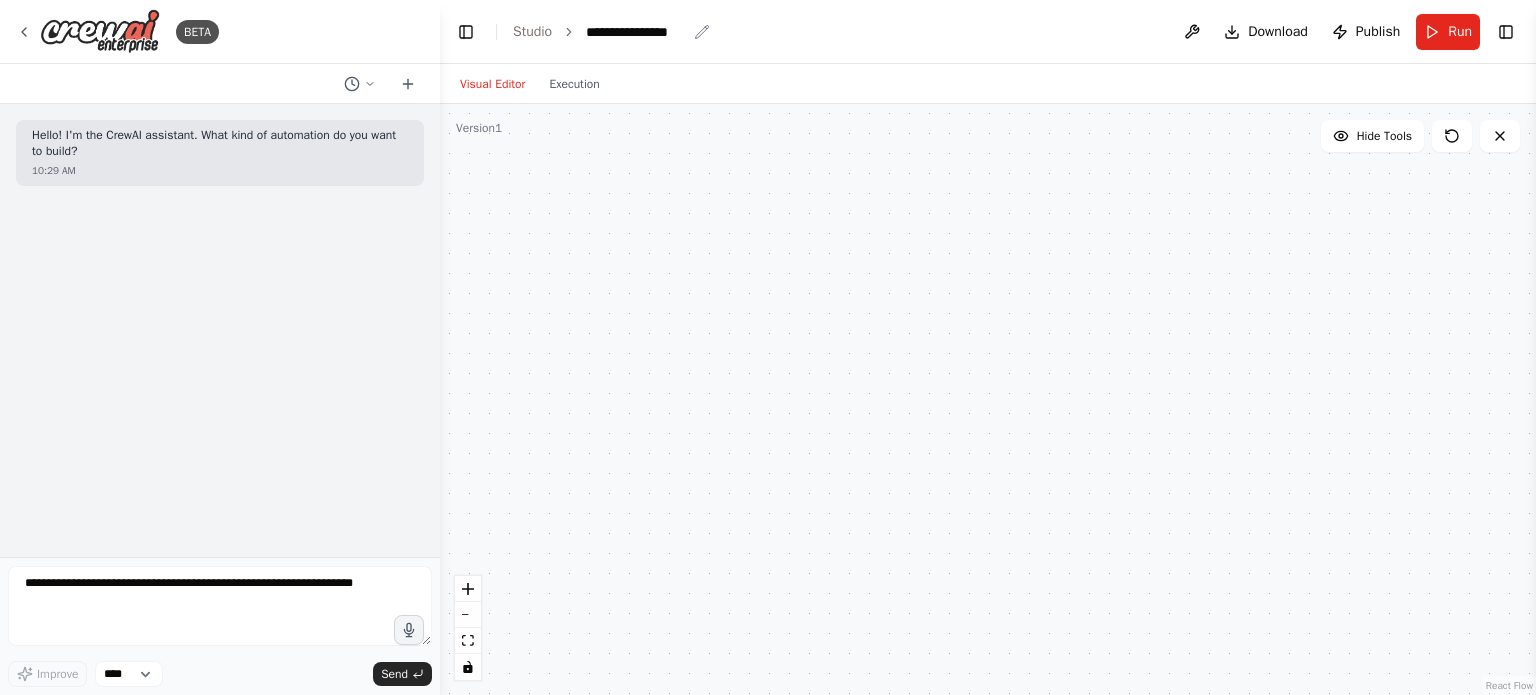 click on "**********" at bounding box center (636, 32) 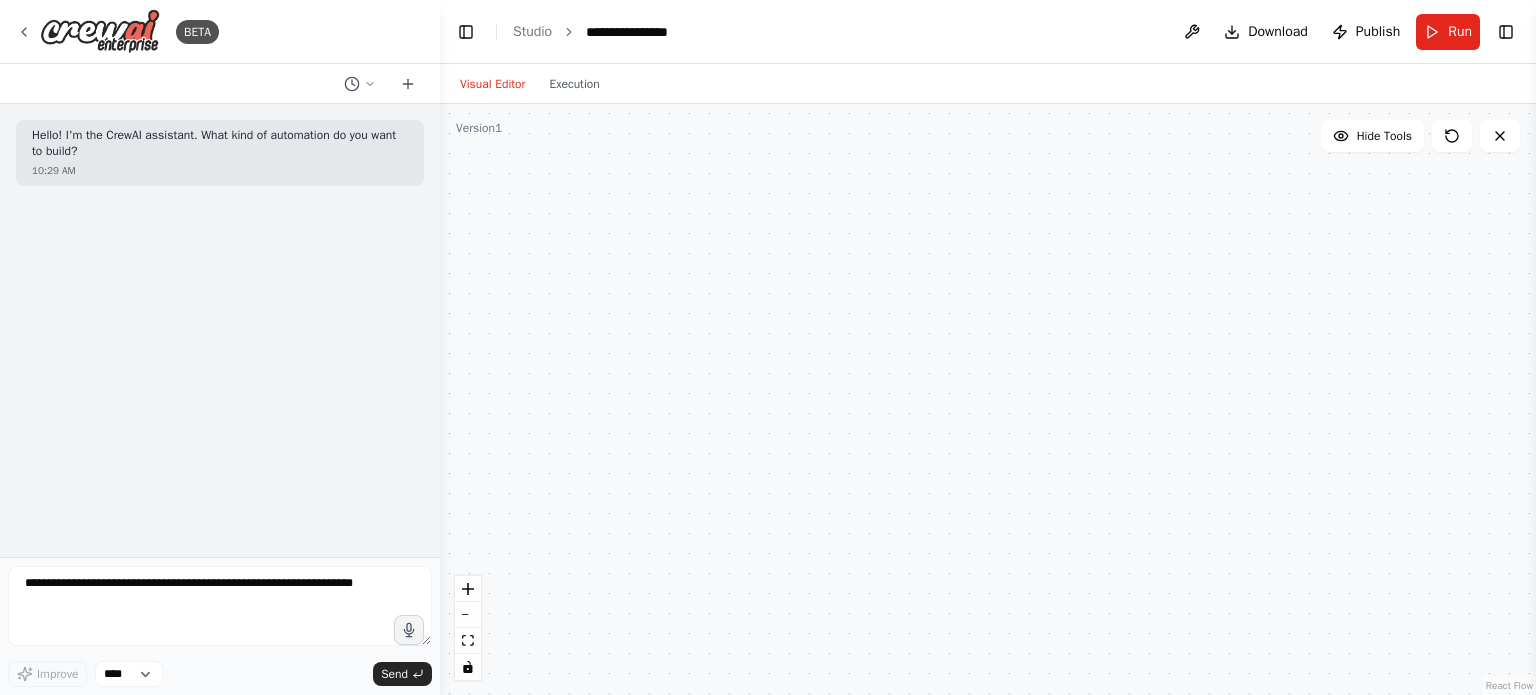 click on "**********" at bounding box center [661, 32] 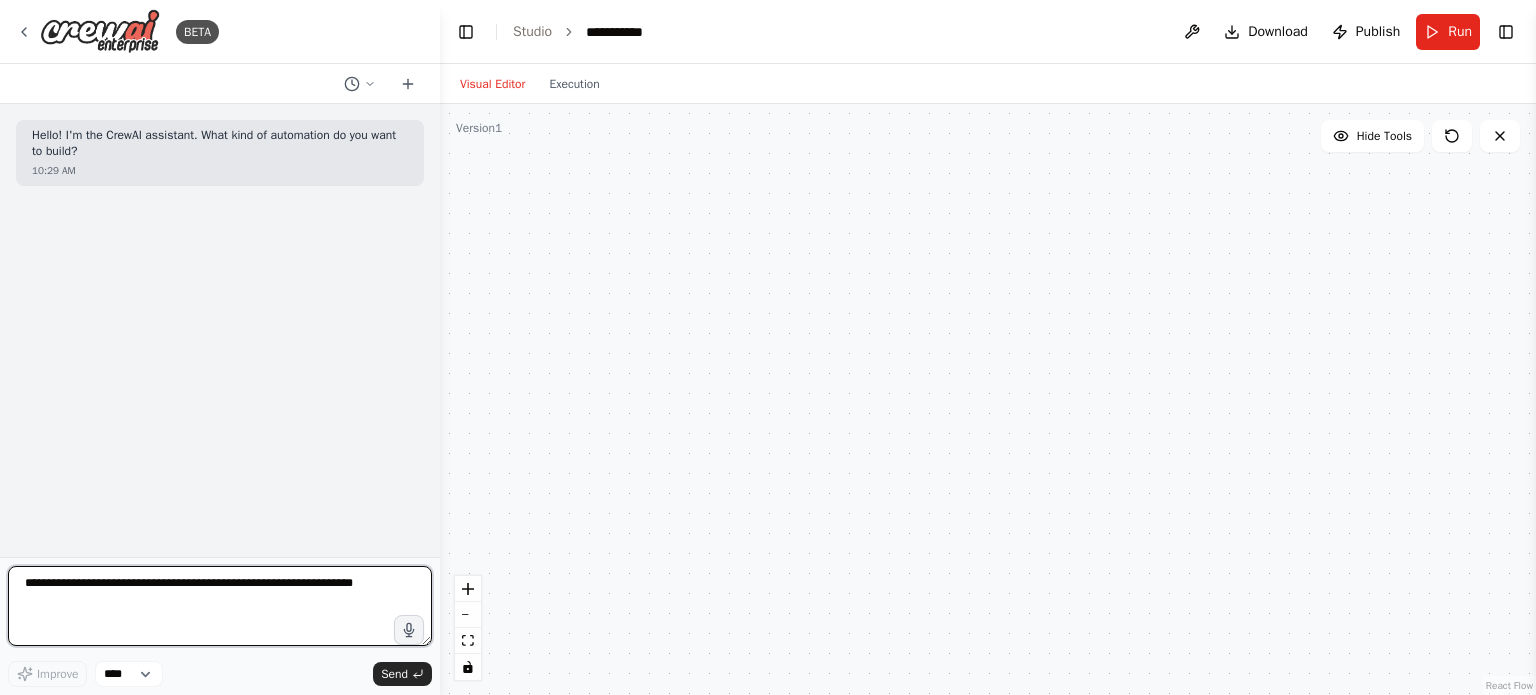 click at bounding box center [220, 606] 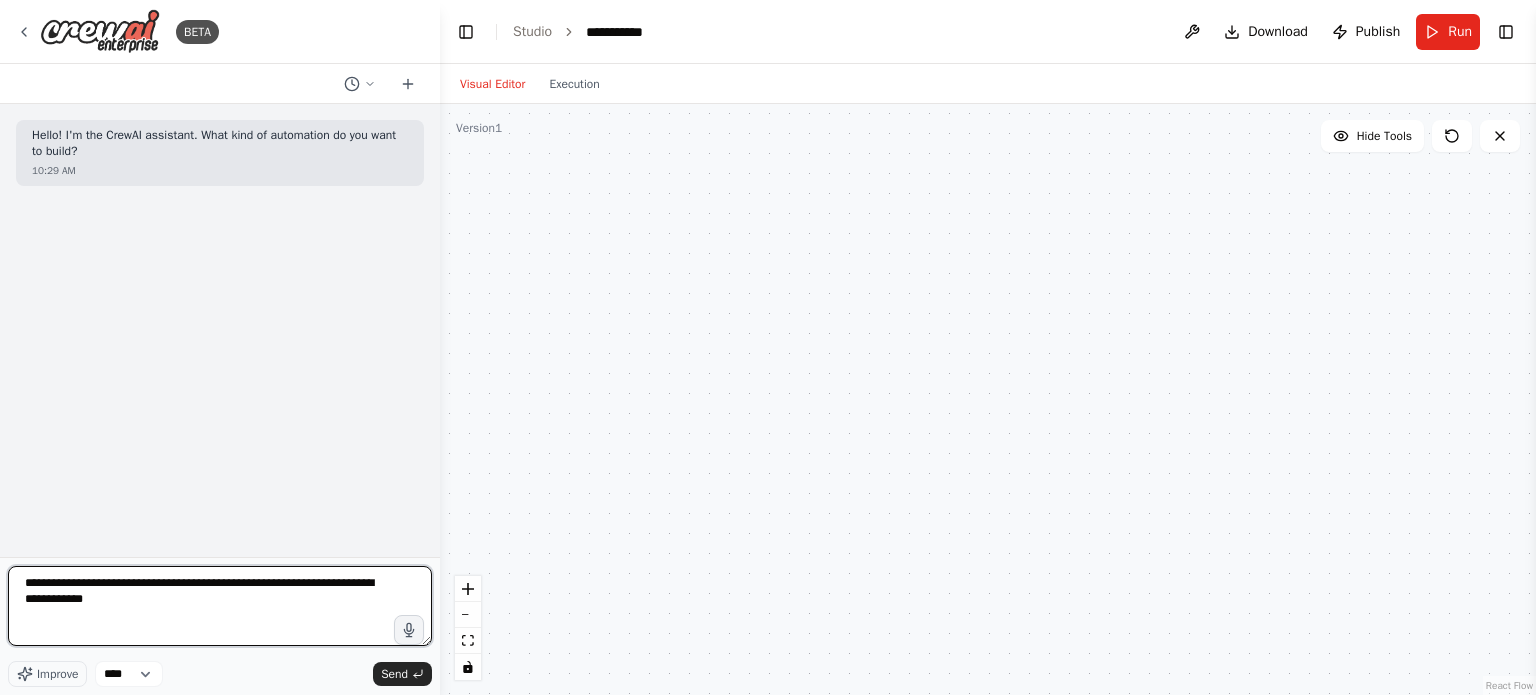 click on "**********" at bounding box center [220, 606] 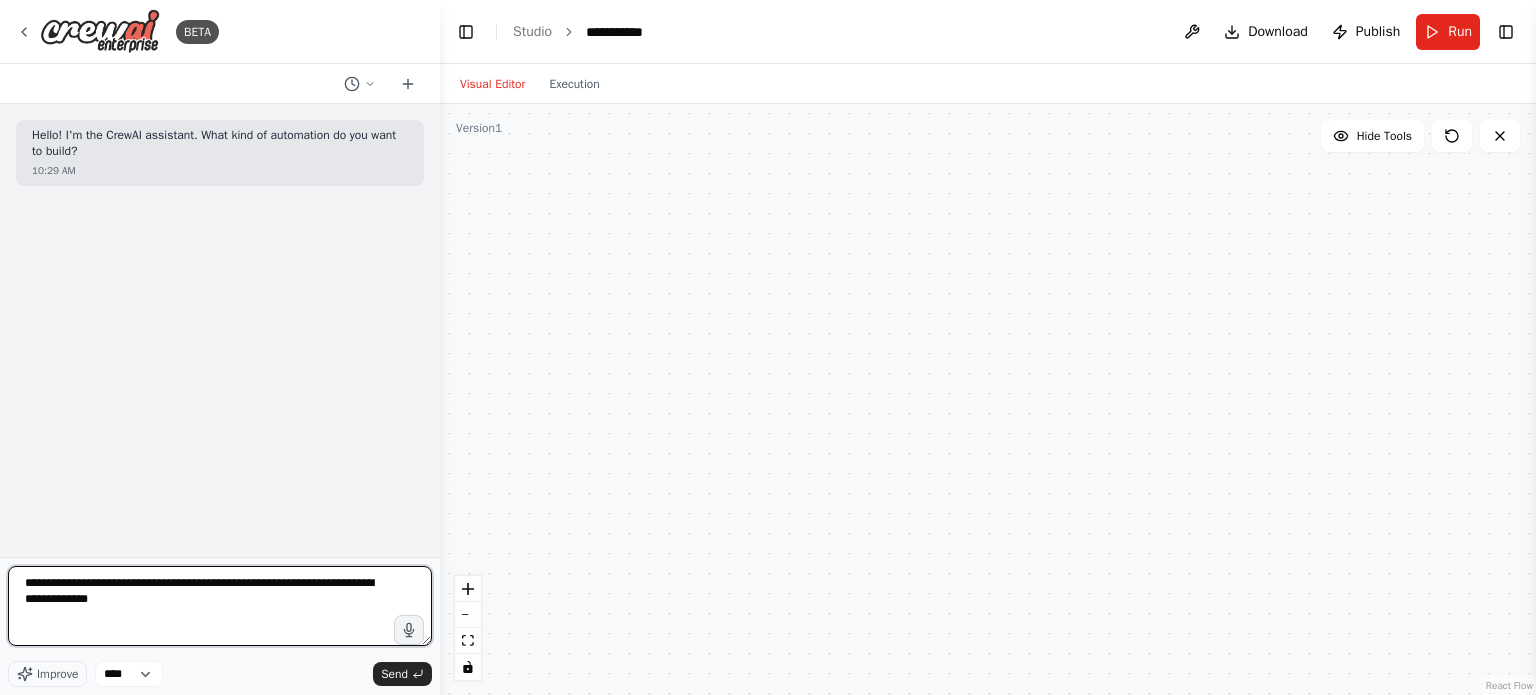 drag, startPoint x: 128, startPoint y: 598, endPoint x: 0, endPoint y: 587, distance: 128.47179 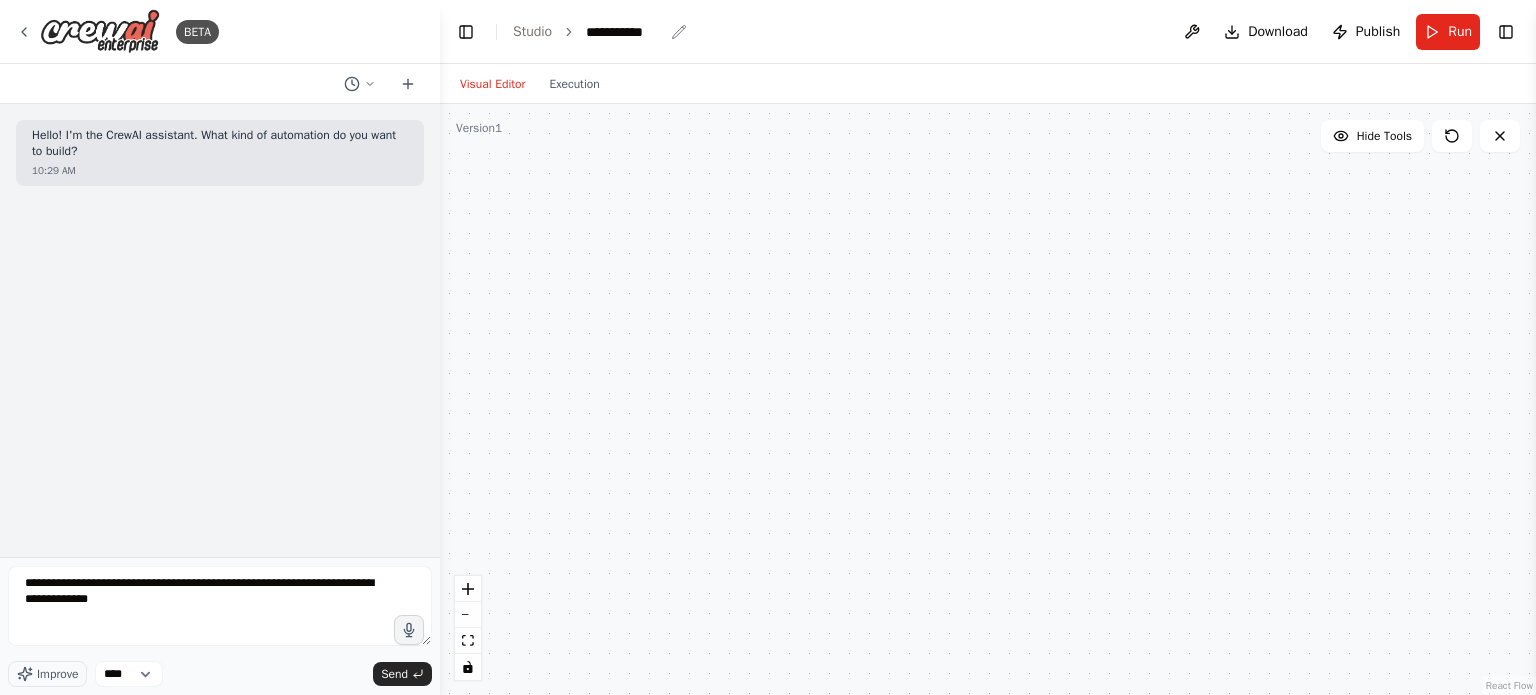 click on "**********" at bounding box center [624, 32] 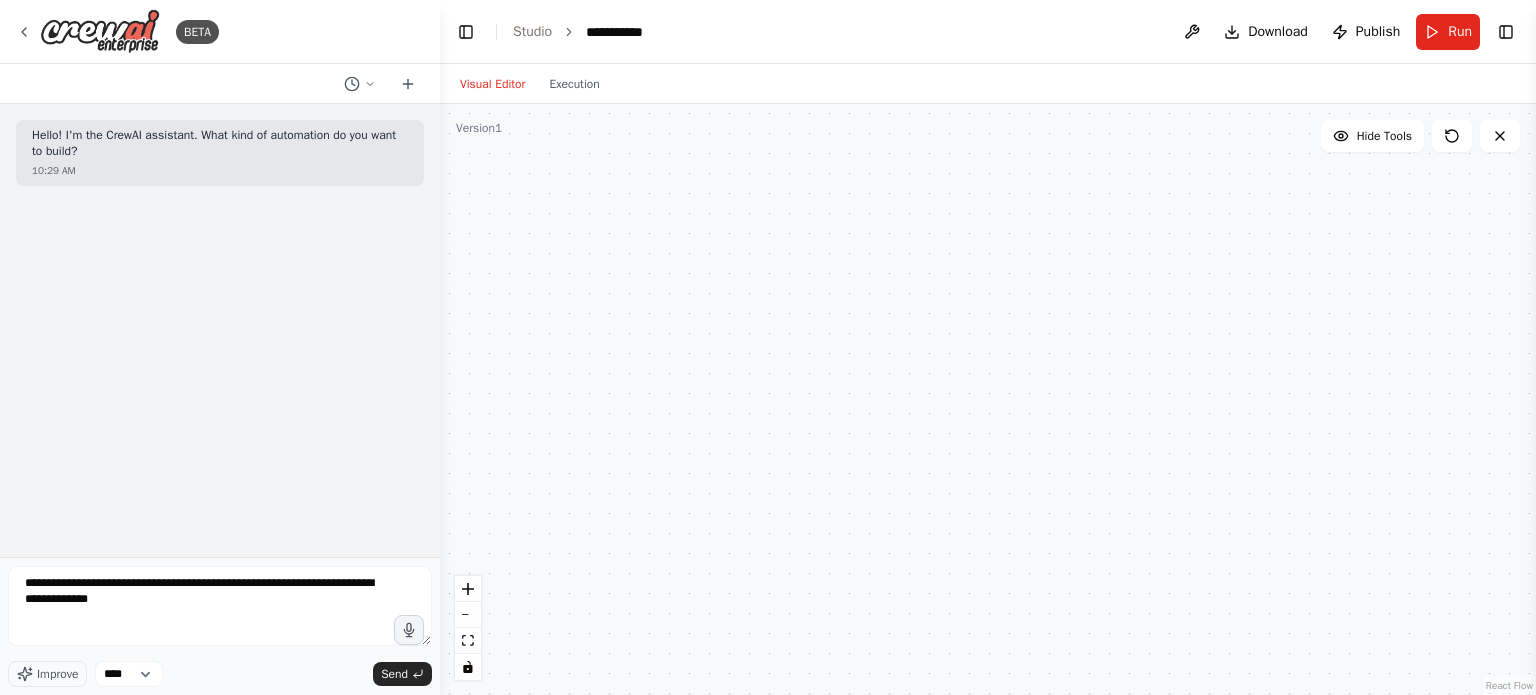 click on "**********" at bounding box center [661, 32] 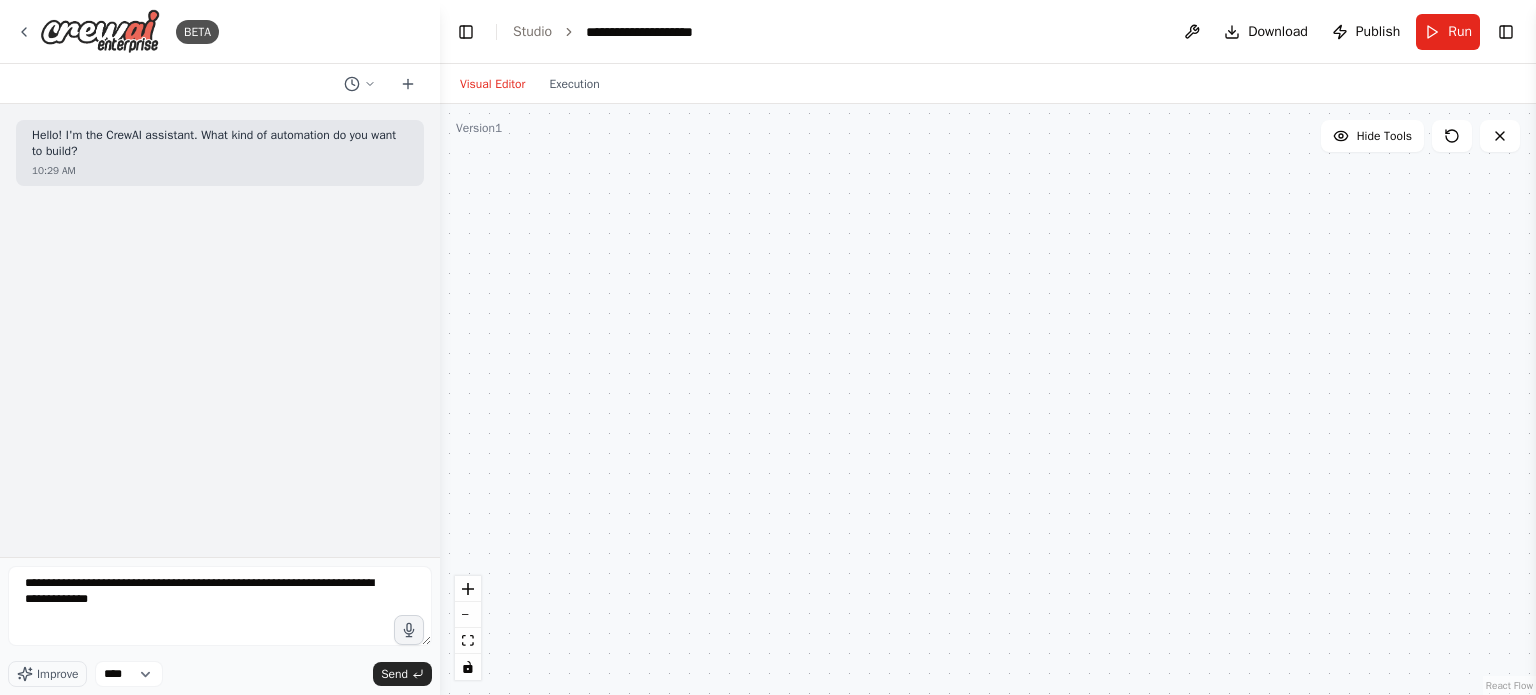 click on "Hello! I'm the CrewAI assistant. What kind of automation do you want to build? 10:29 AM" at bounding box center (220, 330) 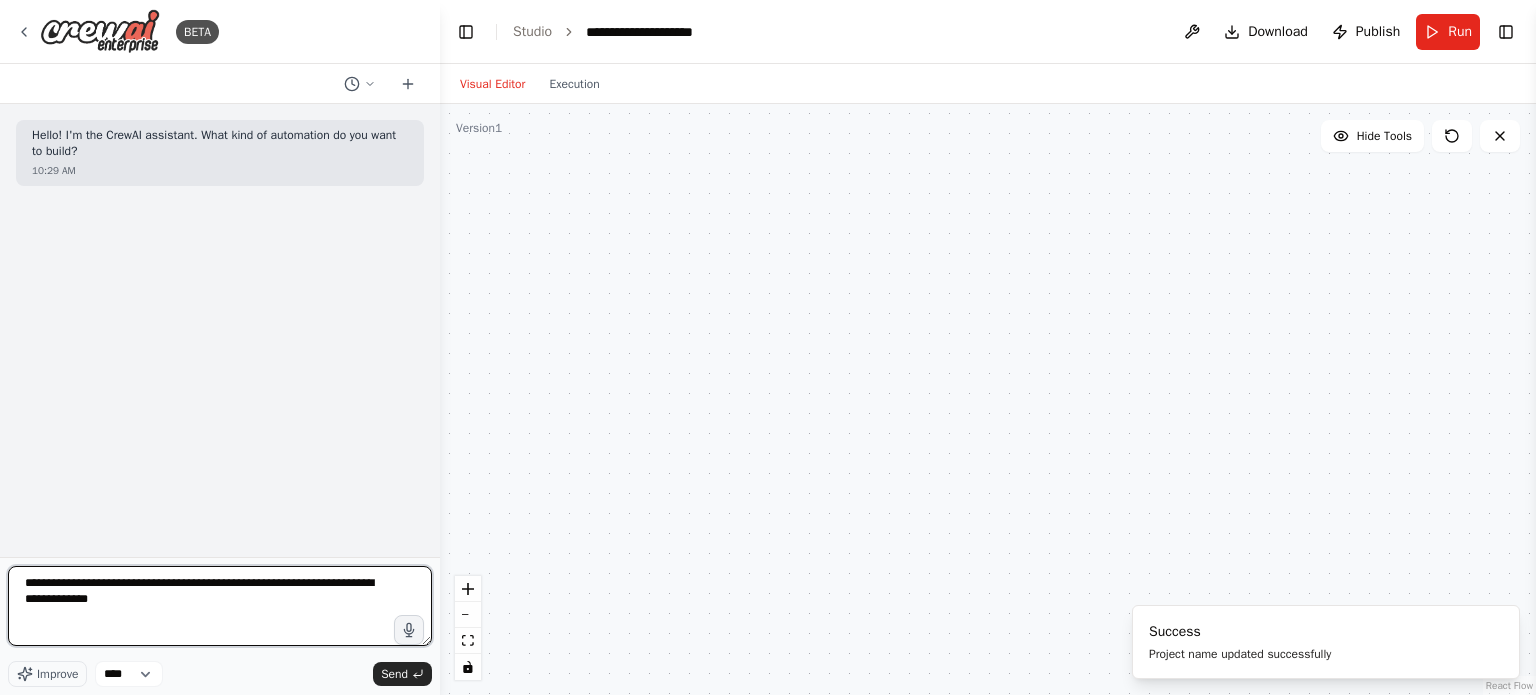 drag, startPoint x: 136, startPoint y: 606, endPoint x: 0, endPoint y: 583, distance: 137.93114 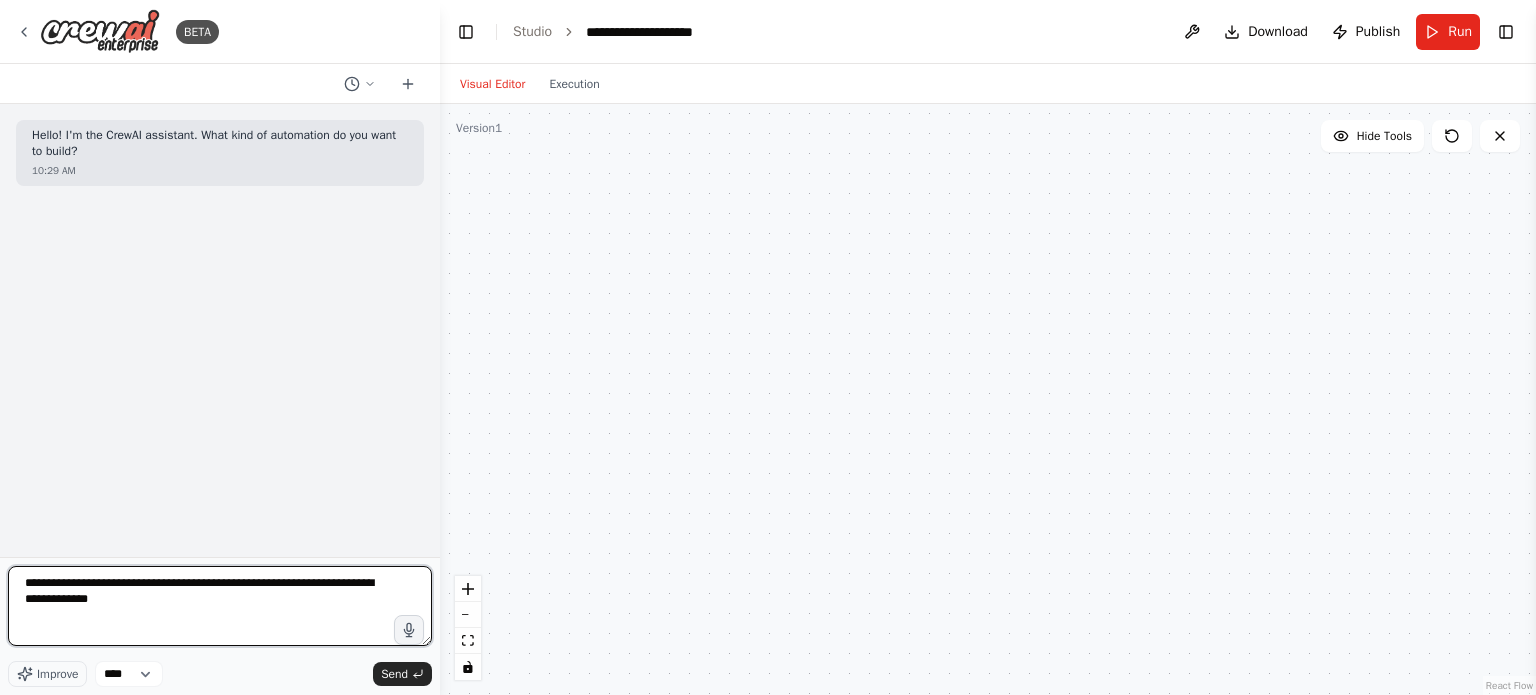 paste on "**********" 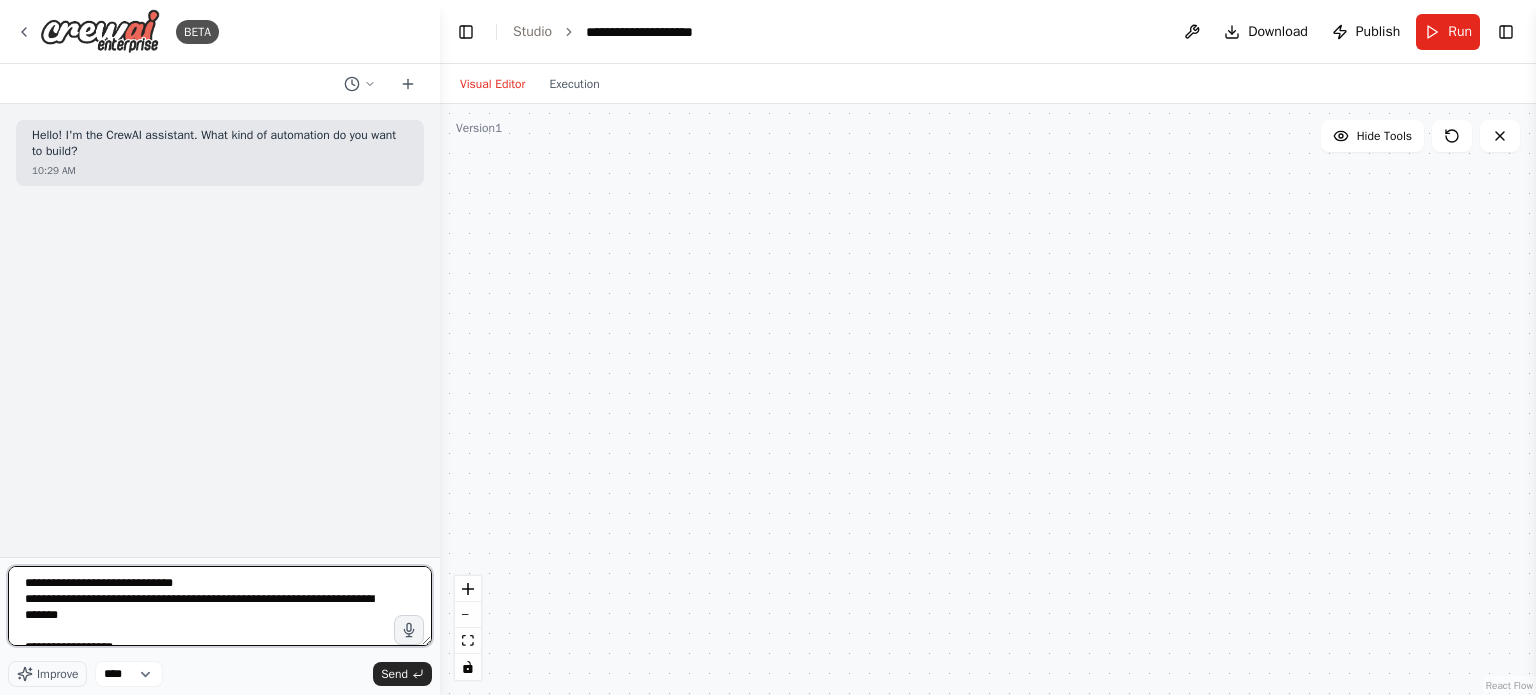 scroll, scrollTop: 377, scrollLeft: 0, axis: vertical 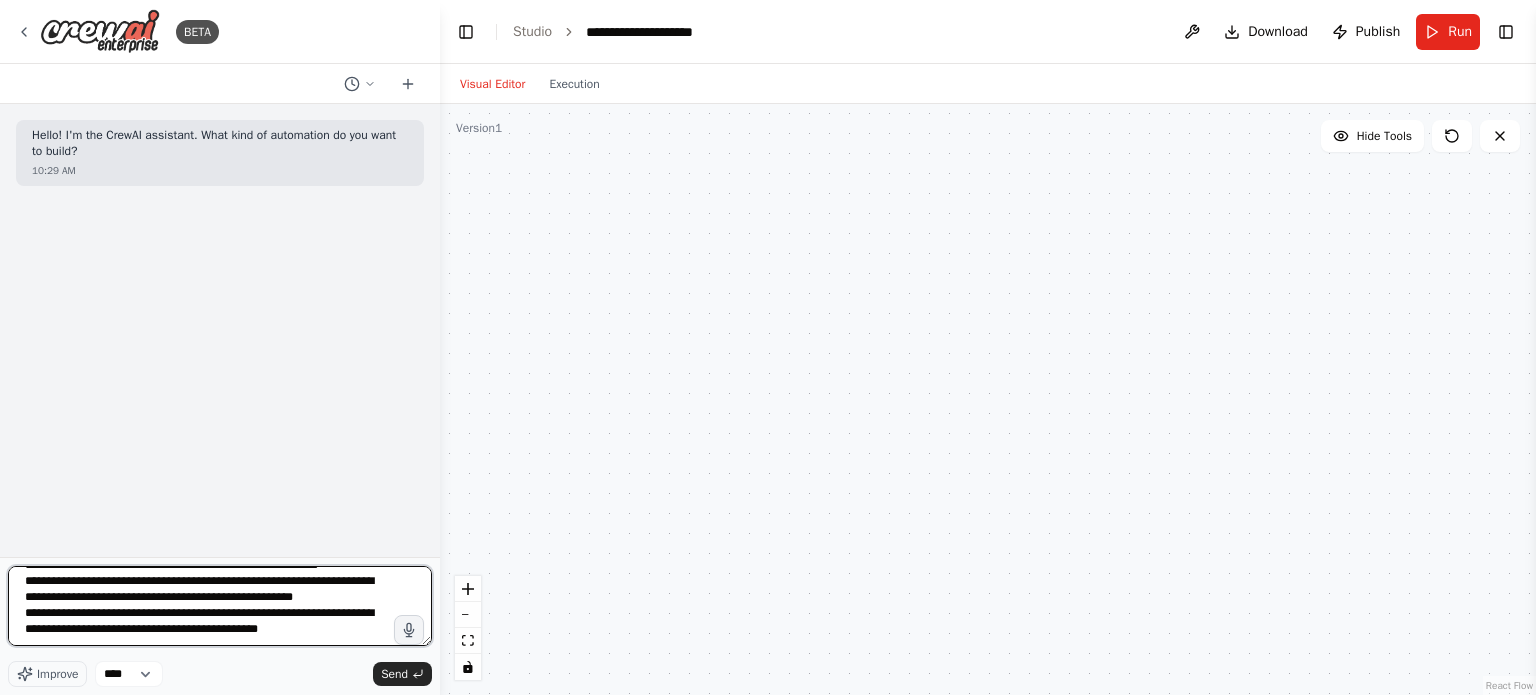 click at bounding box center (220, 606) 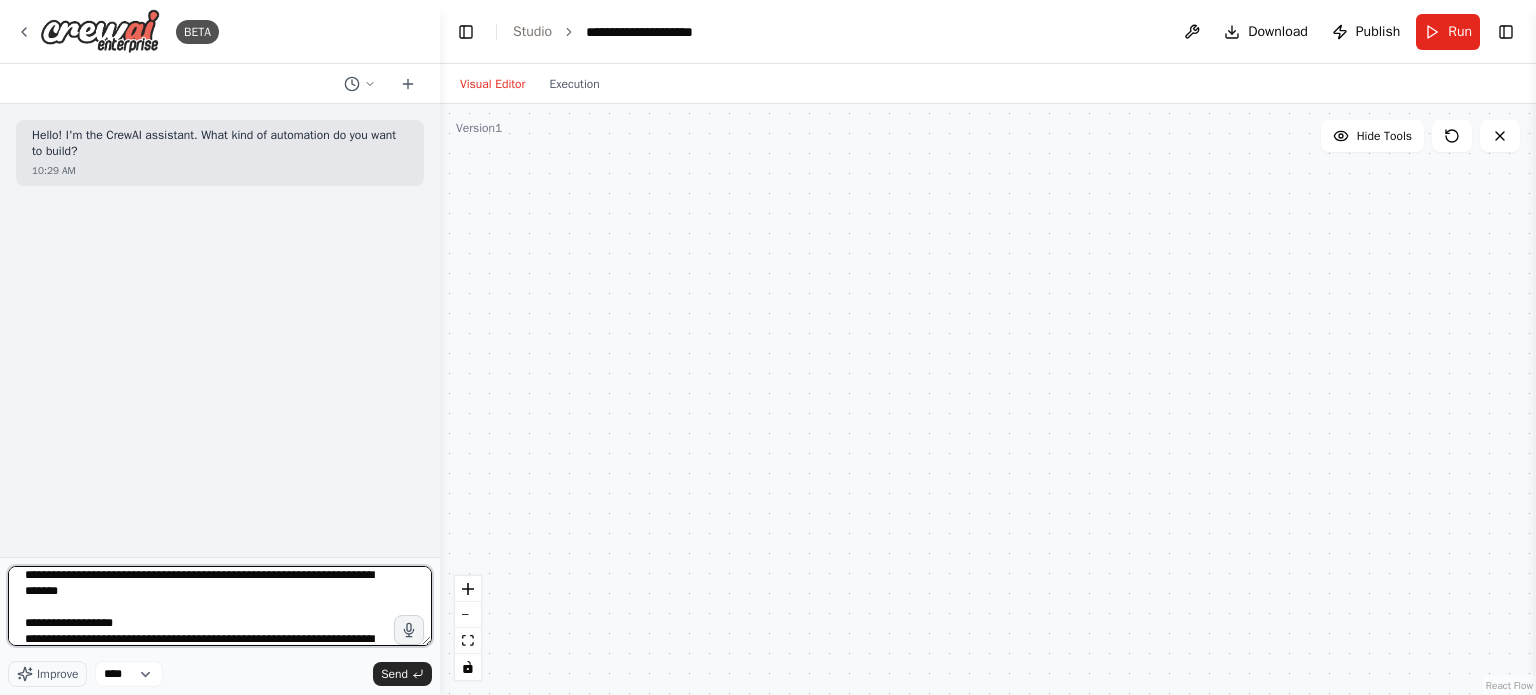 scroll, scrollTop: 8, scrollLeft: 0, axis: vertical 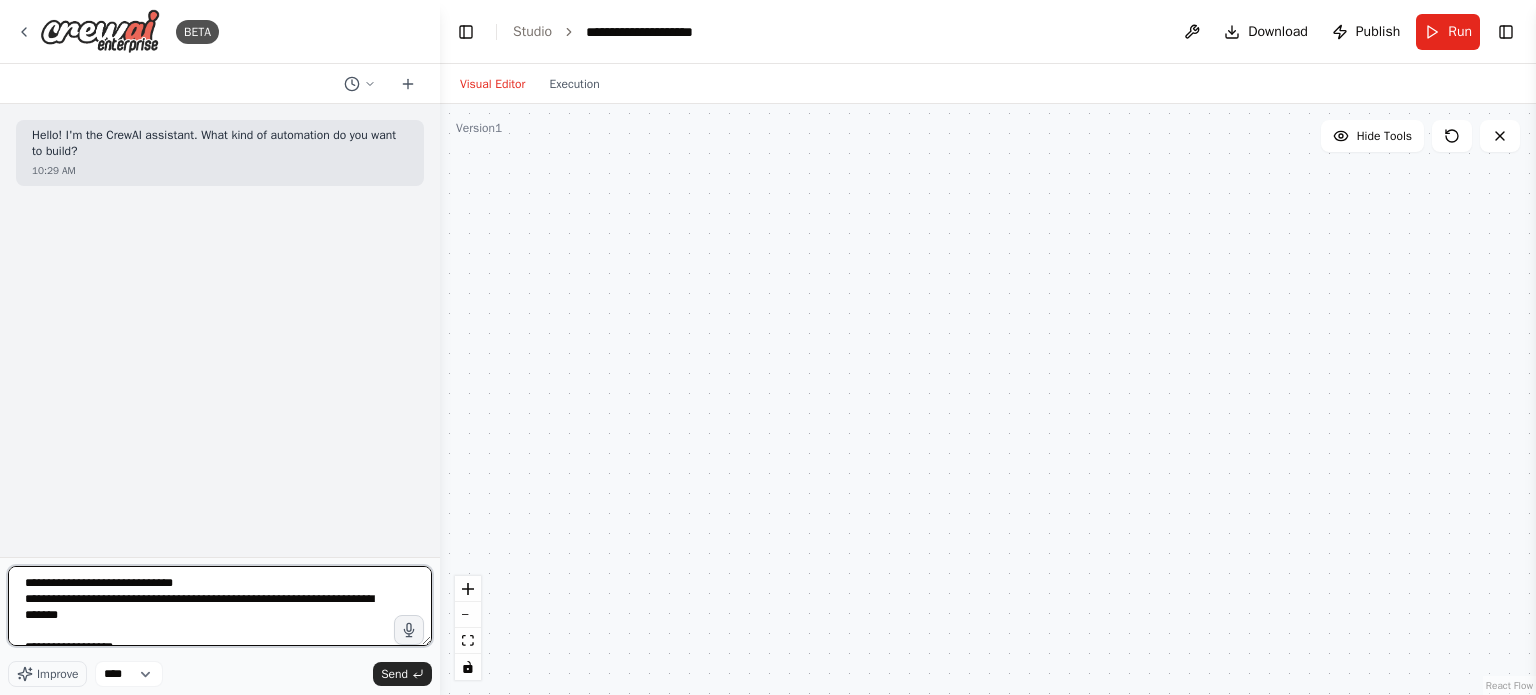 drag, startPoint x: 144, startPoint y: 609, endPoint x: 0, endPoint y: 567, distance: 150 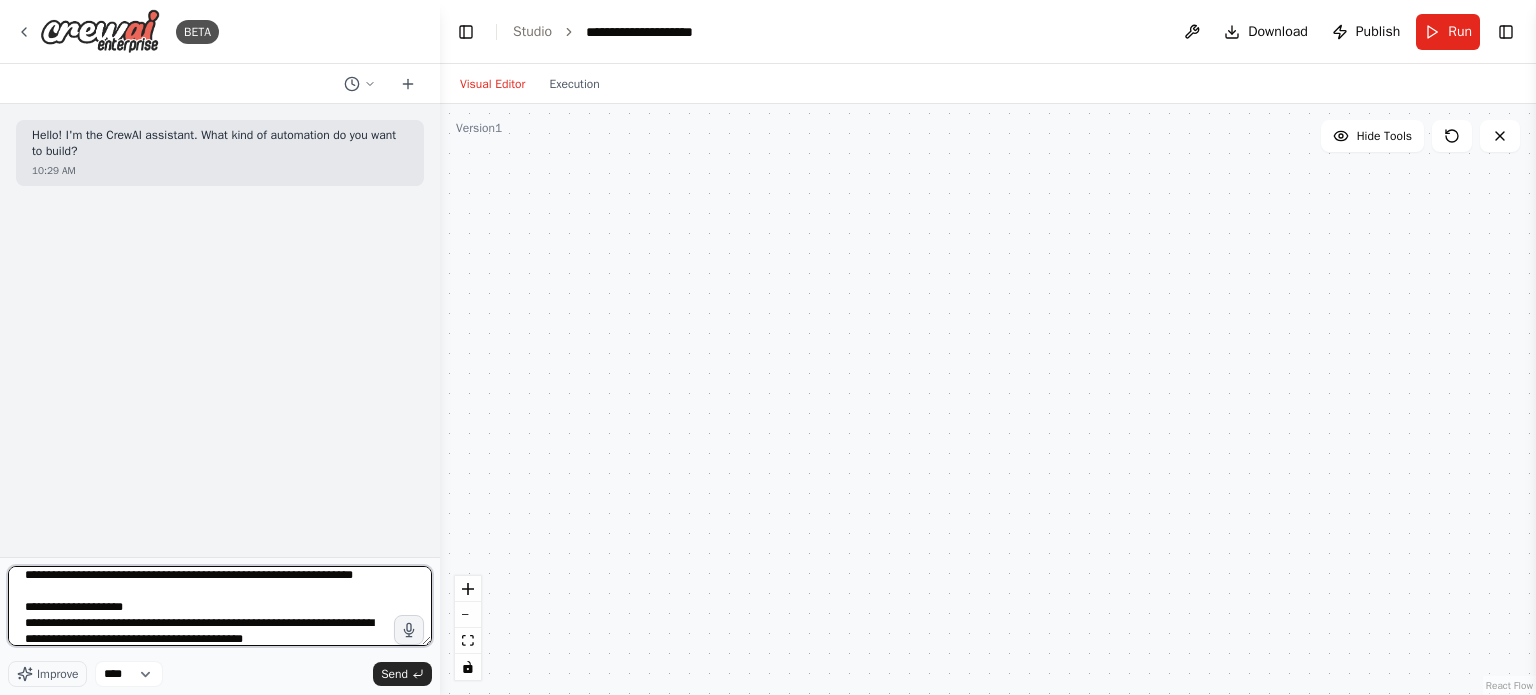 scroll, scrollTop: 104, scrollLeft: 0, axis: vertical 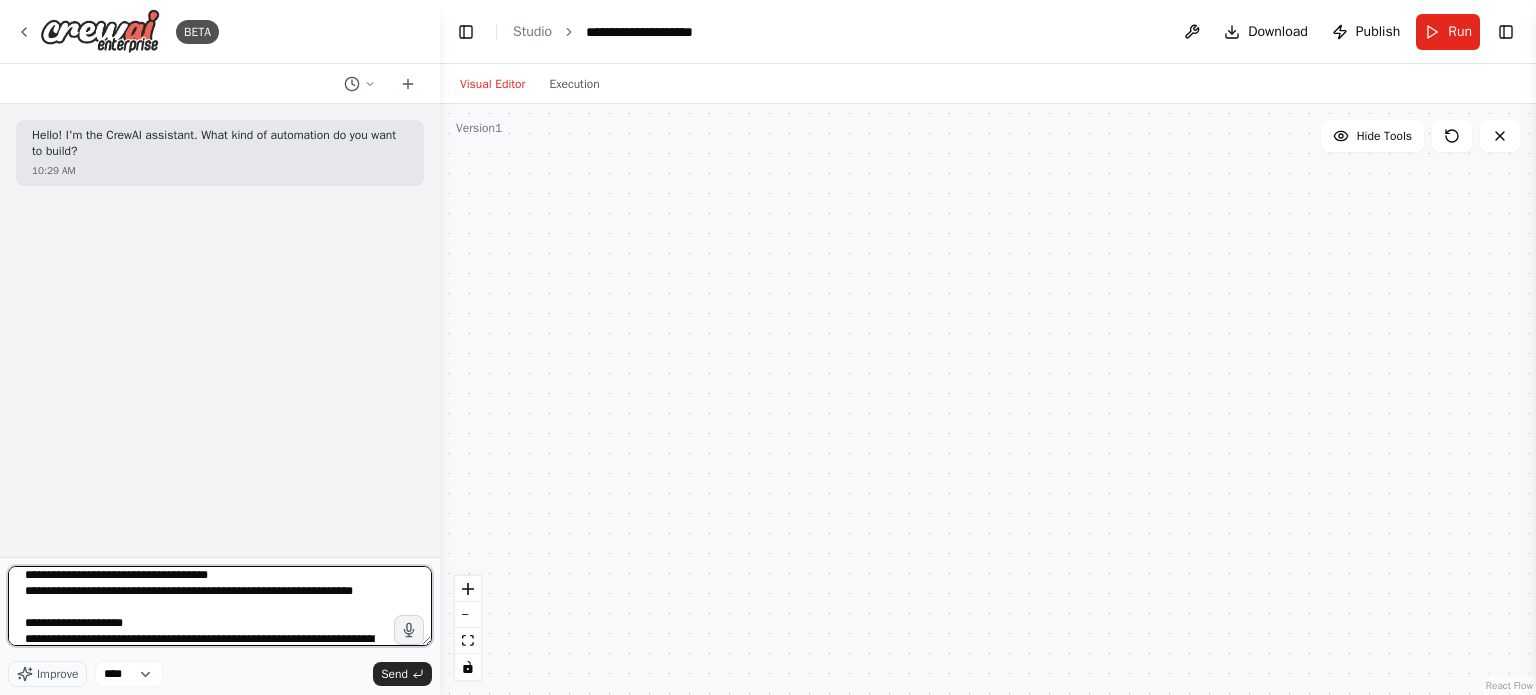 click at bounding box center (220, 606) 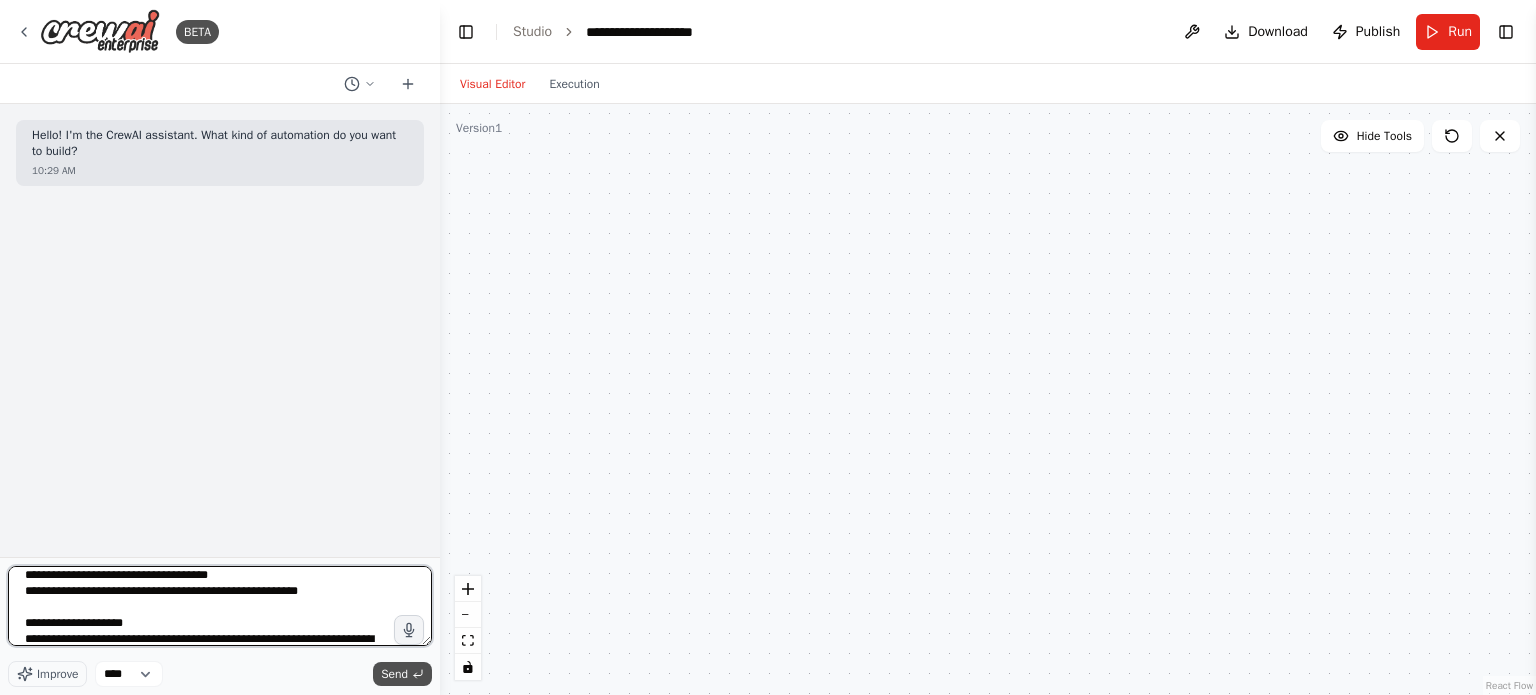 type on "**********" 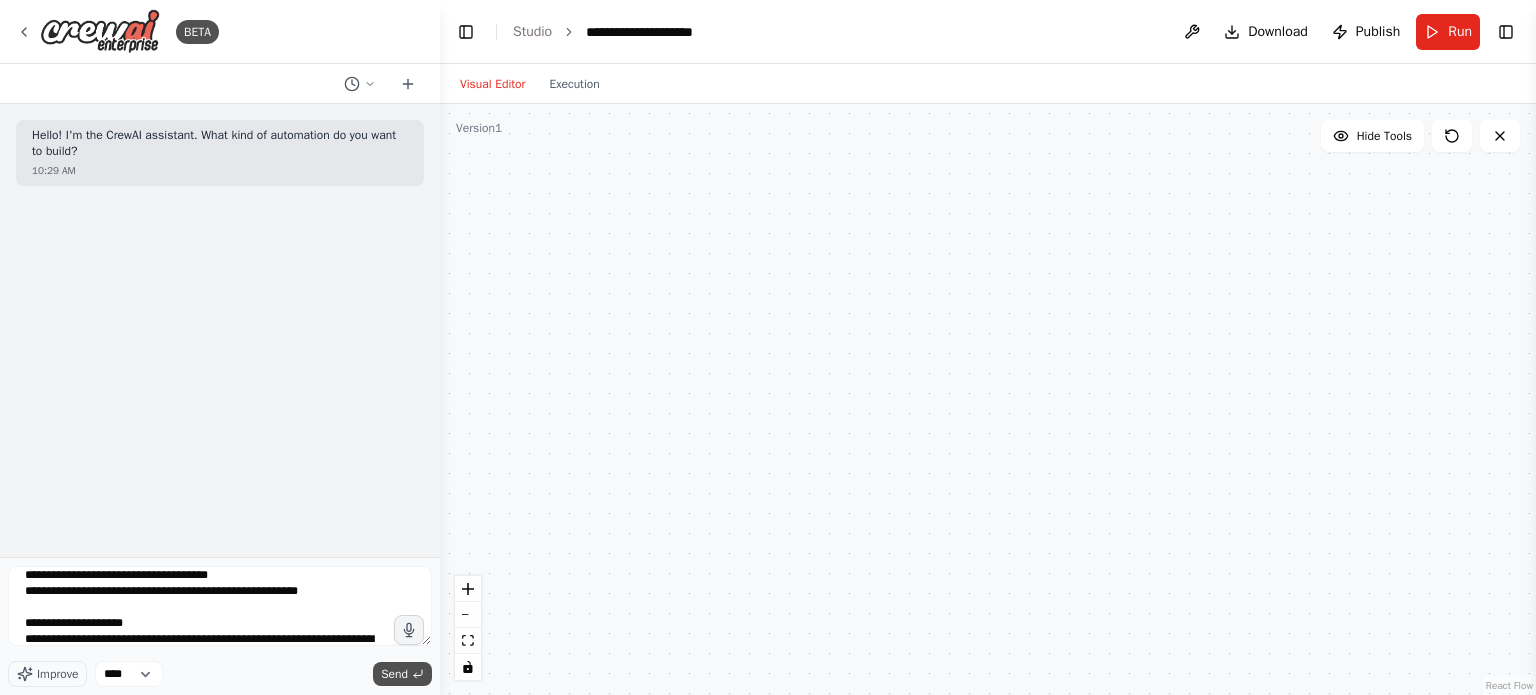 click on "Send" at bounding box center (394, 674) 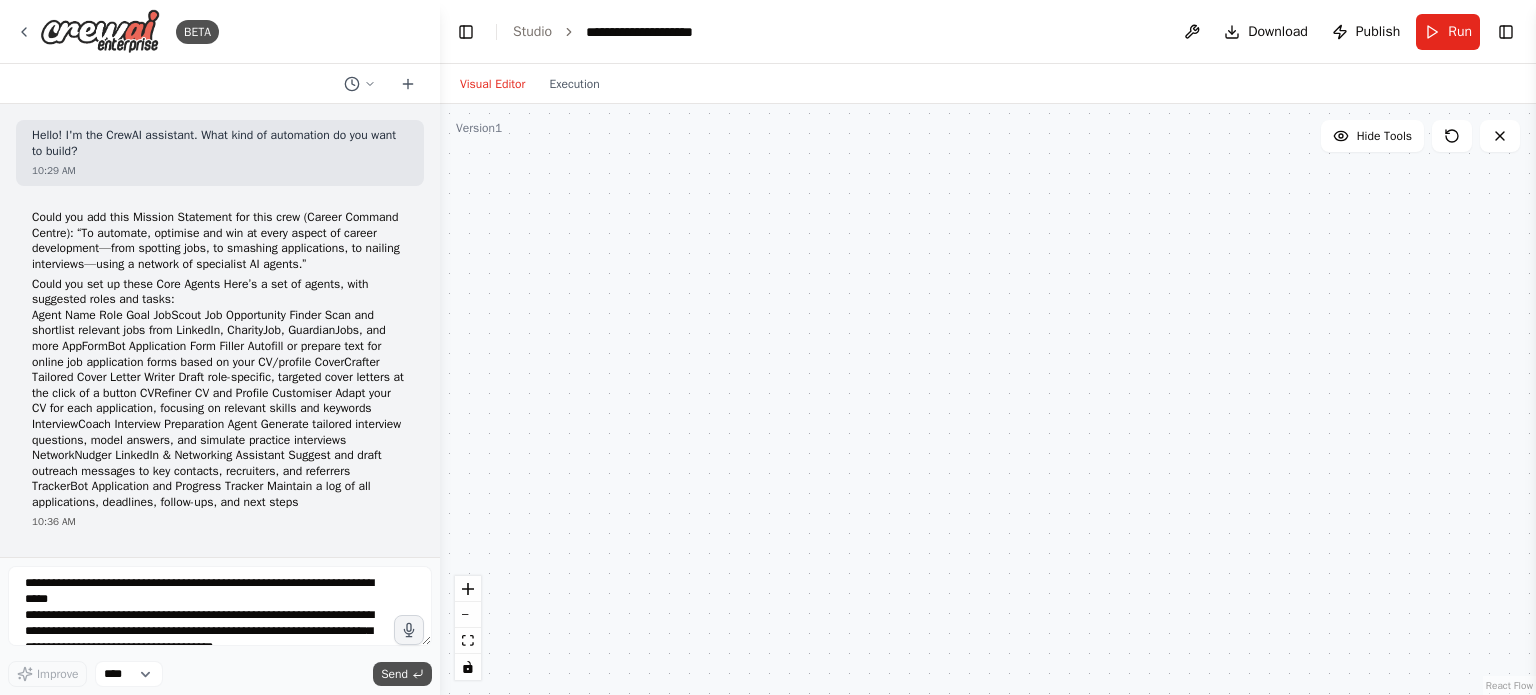 scroll, scrollTop: 77, scrollLeft: 0, axis: vertical 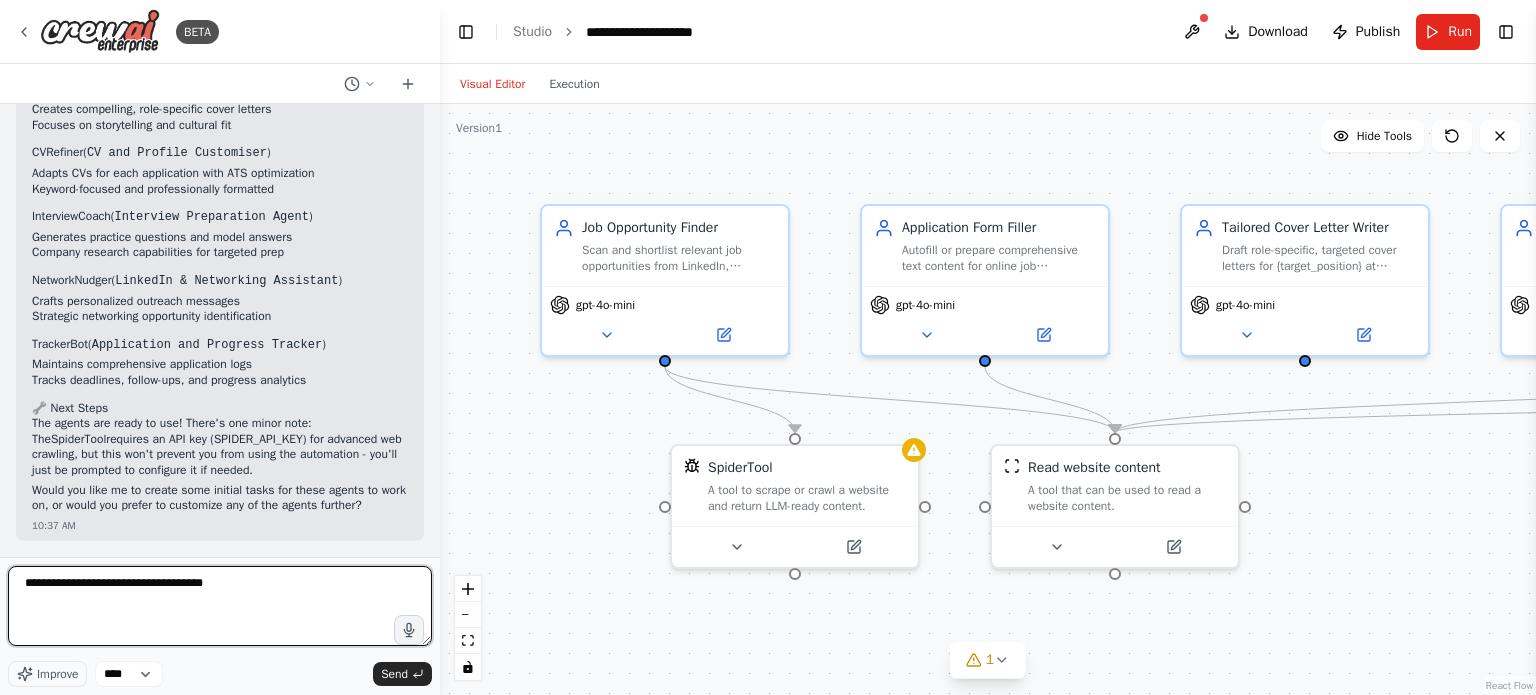 click on "**********" at bounding box center [220, 606] 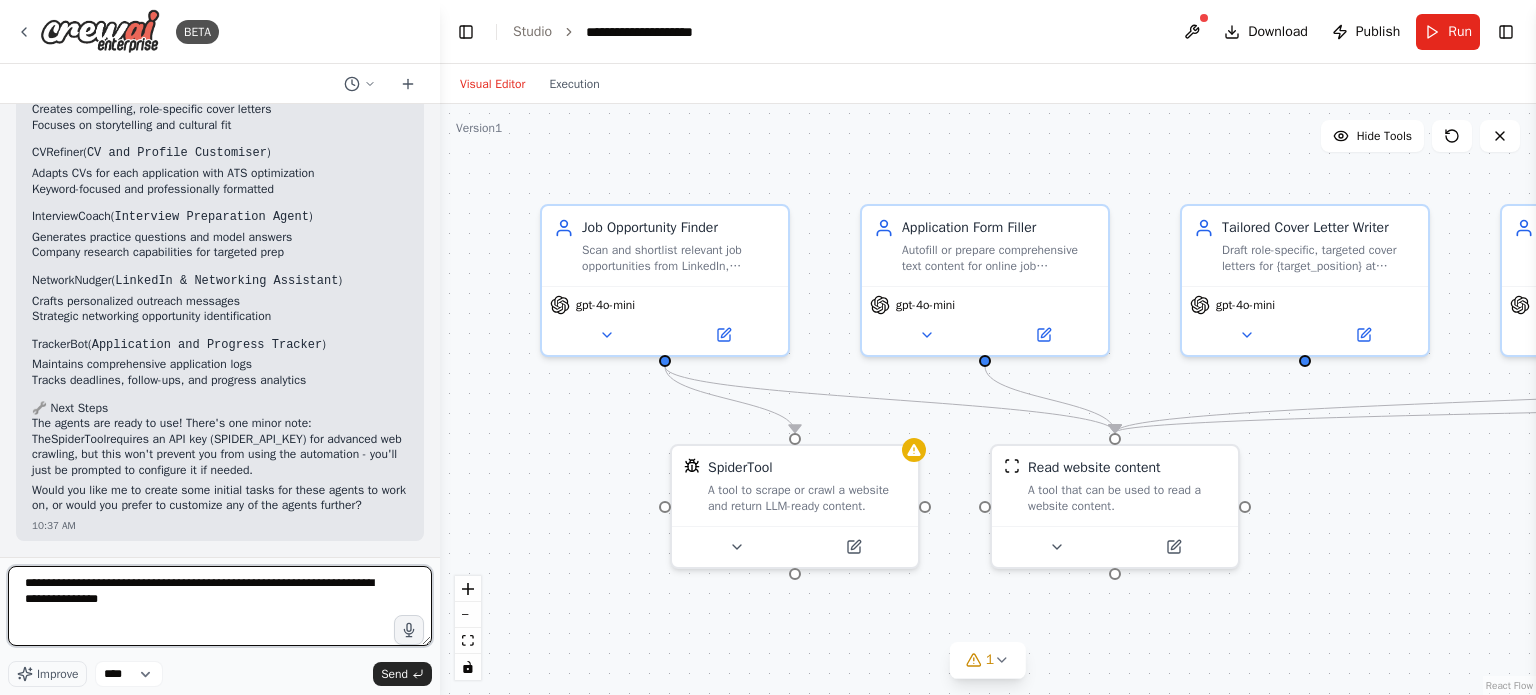 paste on "**********" 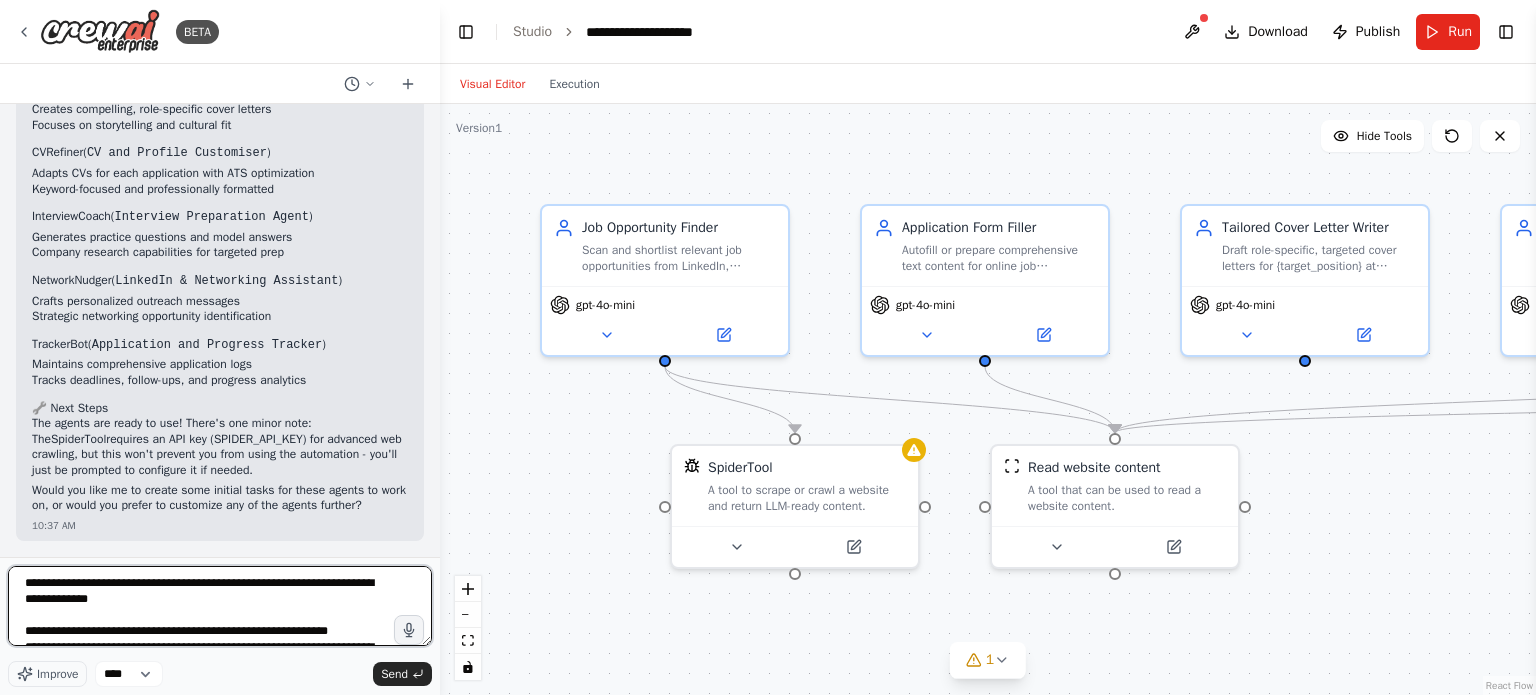 scroll, scrollTop: 3449, scrollLeft: 0, axis: vertical 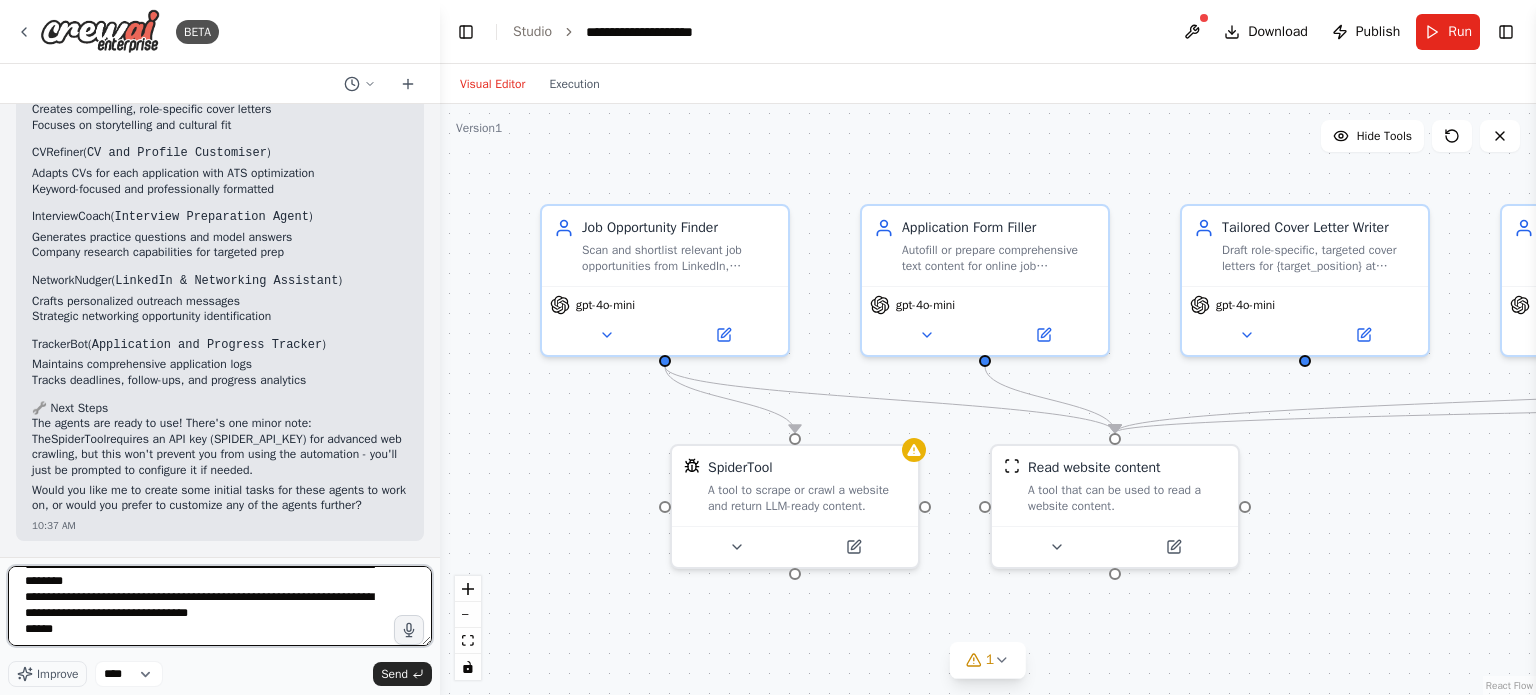 click at bounding box center [220, 606] 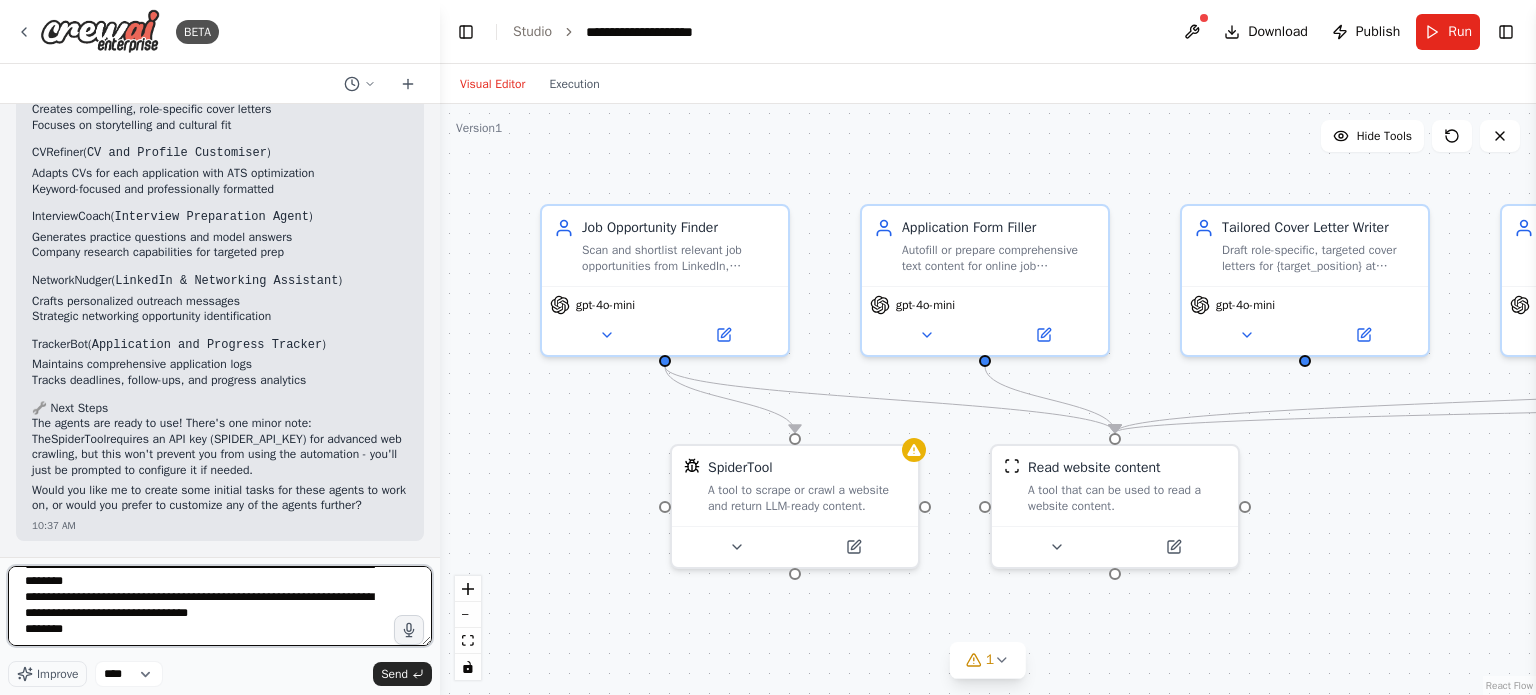 scroll, scrollTop: 3481, scrollLeft: 0, axis: vertical 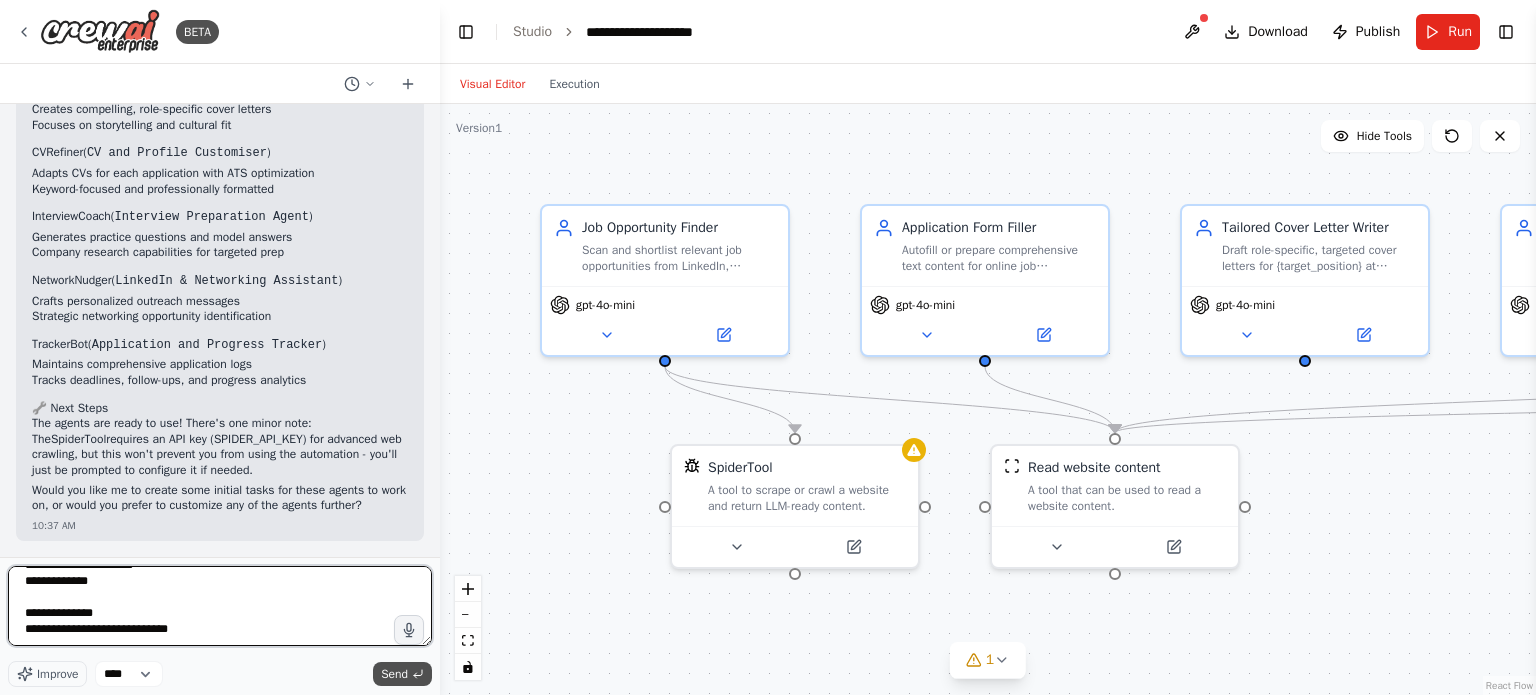 type on "**********" 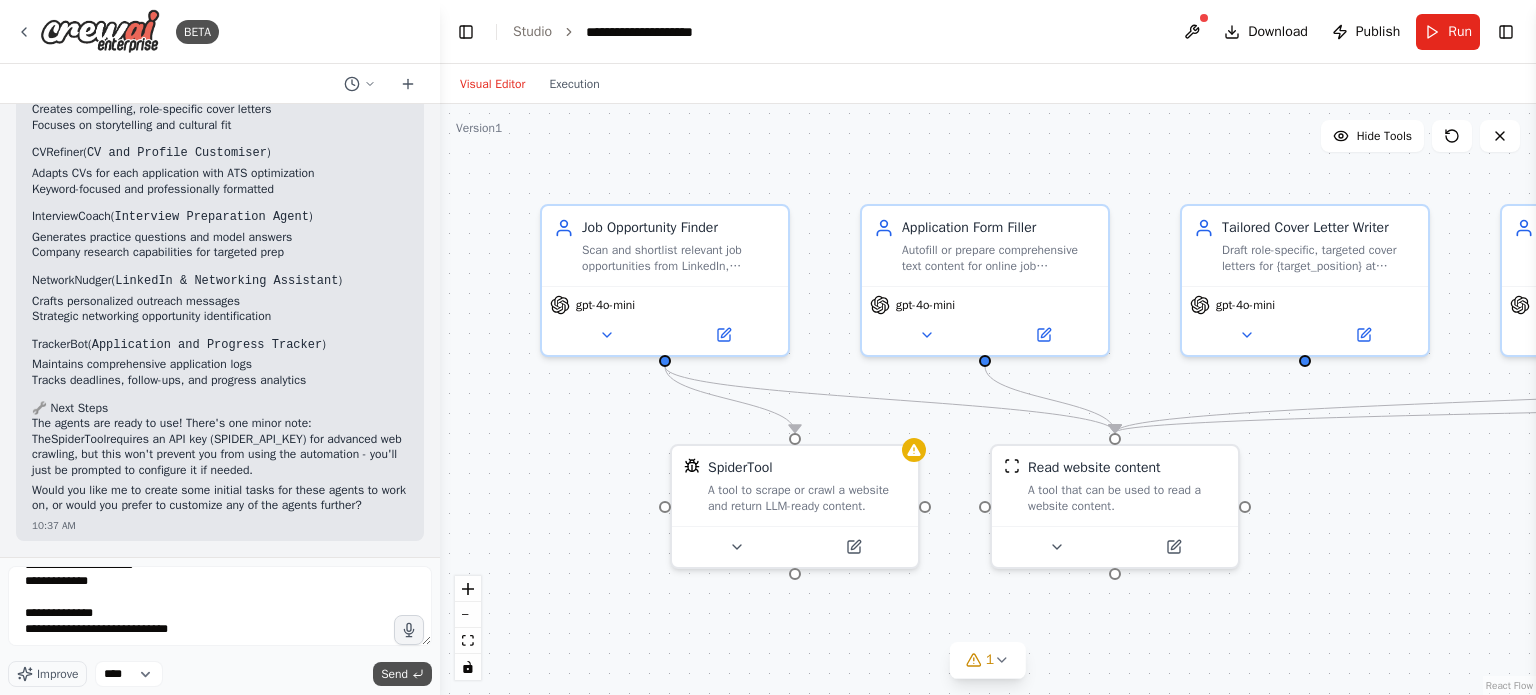 click on "Send" at bounding box center [394, 674] 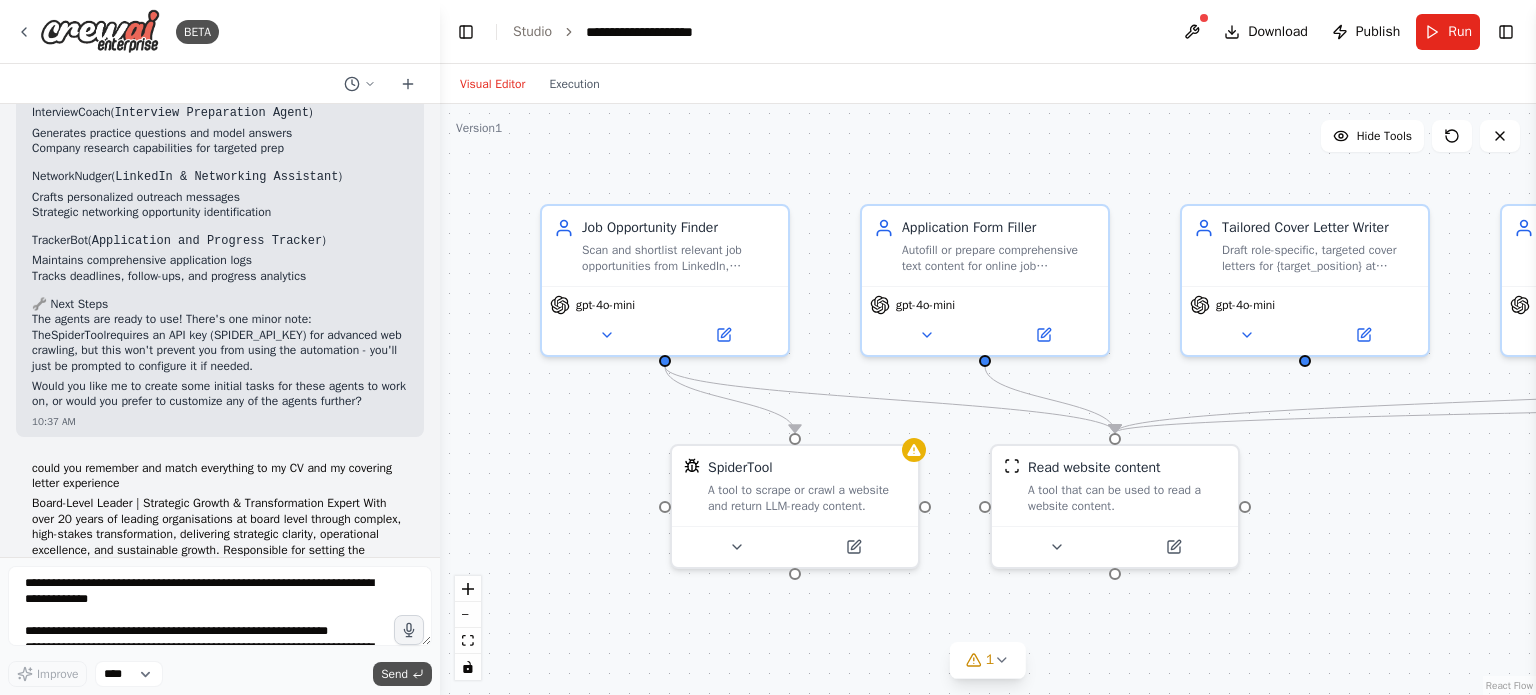 scroll, scrollTop: 7088, scrollLeft: 0, axis: vertical 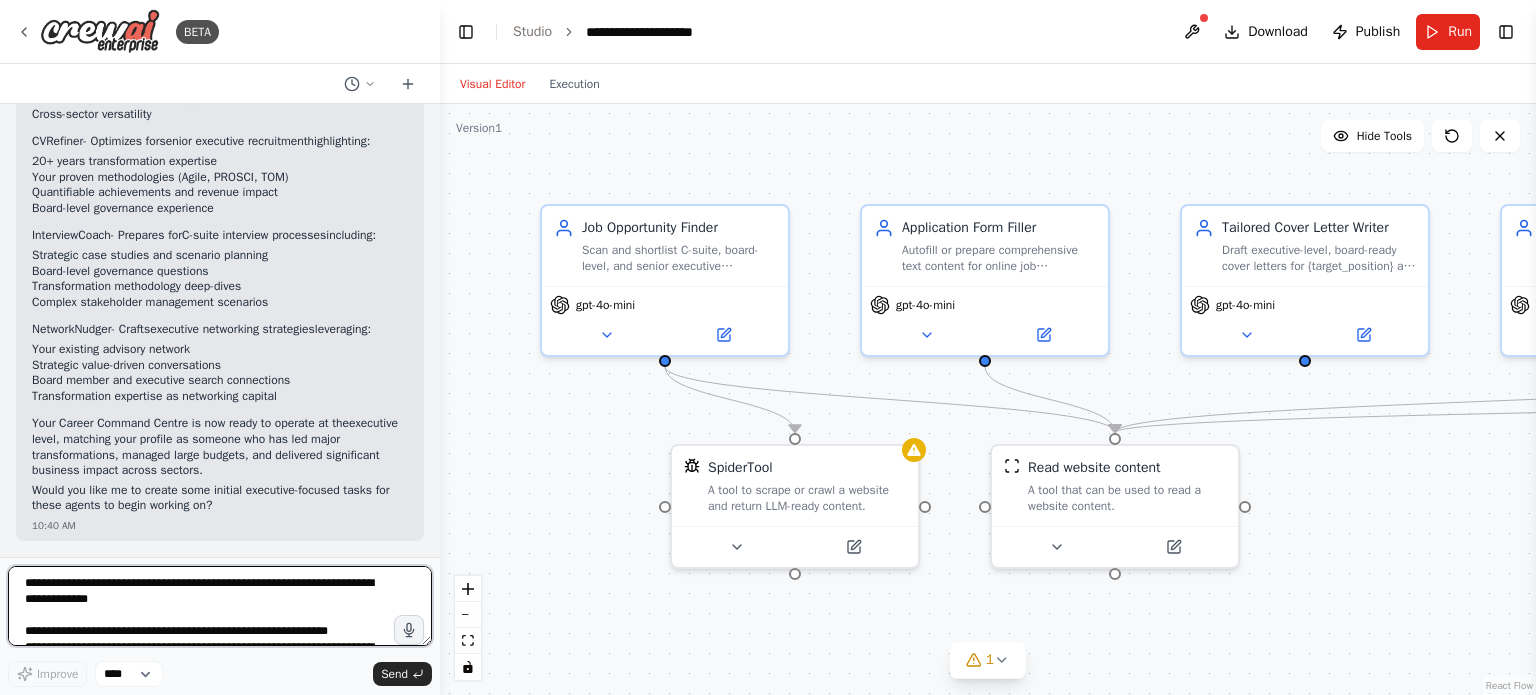 click at bounding box center (220, 606) 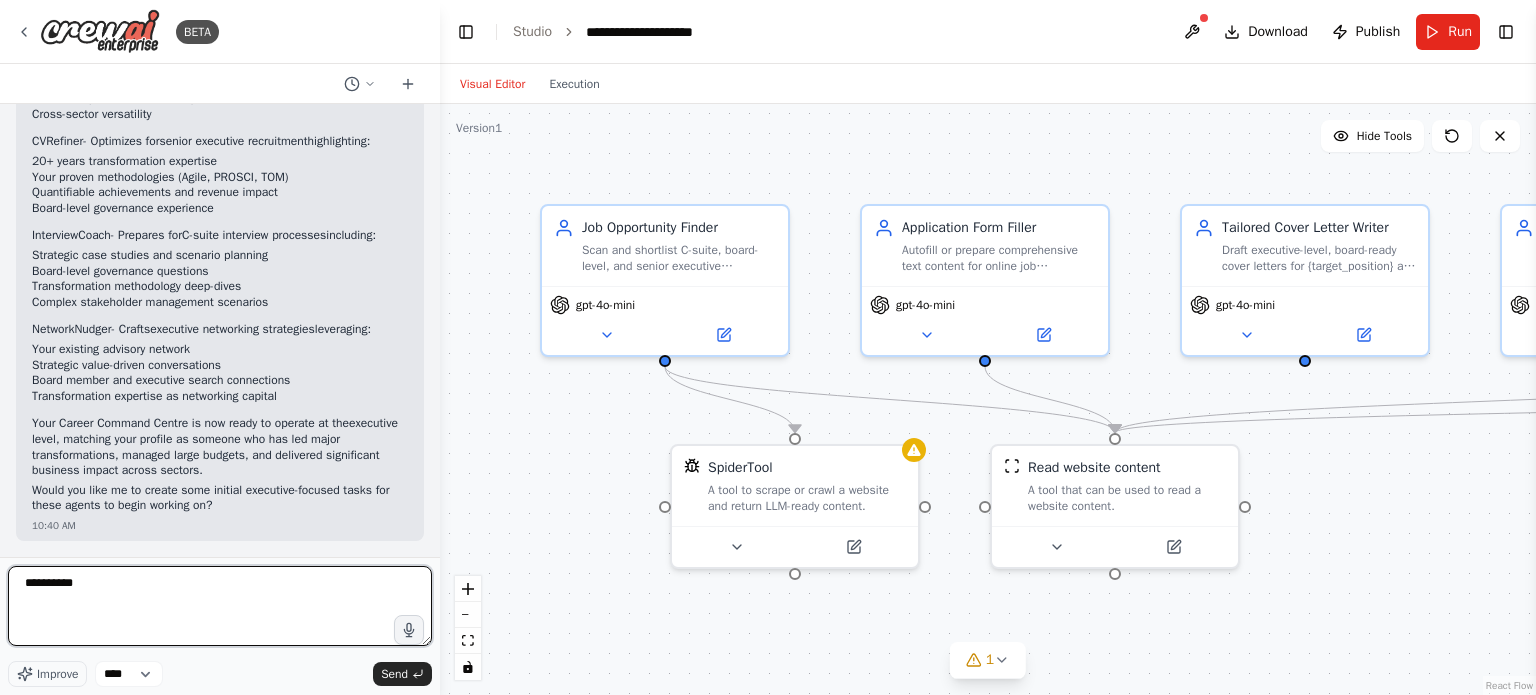 type on "**********" 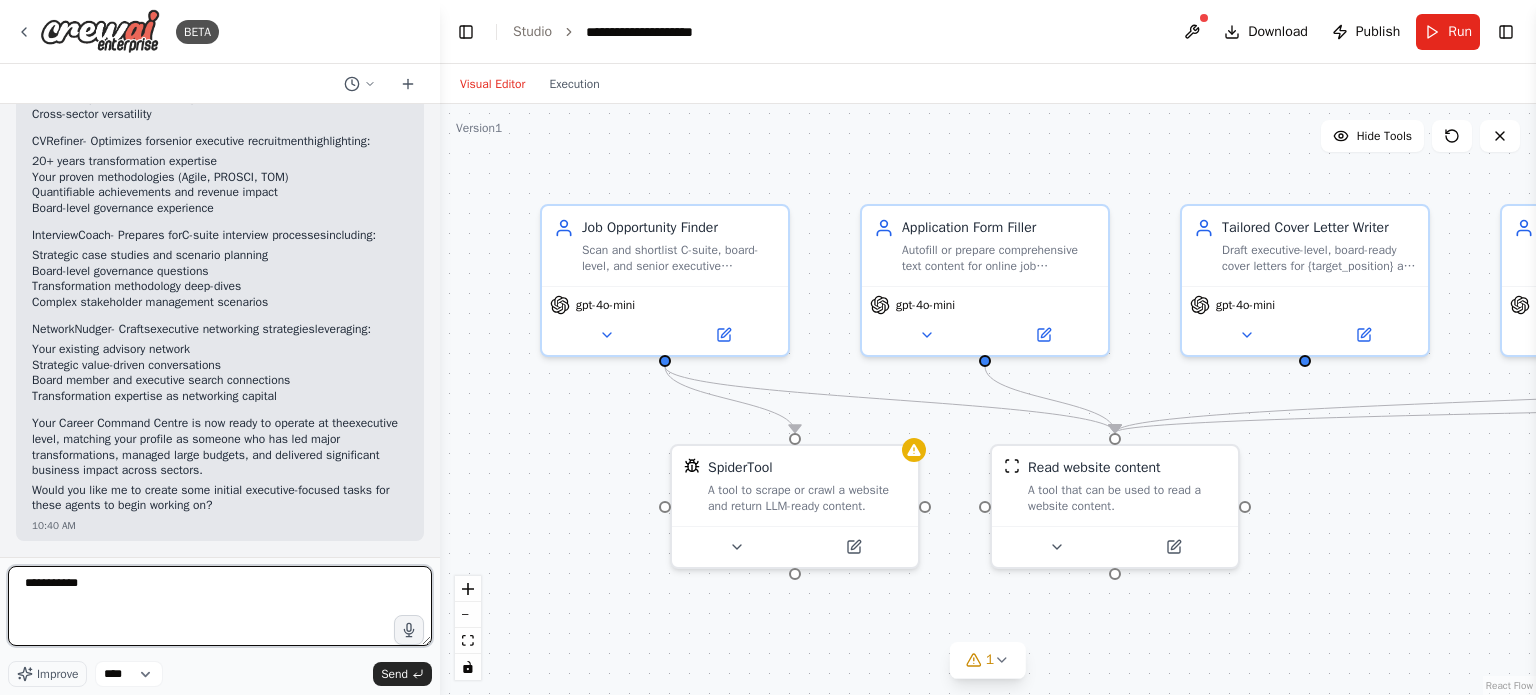 type 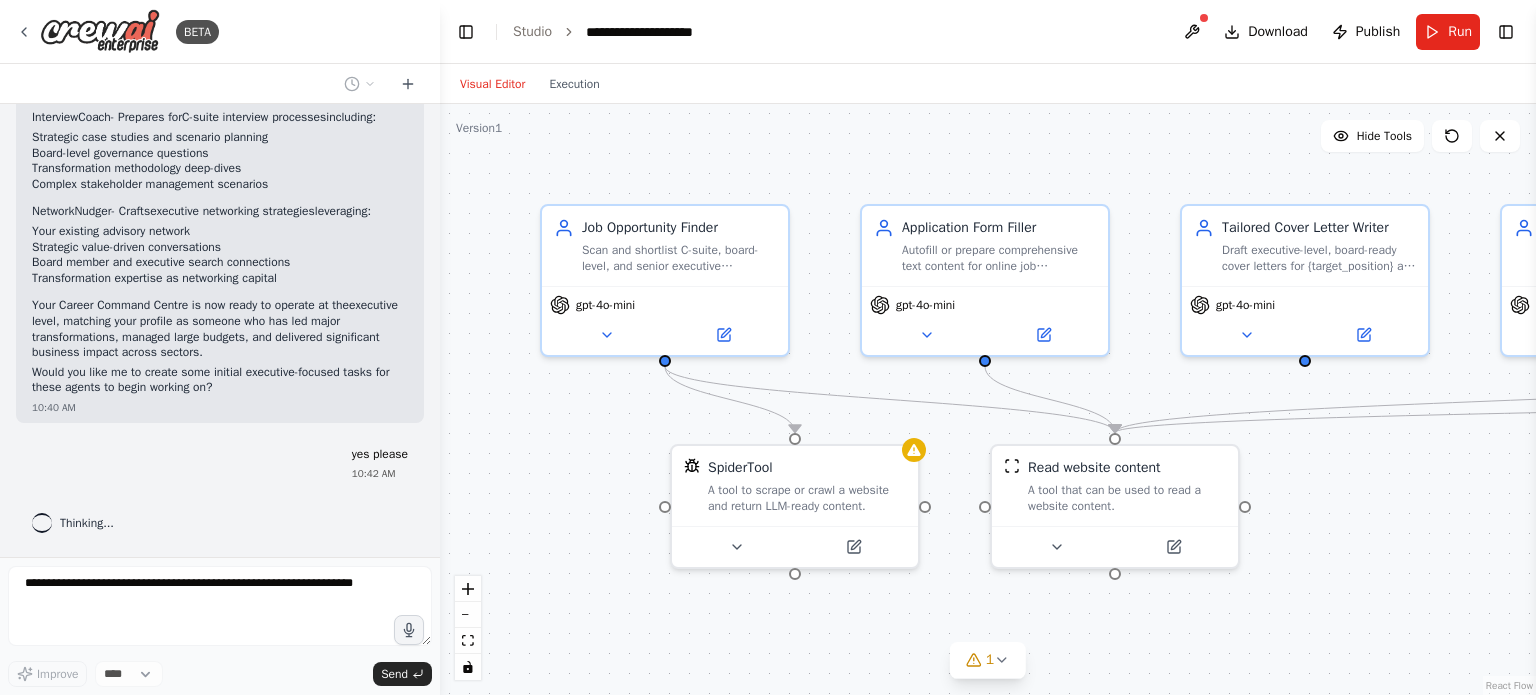 scroll, scrollTop: 8644, scrollLeft: 0, axis: vertical 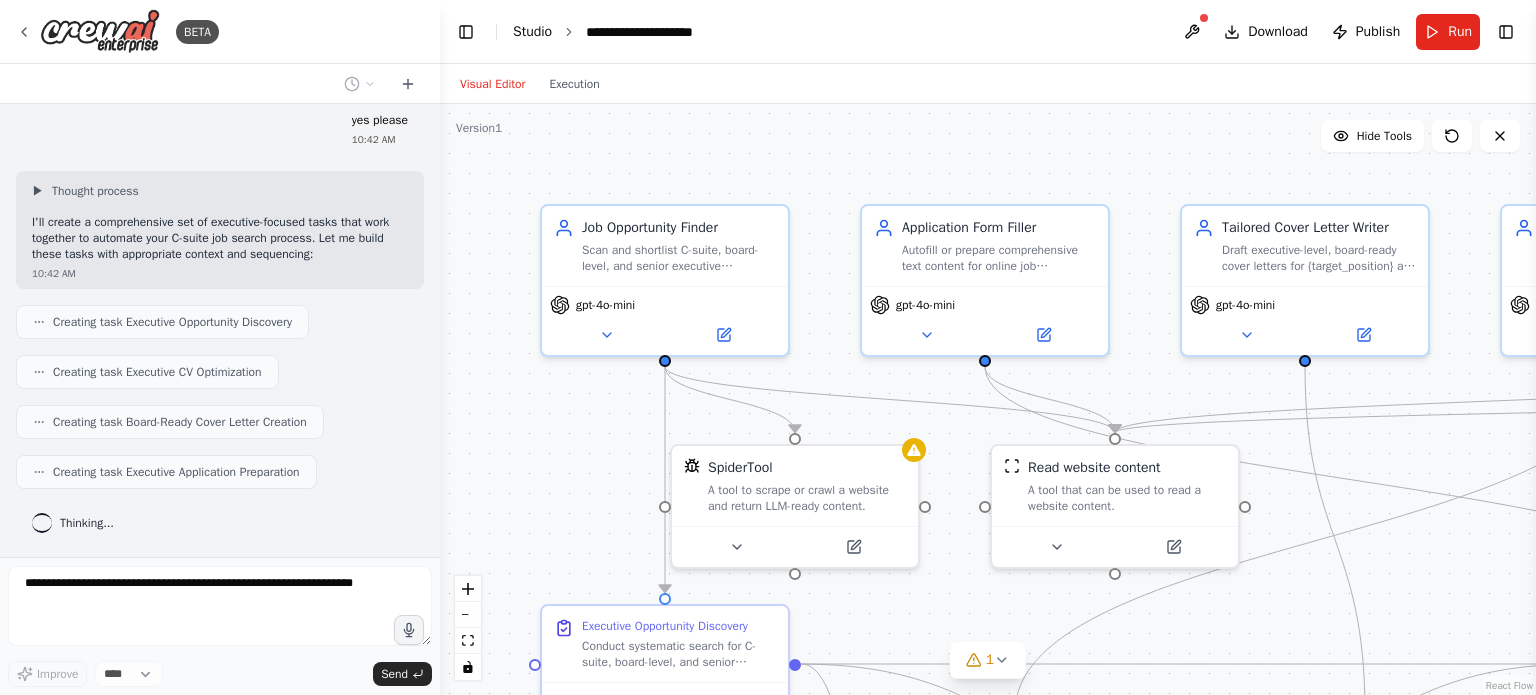 click on "Studio" at bounding box center (532, 31) 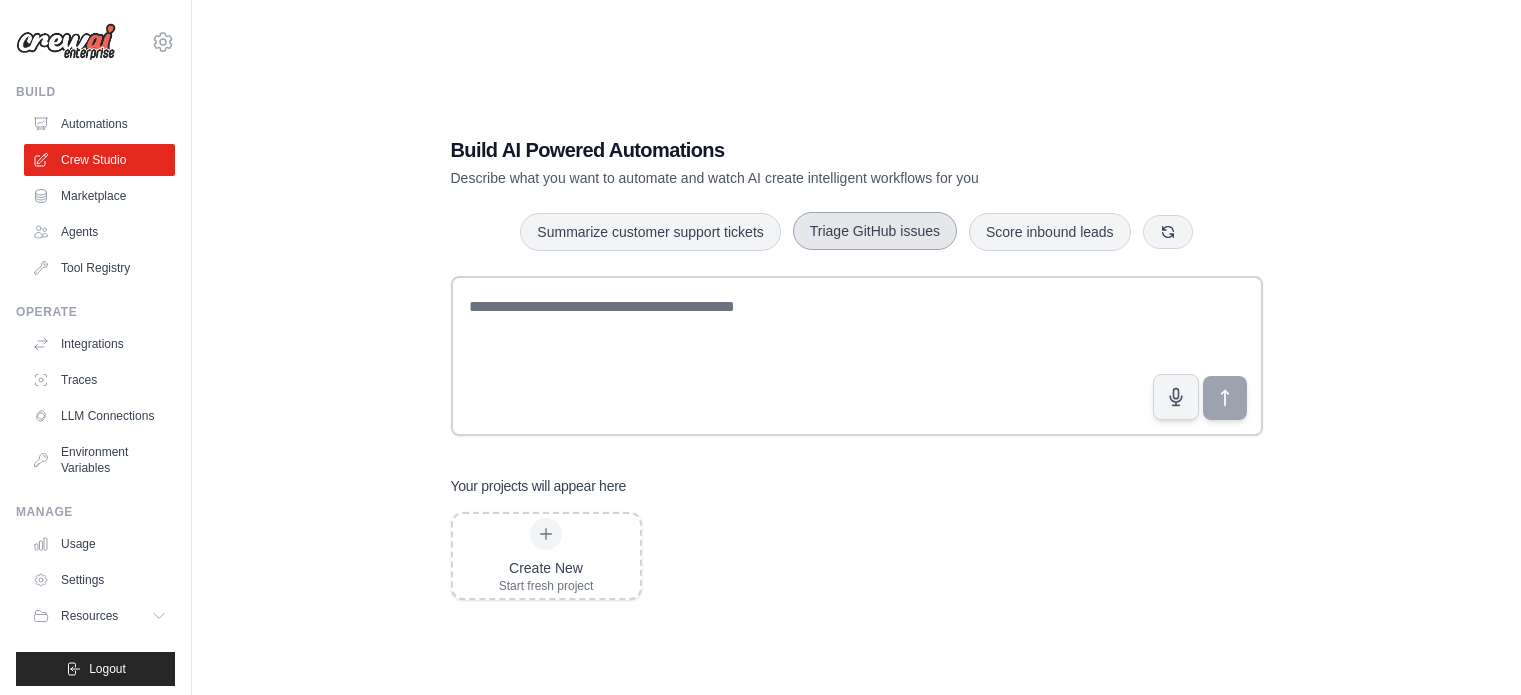 scroll, scrollTop: 0, scrollLeft: 0, axis: both 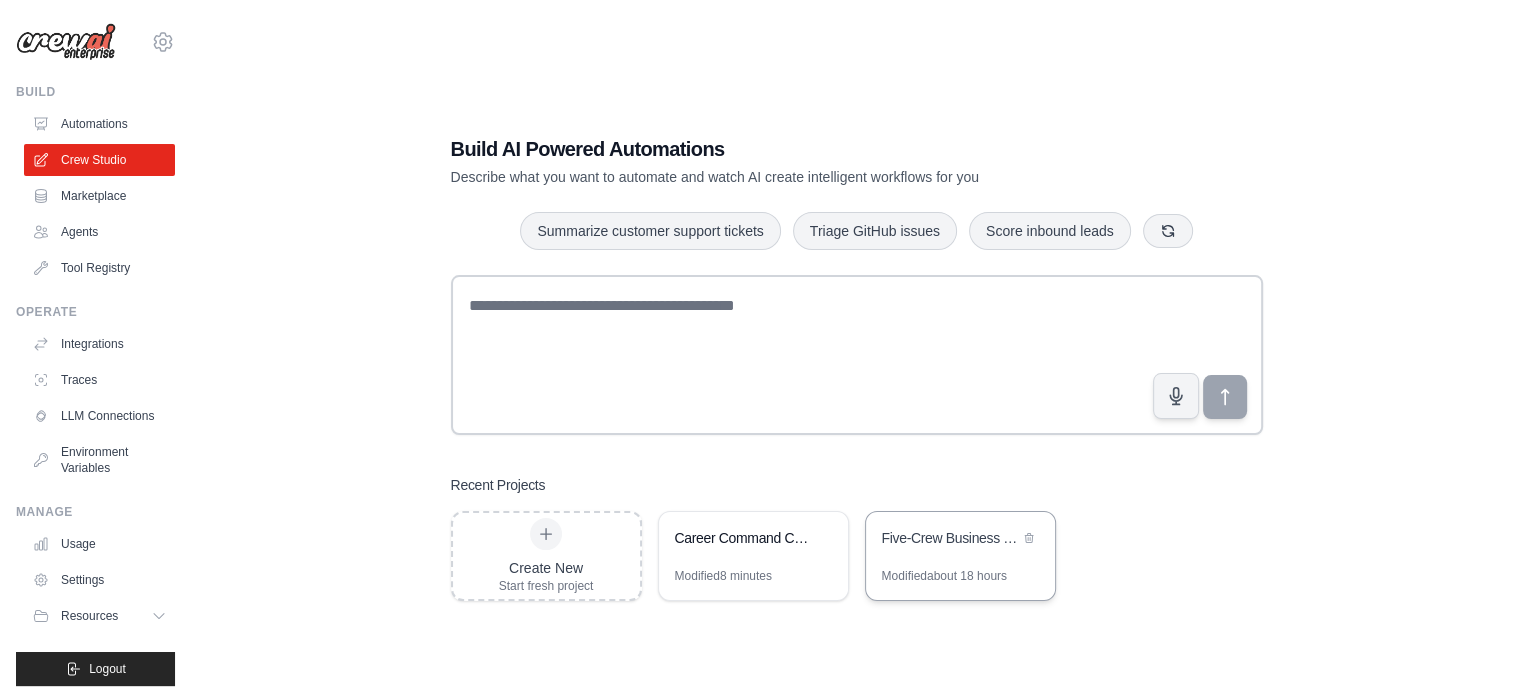 click on "Five-Crew Business Intelligence Suite" at bounding box center (950, 540) 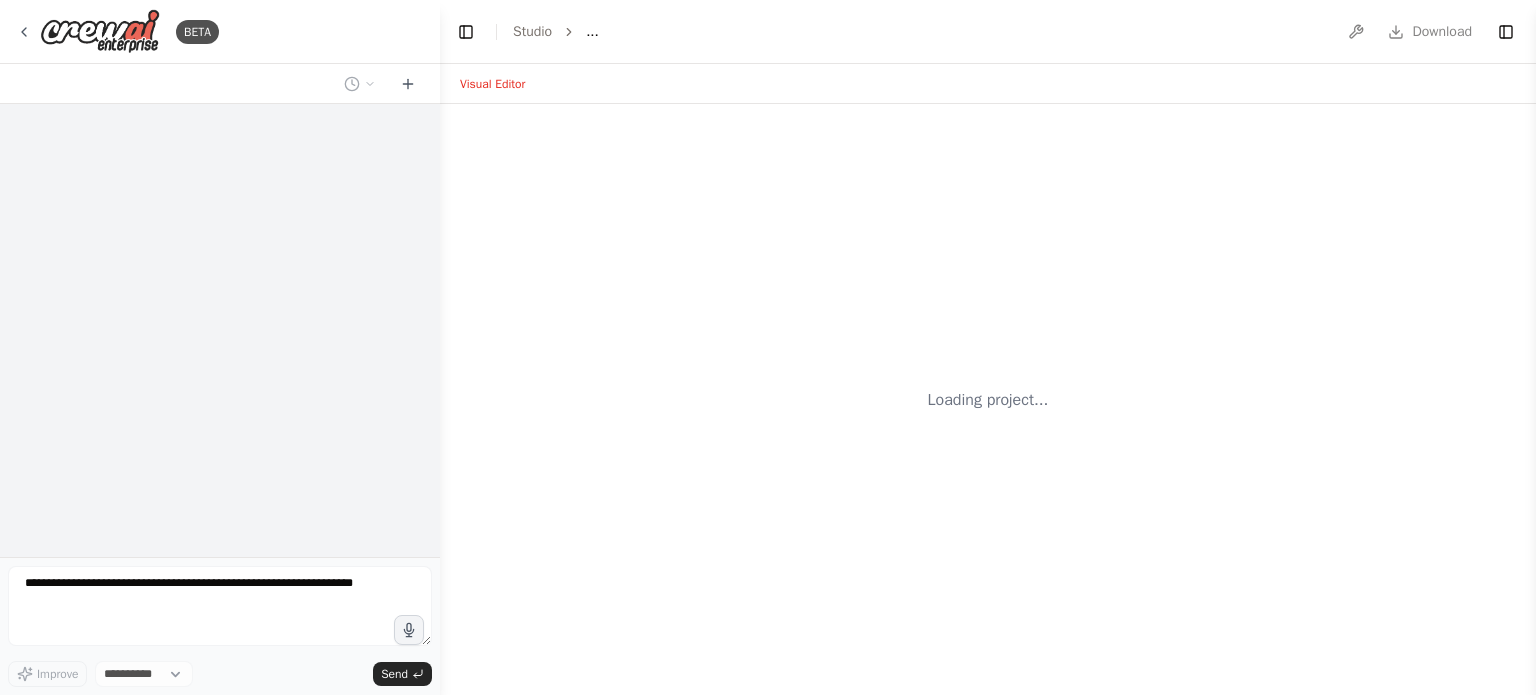 scroll, scrollTop: 0, scrollLeft: 0, axis: both 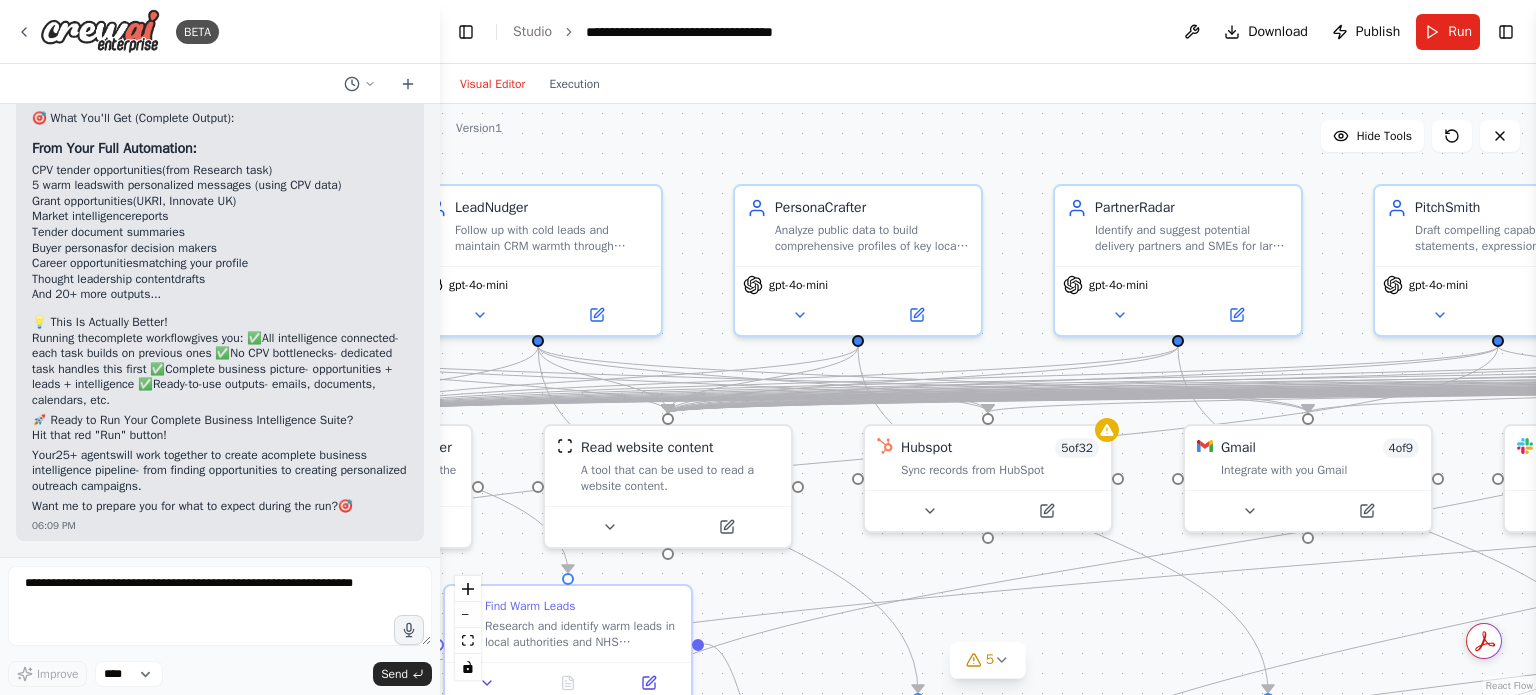 drag, startPoint x: 1172, startPoint y: 146, endPoint x: 717, endPoint y: 126, distance: 455.43936 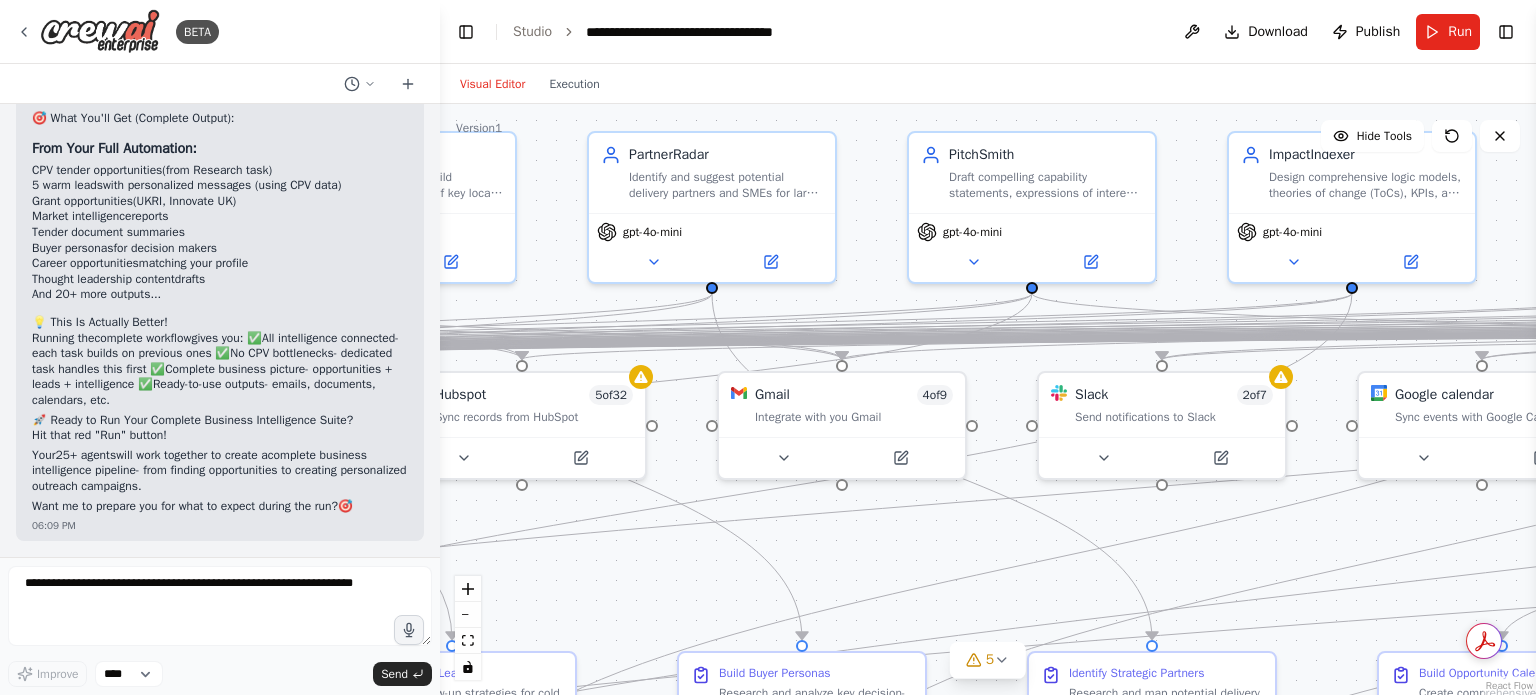 drag, startPoint x: 988, startPoint y: 163, endPoint x: 452, endPoint y: 139, distance: 536.53705 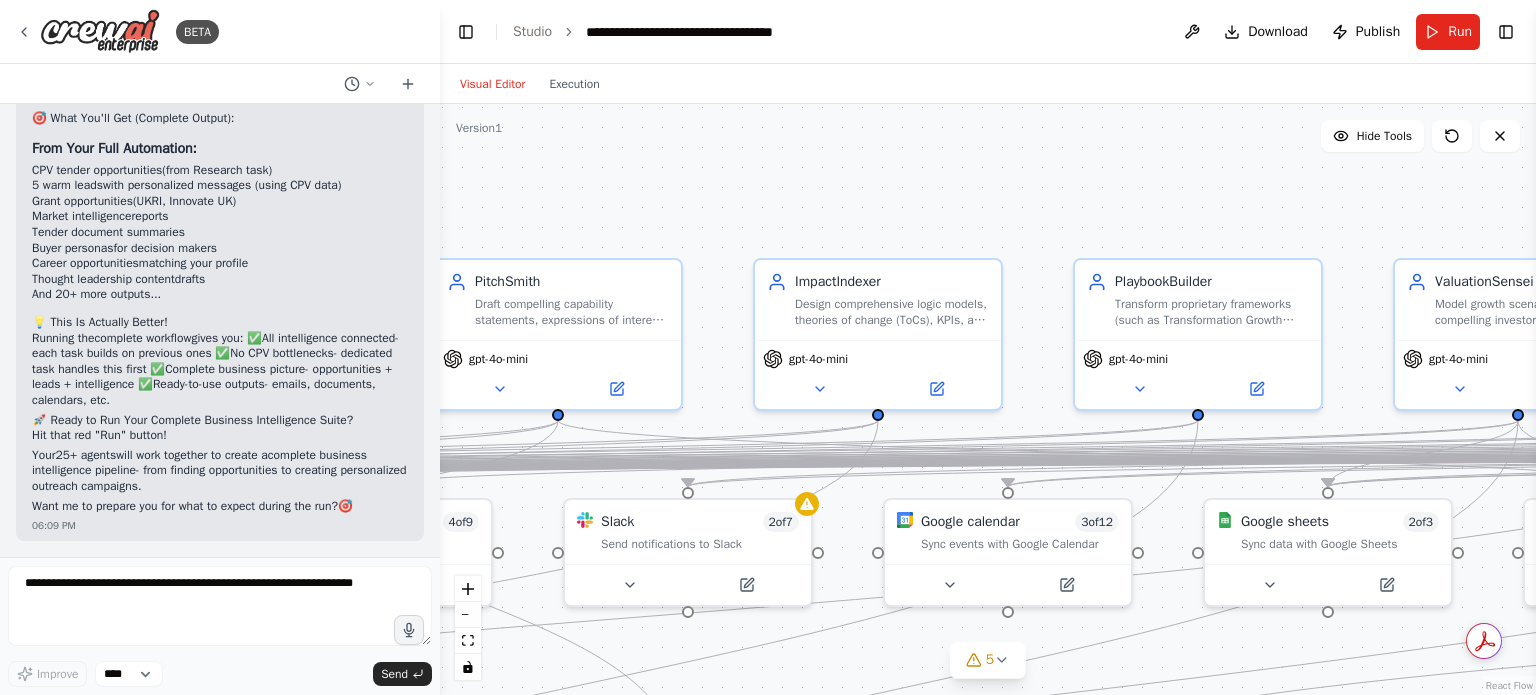 drag, startPoint x: 829, startPoint y: 129, endPoint x: 393, endPoint y: 235, distance: 448.70035 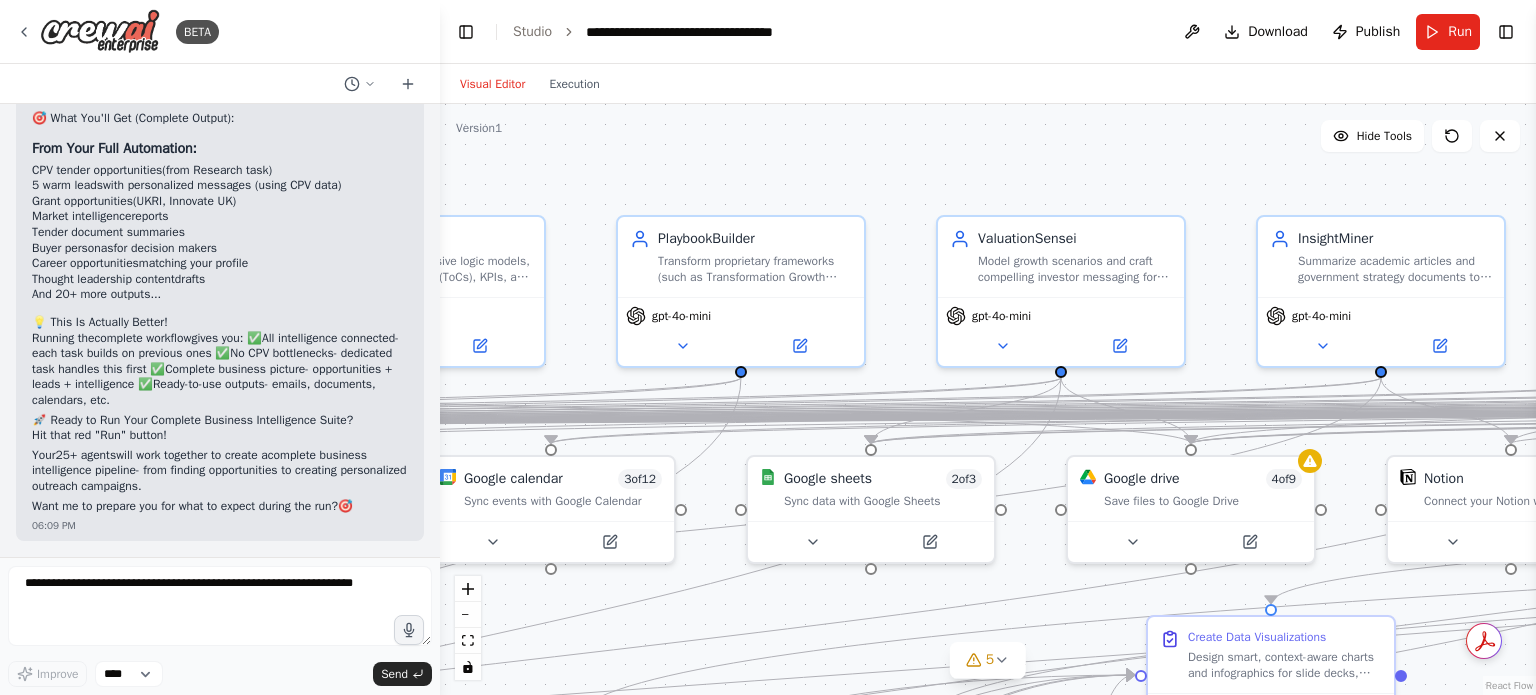 drag, startPoint x: 1113, startPoint y: 197, endPoint x: 696, endPoint y: 146, distance: 420.10712 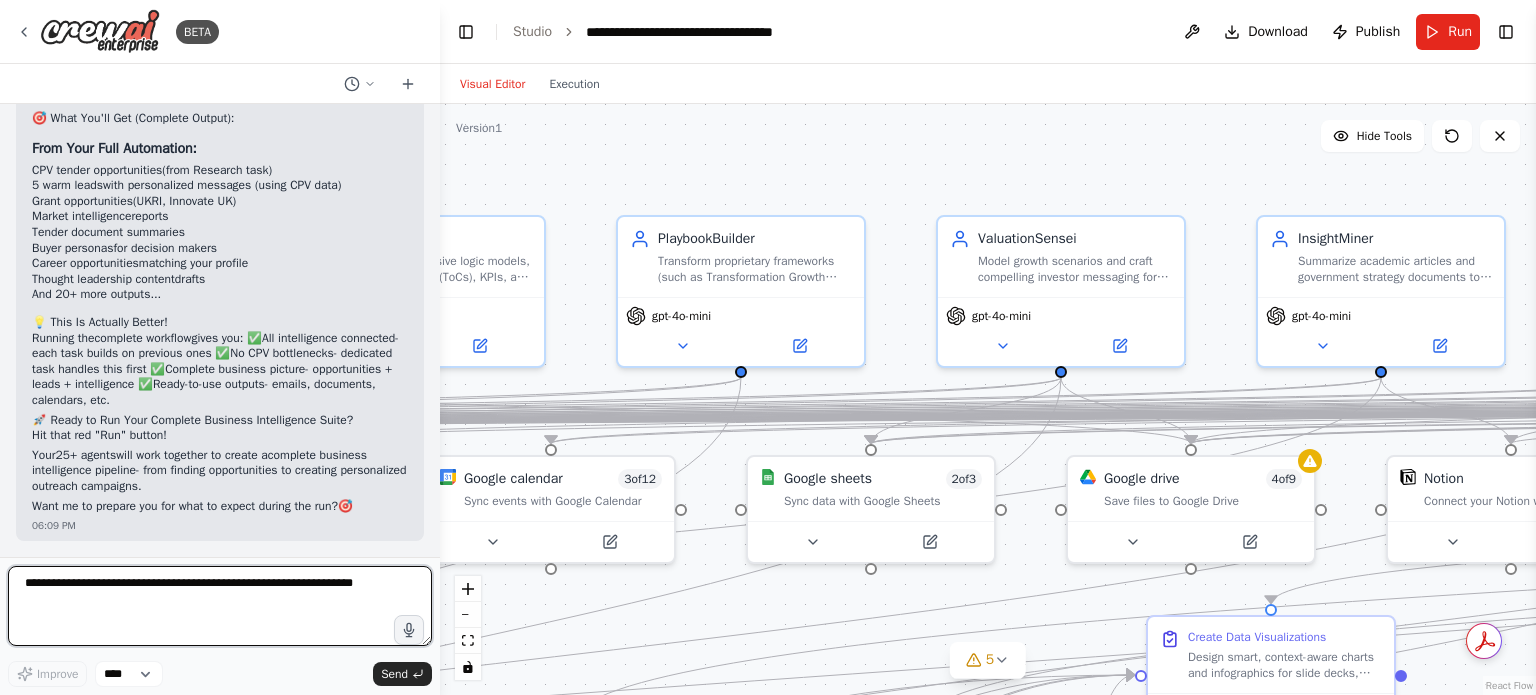 click at bounding box center (220, 606) 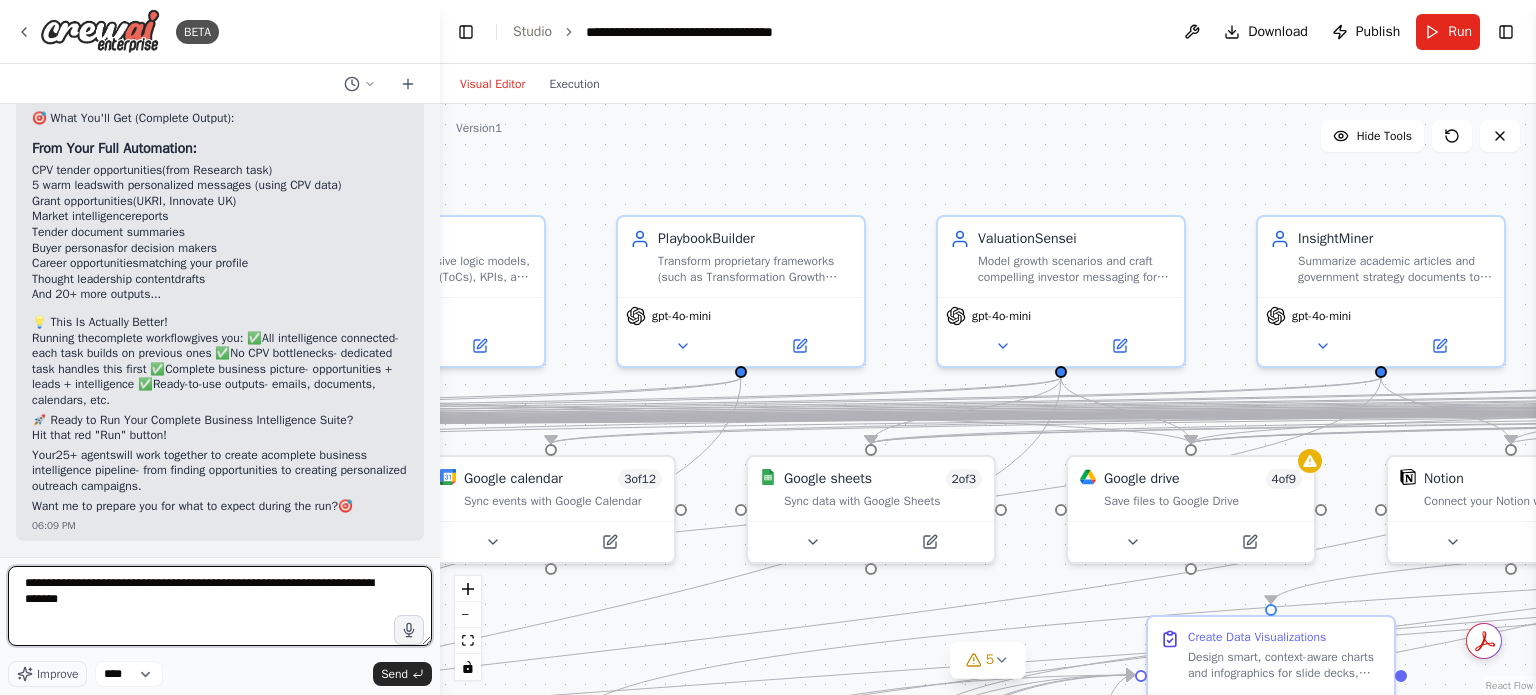 type on "**********" 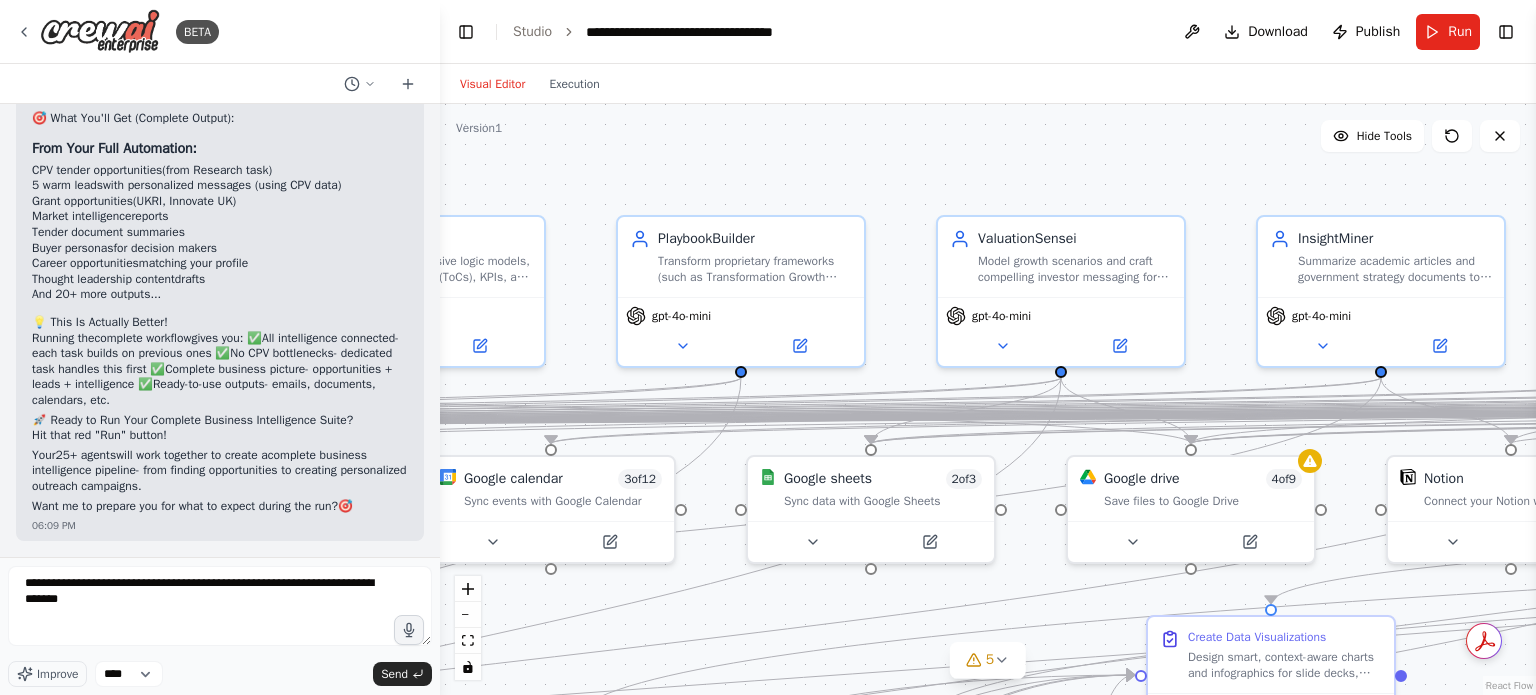 click on "**********" at bounding box center (988, 32) 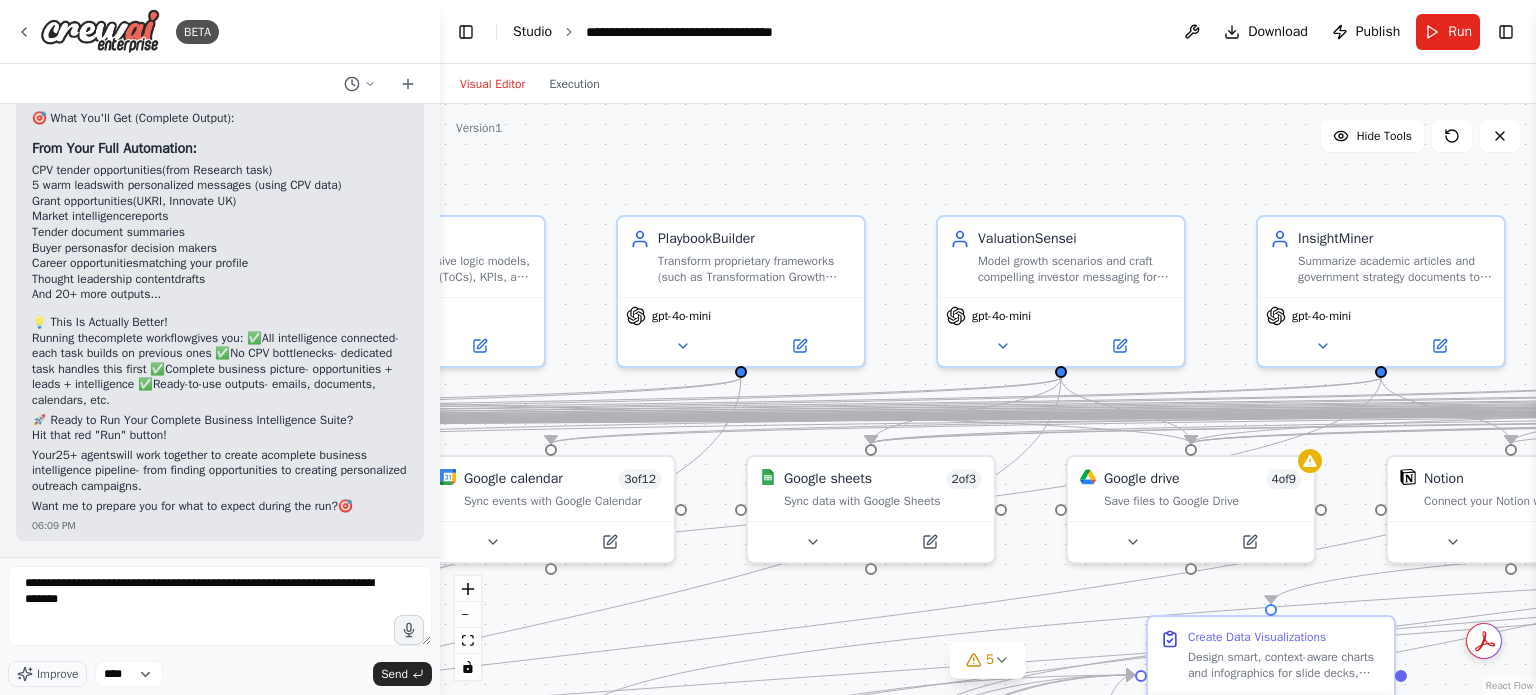 click on "Studio" at bounding box center (532, 31) 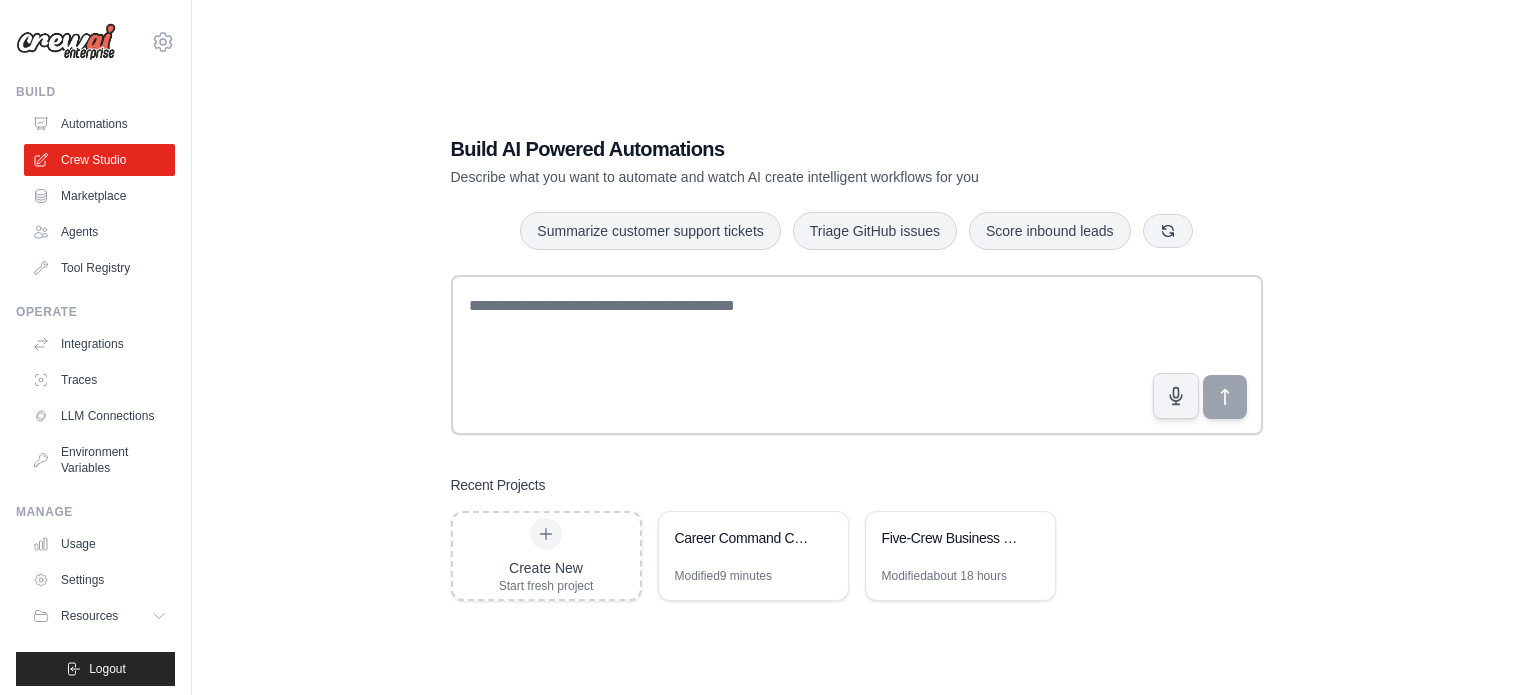 scroll, scrollTop: 0, scrollLeft: 0, axis: both 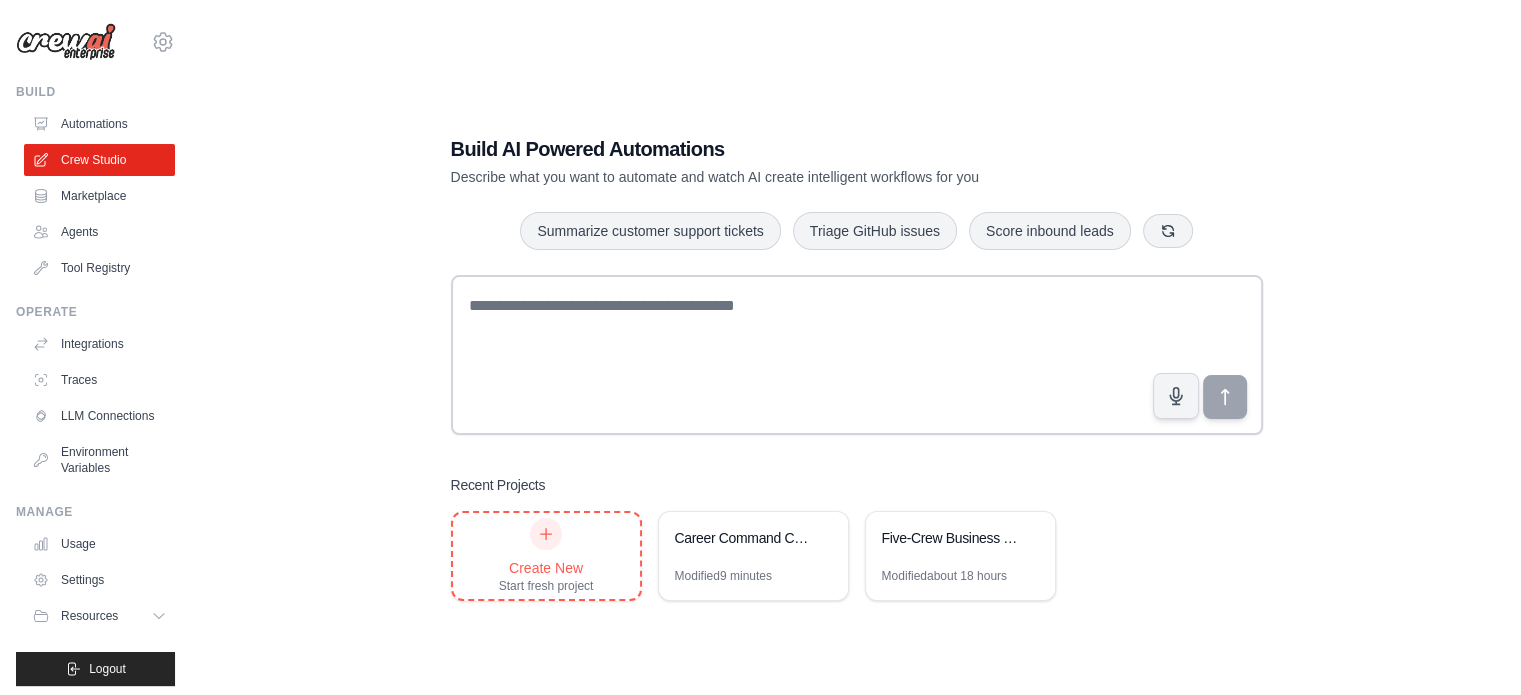 click 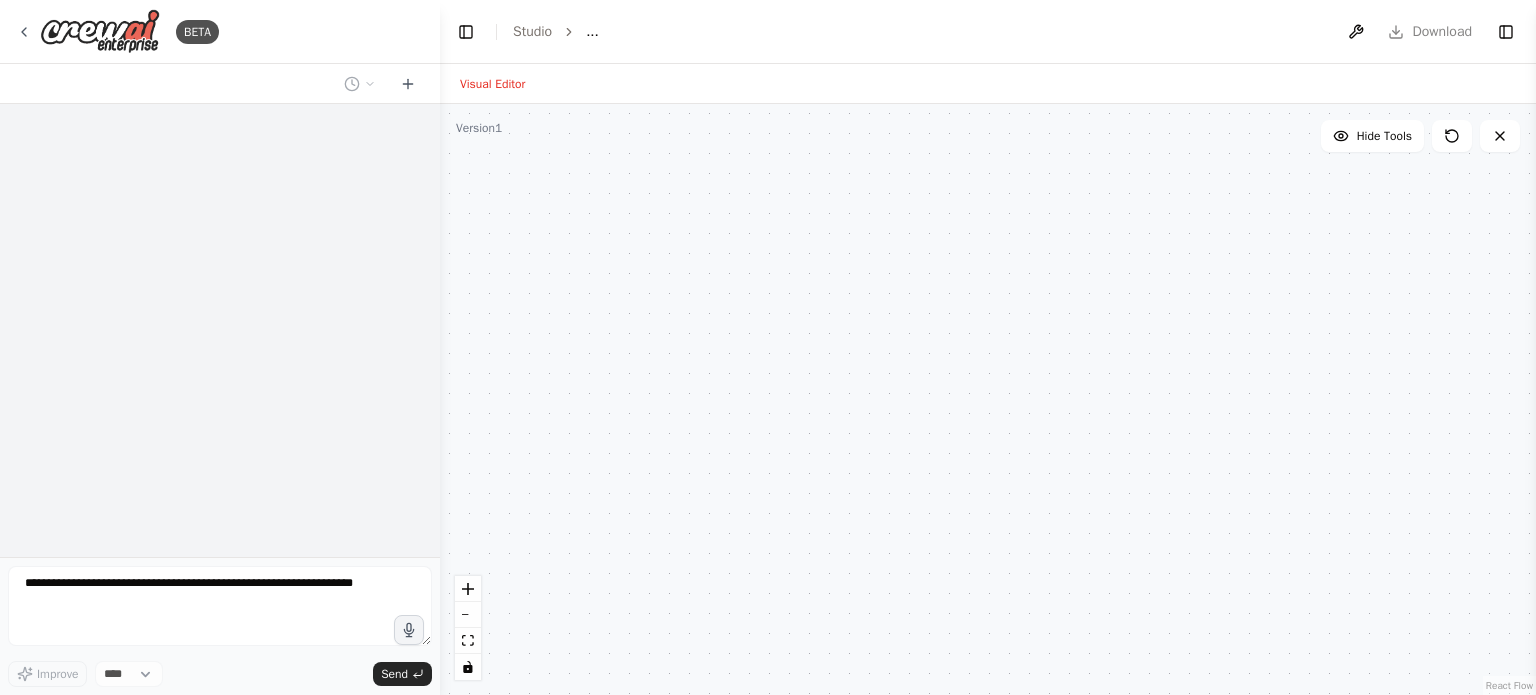 scroll, scrollTop: 0, scrollLeft: 0, axis: both 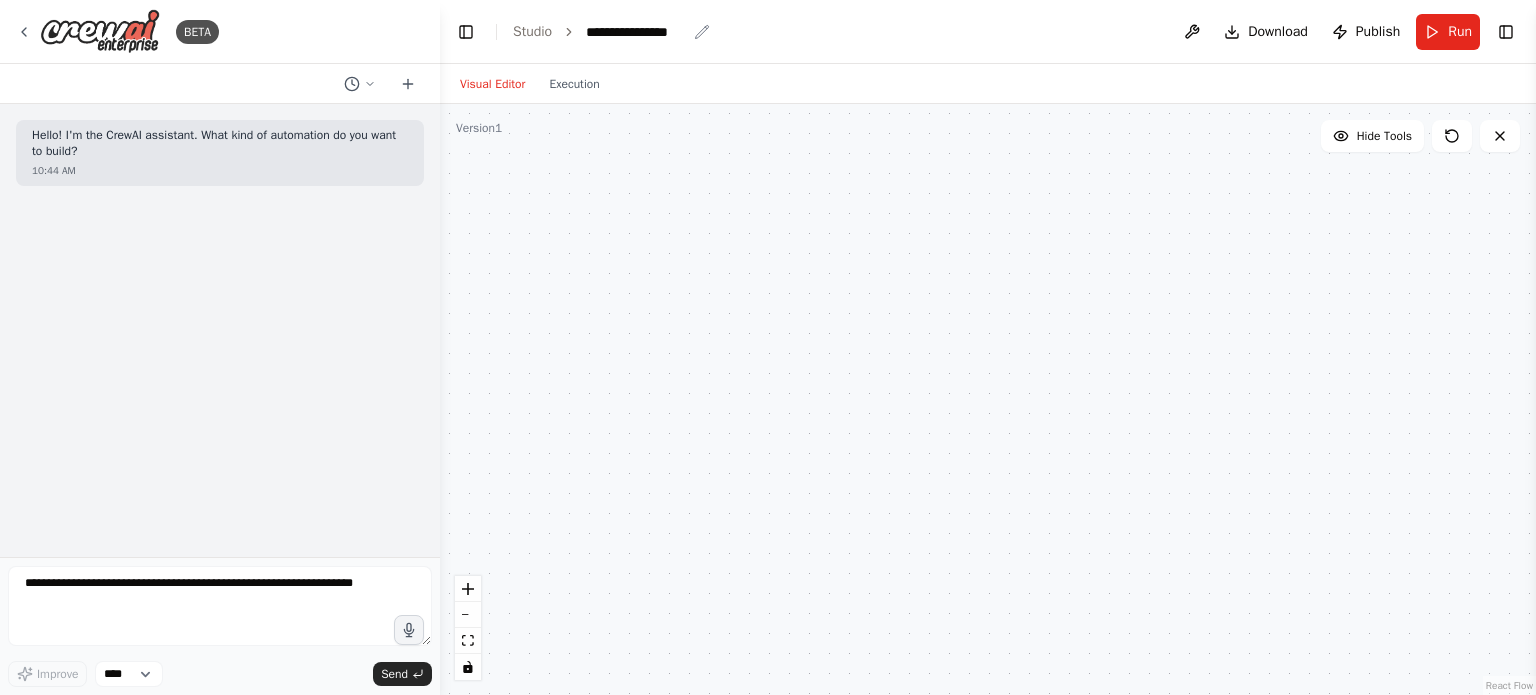 click on "**********" at bounding box center [636, 32] 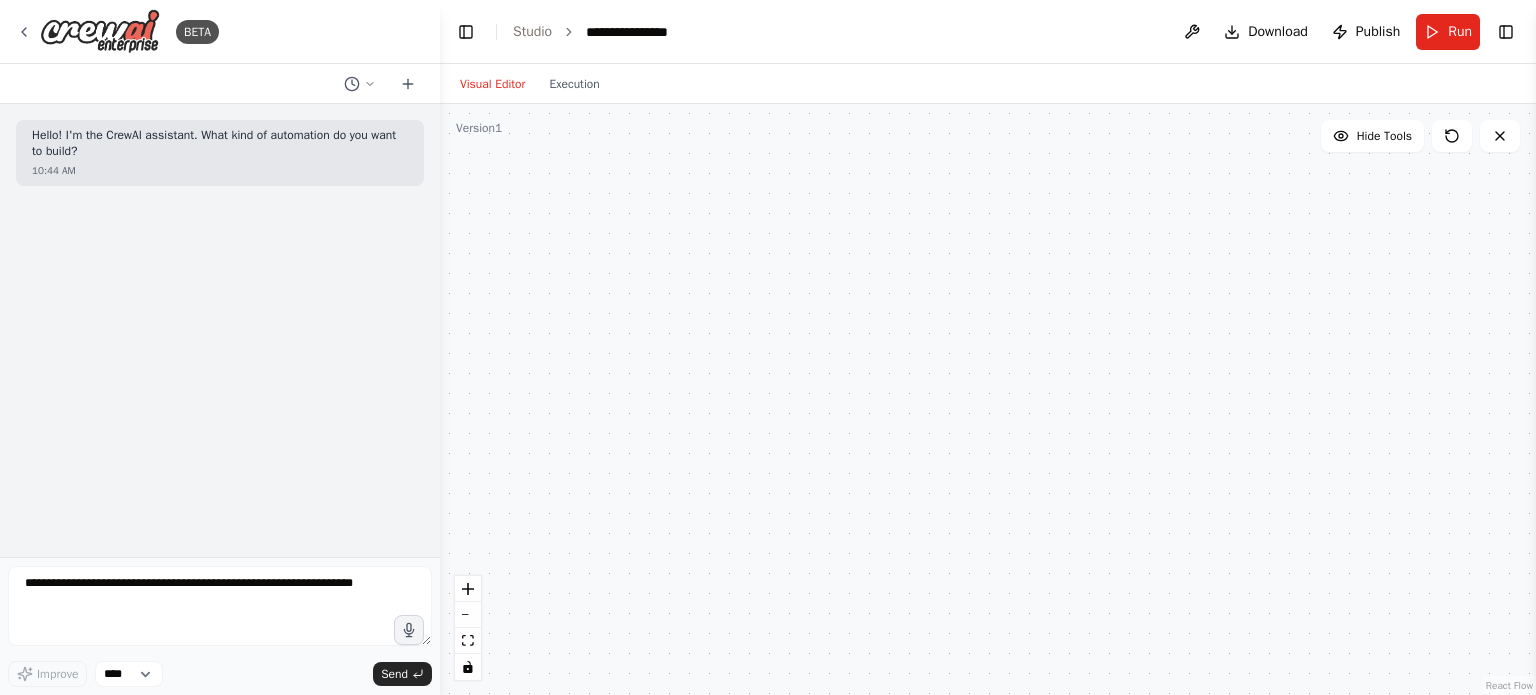 click on "**********" at bounding box center [661, 32] 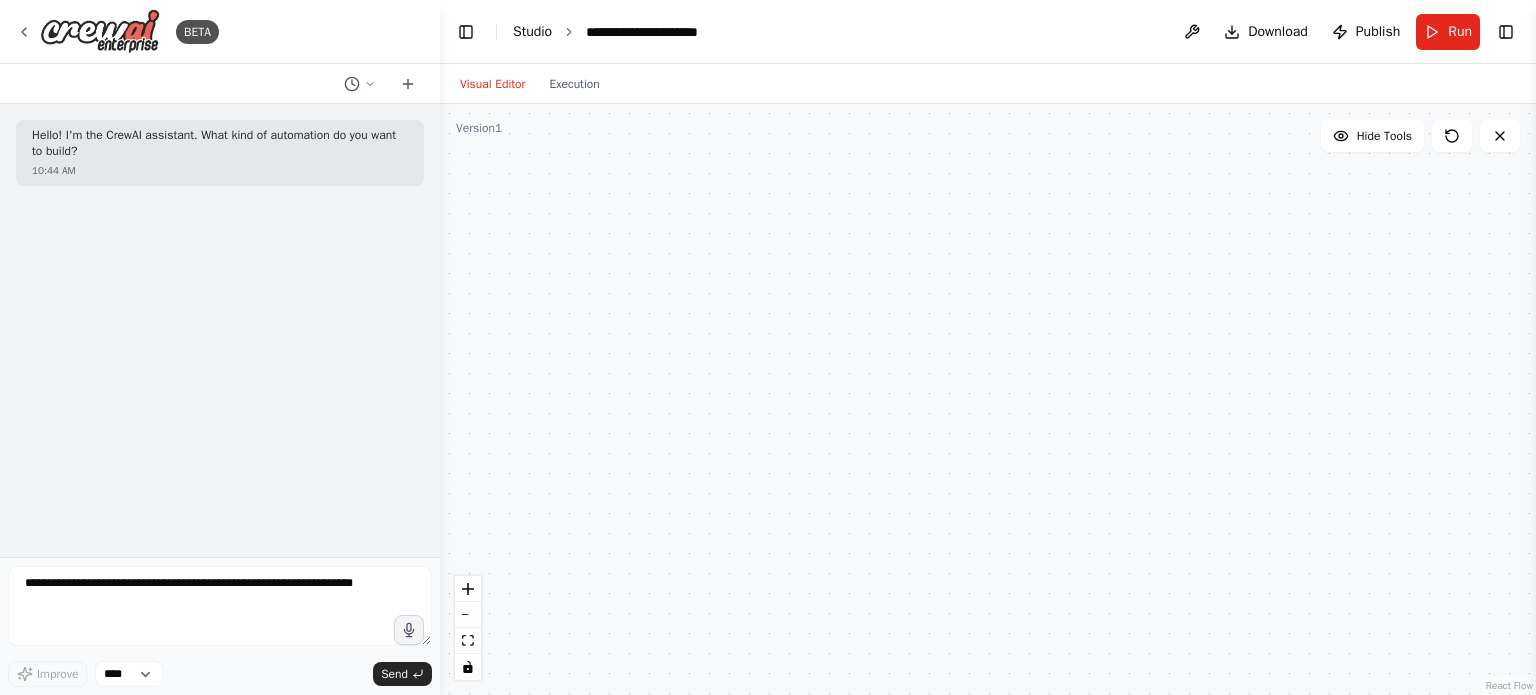 click on "Studio" at bounding box center [532, 31] 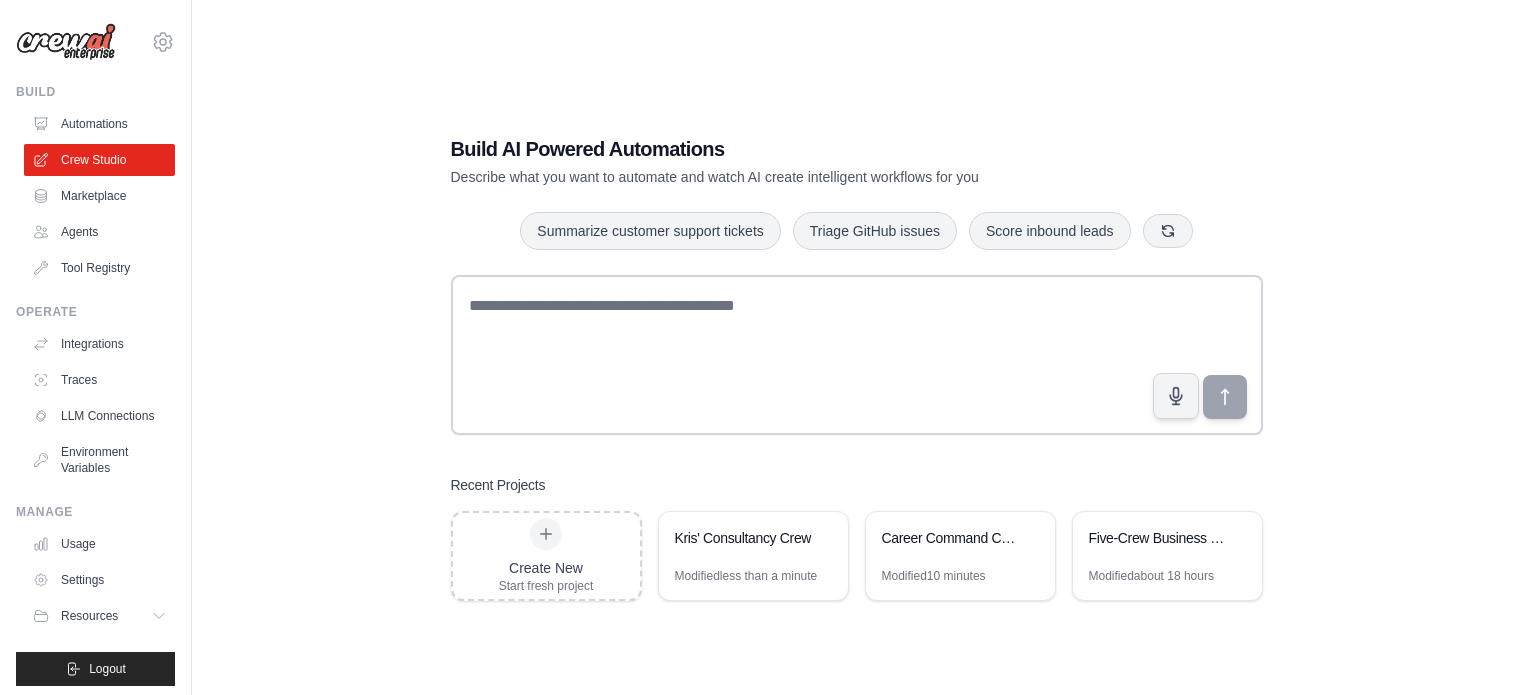 scroll, scrollTop: 0, scrollLeft: 0, axis: both 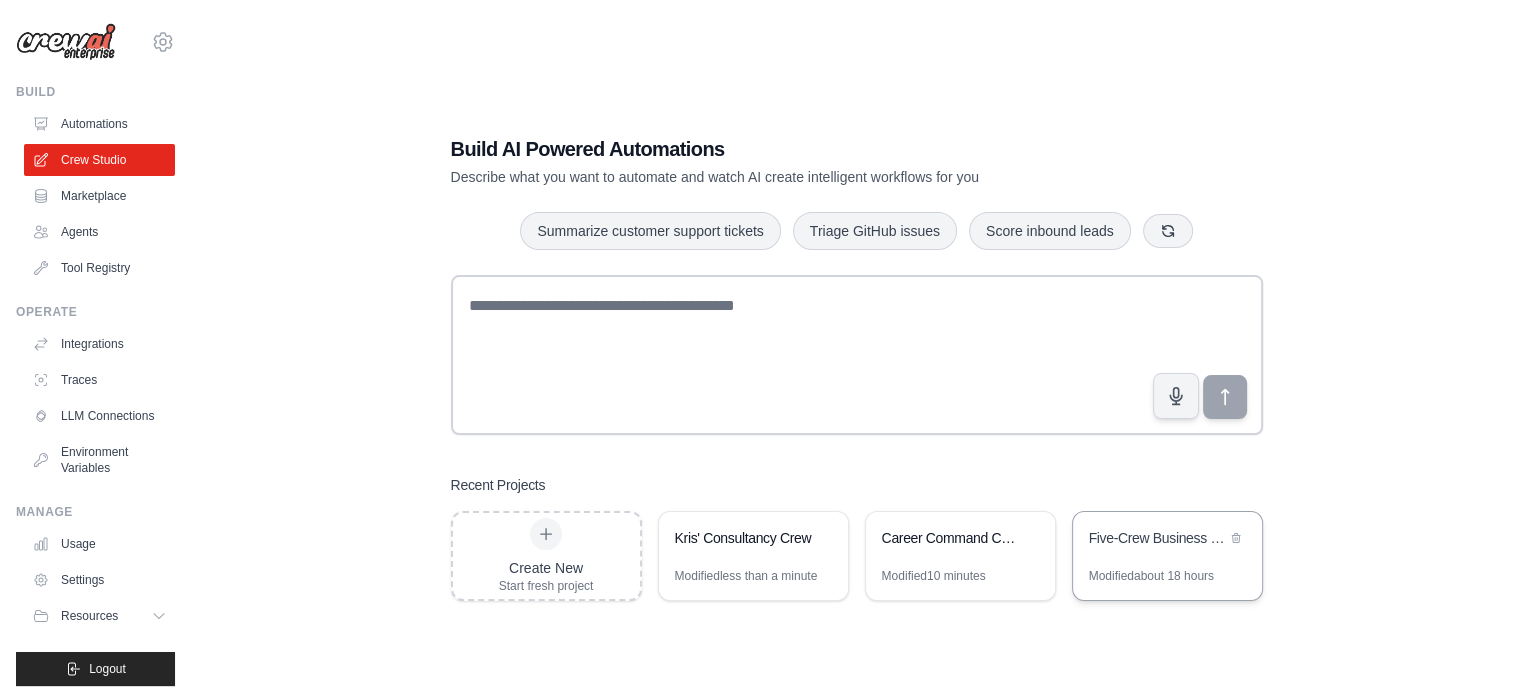 click on "Modified  about 18 hours" at bounding box center [1151, 576] 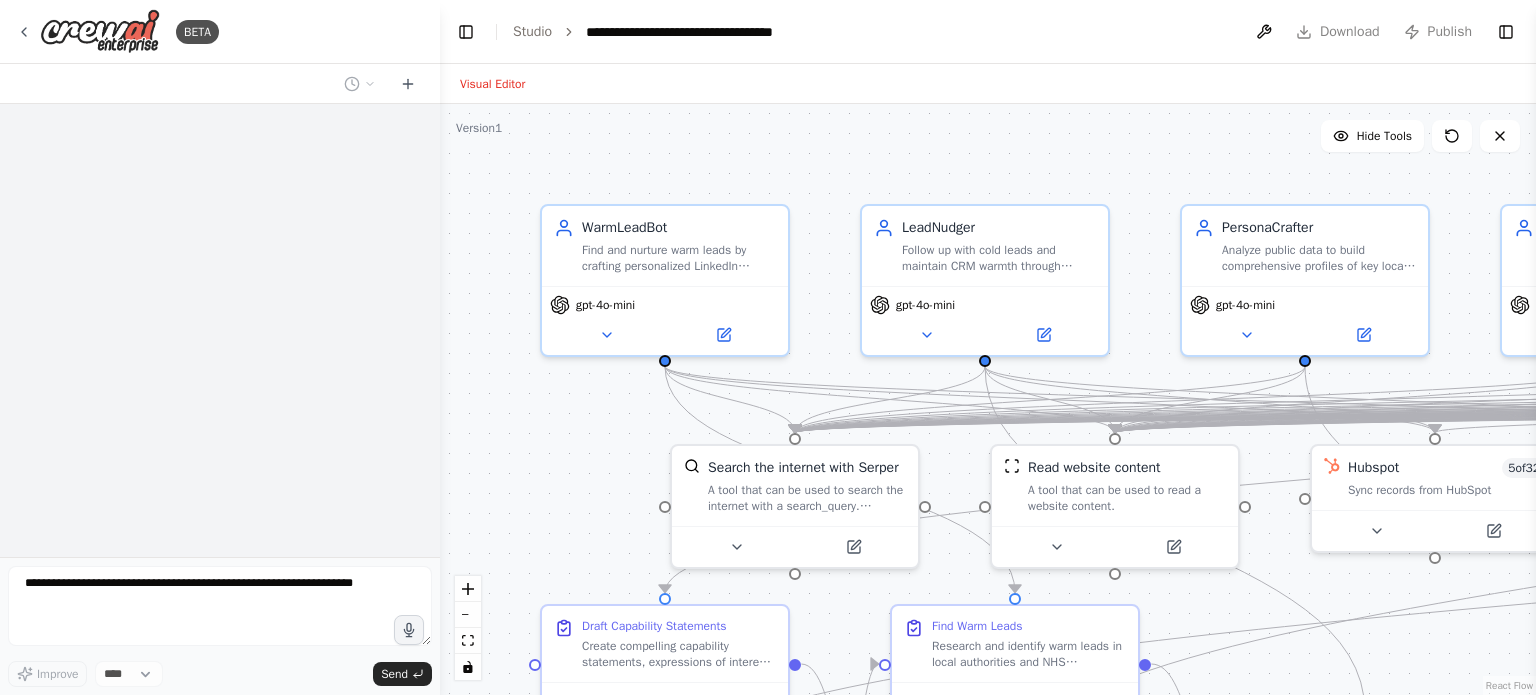 scroll, scrollTop: 0, scrollLeft: 0, axis: both 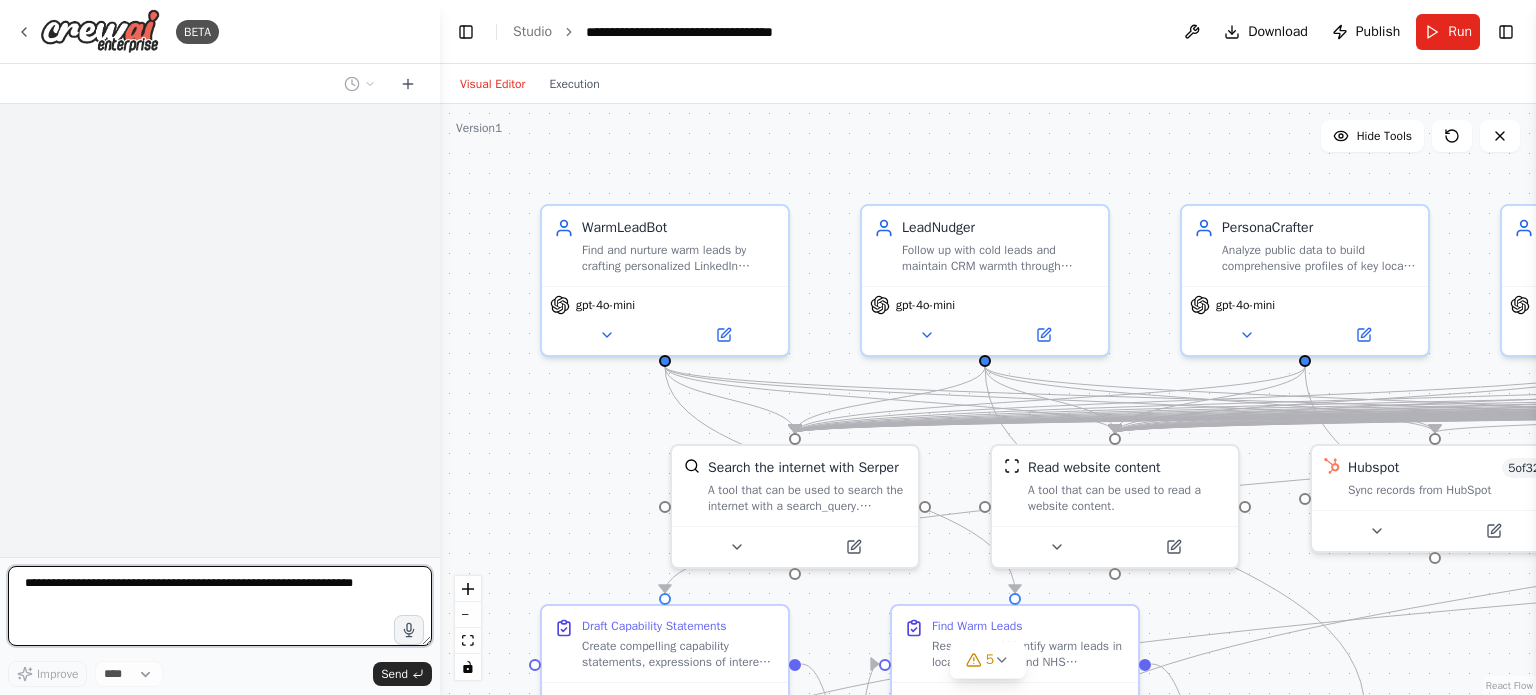 click at bounding box center [220, 606] 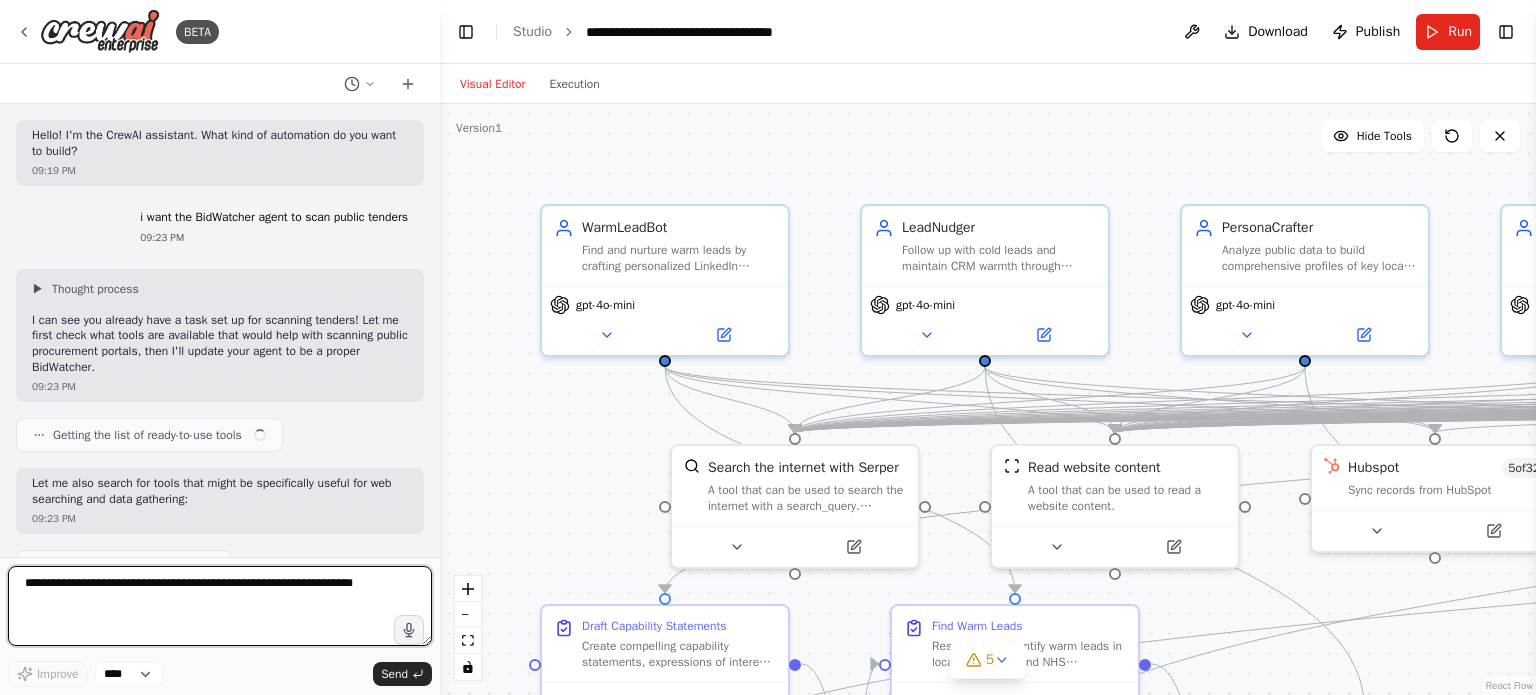 scroll, scrollTop: 58184, scrollLeft: 0, axis: vertical 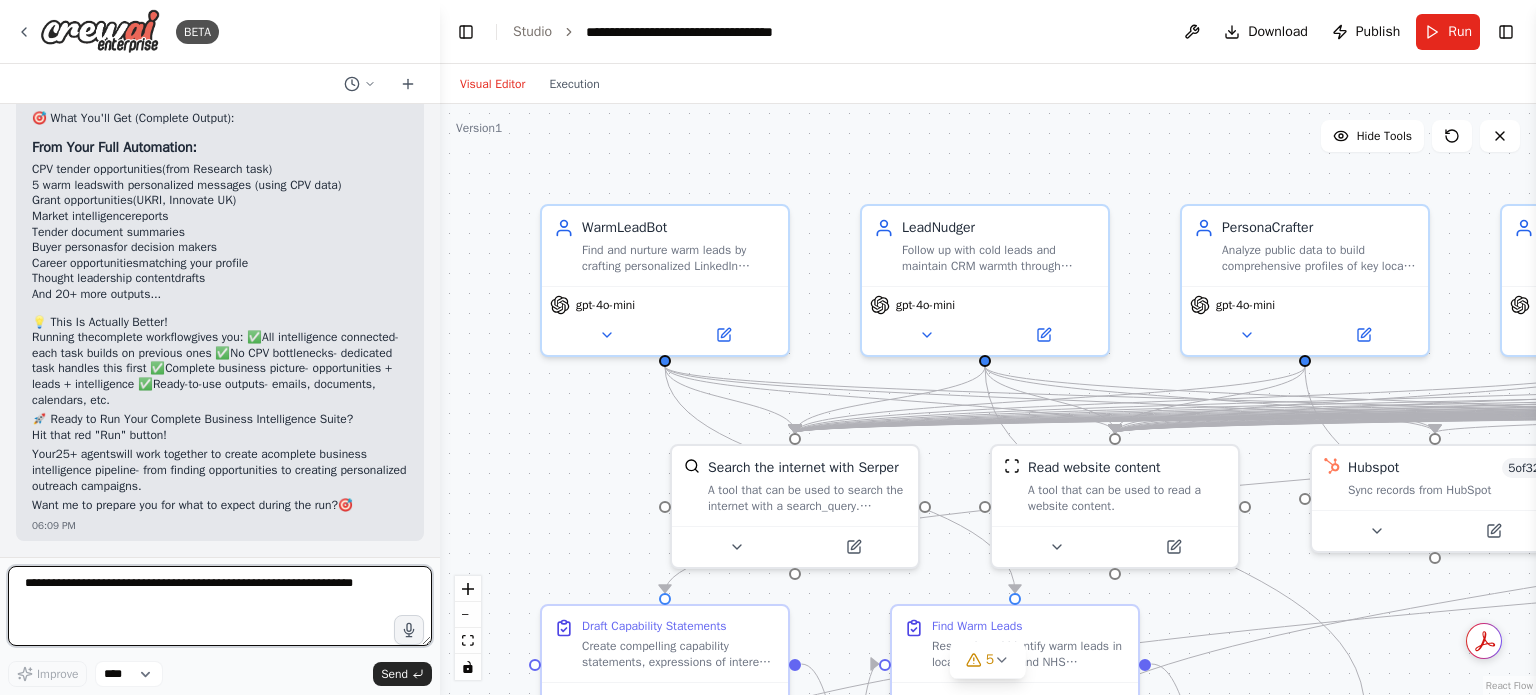 click at bounding box center [220, 606] 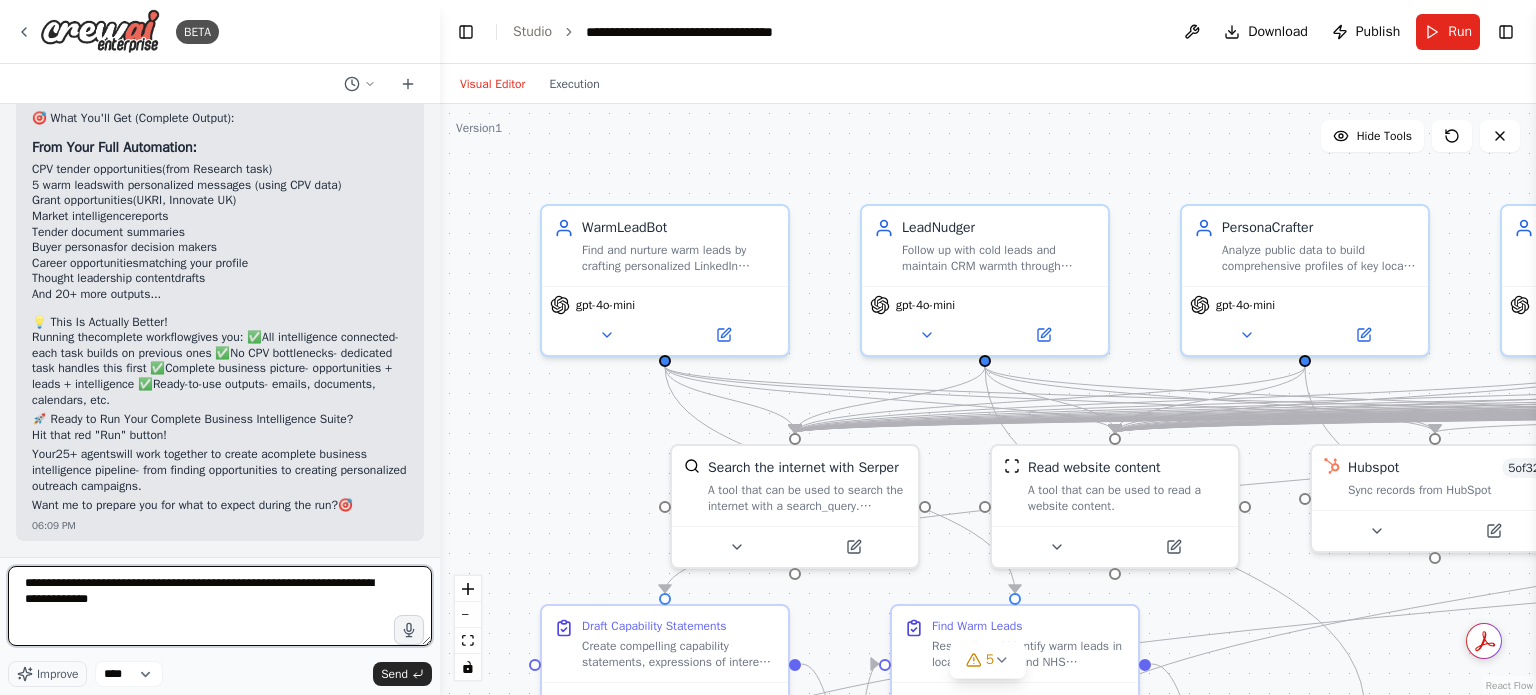 type on "**********" 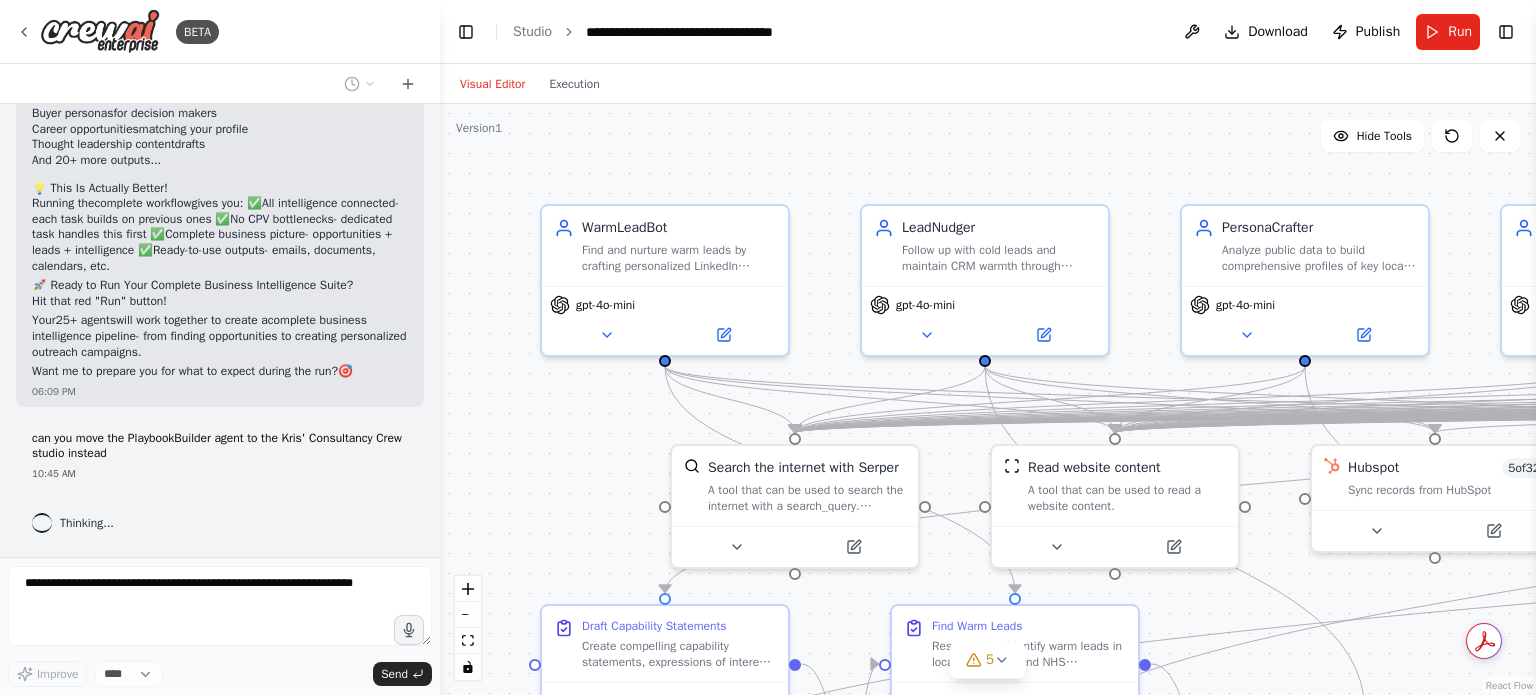 scroll, scrollTop: 58318, scrollLeft: 0, axis: vertical 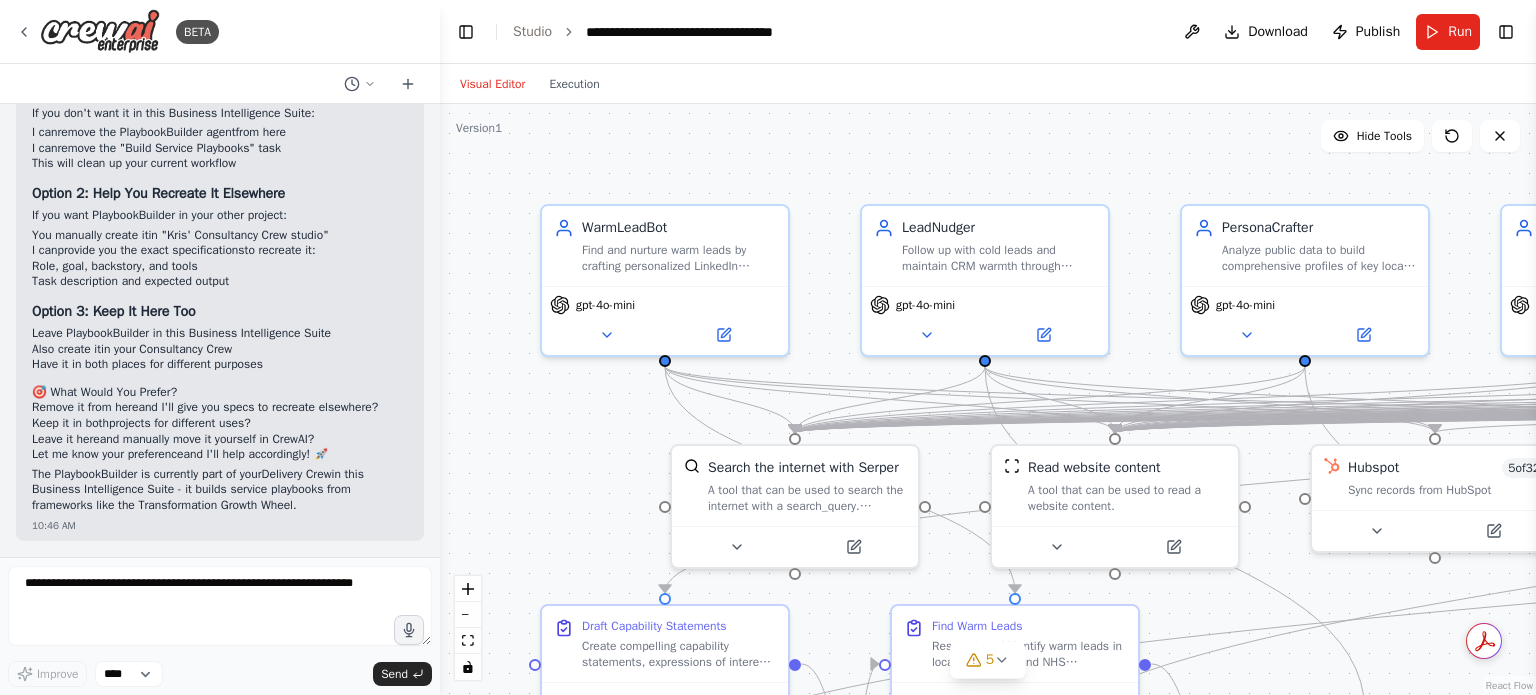 click on ".deletable-edge-delete-btn {
width: 20px;
height: 20px;
border: 0px solid #ffffff;
color: #6b7280;
background-color: #f8fafc;
cursor: pointer;
border-radius: 50%;
font-size: 12px;
padding: 3px;
display: flex;
align-items: center;
justify-content: center;
transition: all 0.2s cubic-bezier(0.4, 0, 0.2, 1);
box-shadow: 0 2px 4px rgba(0, 0, 0, 0.1);
}
.deletable-edge-delete-btn:hover {
background-color: #ef4444;
color: #ffffff;
border-color: #dc2626;
transform: scale(1.1);
box-shadow: 0 4px 12px rgba(239, 68, 68, 0.4);
}
.deletable-edge-delete-btn:active {
transform: scale(0.95);
box-shadow: 0 2px 4px rgba(239, 68, 68, 0.3);
}
Search the internet with Serper Read website content WarmLeadBot 5 32" at bounding box center (988, 399) 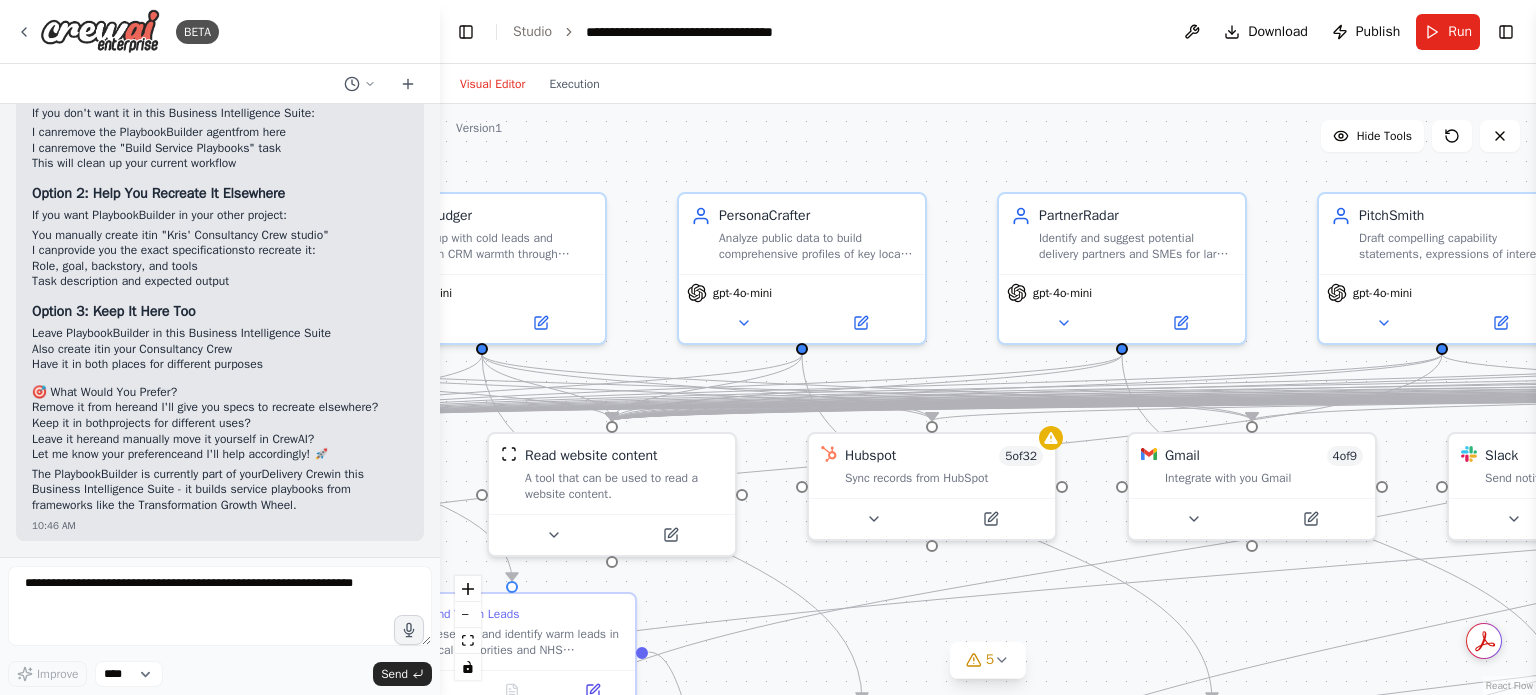 drag, startPoint x: 1137, startPoint y: 155, endPoint x: 569, endPoint y: 151, distance: 568.0141 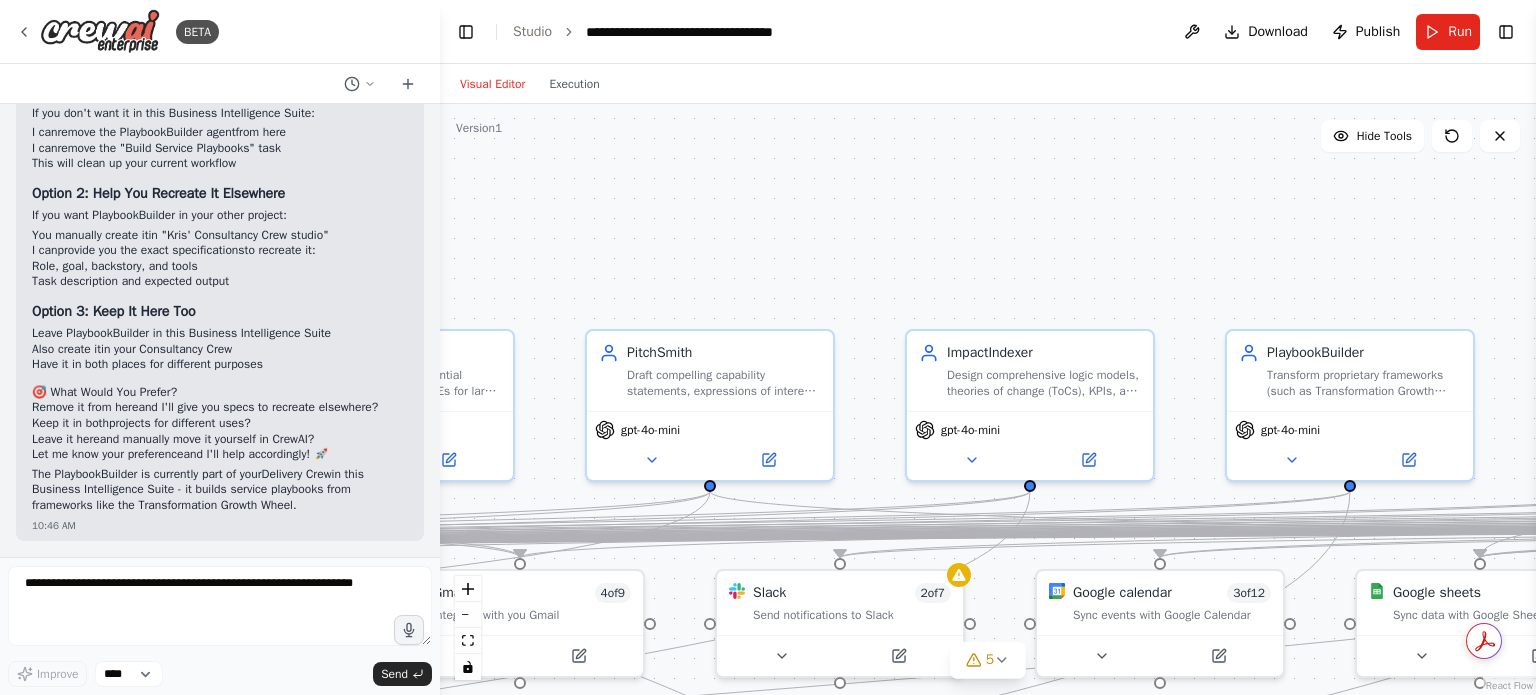 drag, startPoint x: 1023, startPoint y: 163, endPoint x: 308, endPoint y: 303, distance: 728.5774 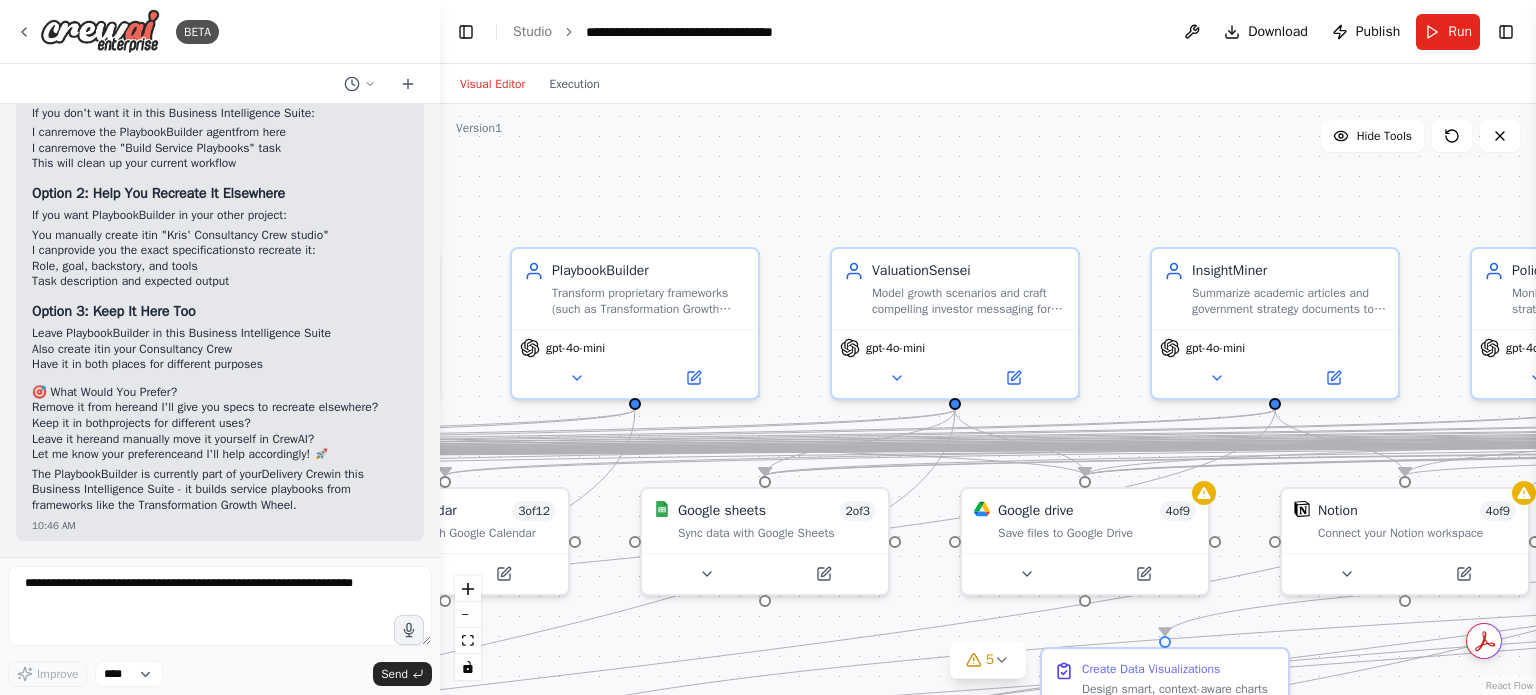 drag, startPoint x: 1123, startPoint y: 289, endPoint x: 455, endPoint y: 199, distance: 674.0356 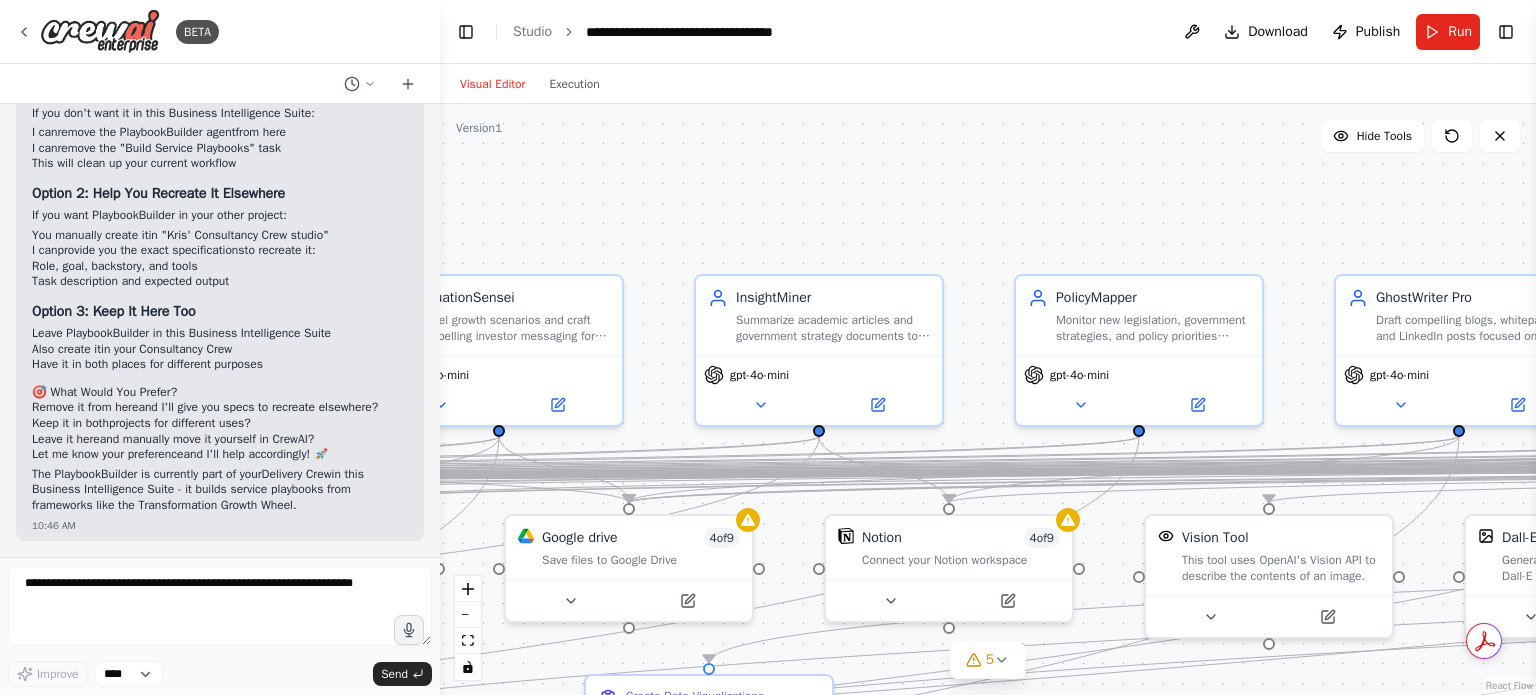 drag, startPoint x: 1116, startPoint y: 167, endPoint x: 620, endPoint y: 191, distance: 496.5803 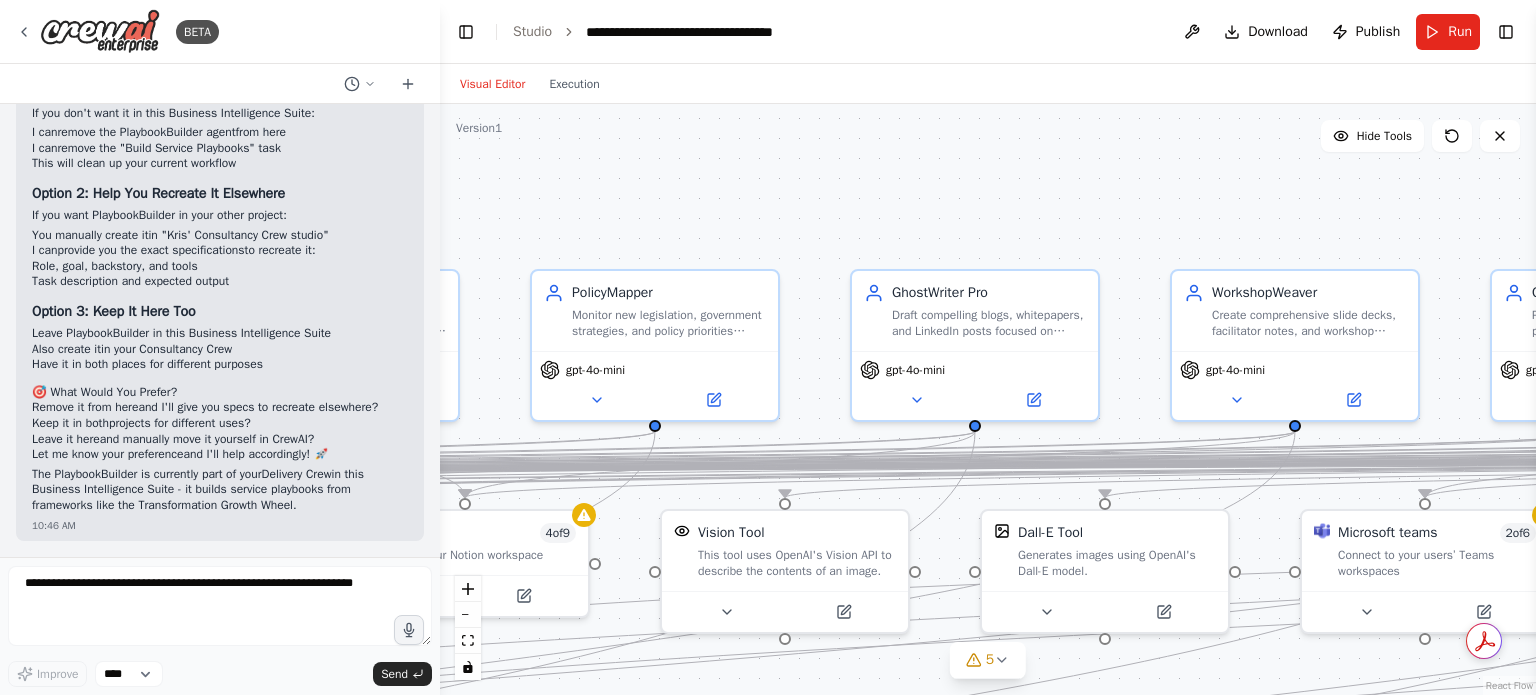 drag, startPoint x: 1079, startPoint y: 183, endPoint x: 592, endPoint y: 183, distance: 487 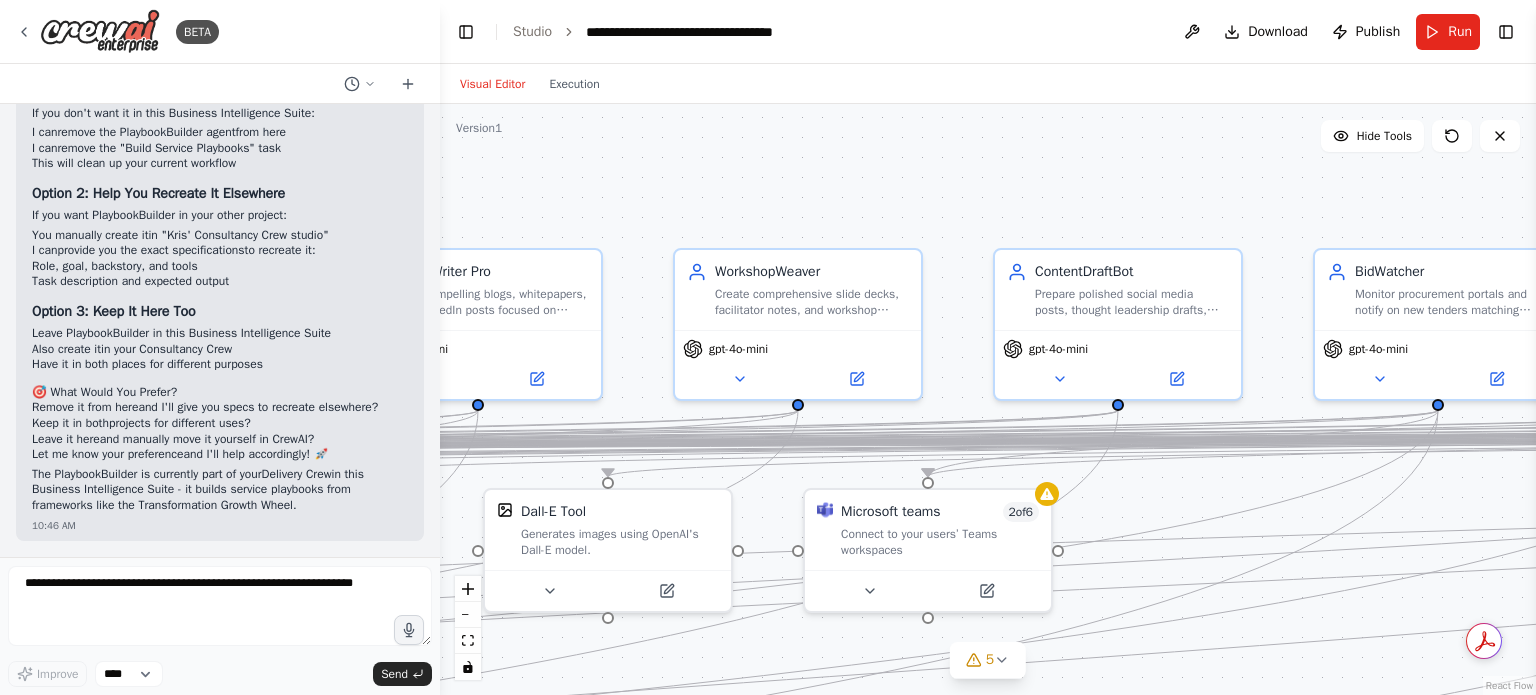 drag, startPoint x: 1124, startPoint y: 181, endPoint x: 663, endPoint y: 157, distance: 461.6243 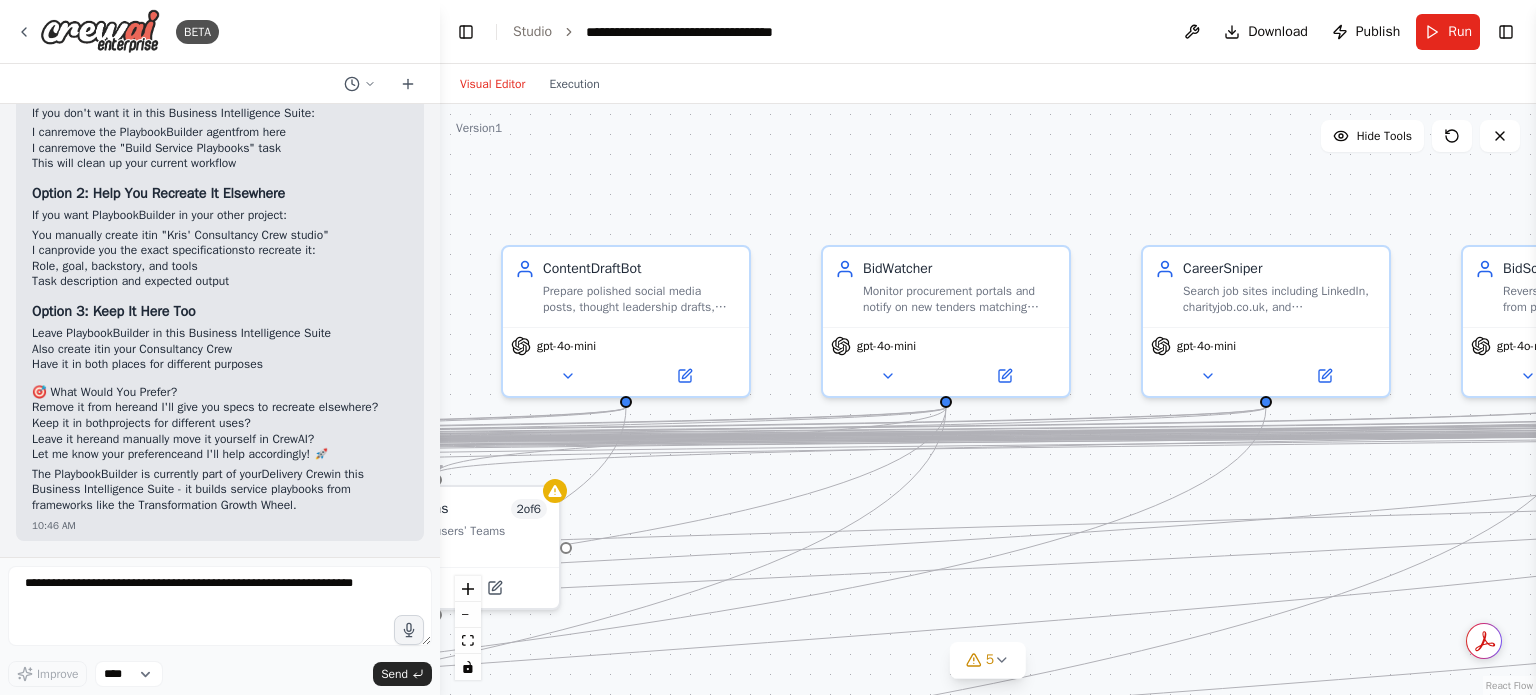 drag, startPoint x: 1112, startPoint y: 178, endPoint x: 628, endPoint y: 174, distance: 484.01654 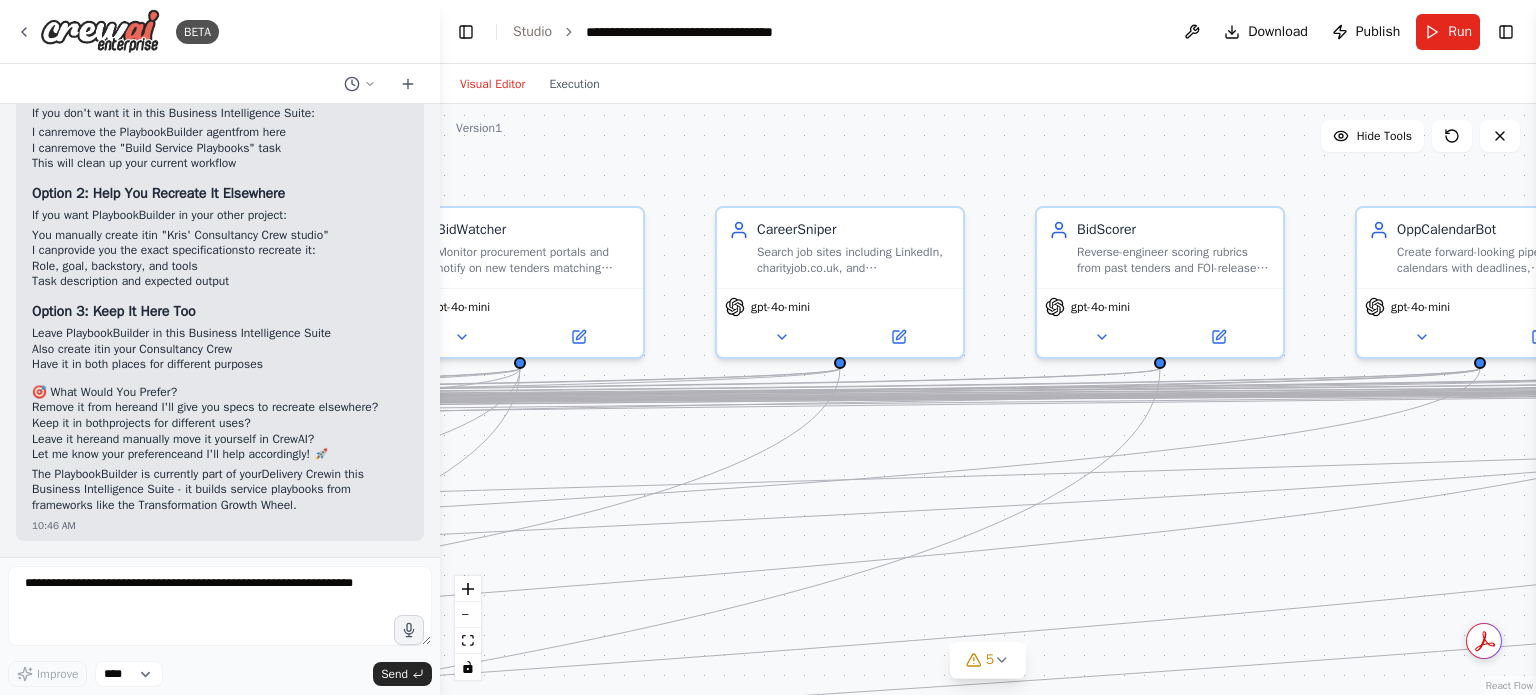 drag, startPoint x: 1082, startPoint y: 183, endPoint x: 655, endPoint y: 143, distance: 428.86945 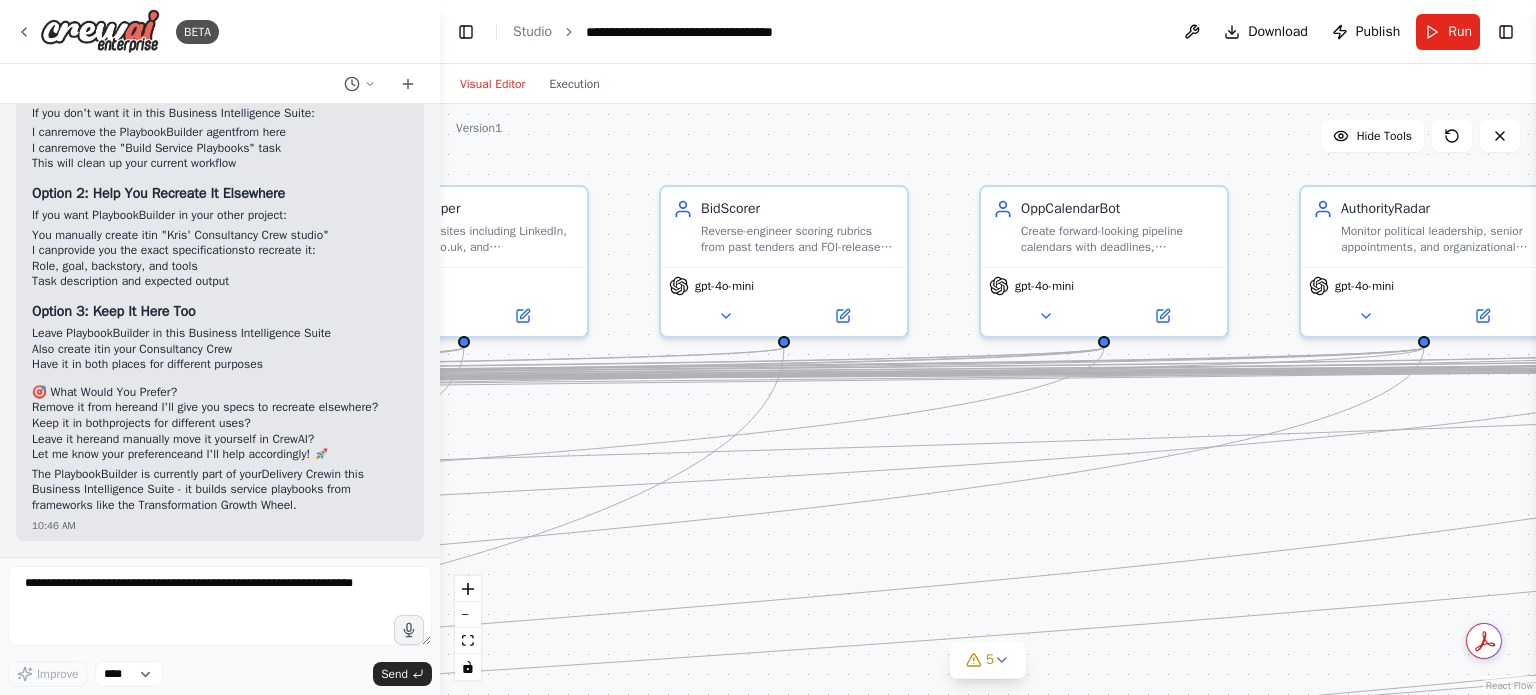 drag, startPoint x: 1044, startPoint y: 143, endPoint x: 669, endPoint y: 122, distance: 375.58755 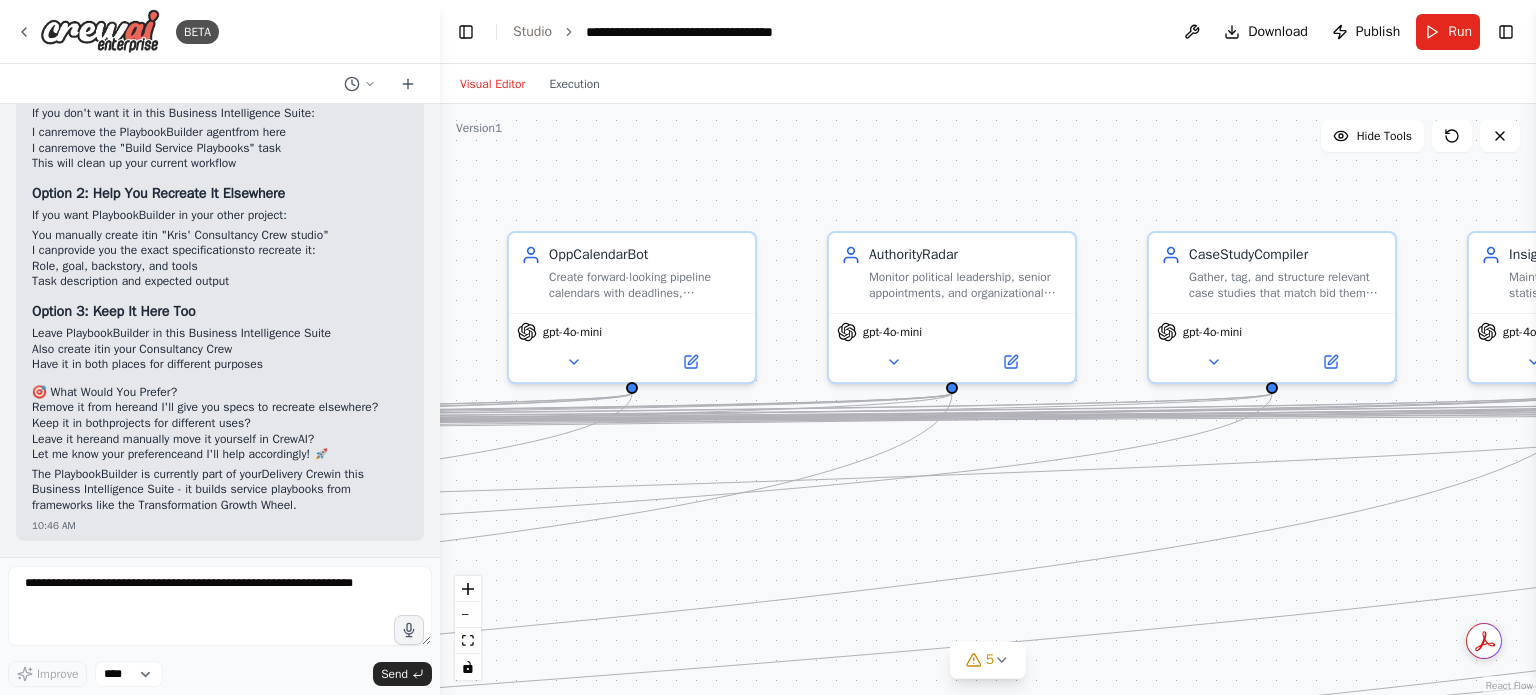 drag, startPoint x: 1064, startPoint y: 162, endPoint x: 592, endPoint y: 208, distance: 474.23624 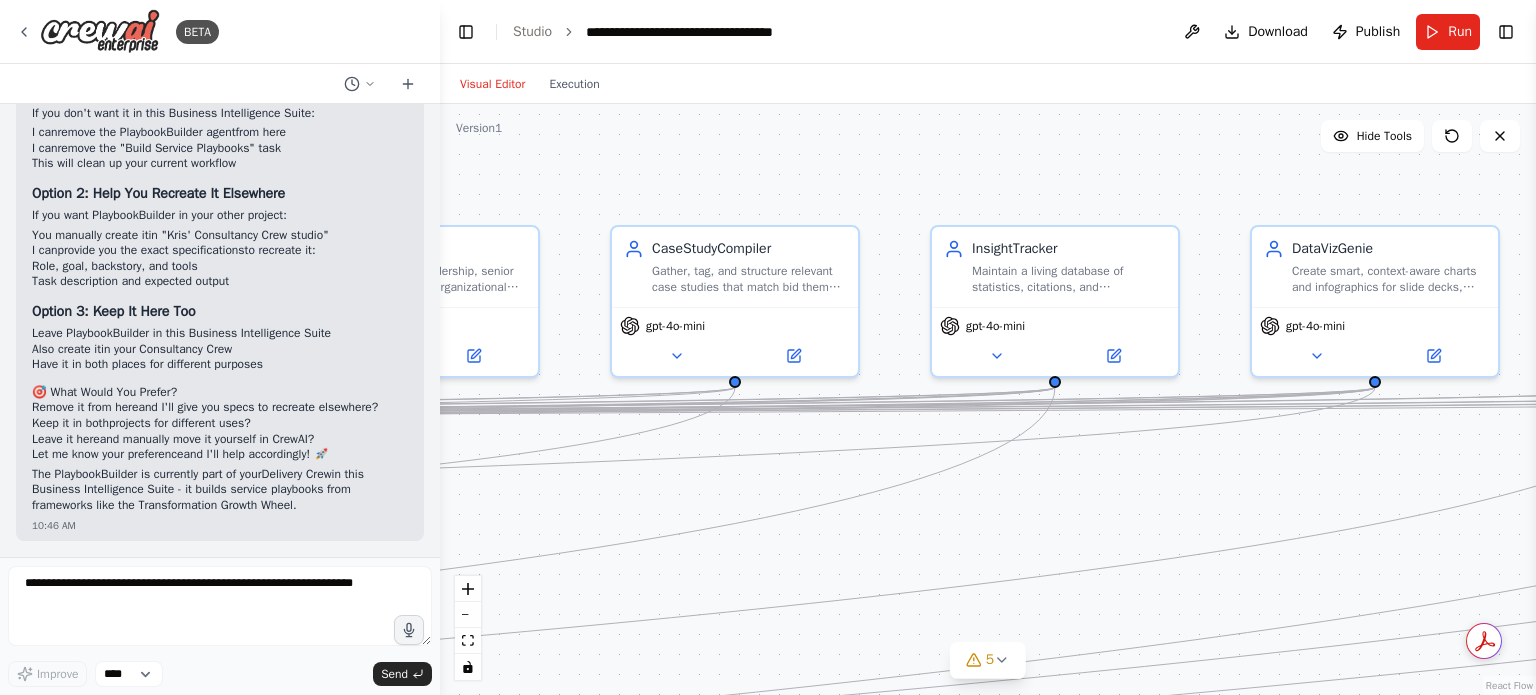 drag, startPoint x: 1104, startPoint y: 176, endPoint x: 567, endPoint y: 170, distance: 537.0335 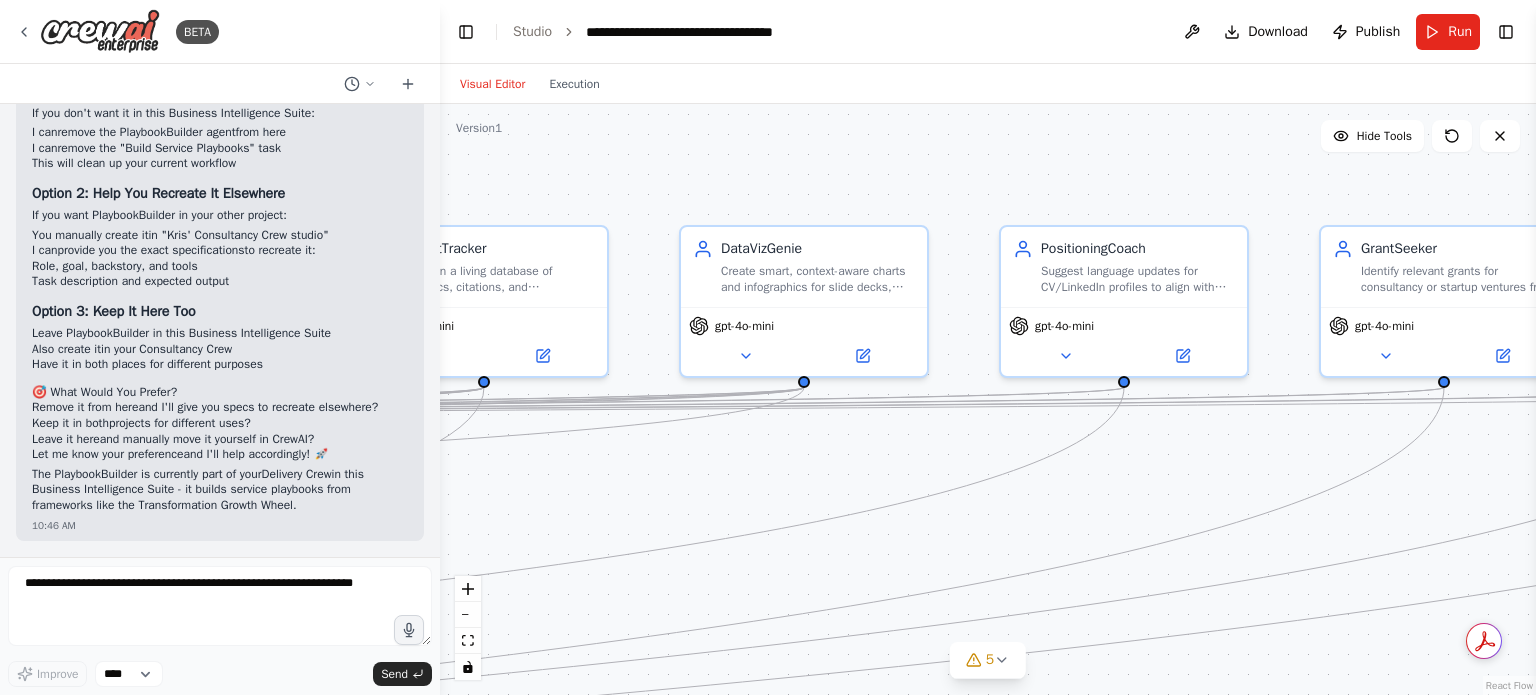drag, startPoint x: 1048, startPoint y: 167, endPoint x: 478, endPoint y: 170, distance: 570.0079 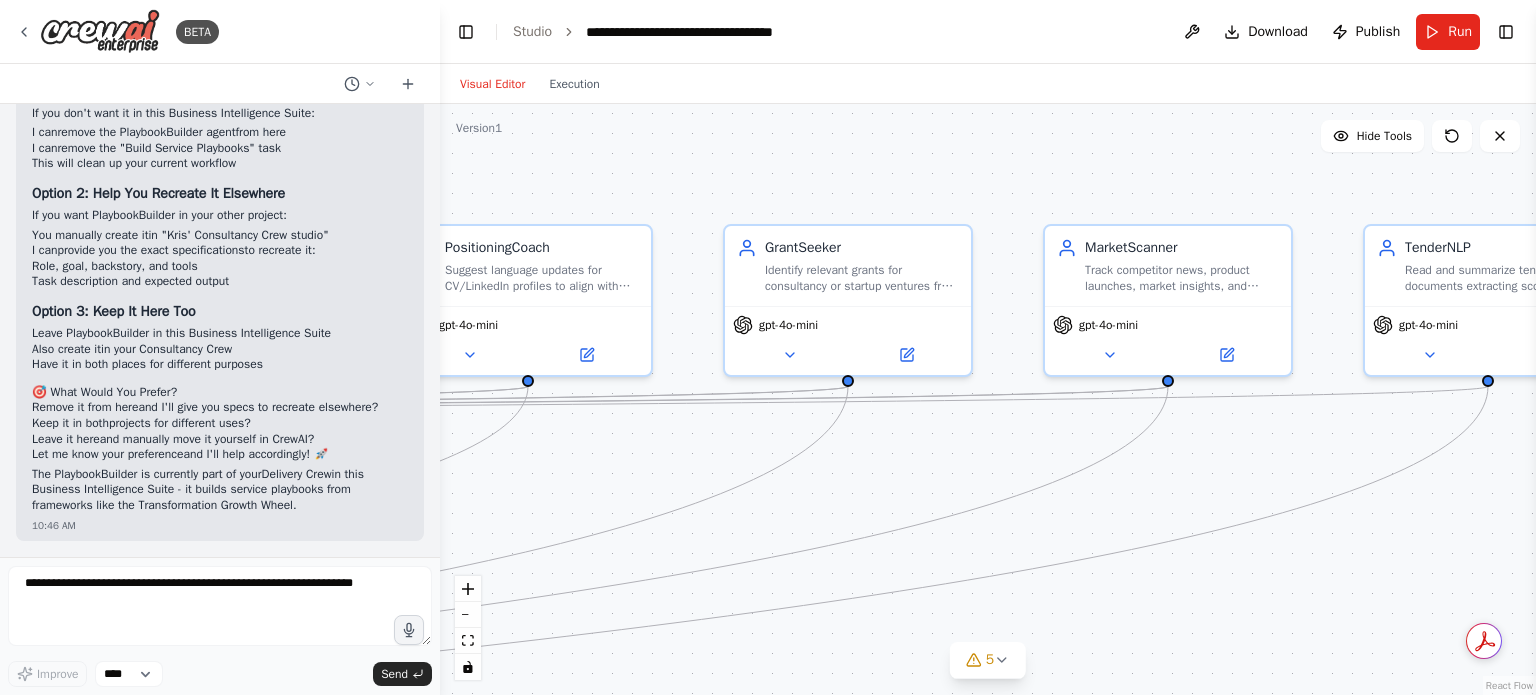 drag, startPoint x: 1088, startPoint y: 162, endPoint x: 491, endPoint y: 158, distance: 597.0134 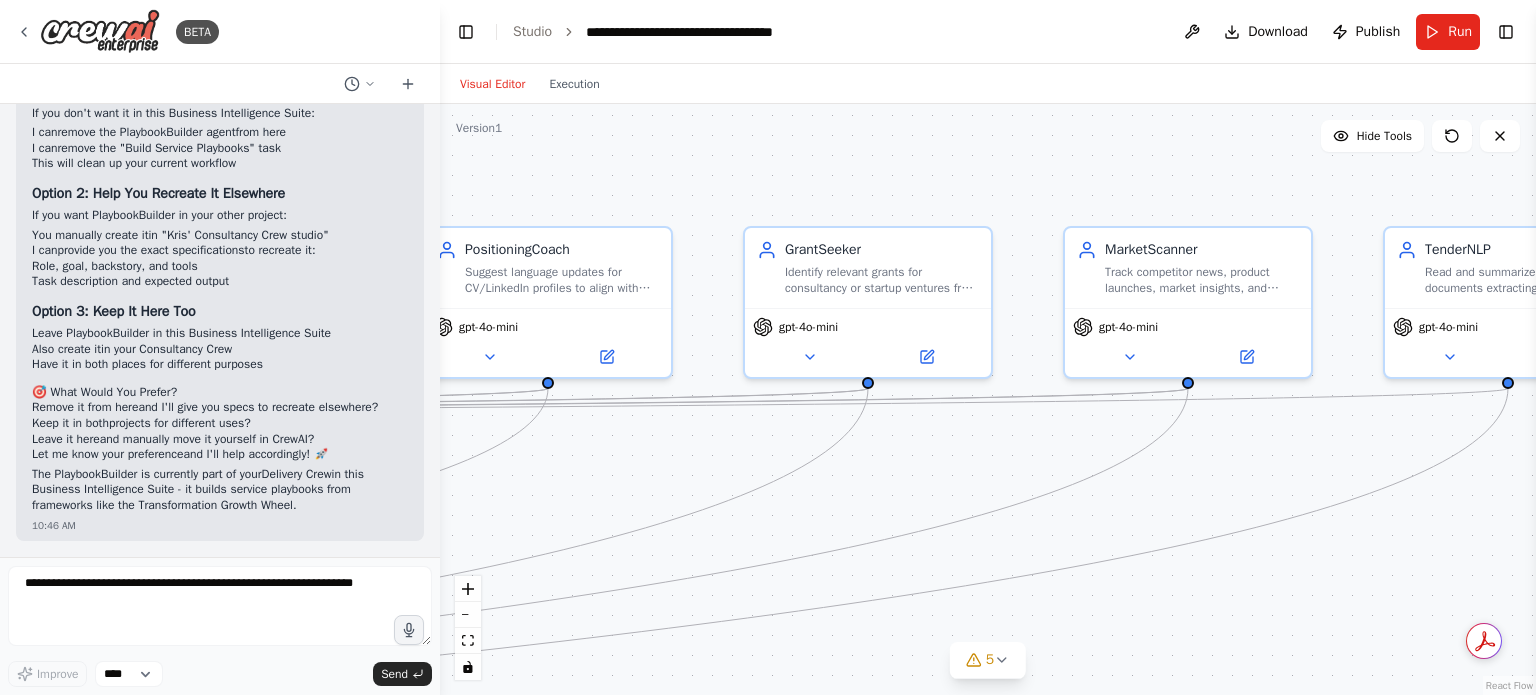 drag, startPoint x: 1104, startPoint y: 162, endPoint x: 1157, endPoint y: 163, distance: 53.009434 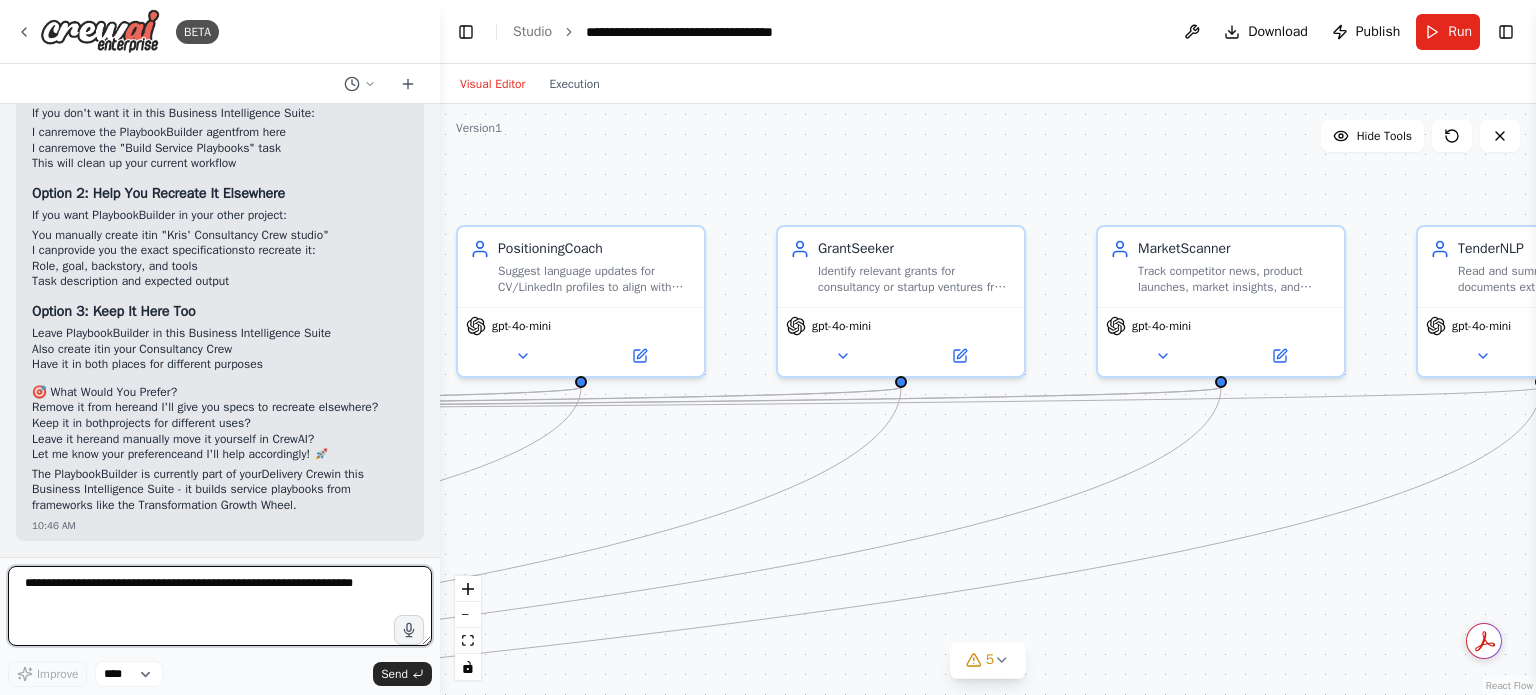click at bounding box center [220, 606] 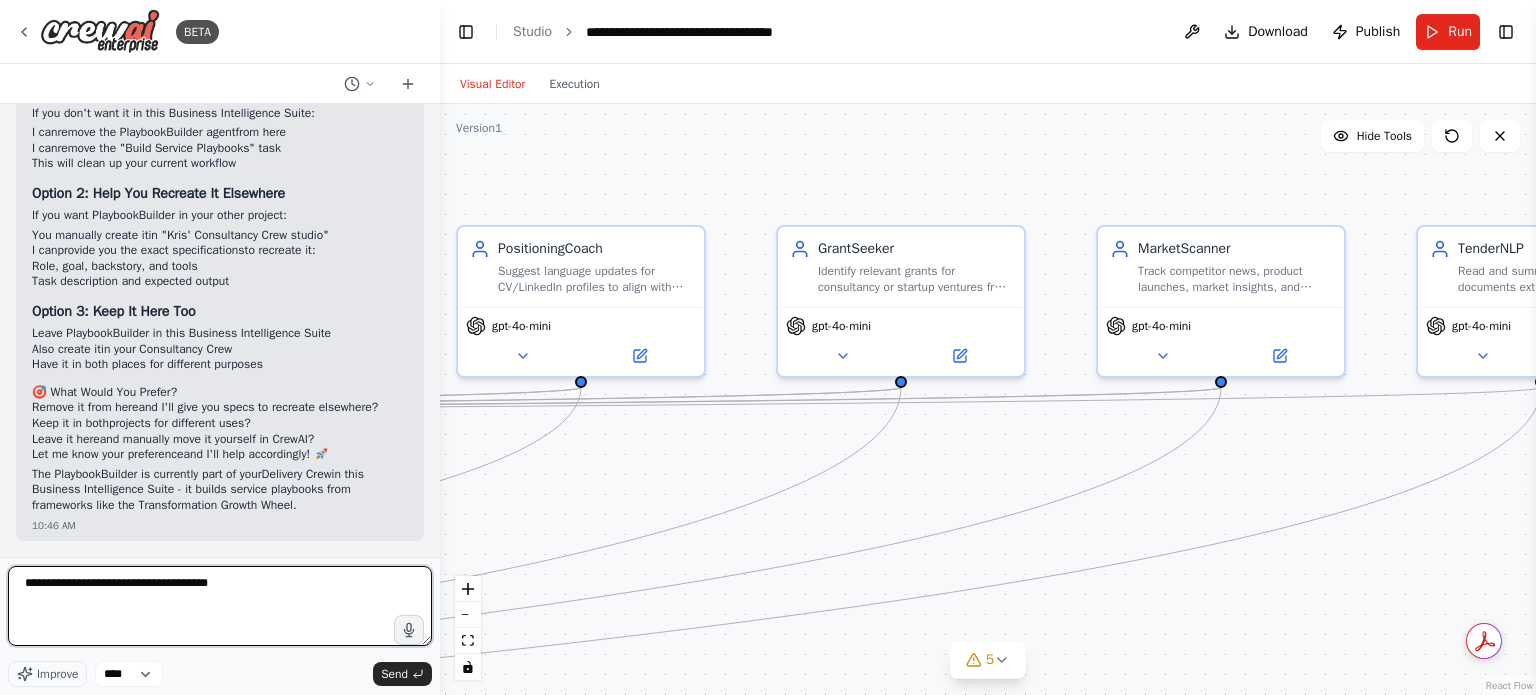 type on "**********" 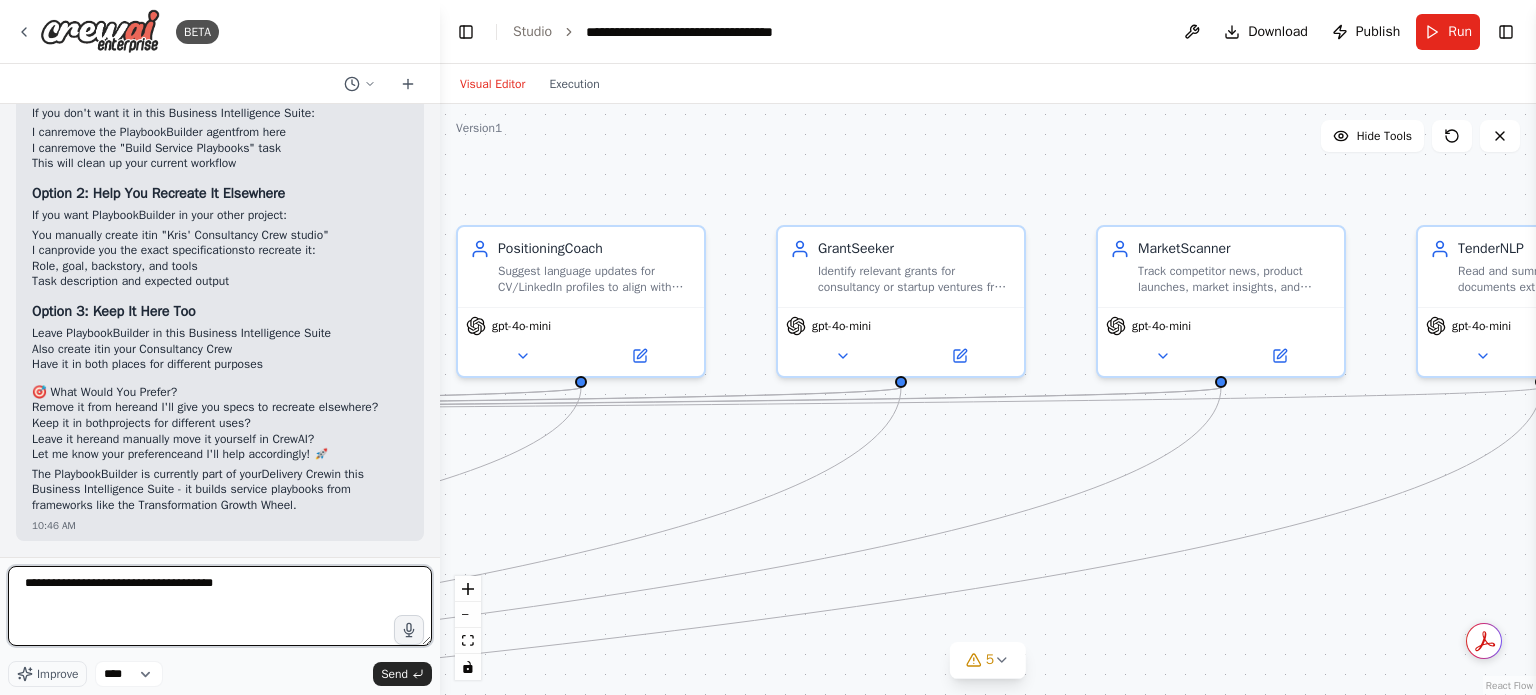 type 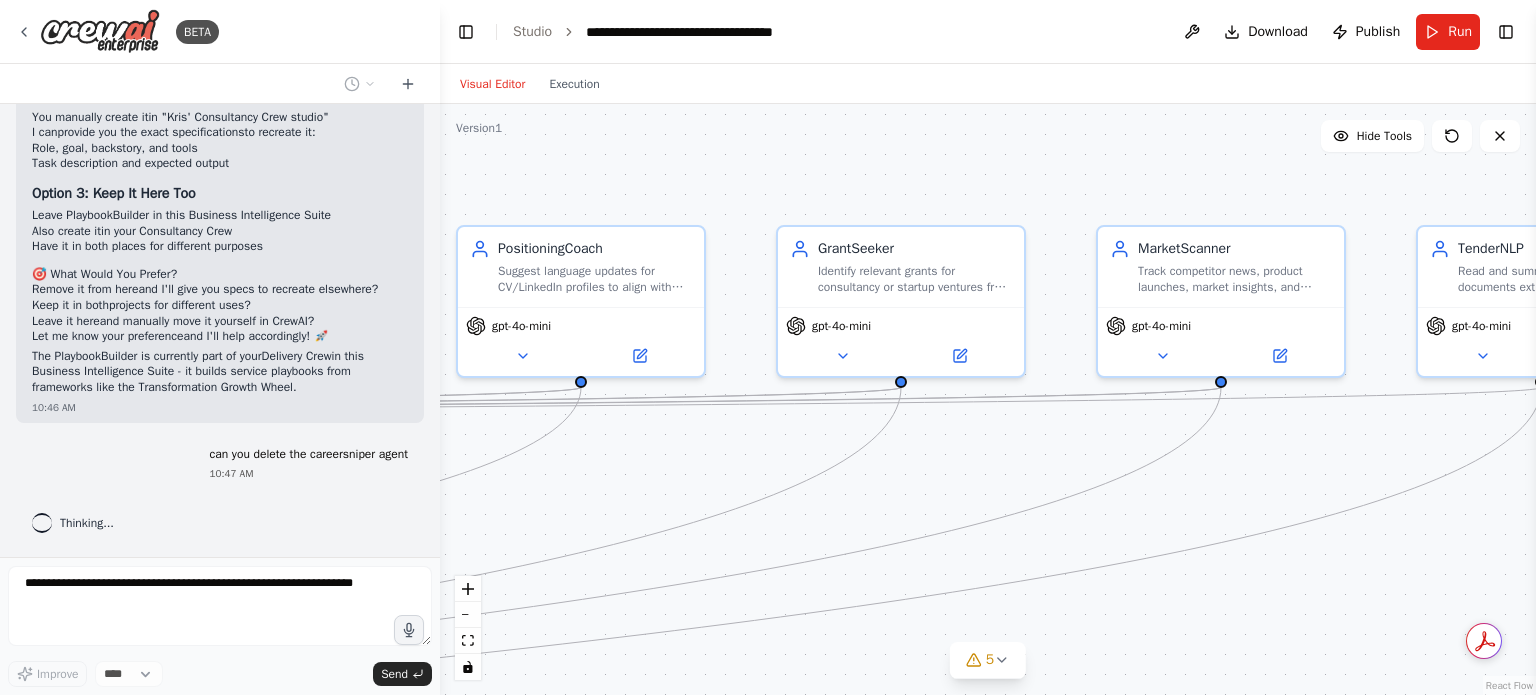 scroll, scrollTop: 59076, scrollLeft: 0, axis: vertical 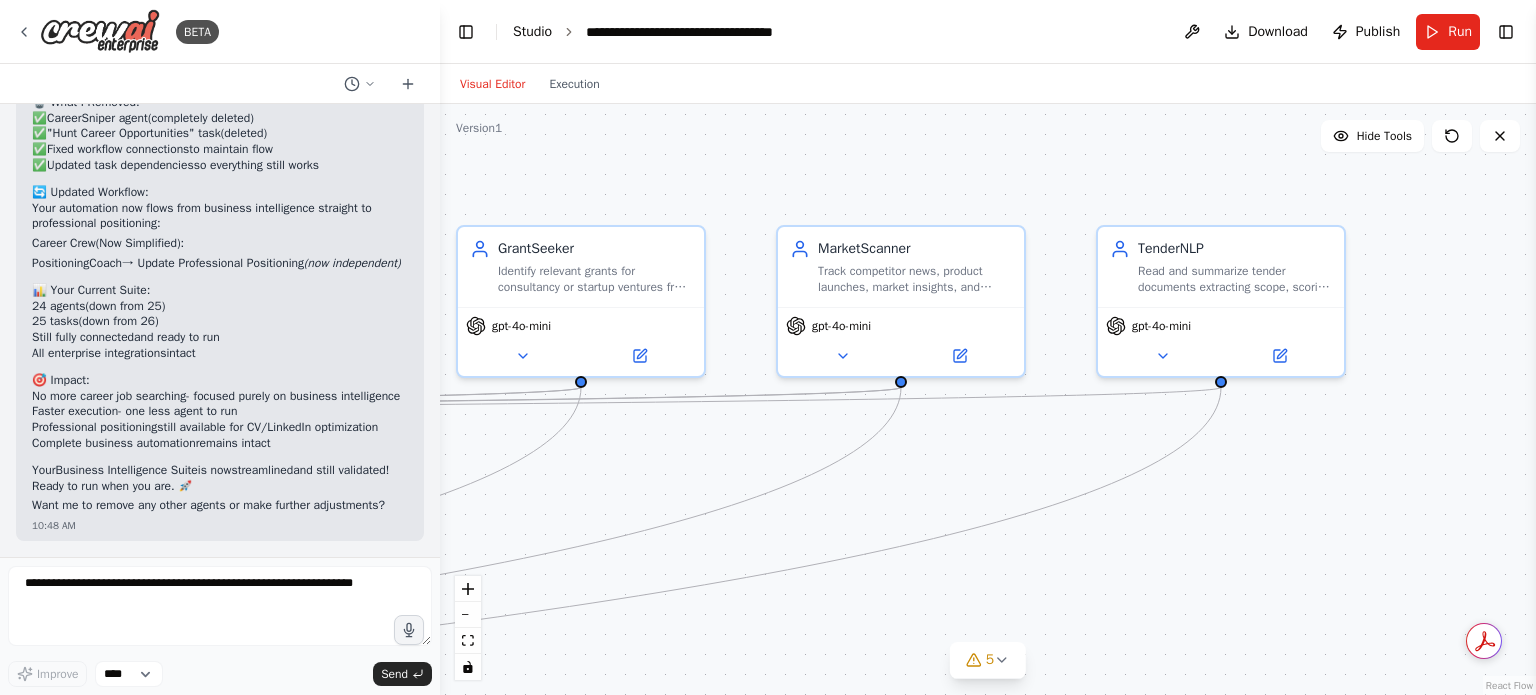 click on "Studio" at bounding box center (532, 31) 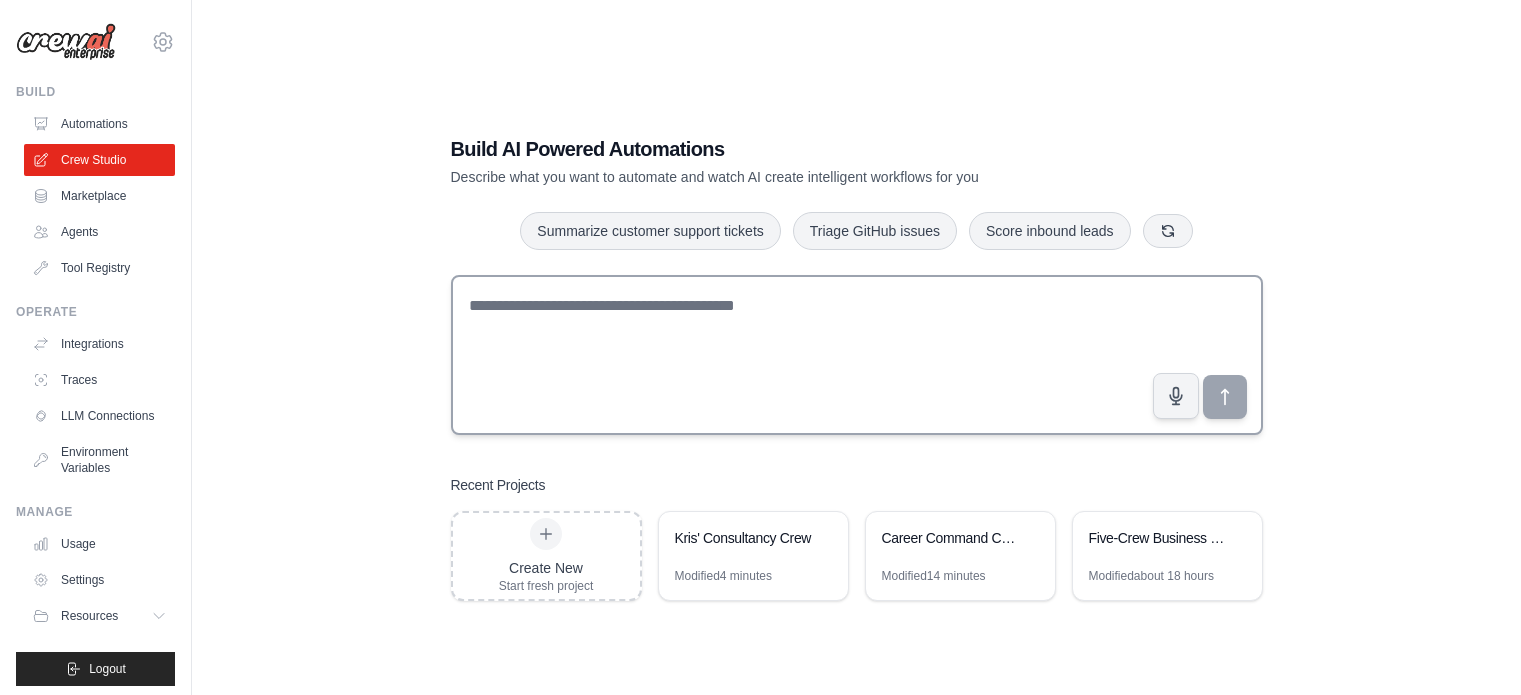 scroll, scrollTop: 0, scrollLeft: 0, axis: both 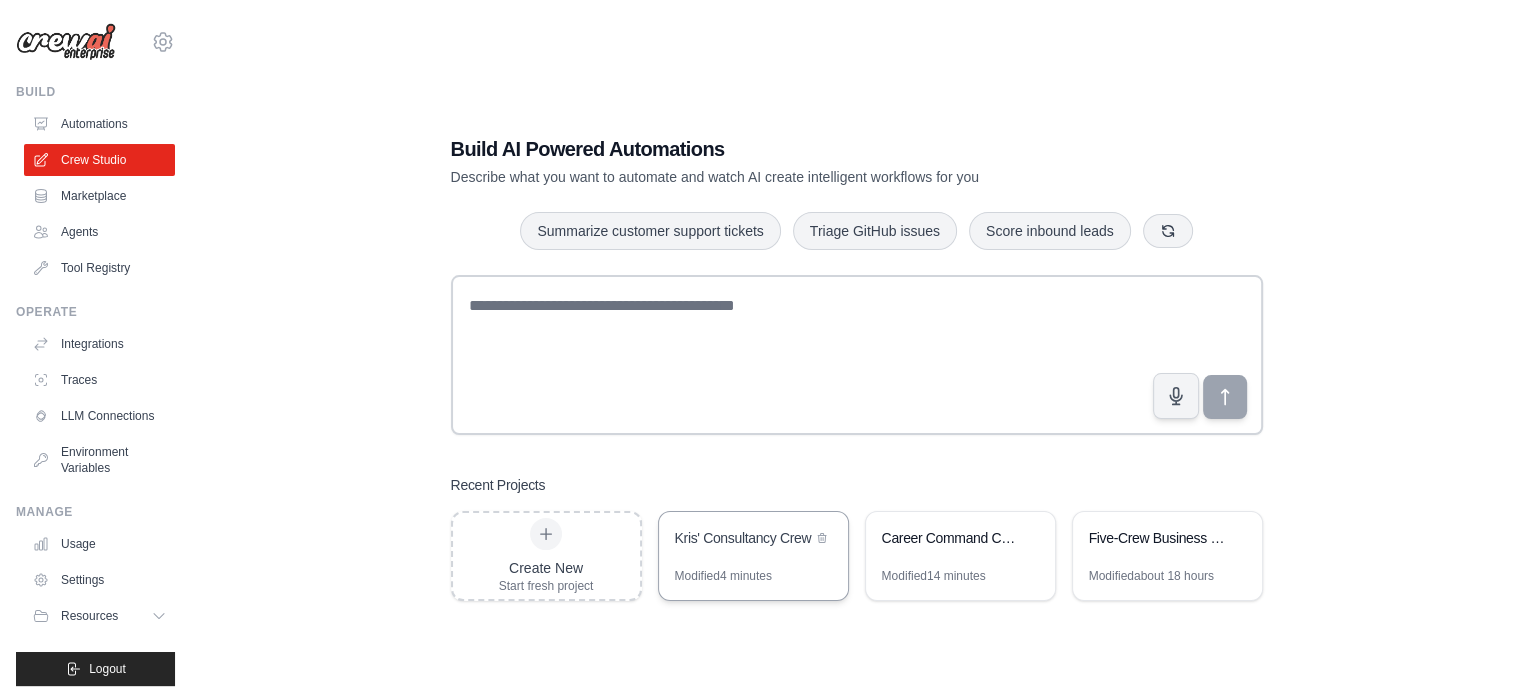 click on "Modified  4 minutes" at bounding box center (723, 576) 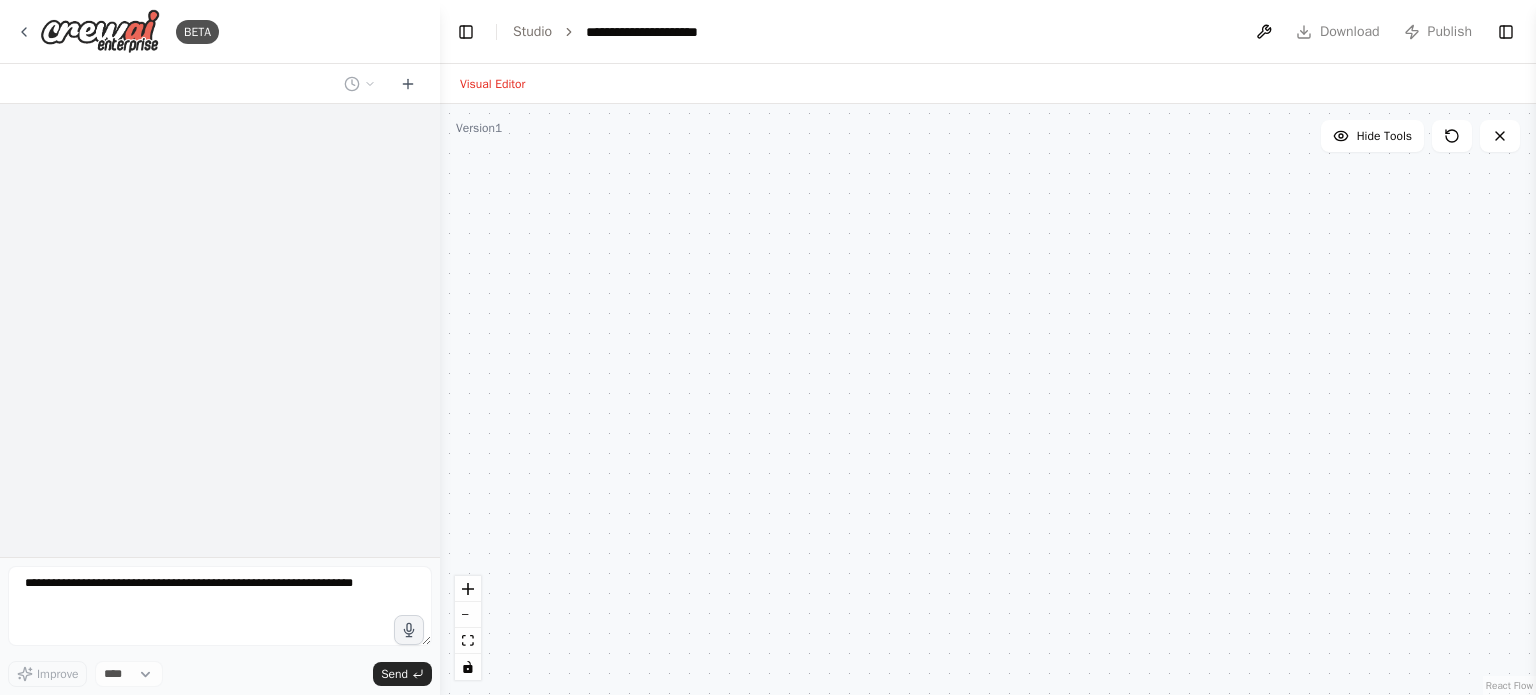 scroll, scrollTop: 0, scrollLeft: 0, axis: both 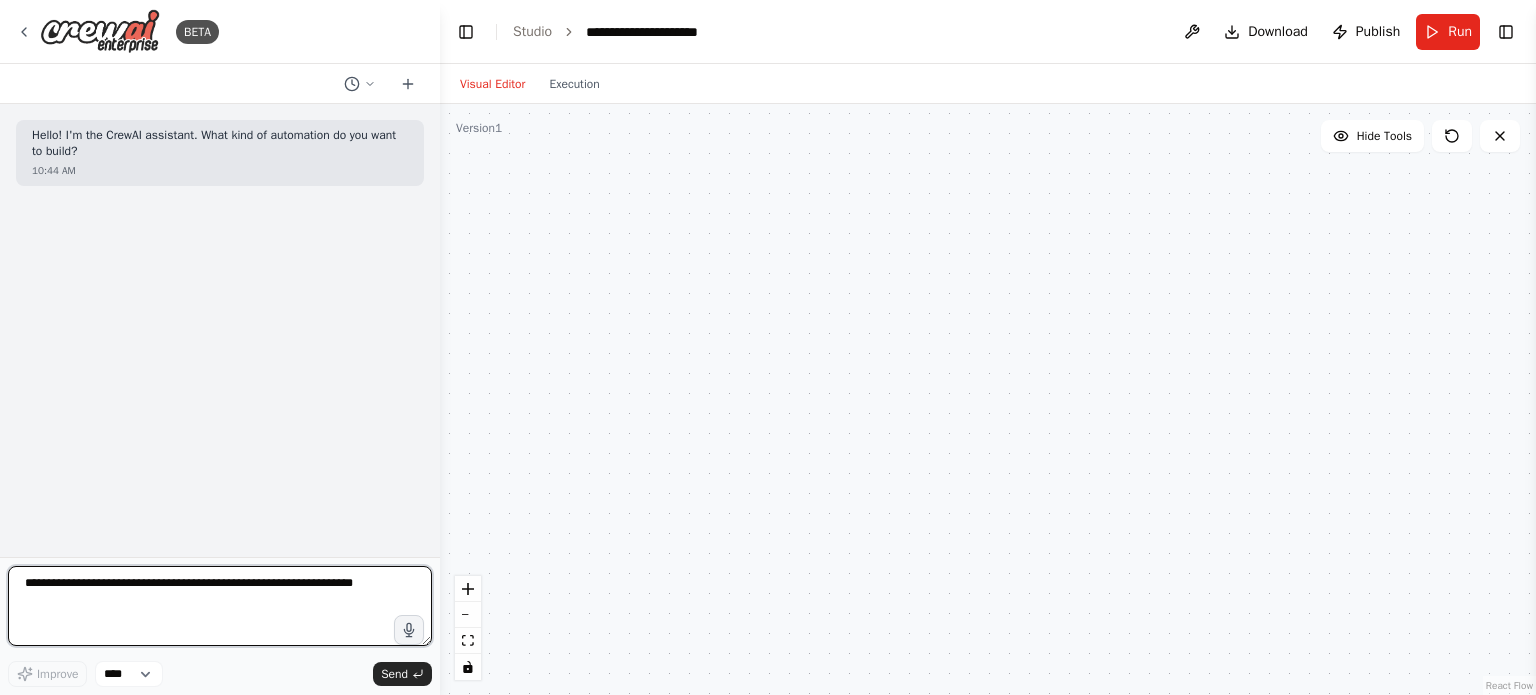 click at bounding box center [220, 606] 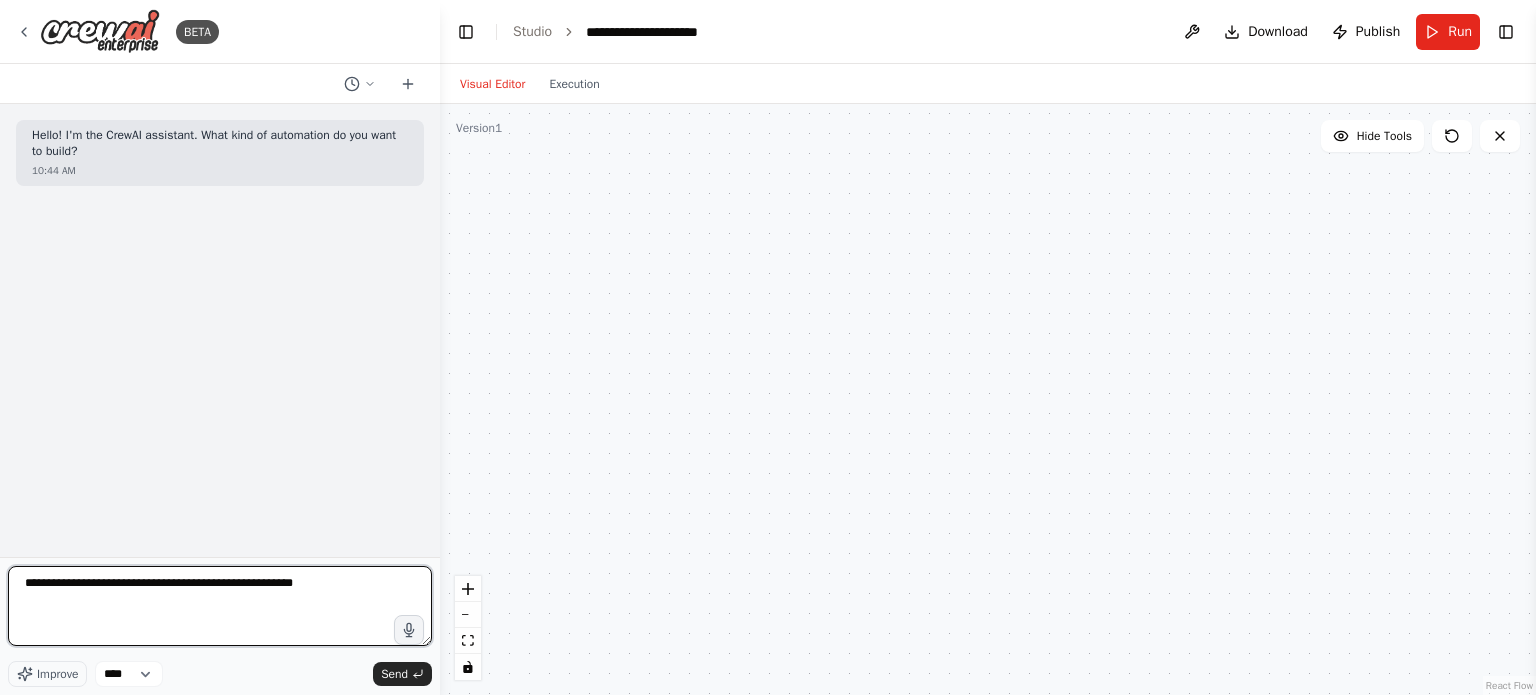 type on "**********" 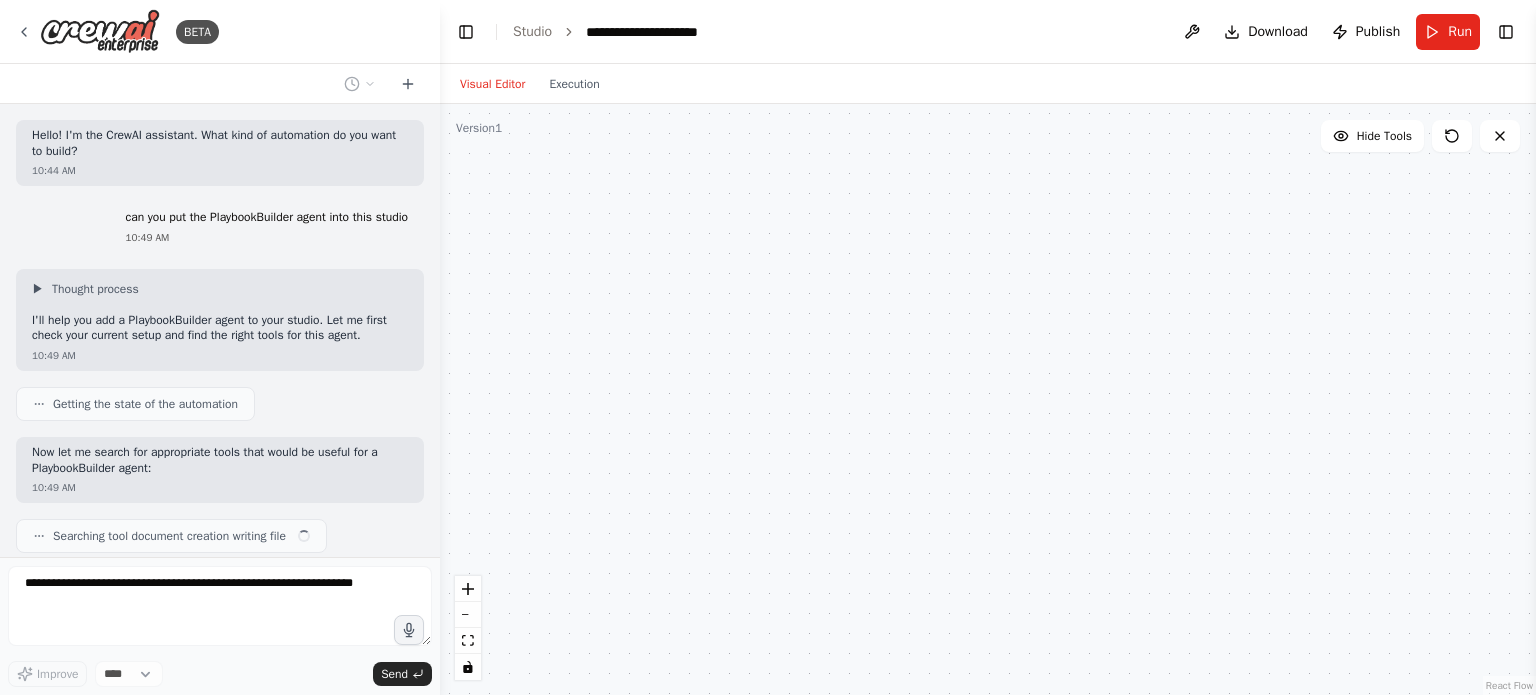 scroll, scrollTop: 61, scrollLeft: 0, axis: vertical 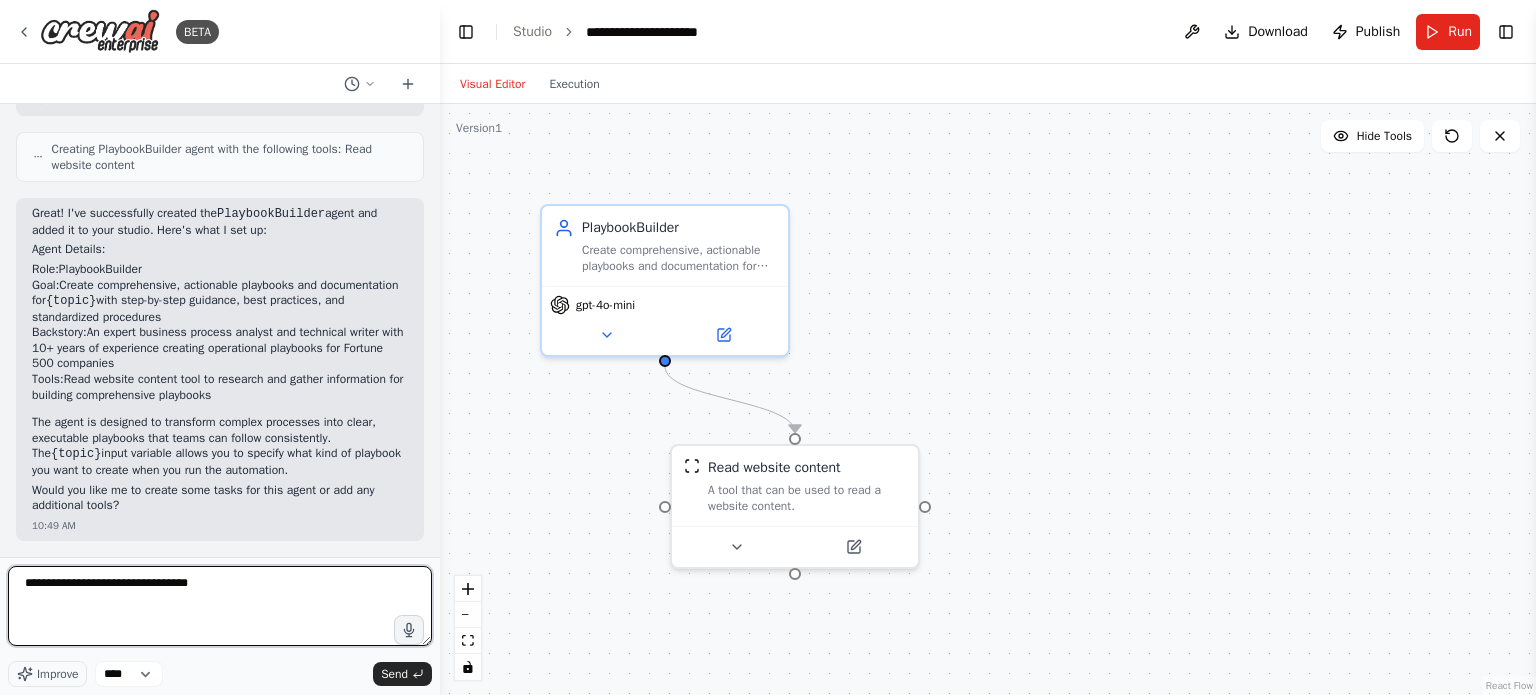 click on "**********" at bounding box center (220, 606) 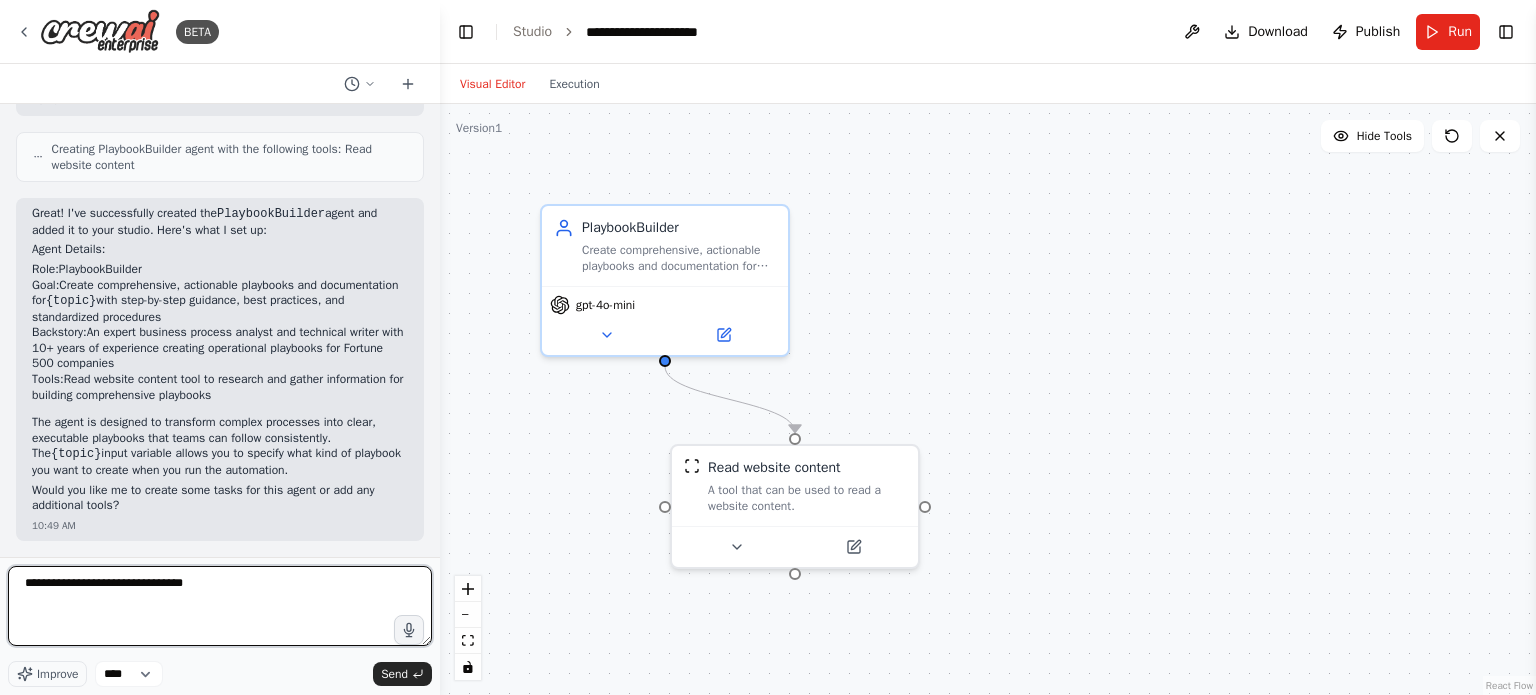 click on "**********" at bounding box center [220, 606] 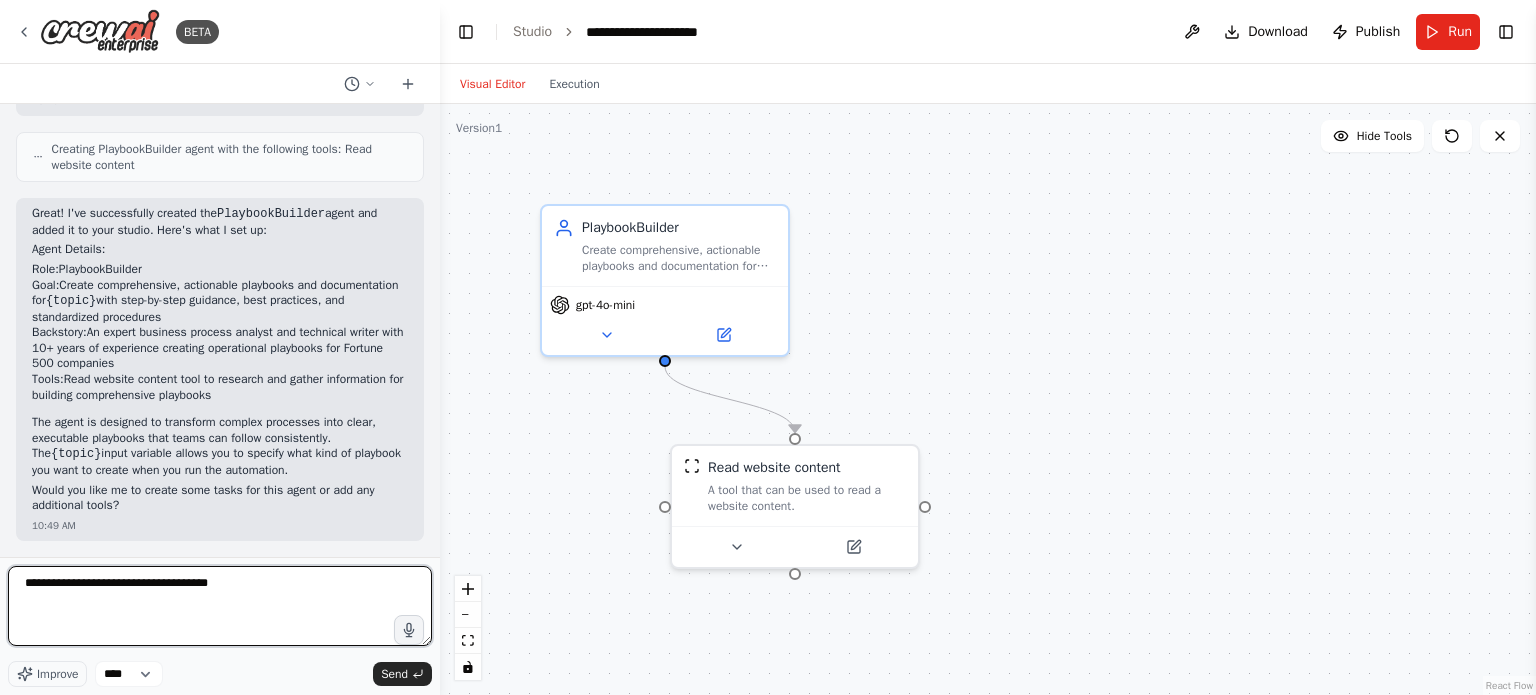type on "**********" 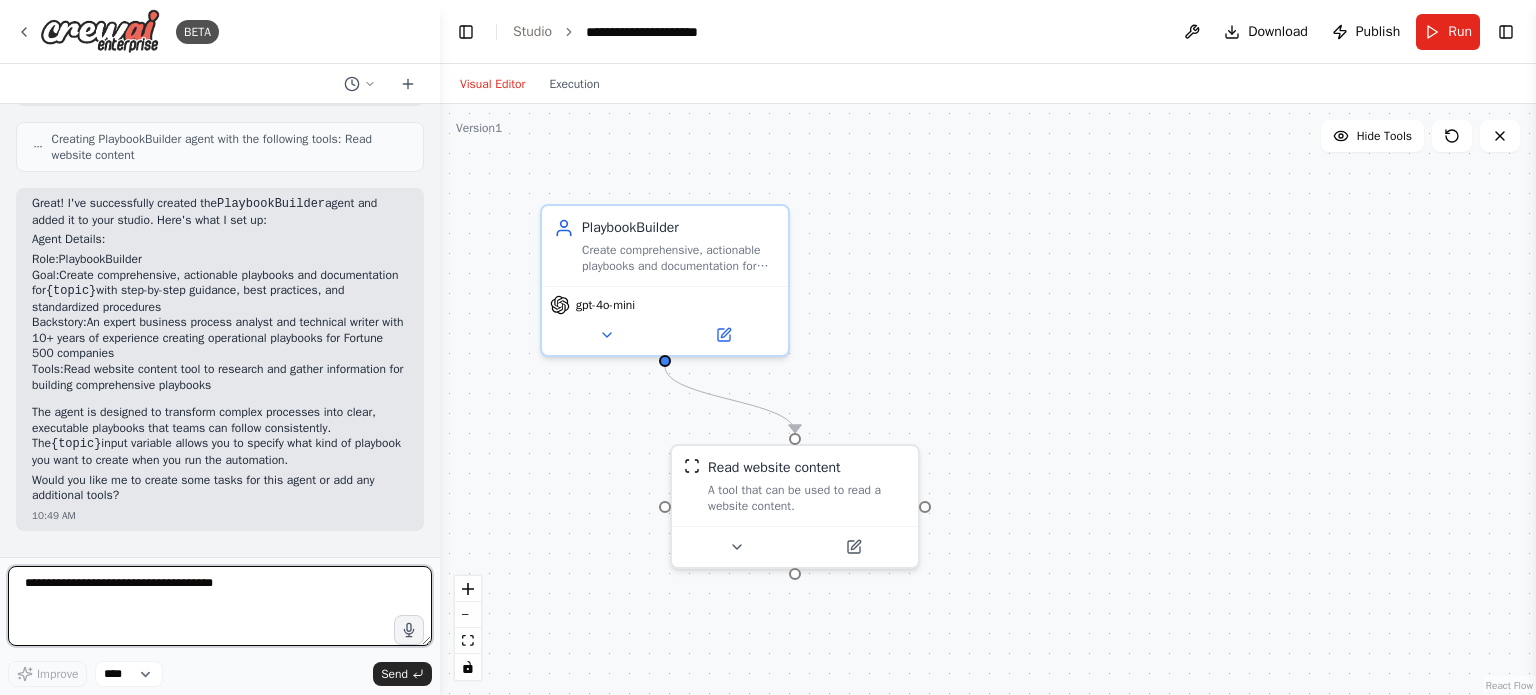 type 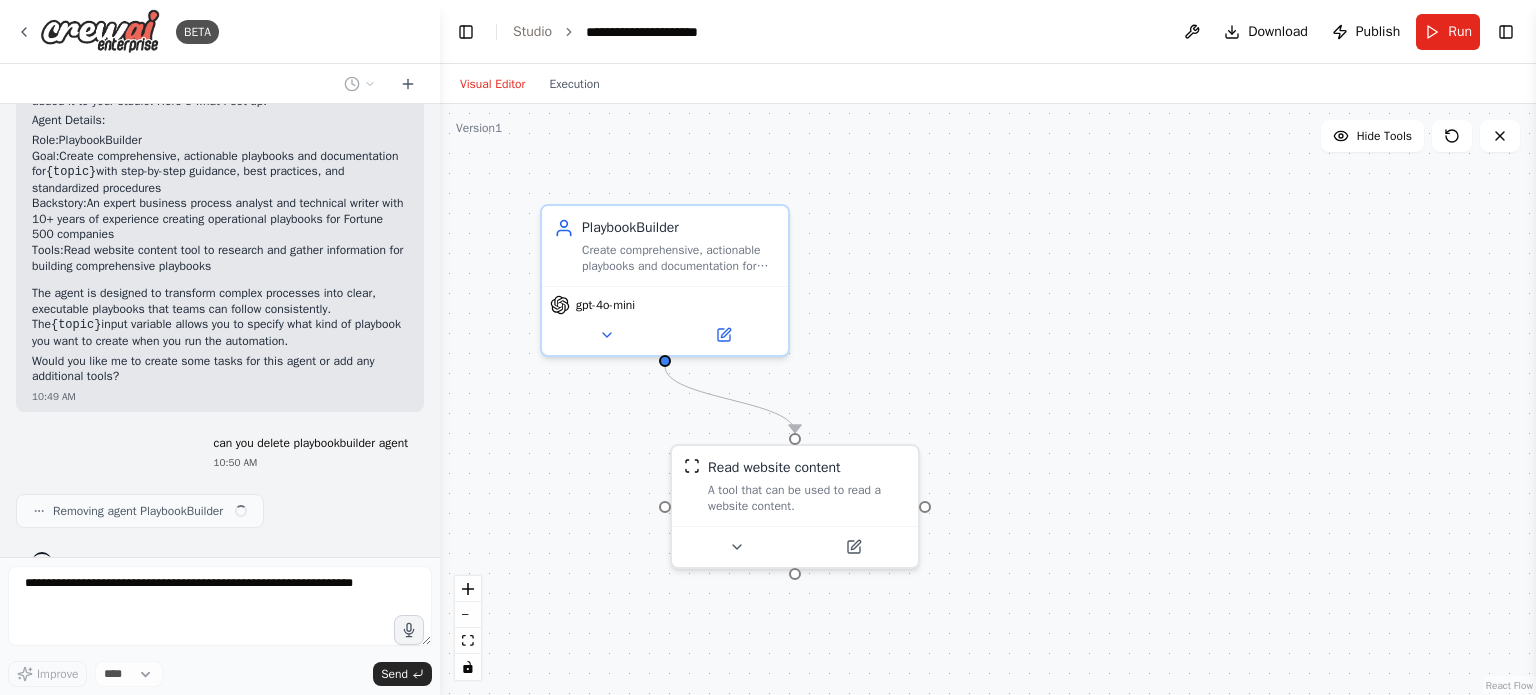 scroll, scrollTop: 948, scrollLeft: 0, axis: vertical 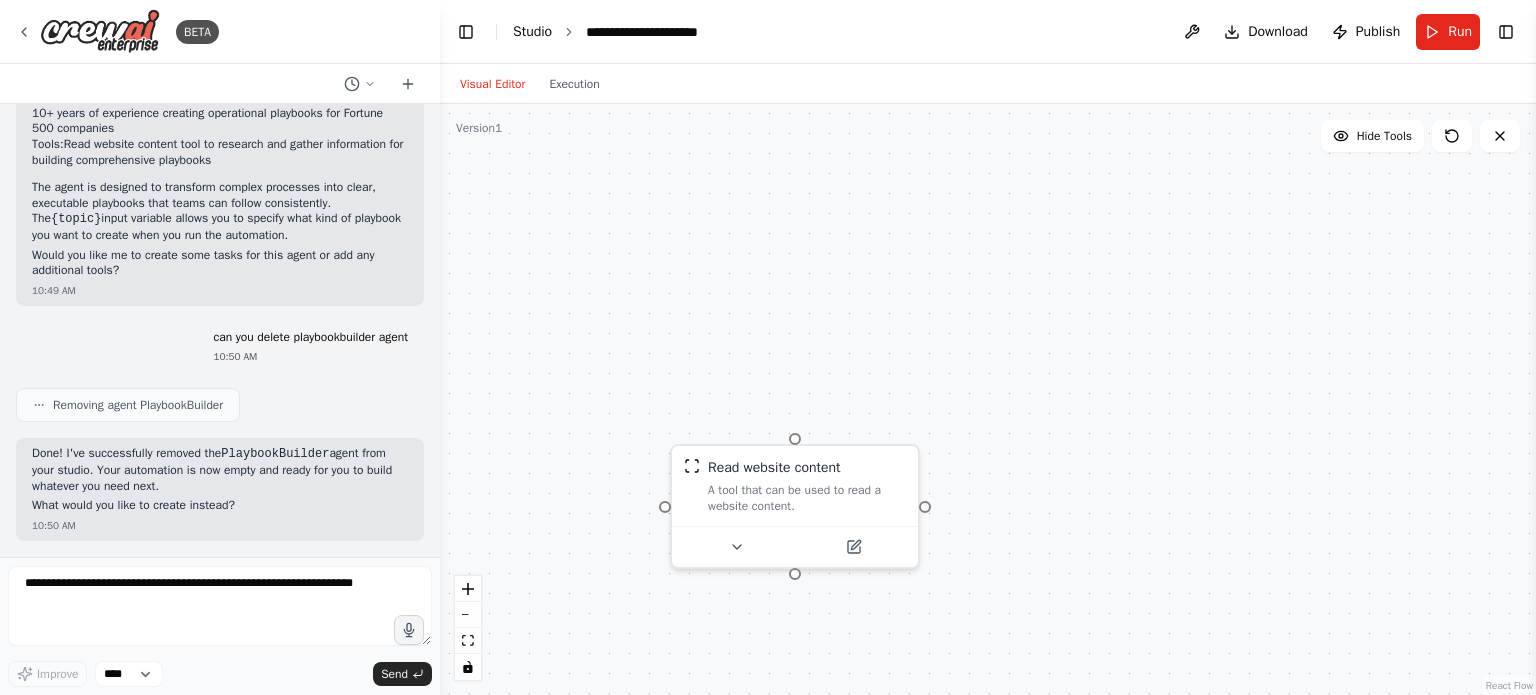 click on "Studio" at bounding box center (532, 31) 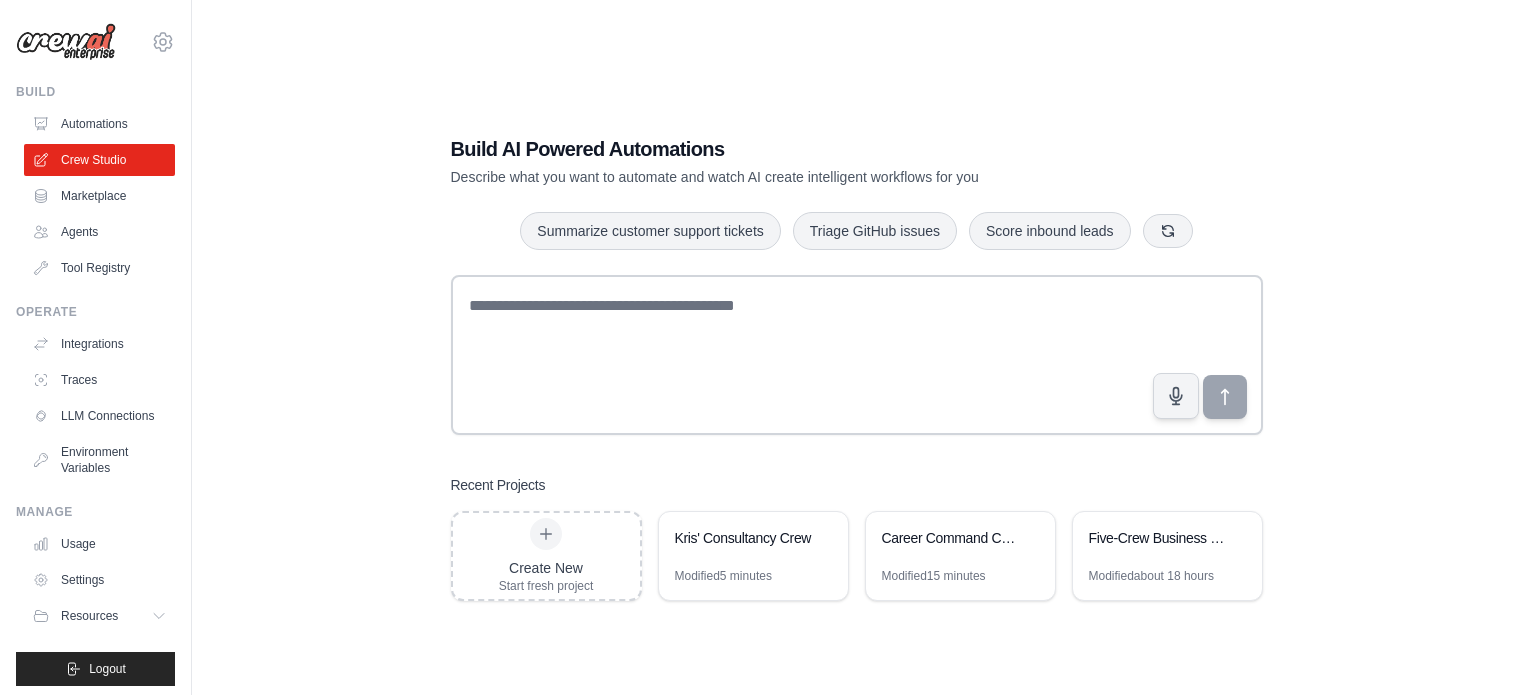 scroll, scrollTop: 0, scrollLeft: 0, axis: both 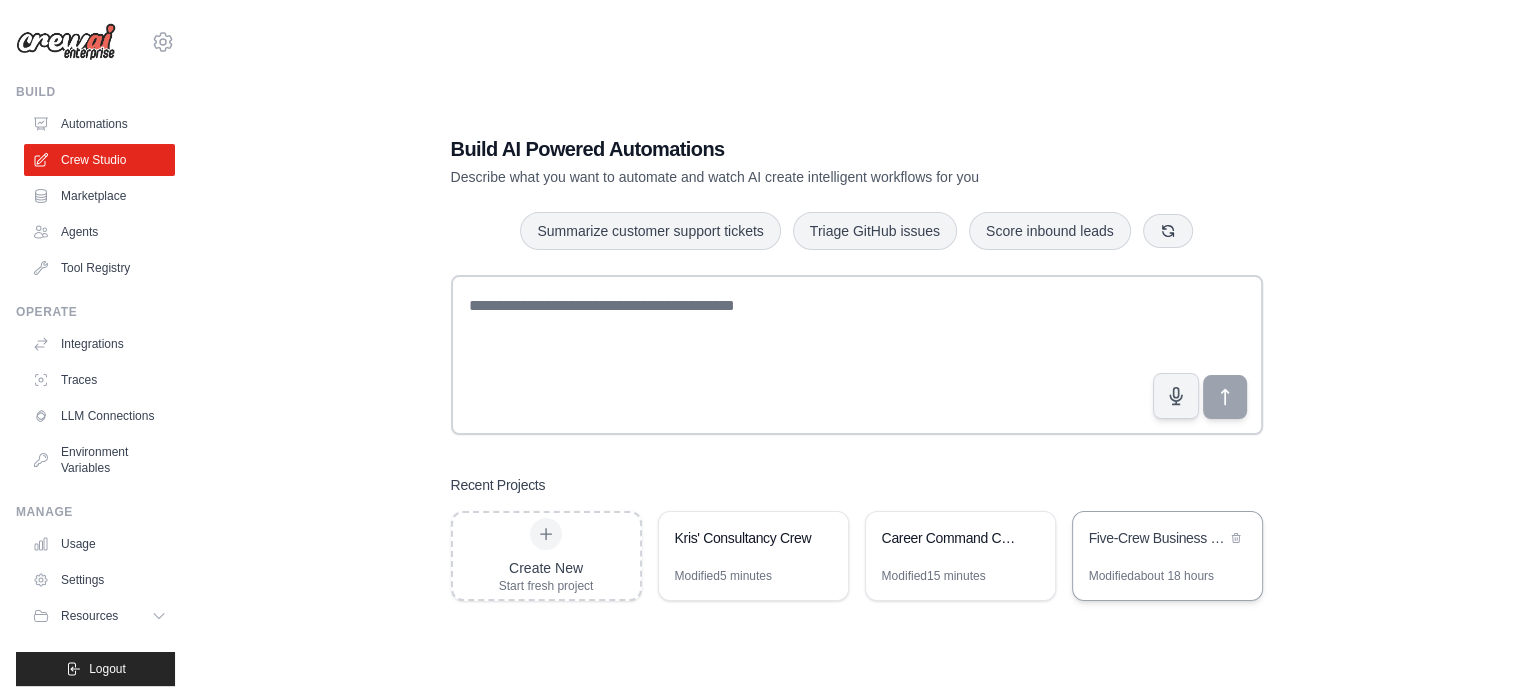 click on "Five-Crew Business Intelligence Suite" at bounding box center [1157, 538] 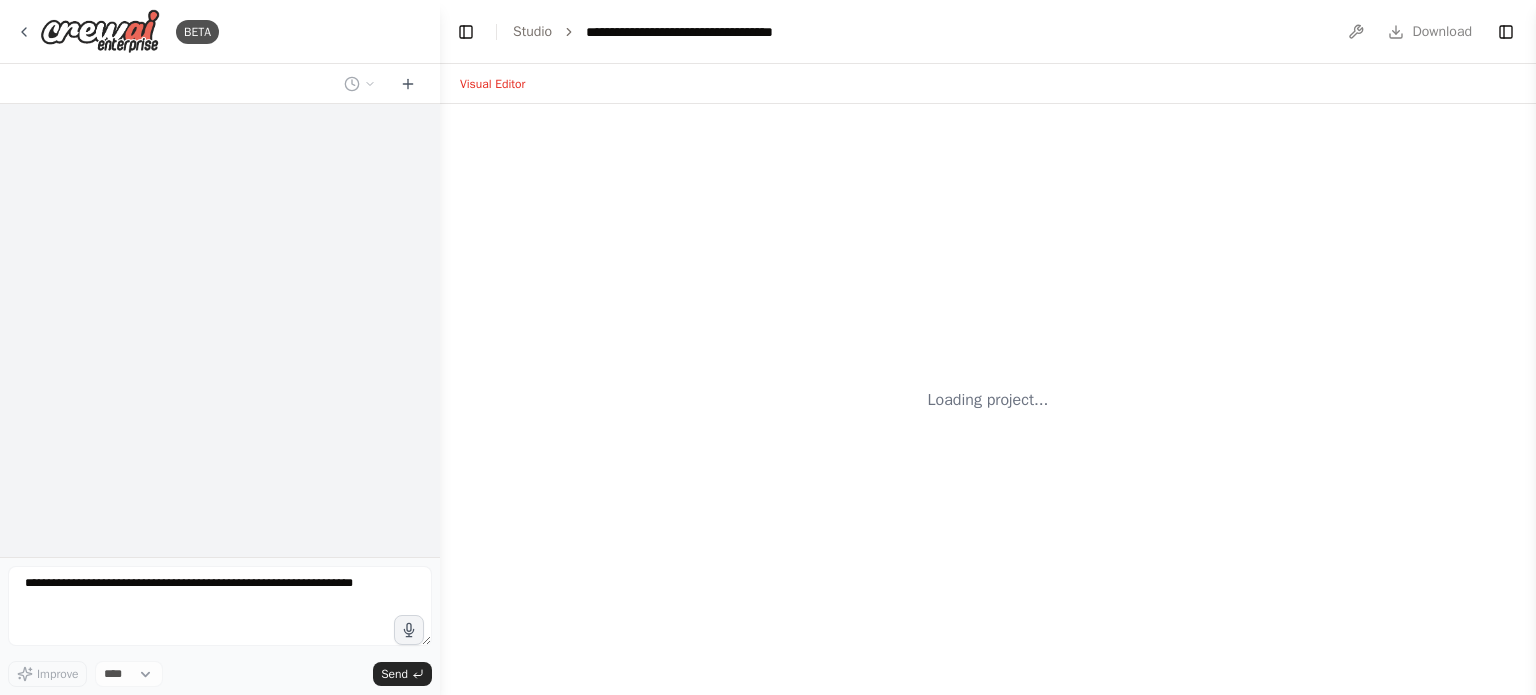 scroll, scrollTop: 0, scrollLeft: 0, axis: both 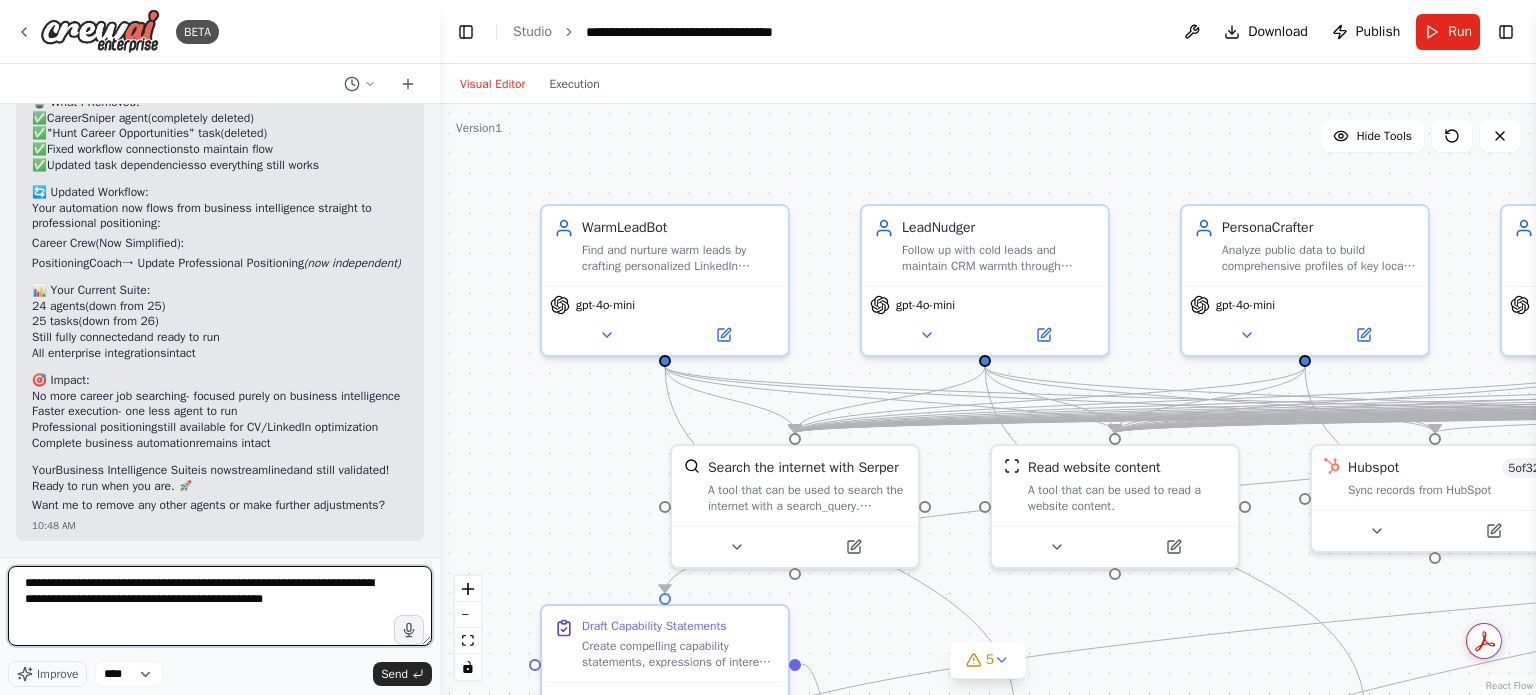 type on "**********" 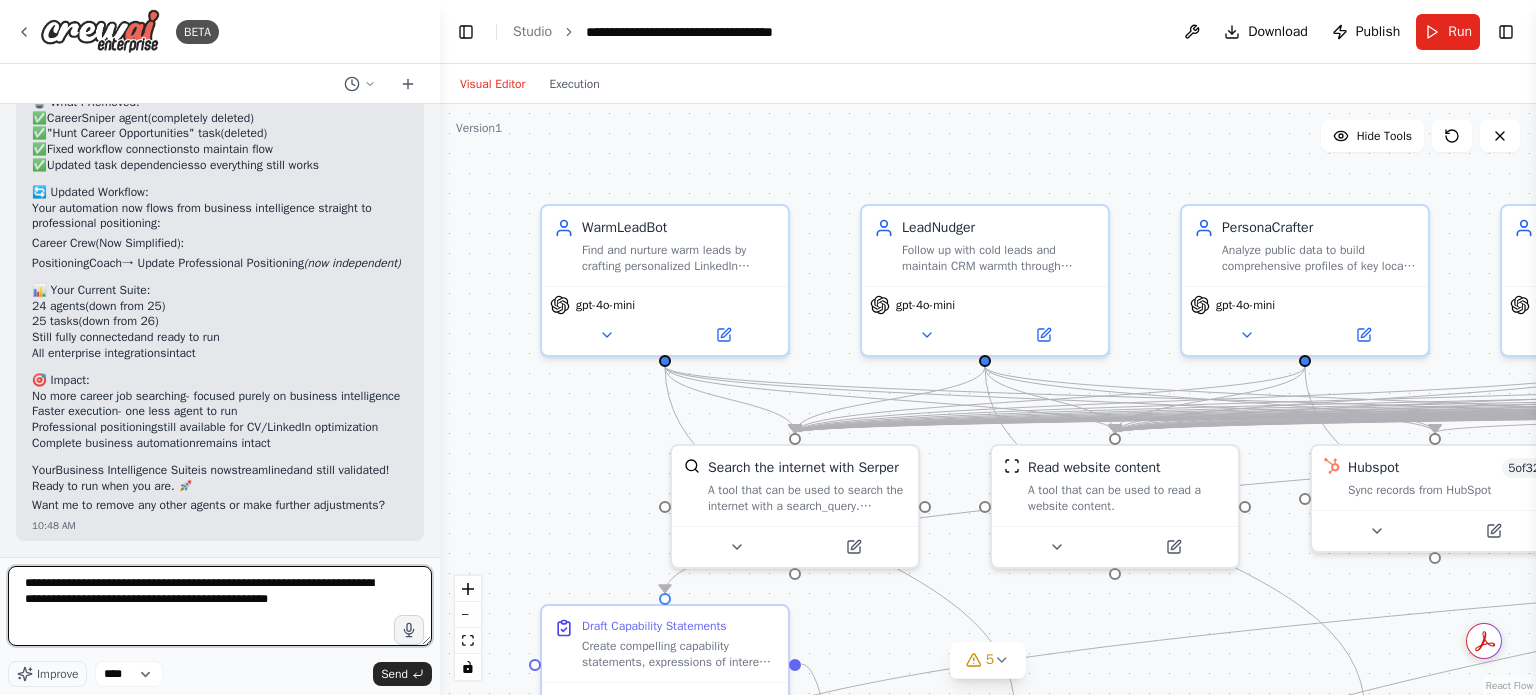 type 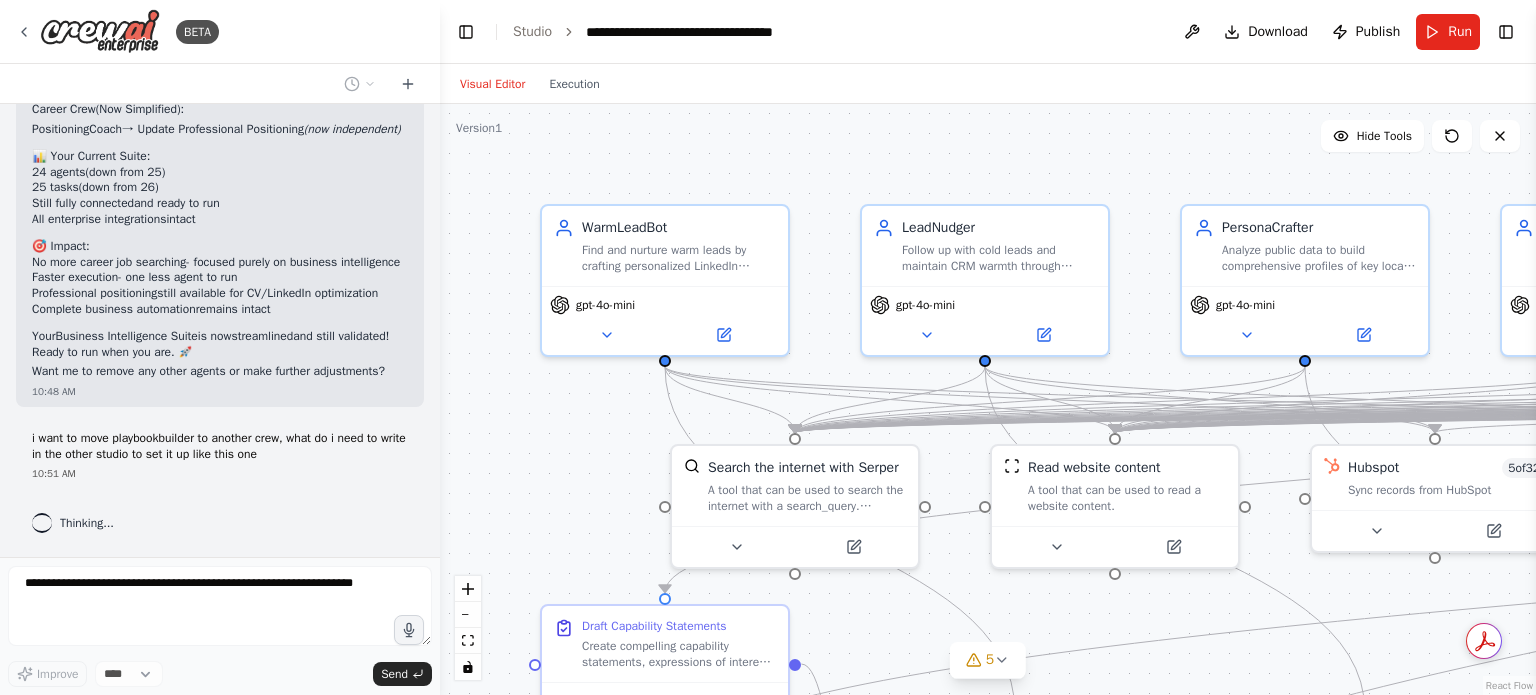 scroll, scrollTop: 60240, scrollLeft: 0, axis: vertical 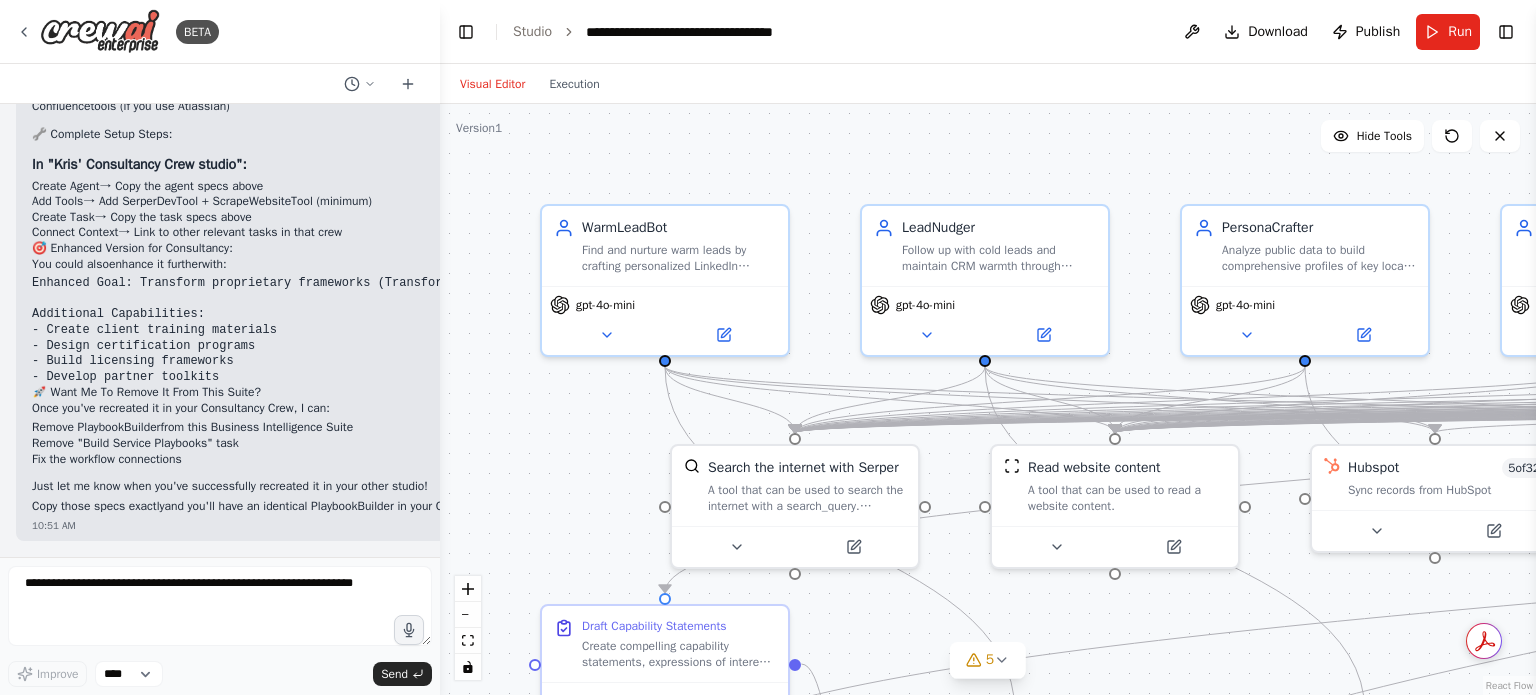 drag, startPoint x: 48, startPoint y: 243, endPoint x: 240, endPoint y: 252, distance: 192.21082 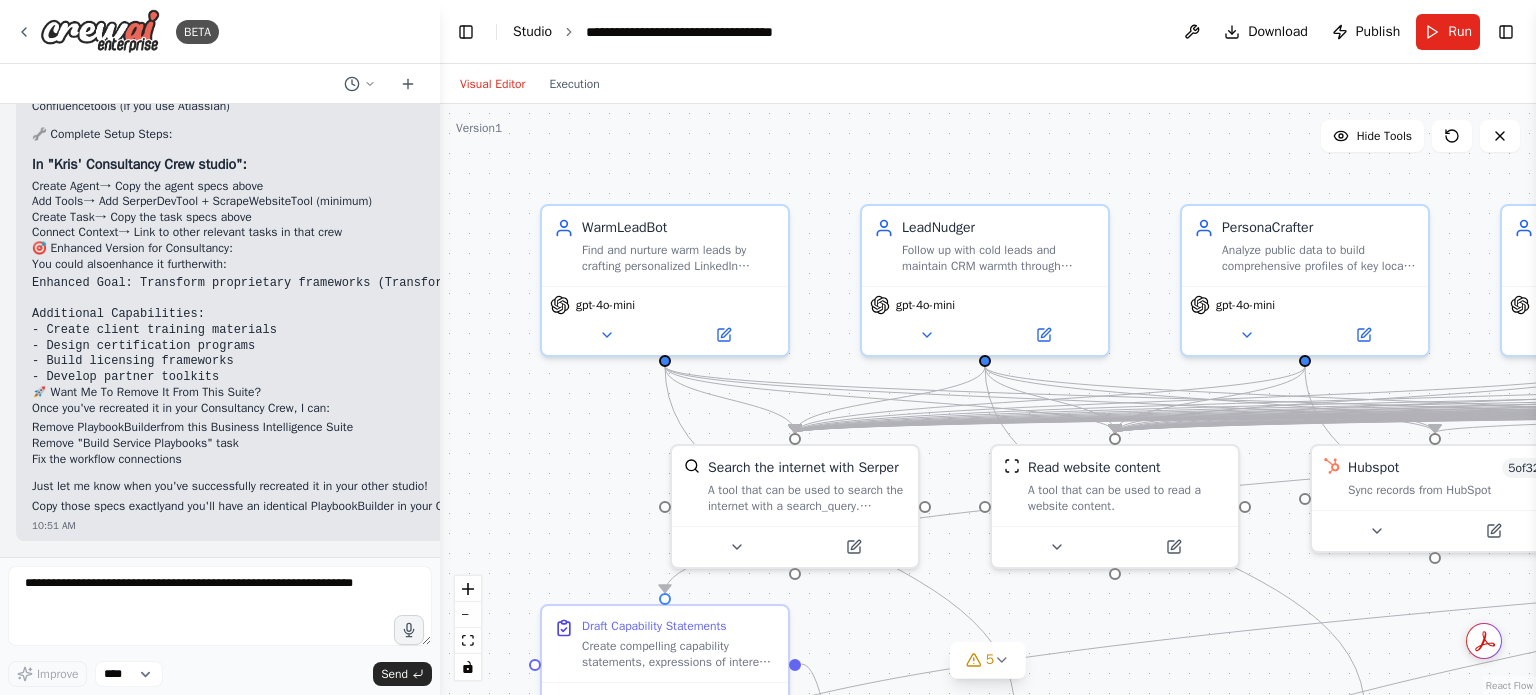 click on "Studio" at bounding box center (532, 31) 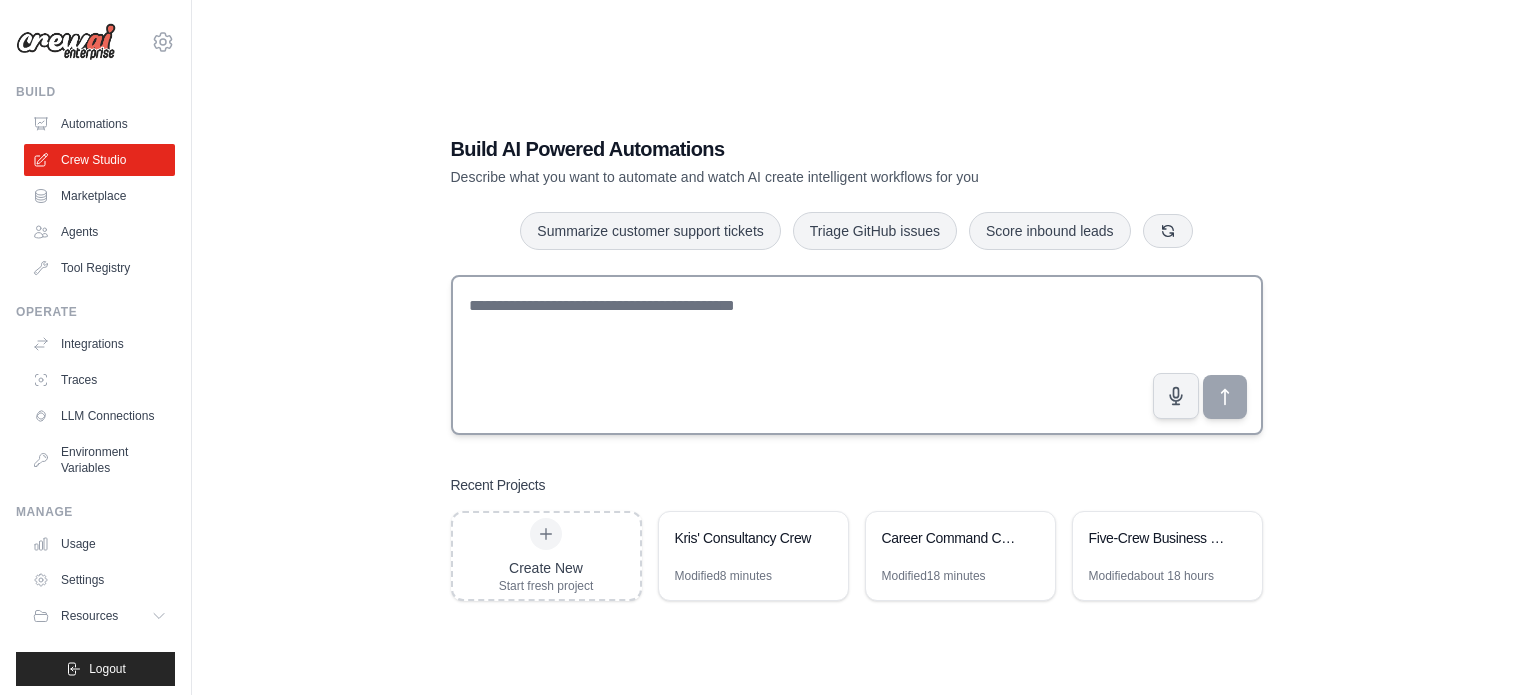 scroll, scrollTop: 0, scrollLeft: 0, axis: both 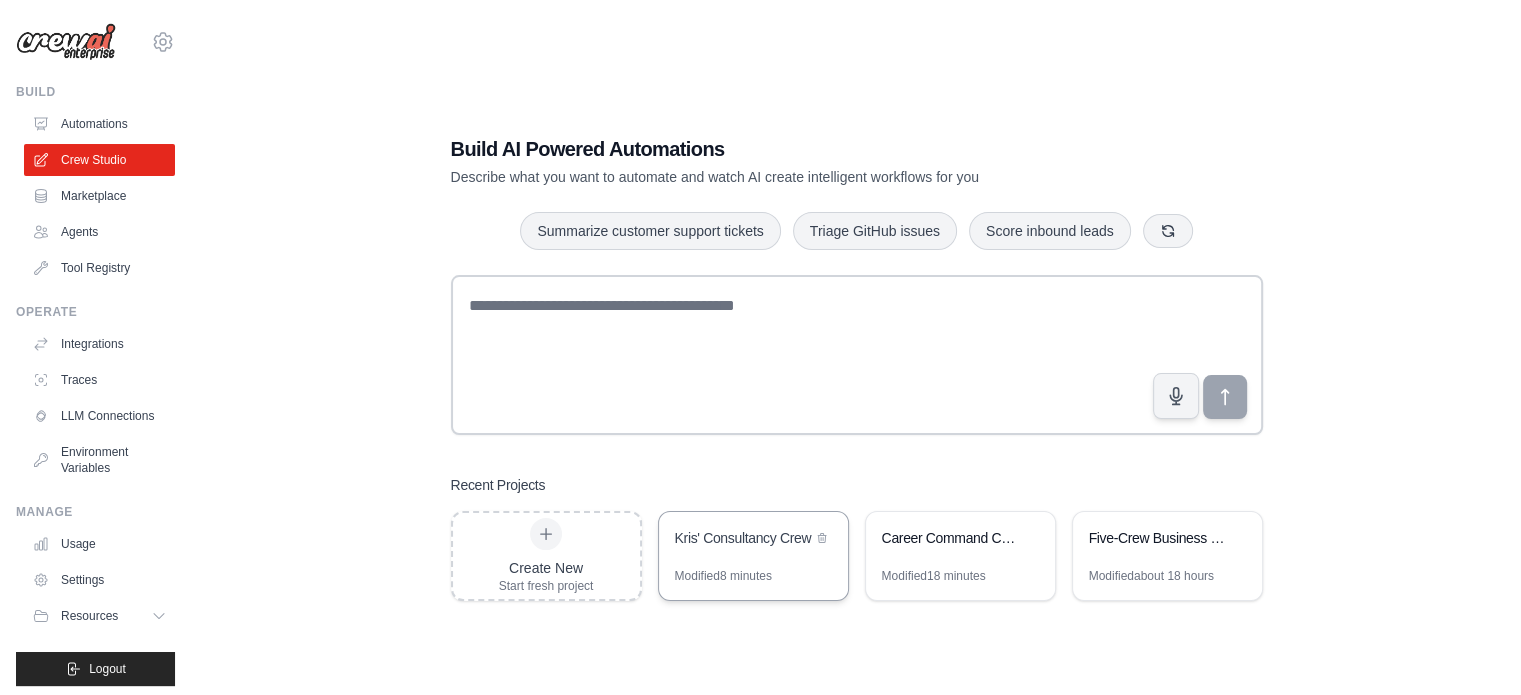click on "Kris' Consultancy Crew" at bounding box center (753, 540) 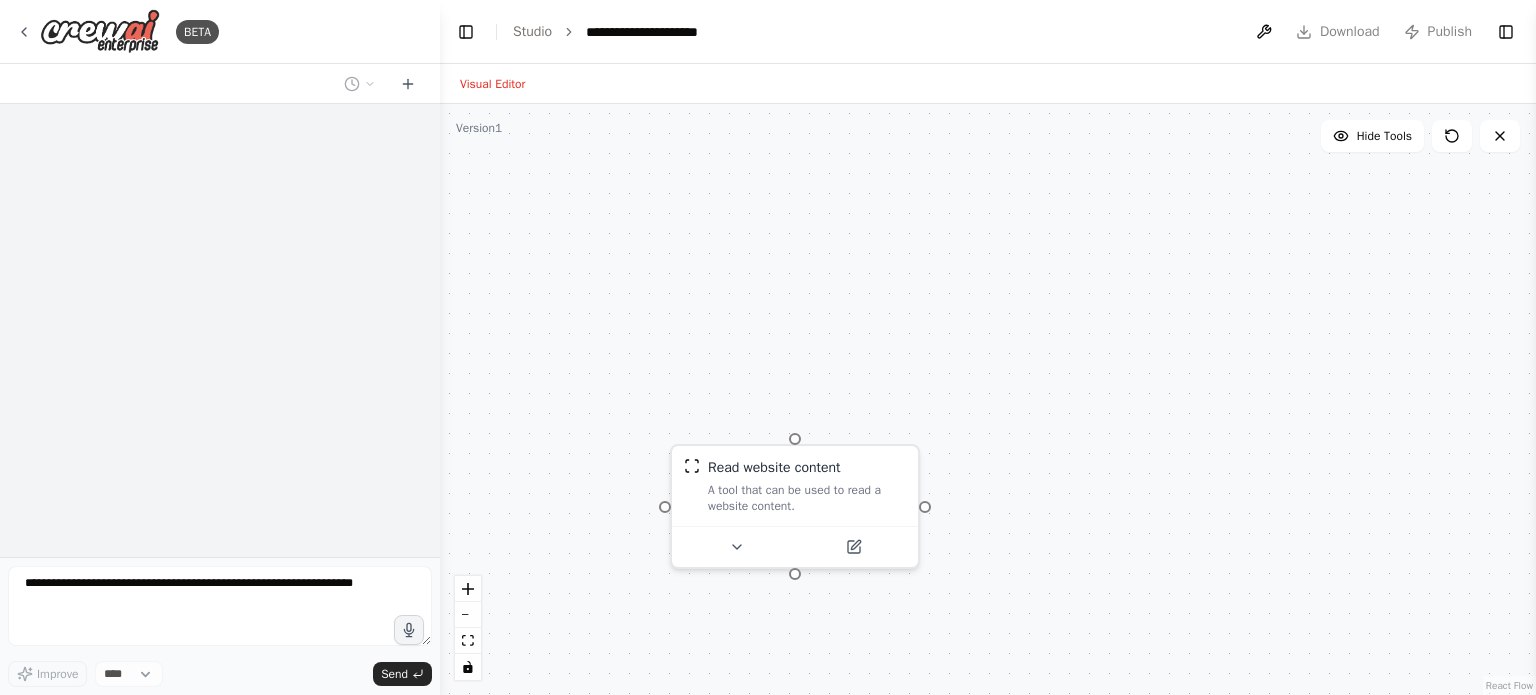 scroll, scrollTop: 0, scrollLeft: 0, axis: both 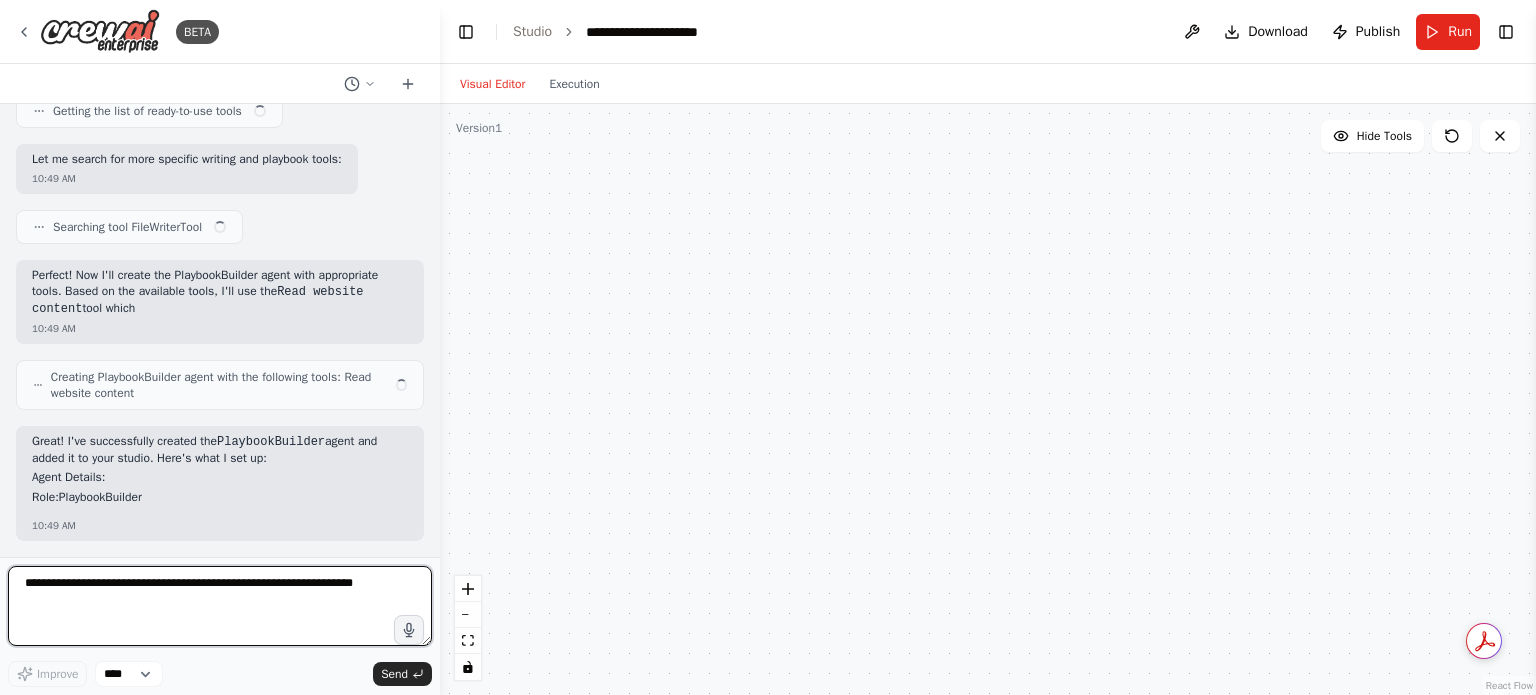 click at bounding box center [220, 606] 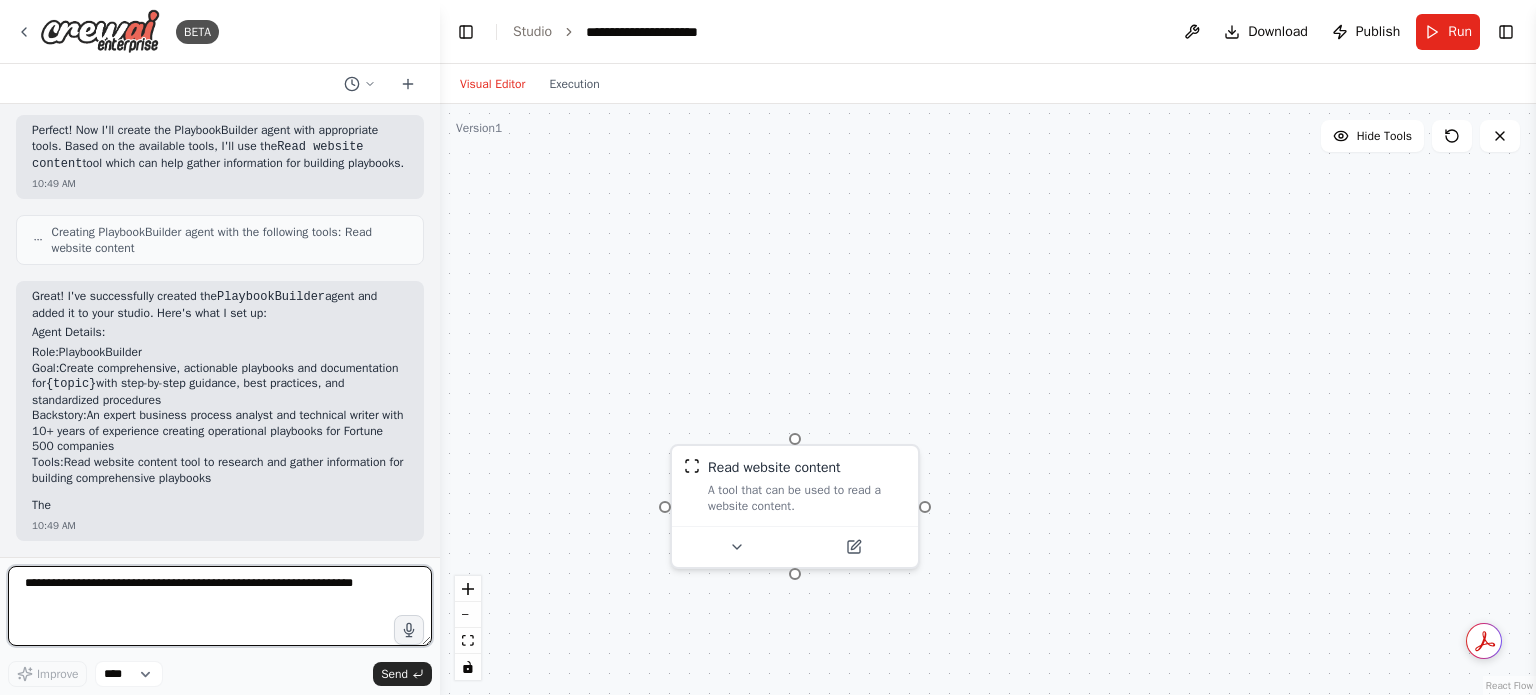 paste on "**********" 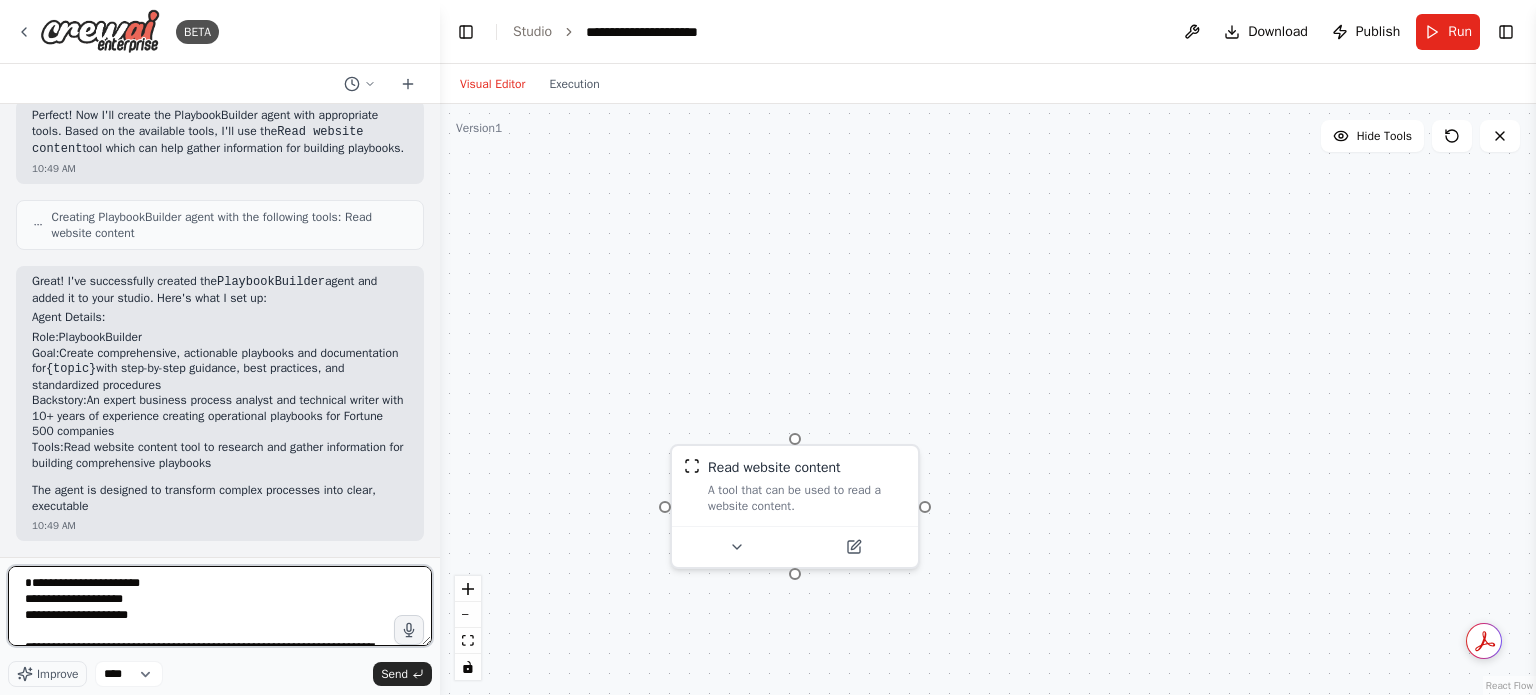 scroll, scrollTop: 2018, scrollLeft: 0, axis: vertical 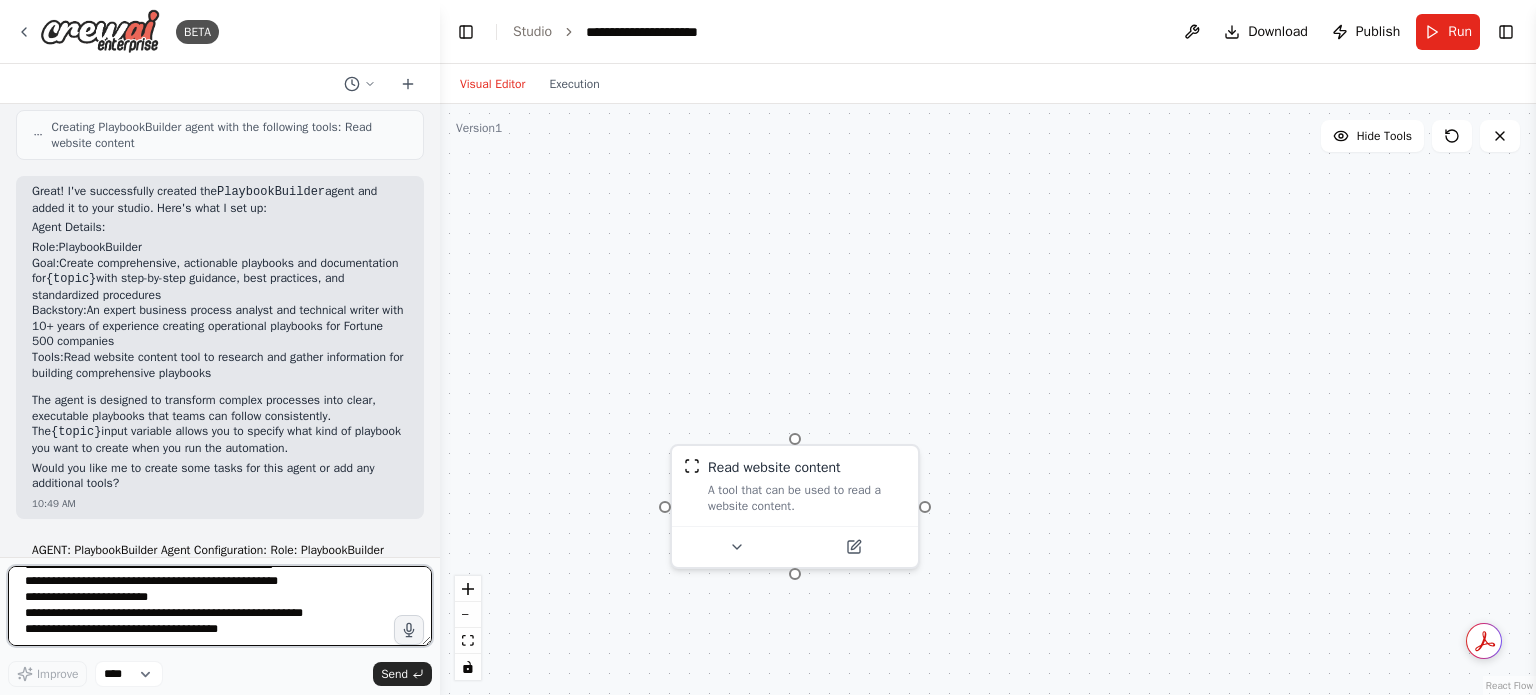 type 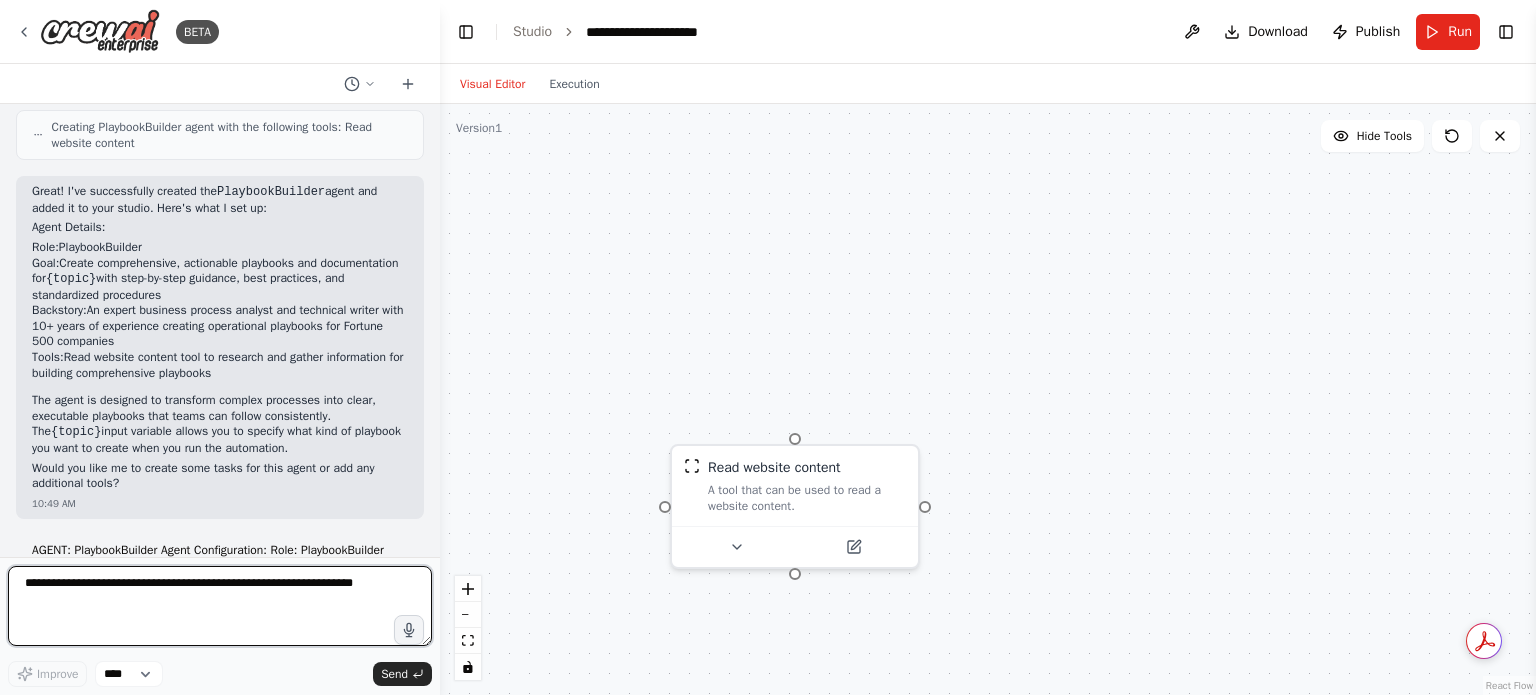 scroll, scrollTop: 2136, scrollLeft: 0, axis: vertical 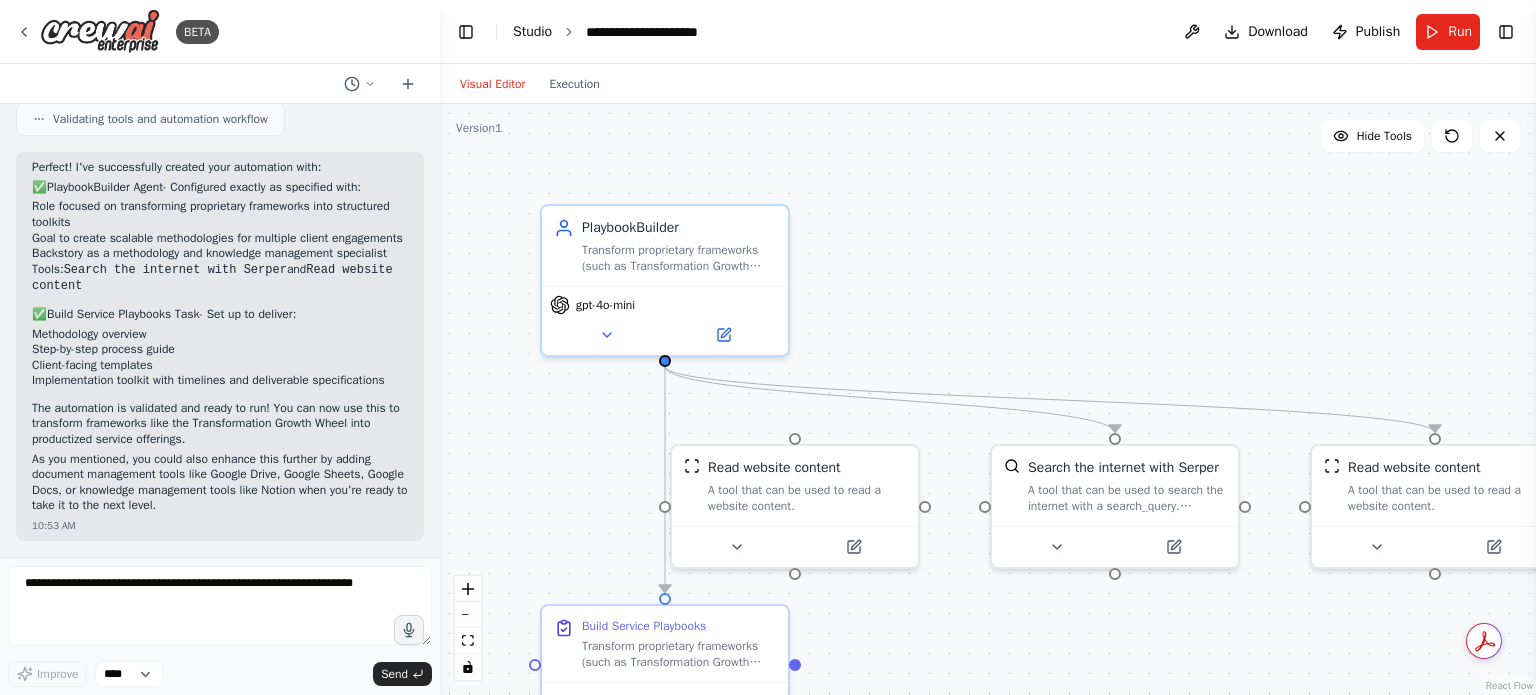 click on "Studio" at bounding box center (532, 31) 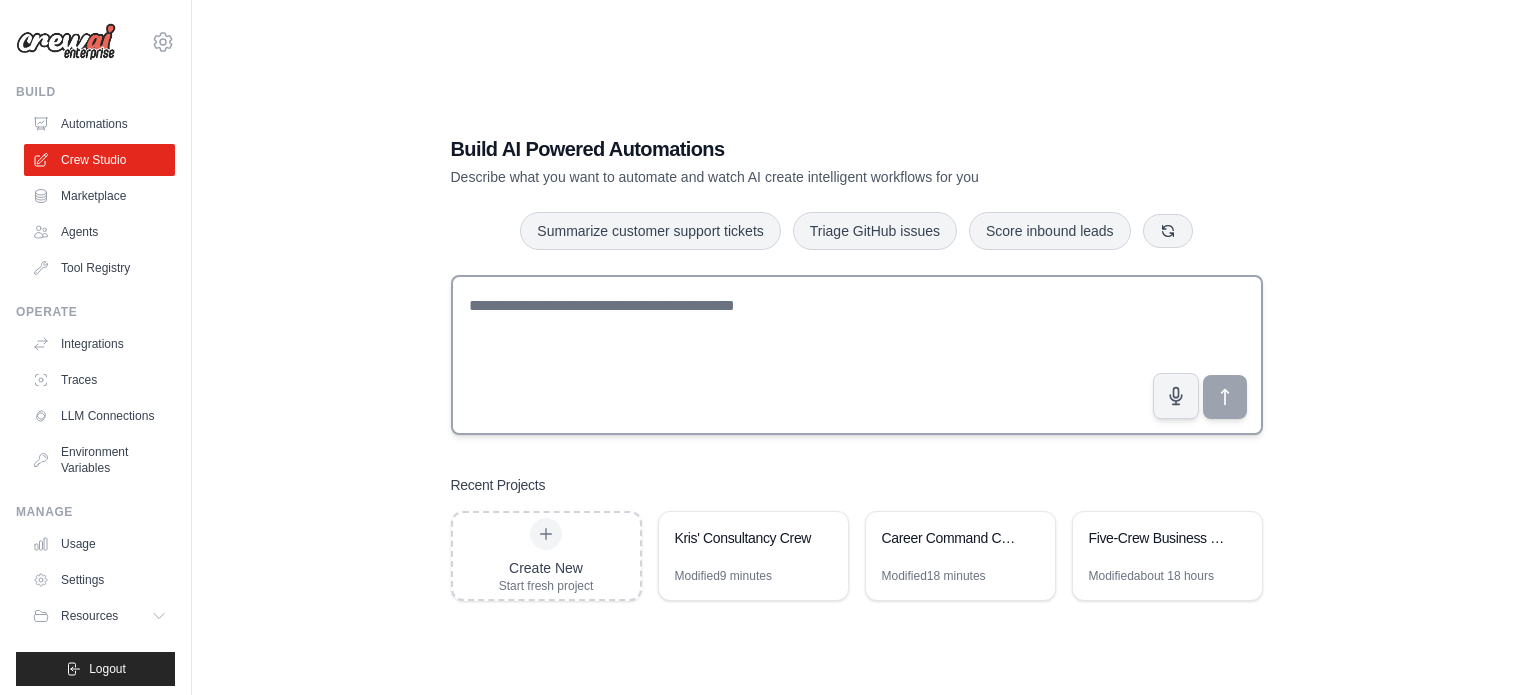 scroll, scrollTop: 0, scrollLeft: 0, axis: both 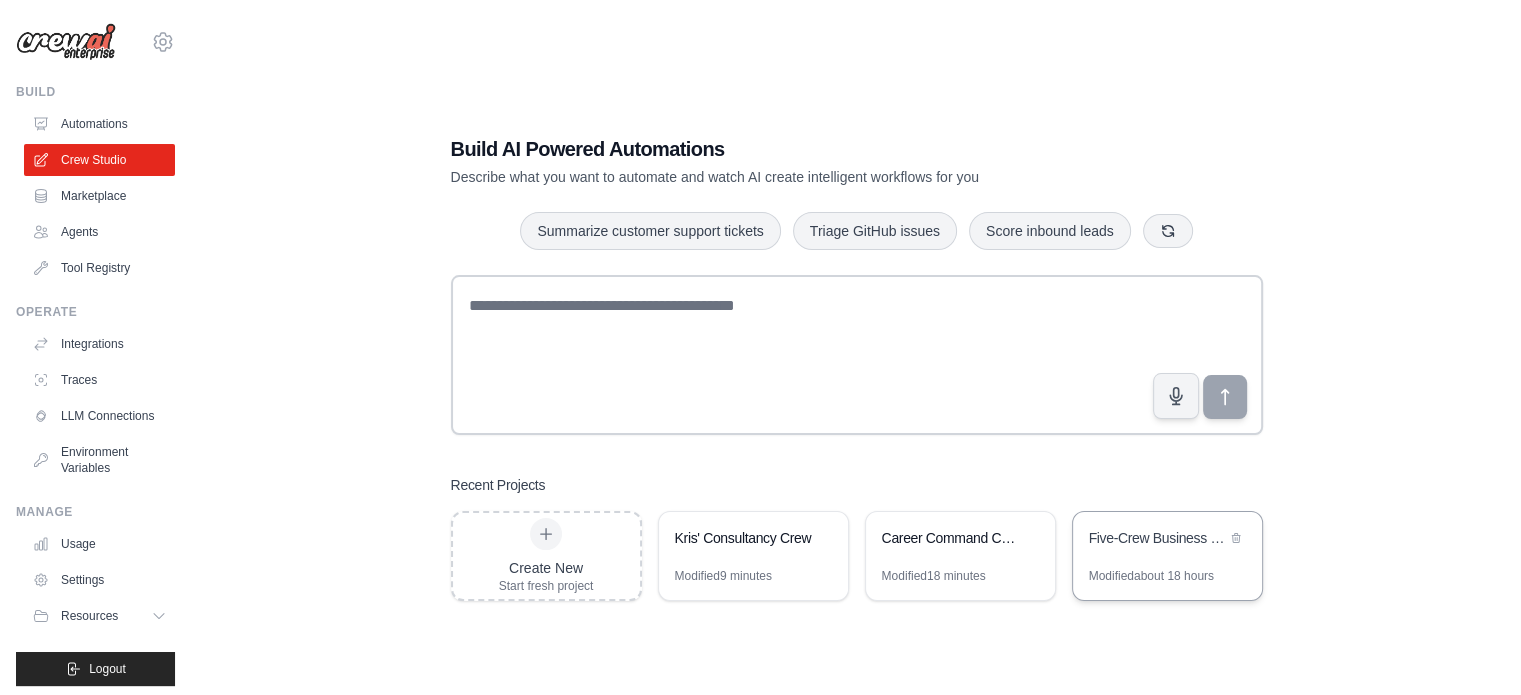 click on "Modified  about 18 hours" at bounding box center [1151, 576] 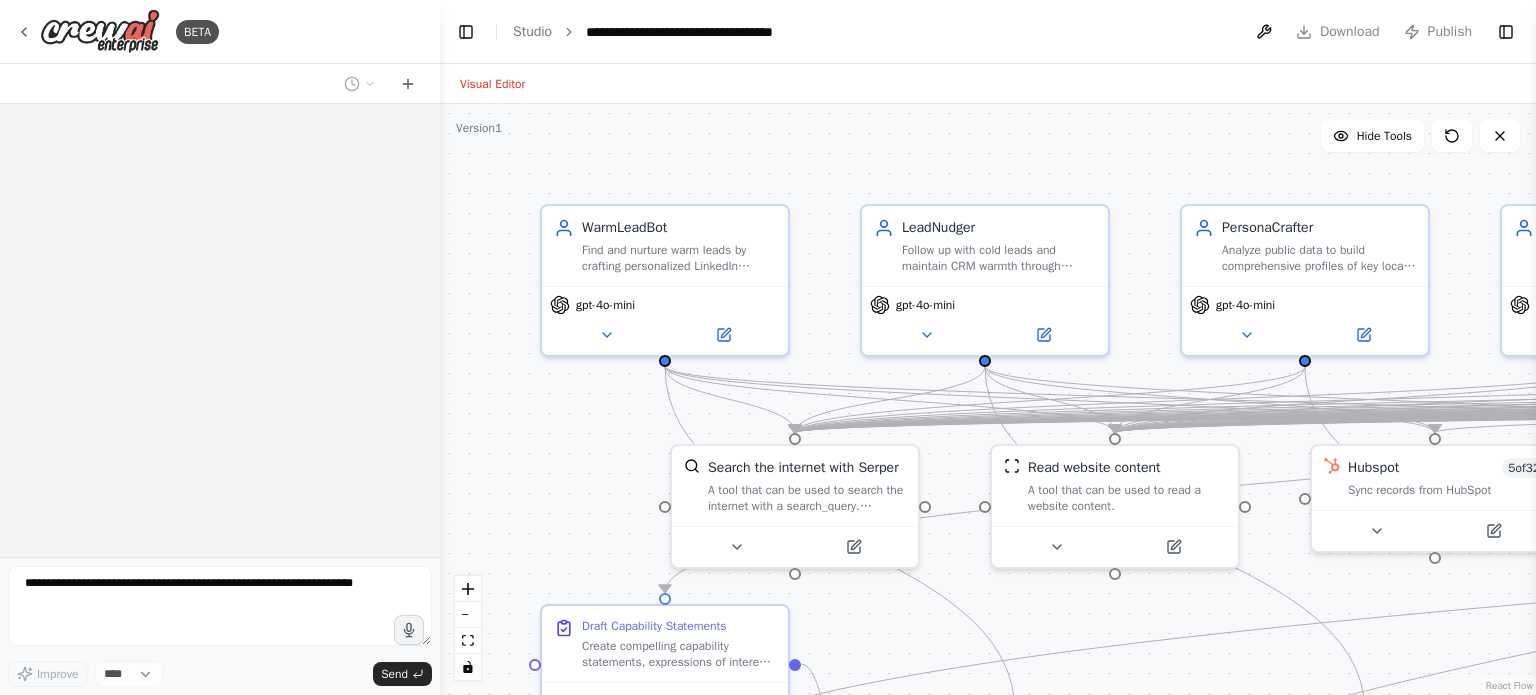 scroll, scrollTop: 0, scrollLeft: 0, axis: both 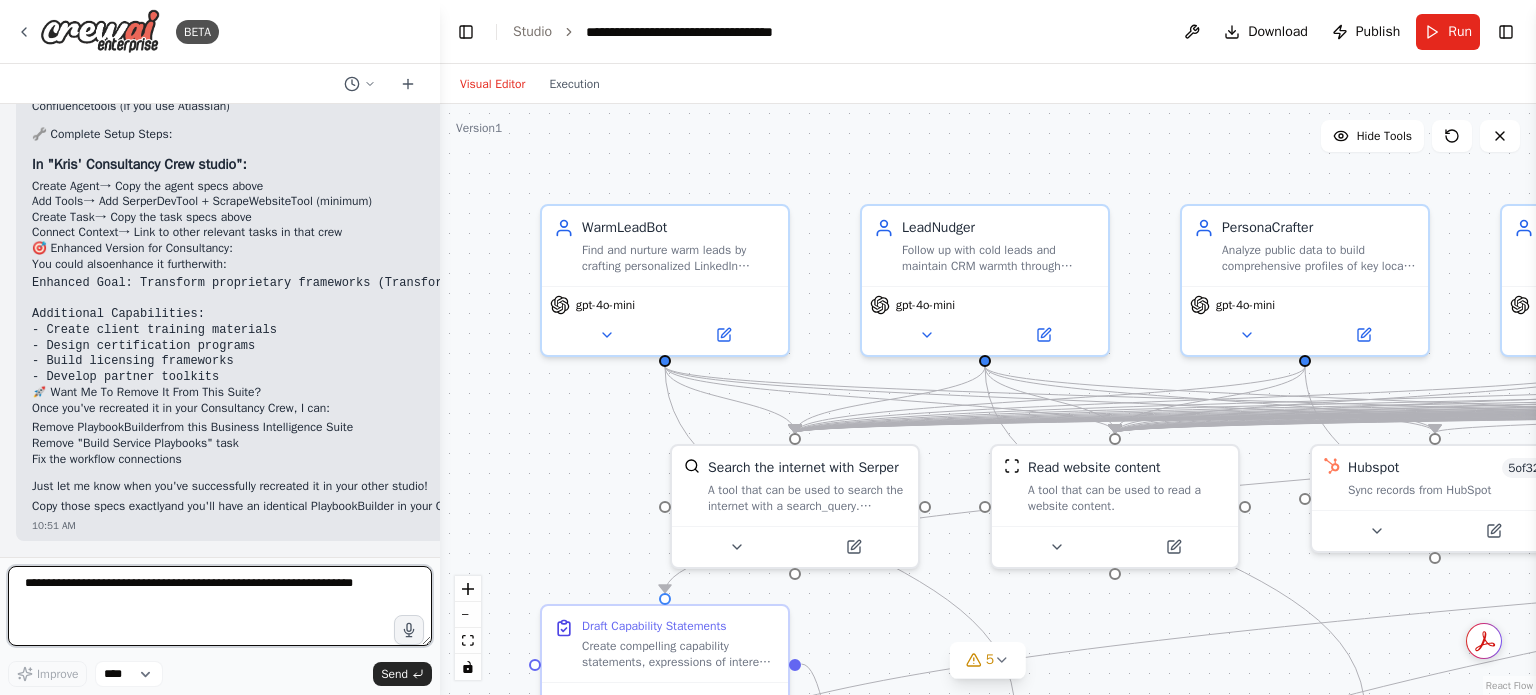 click at bounding box center [220, 606] 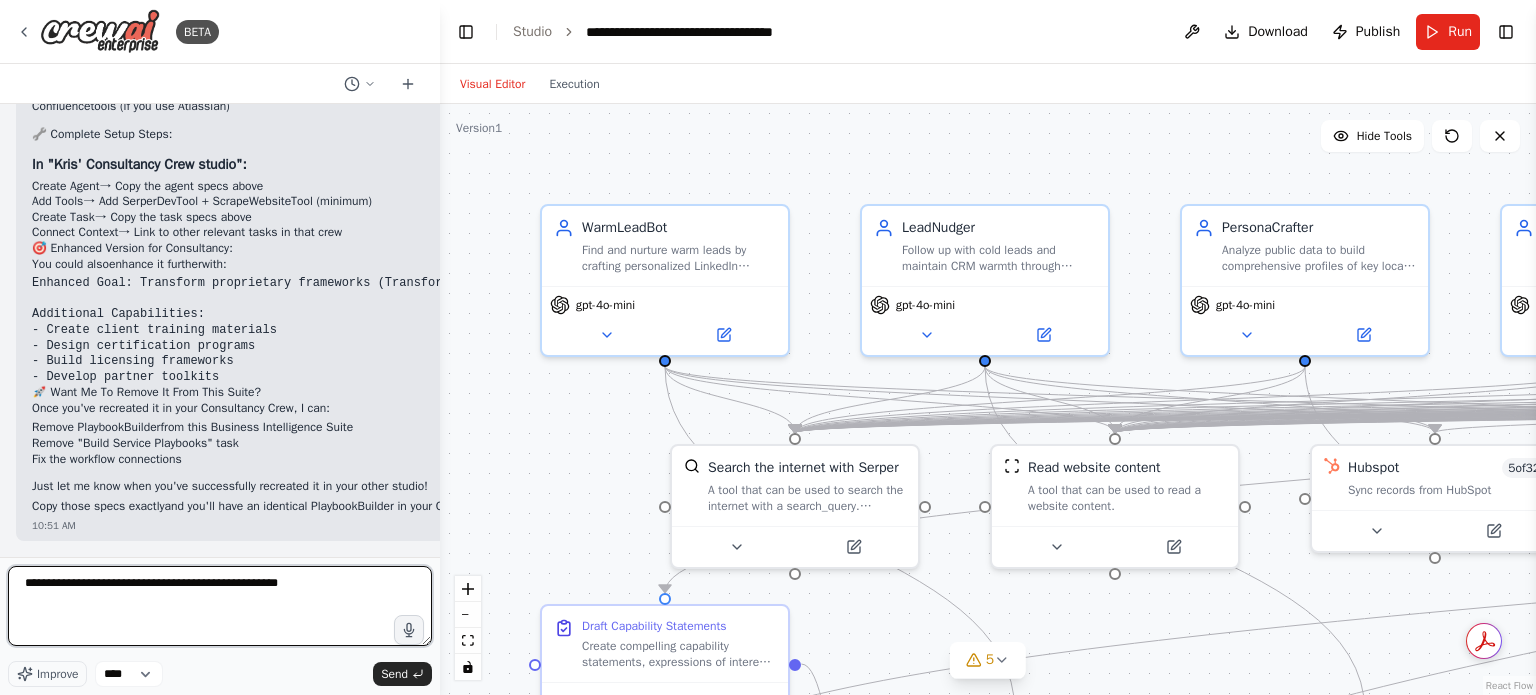 type on "**********" 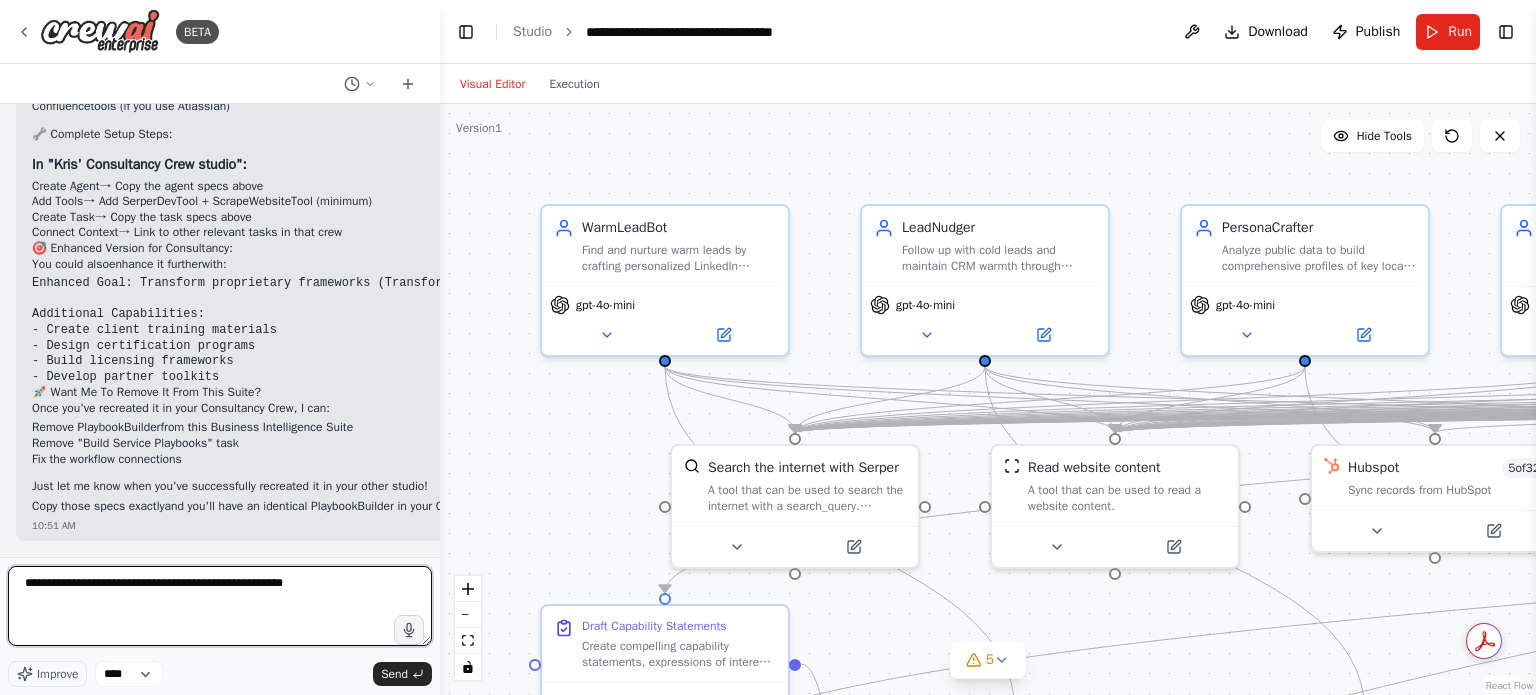 type 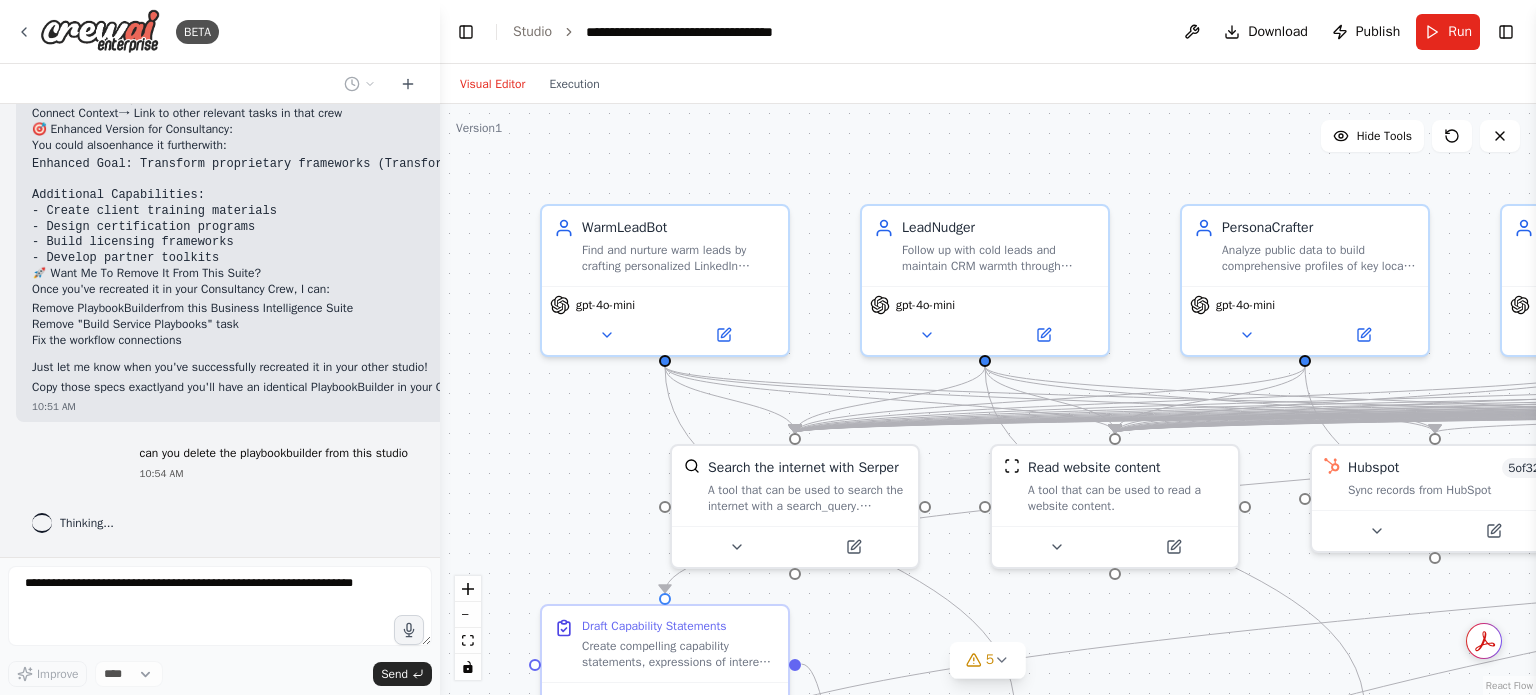 scroll, scrollTop: 61380, scrollLeft: 0, axis: vertical 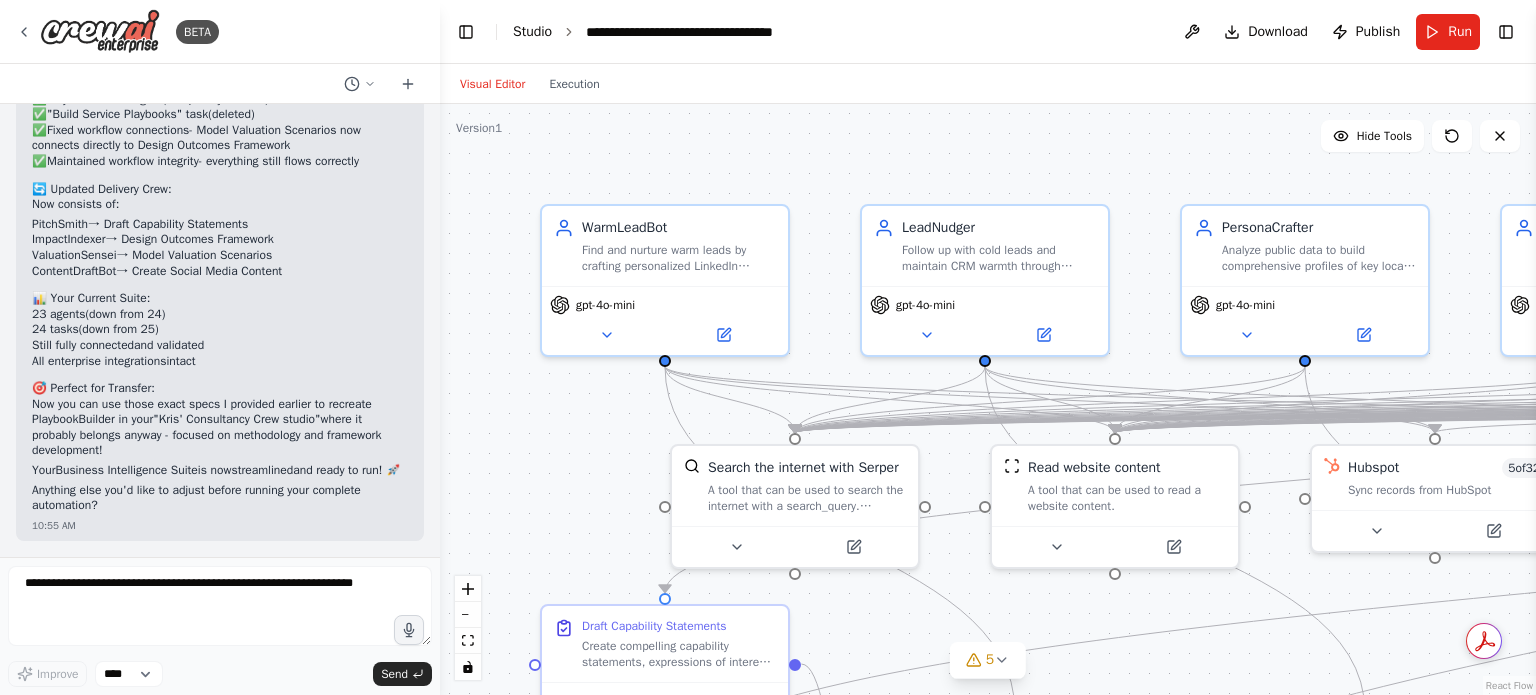 click on "Studio" at bounding box center [532, 31] 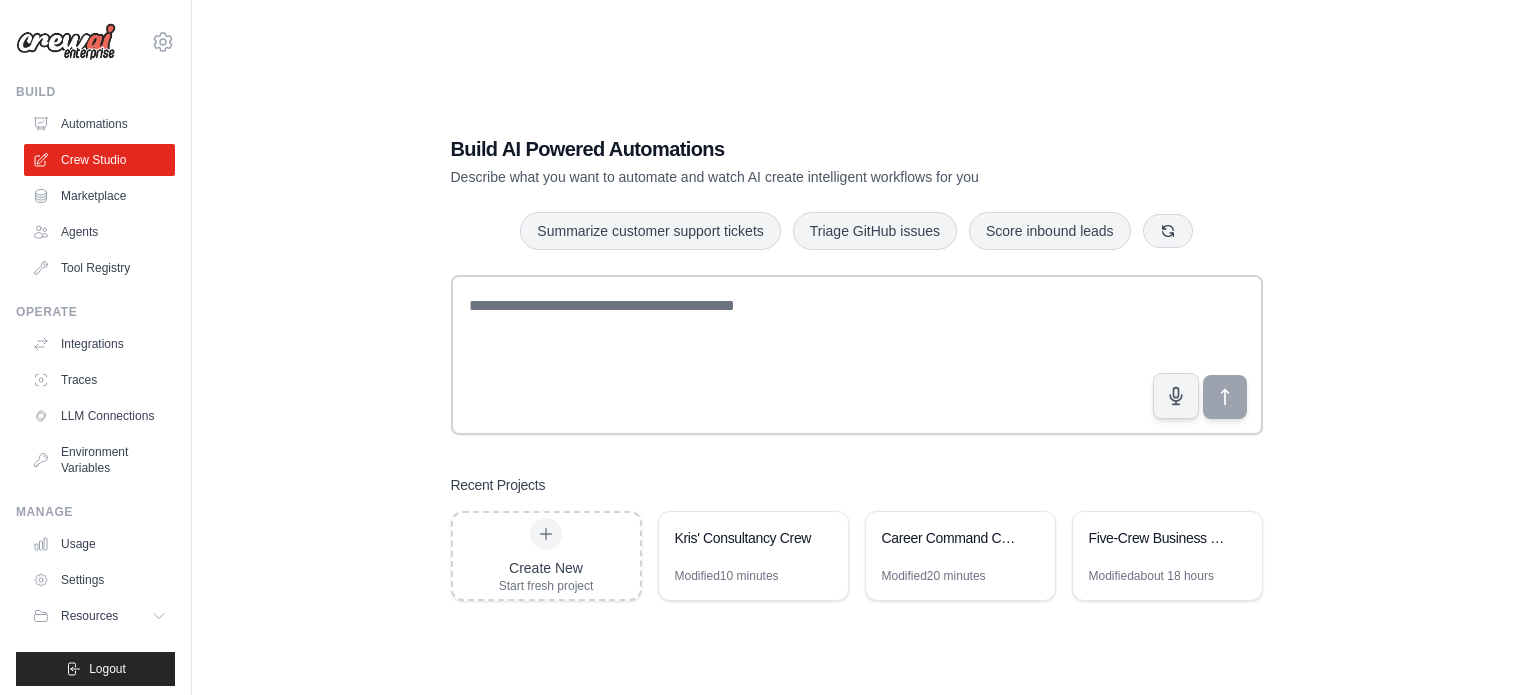 scroll, scrollTop: 0, scrollLeft: 0, axis: both 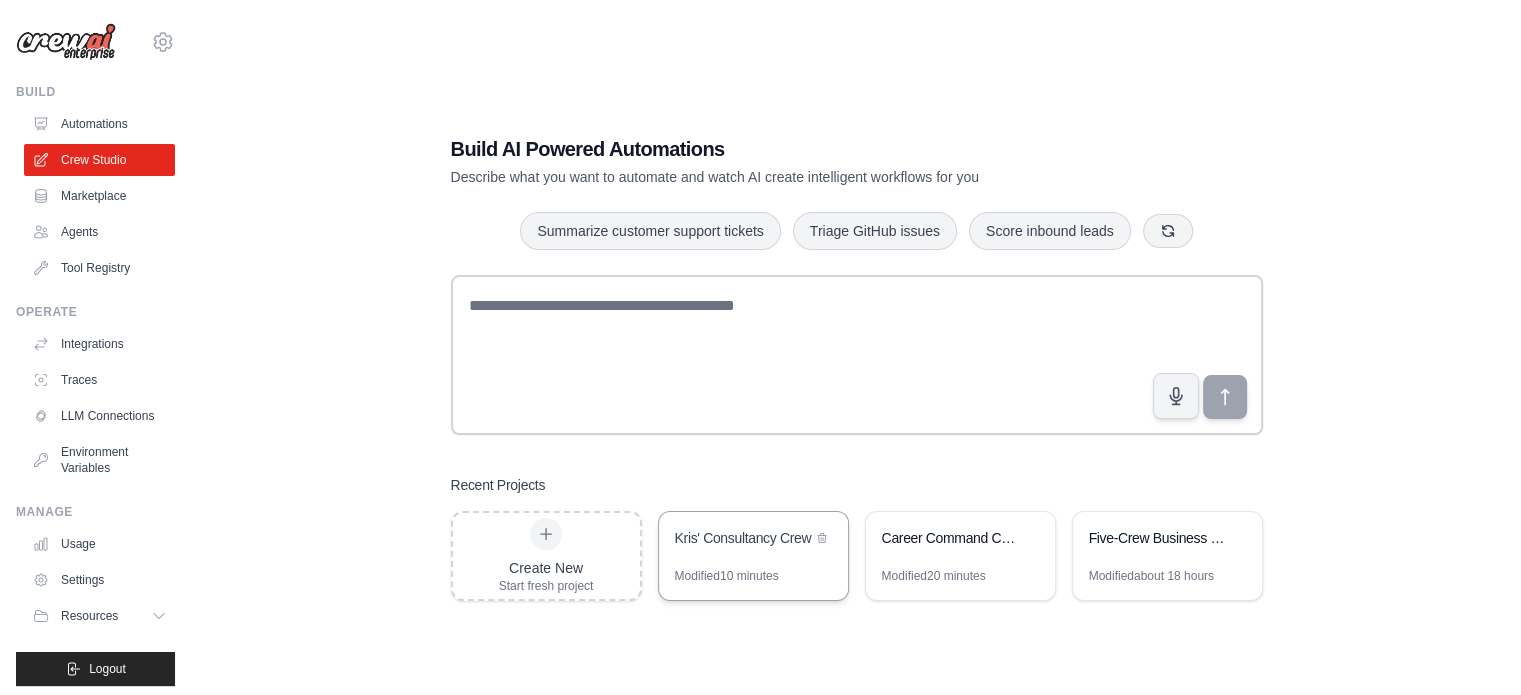 click on "Kris' Consultancy Crew" at bounding box center (743, 540) 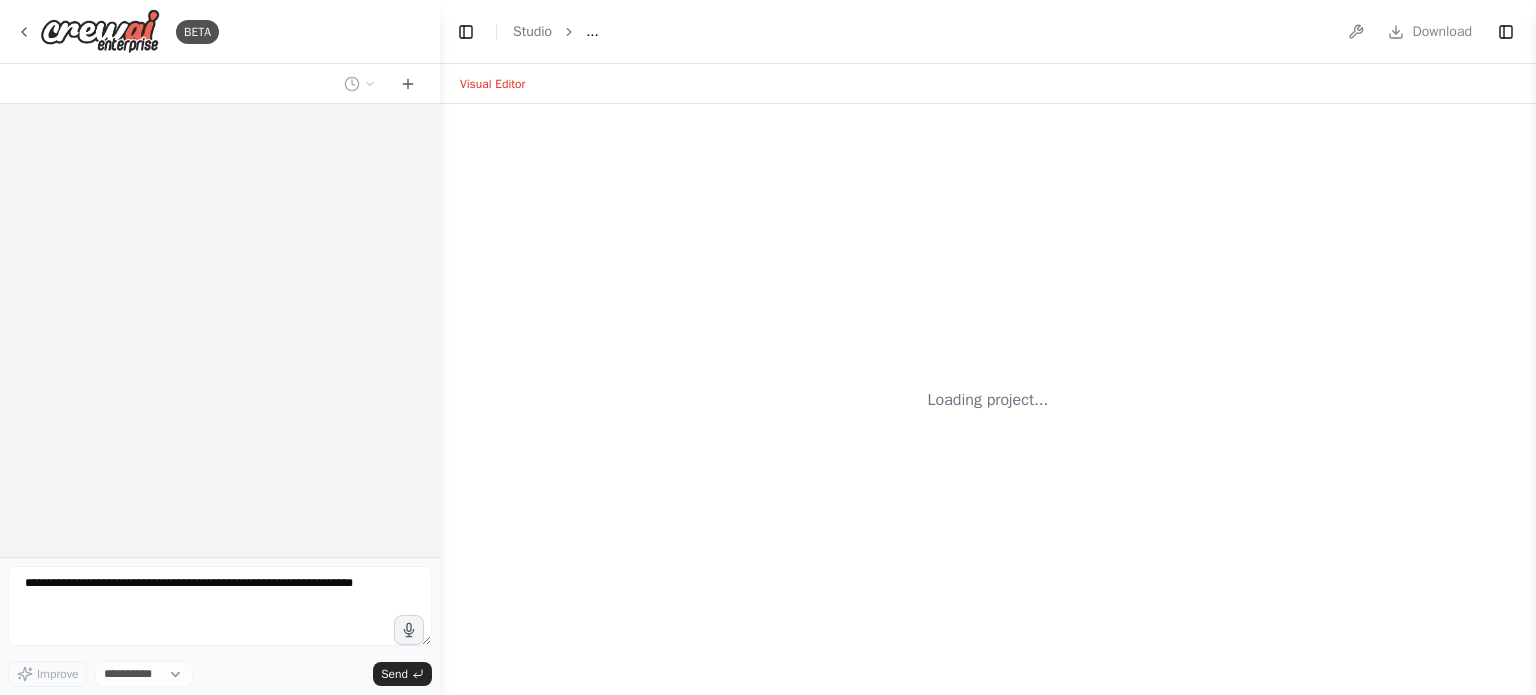 scroll, scrollTop: 0, scrollLeft: 0, axis: both 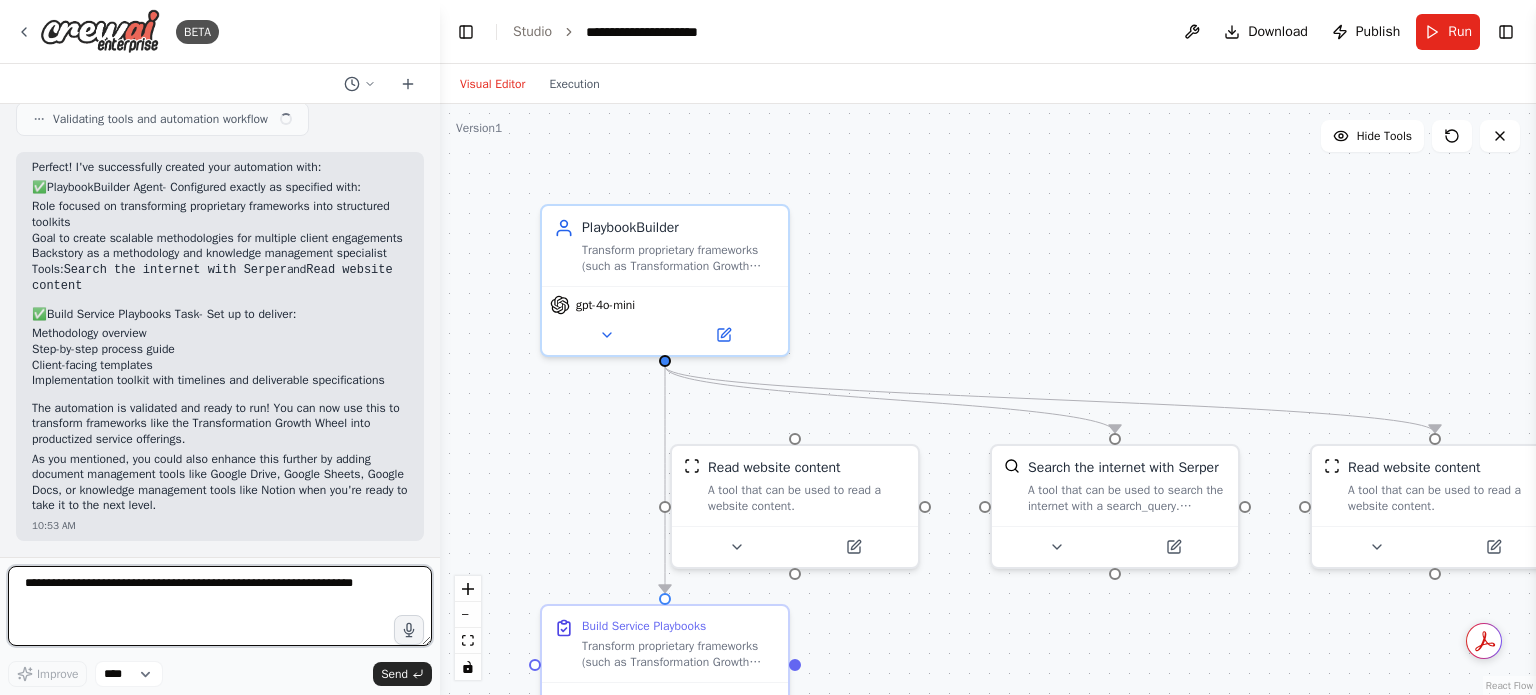click at bounding box center (220, 606) 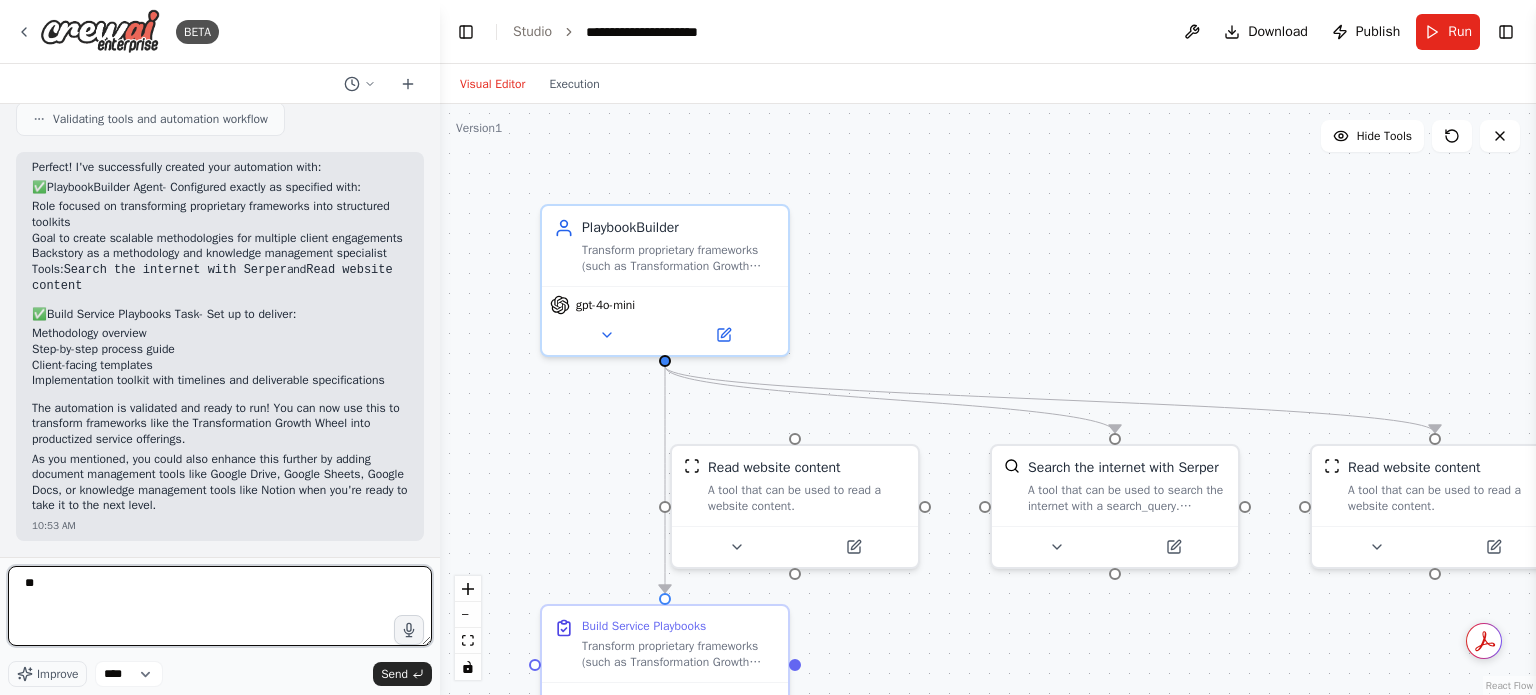 type on "*" 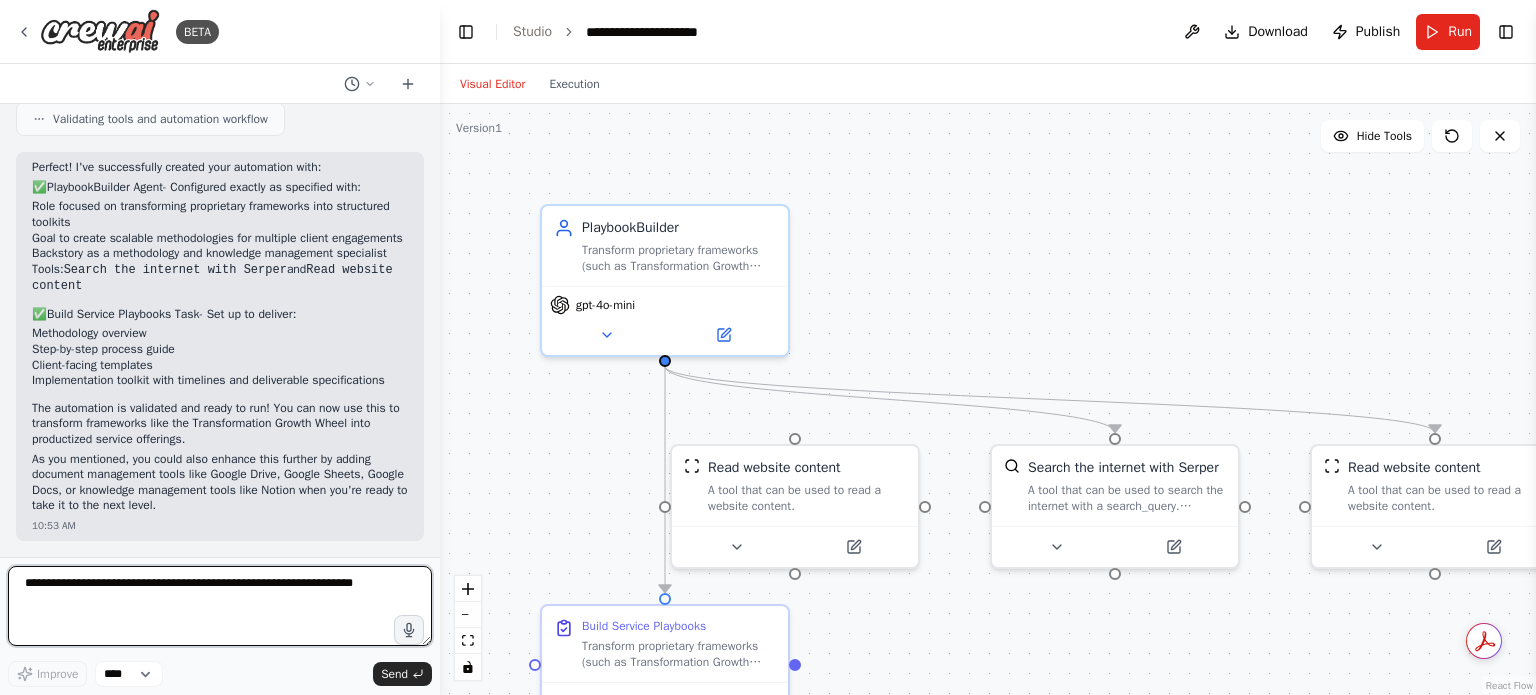 click at bounding box center (220, 606) 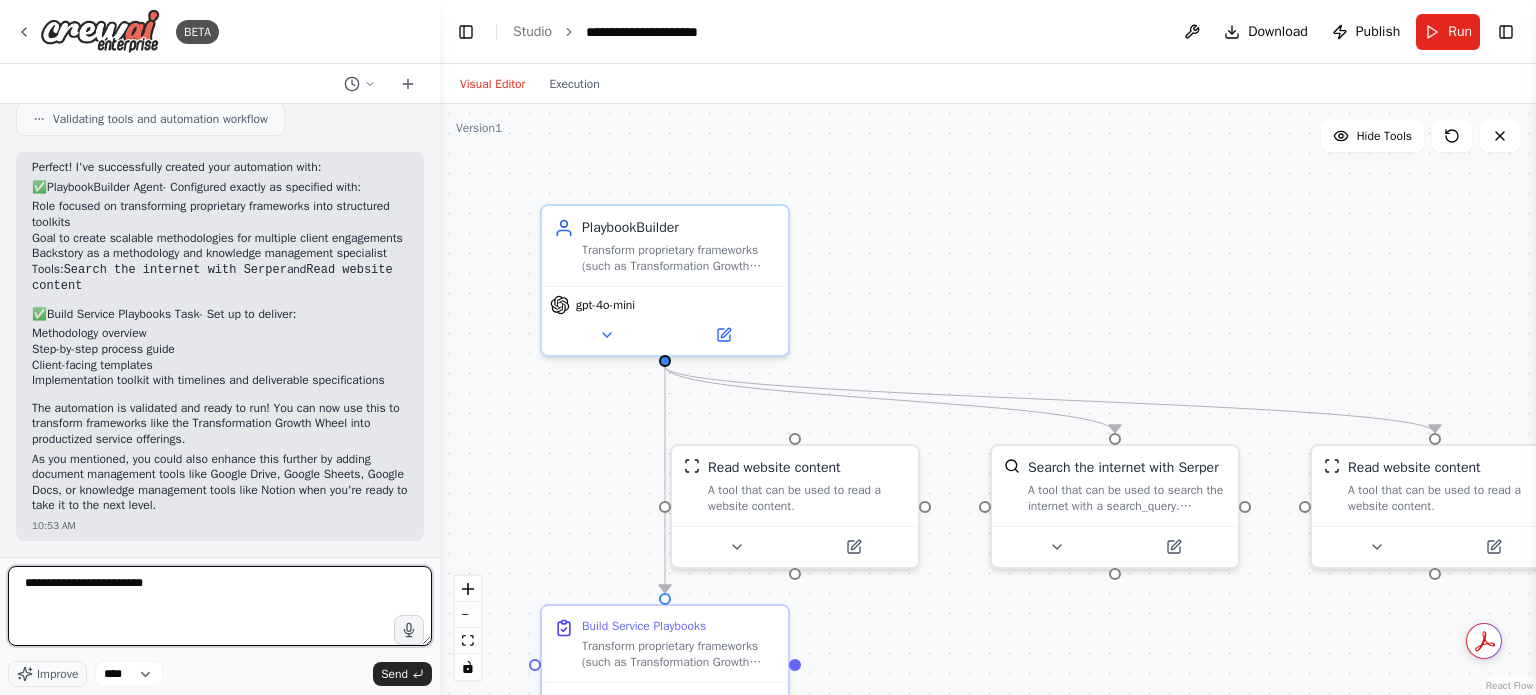paste on "**********" 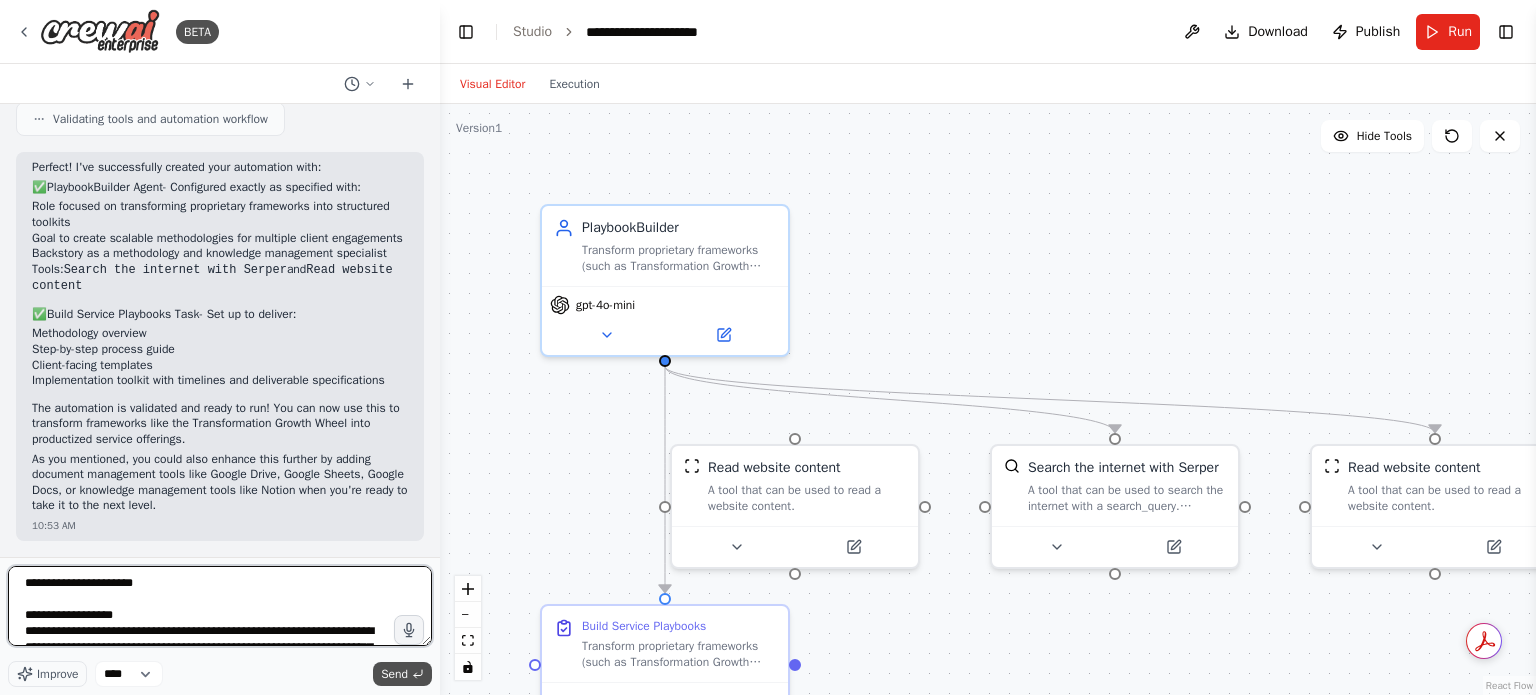 type on "**********" 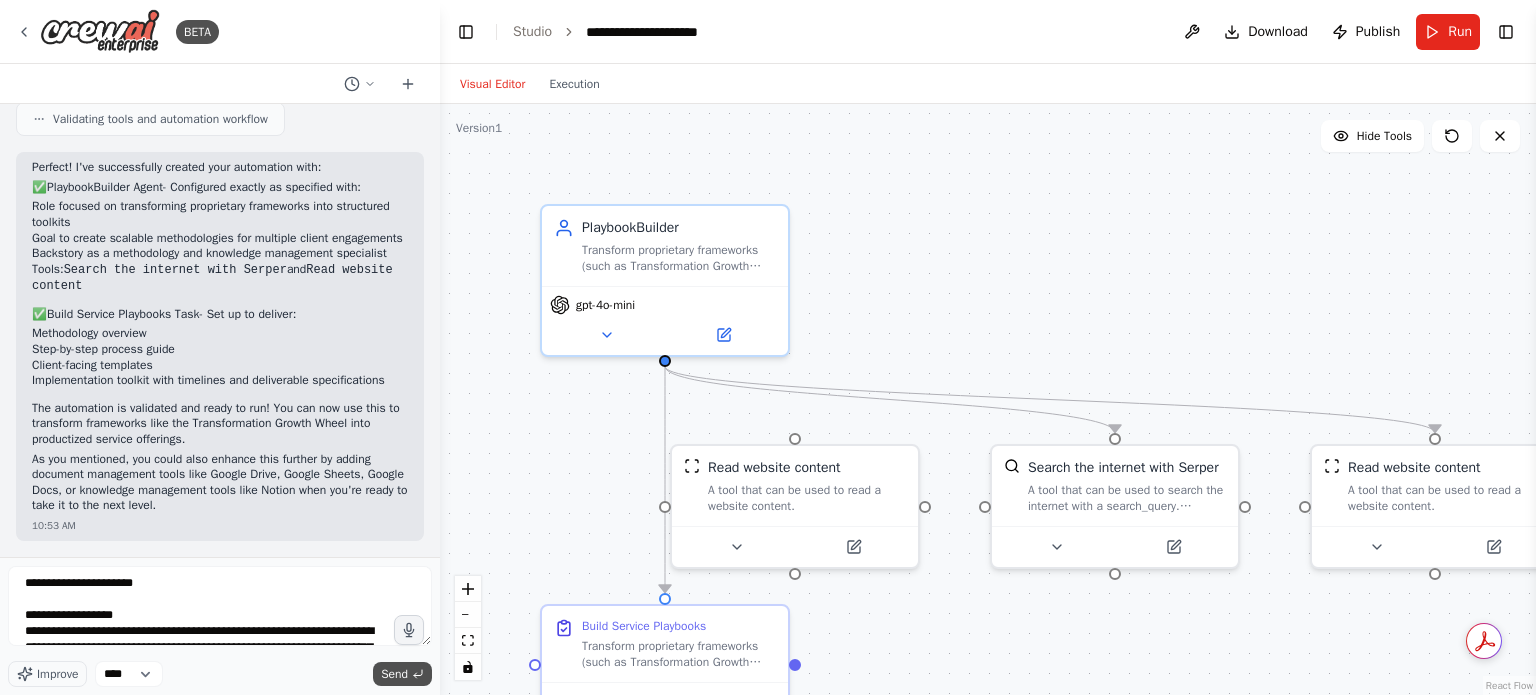 click on "Send" at bounding box center [394, 674] 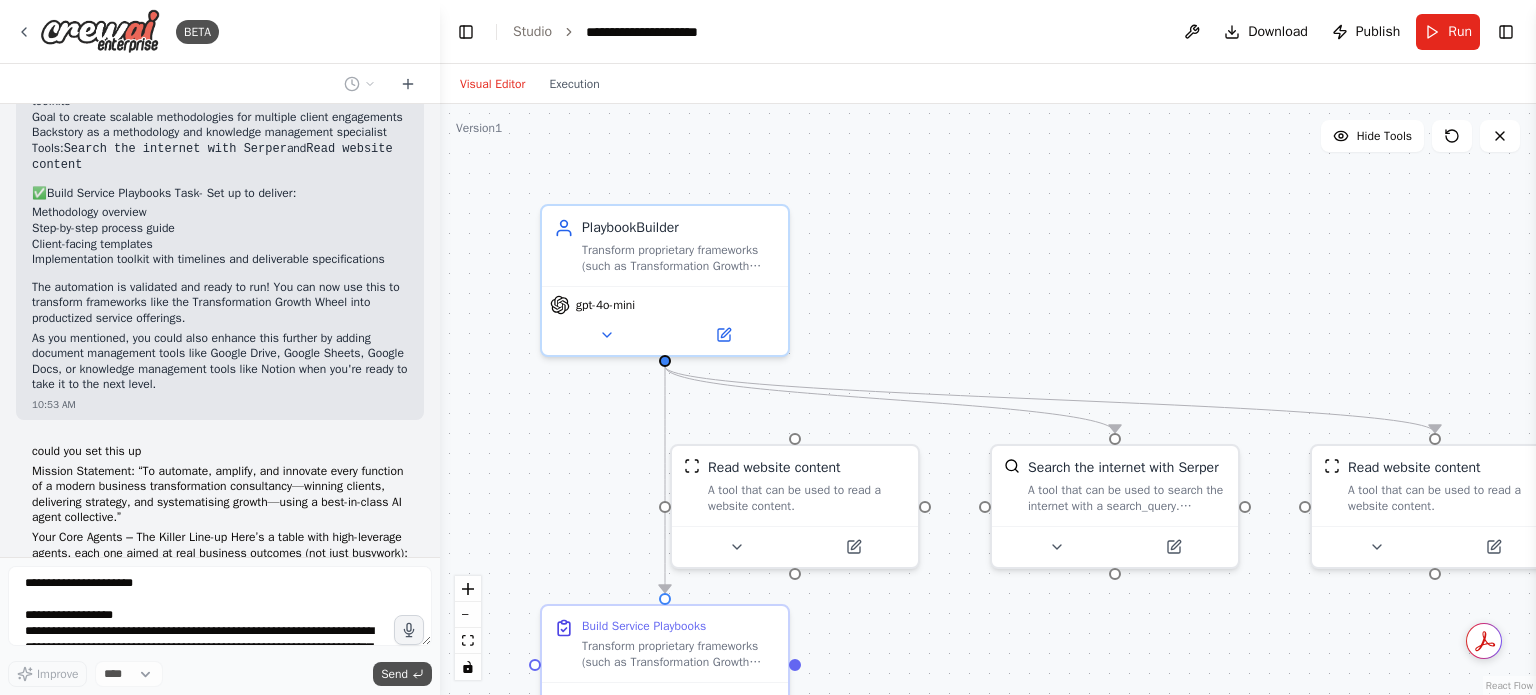 scroll, scrollTop: 4176, scrollLeft: 0, axis: vertical 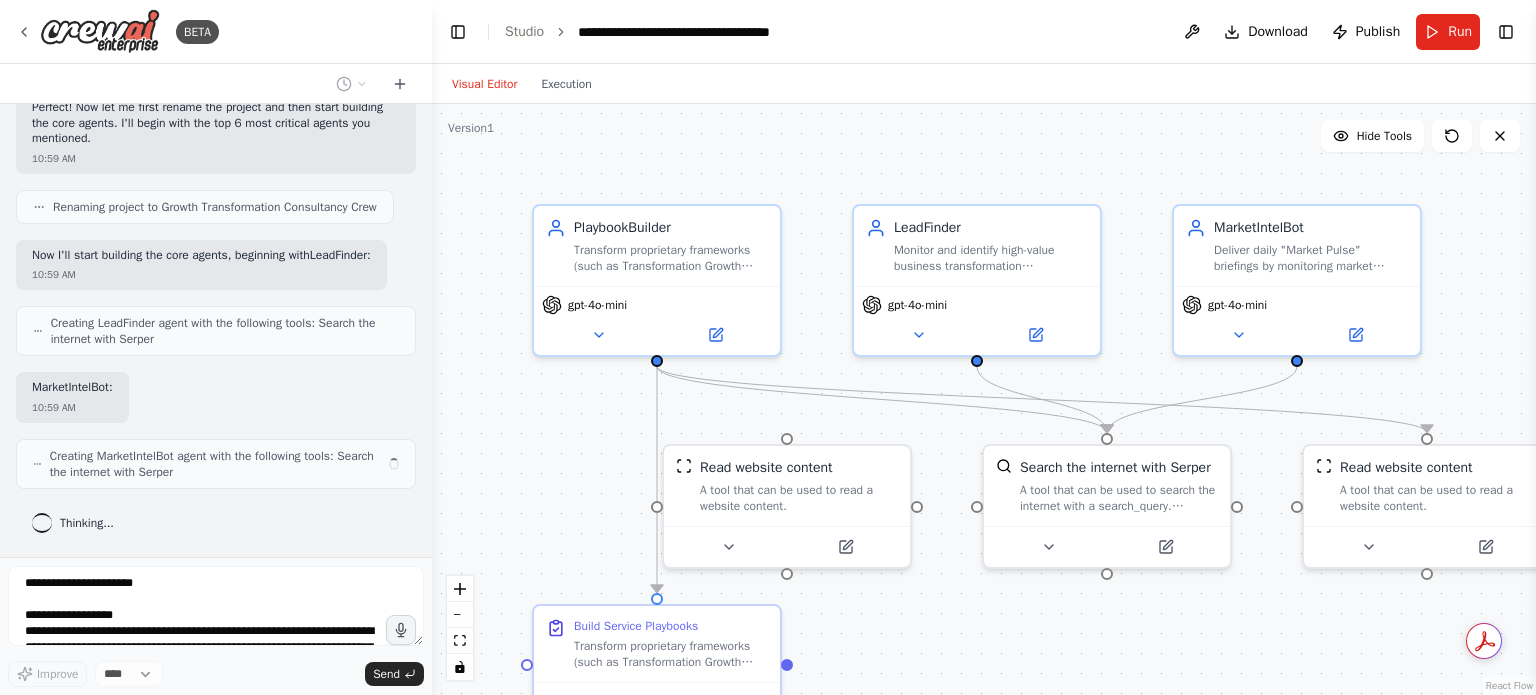 click on "BETA Hello! I'm the CrewAI assistant. What kind of automation do you want to build? [TIME] can you put the PlaybookBuilder agent into this studio [TIME] ▶ Thought process I'll help you add a PlaybookBuilder agent to your studio. Let me first check your current setup and find the right tools for this agent. [TIME] Getting the state of the automation Now let me search for appropriate tools that would be useful for a PlaybookBuilder agent: [TIME] Searching tool document creation writing file Let me also check for general file and document tools: [TIME] Getting the list of ready-to-use tools Let me search for more specific writing and playbook tools: [TIME] Searching tool FileWriterTool Perfect! Now I'll create the PlaybookBuilder agent with appropriate tools. Based on the available tools, I'll use the  Read website content  tool which can help gather information for building playbooks. [TIME] Creating PlaybookBuilder agent with the following tools: Read website content PlaybookBuilder
Role:" at bounding box center [768, 347] 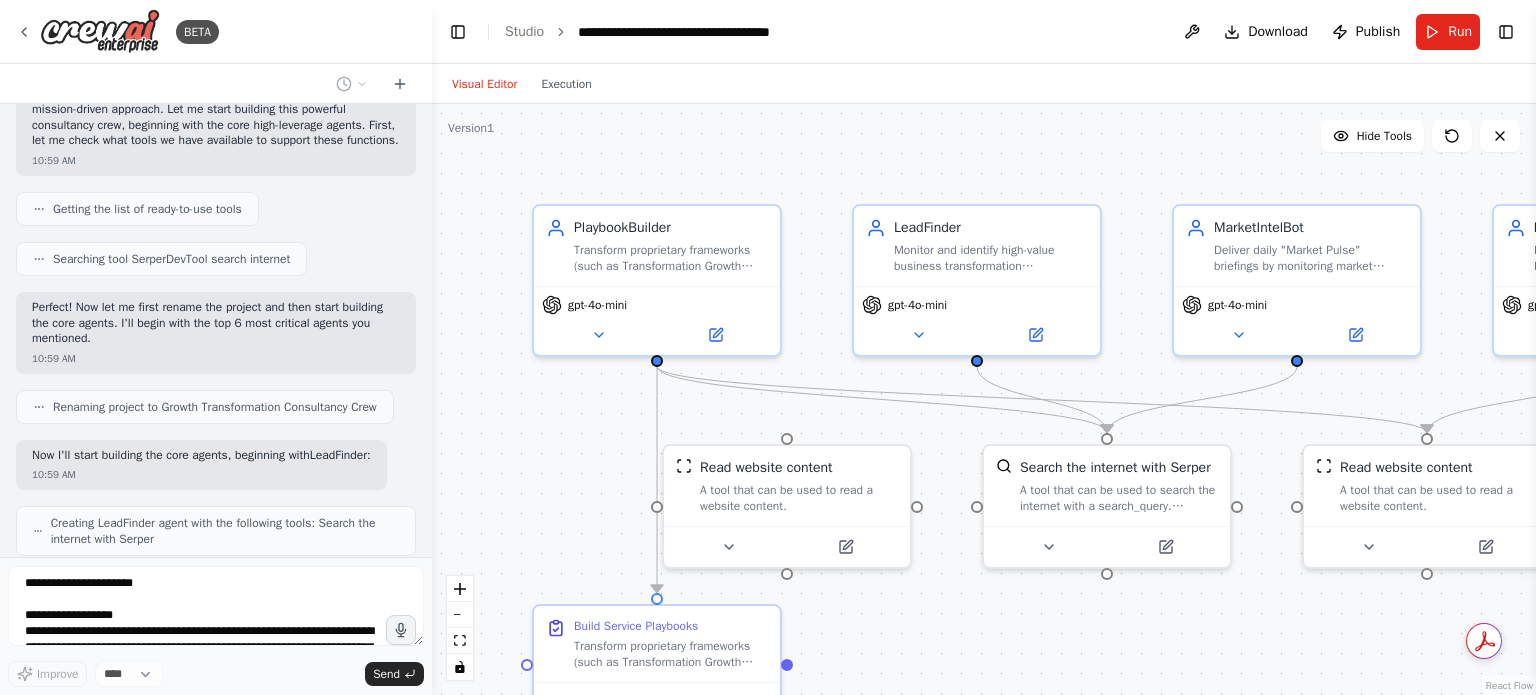 scroll, scrollTop: 4613, scrollLeft: 0, axis: vertical 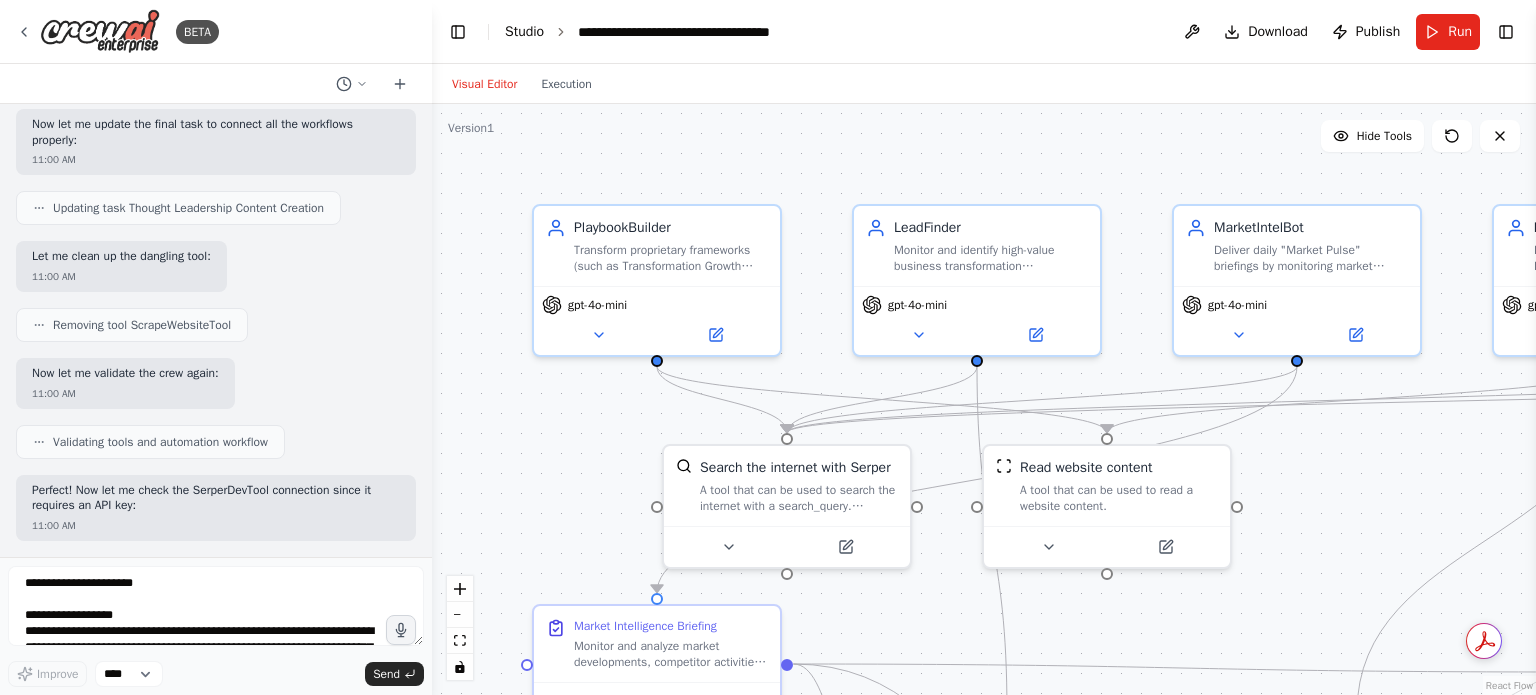 click on "Studio" at bounding box center [524, 31] 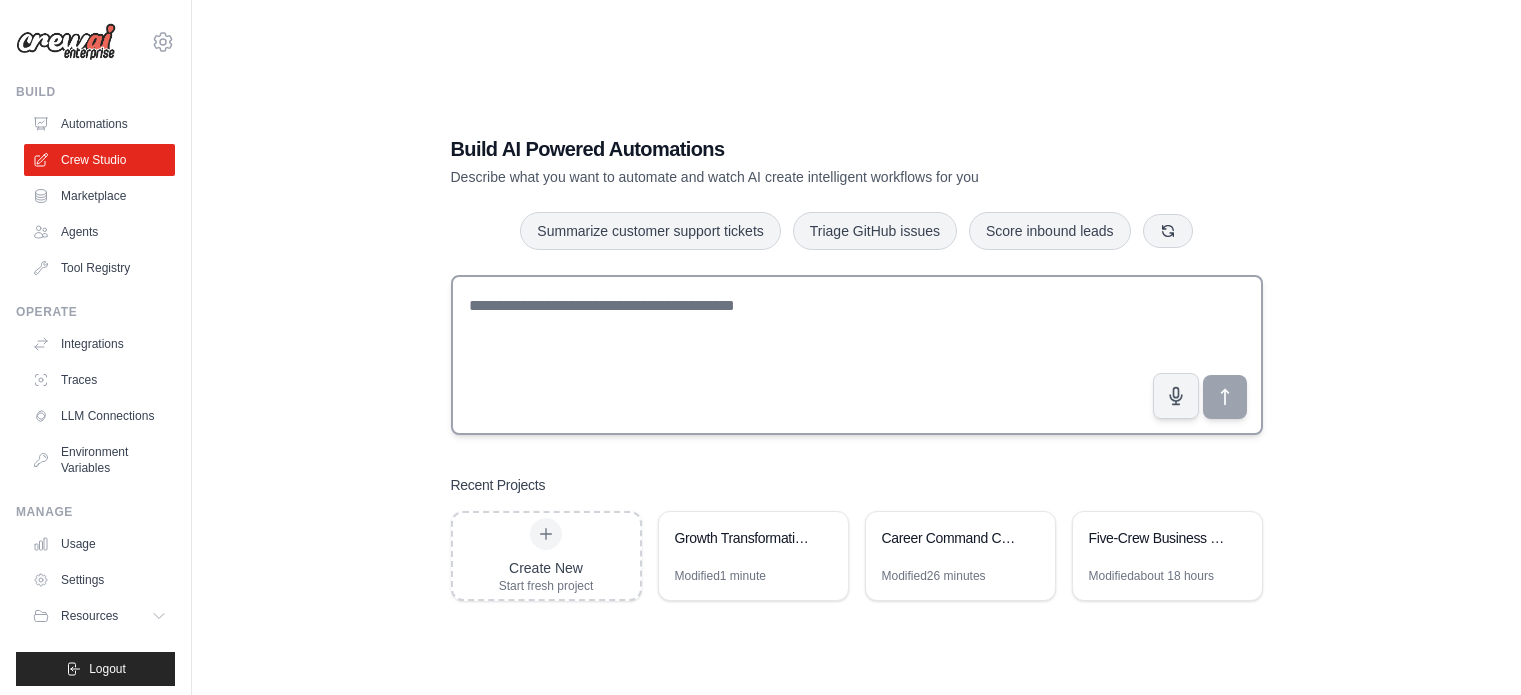 scroll, scrollTop: 0, scrollLeft: 0, axis: both 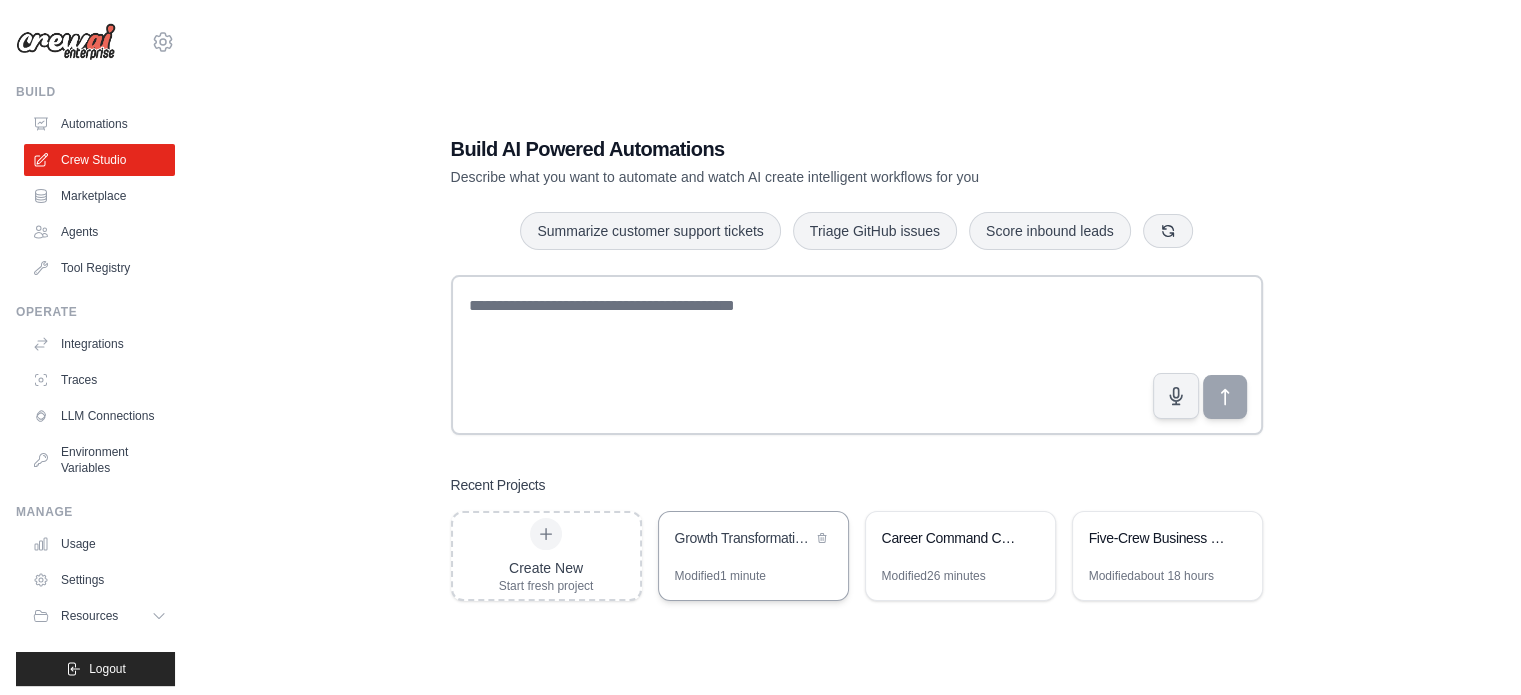 click on "Growth Transformation Consultancy Crew" at bounding box center [743, 538] 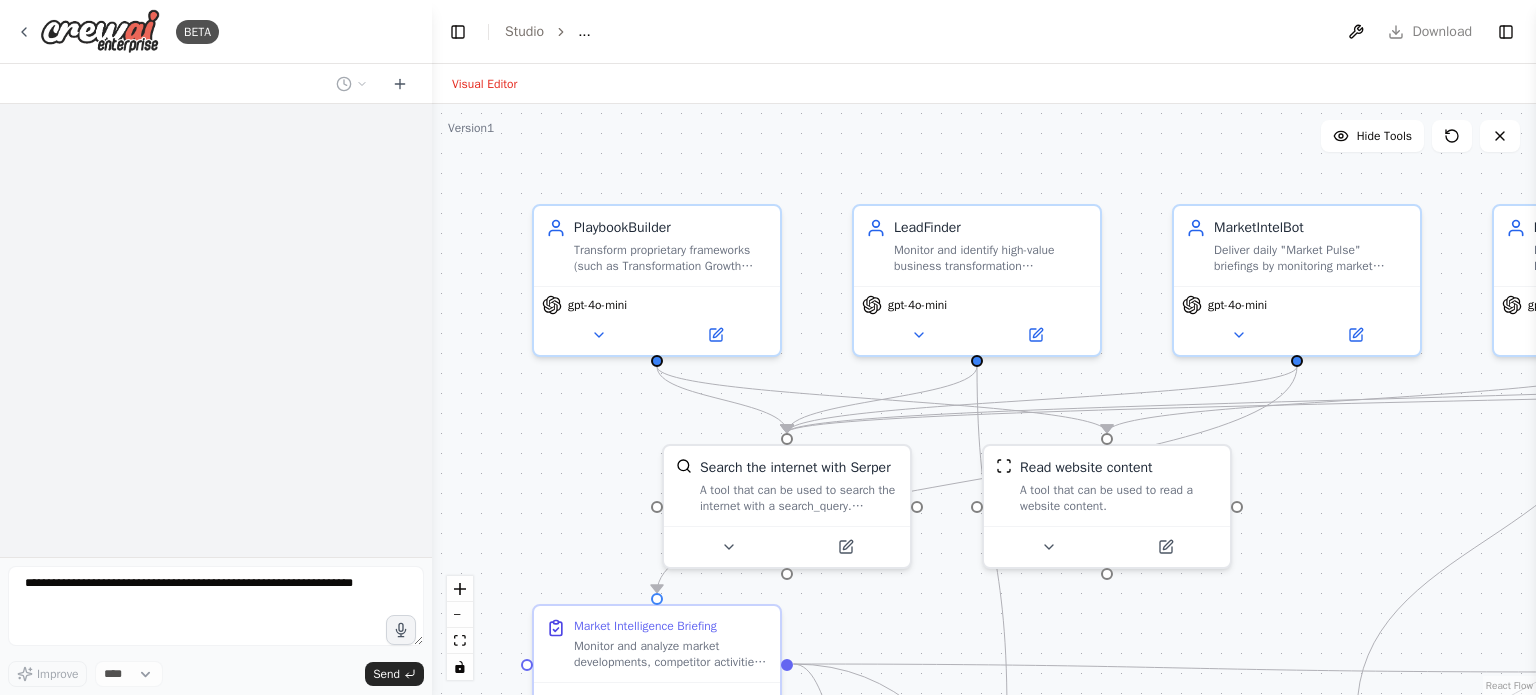 scroll, scrollTop: 0, scrollLeft: 0, axis: both 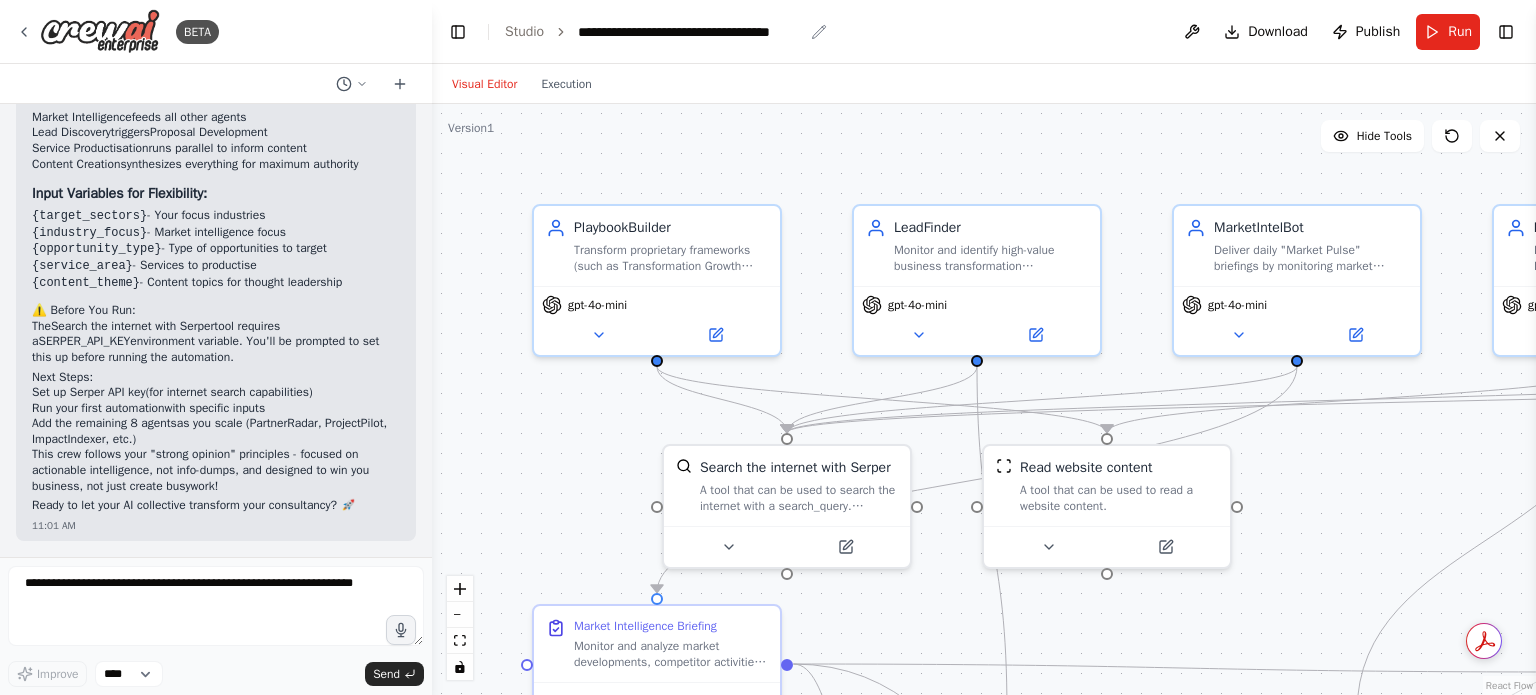 click on "**********" at bounding box center [690, 32] 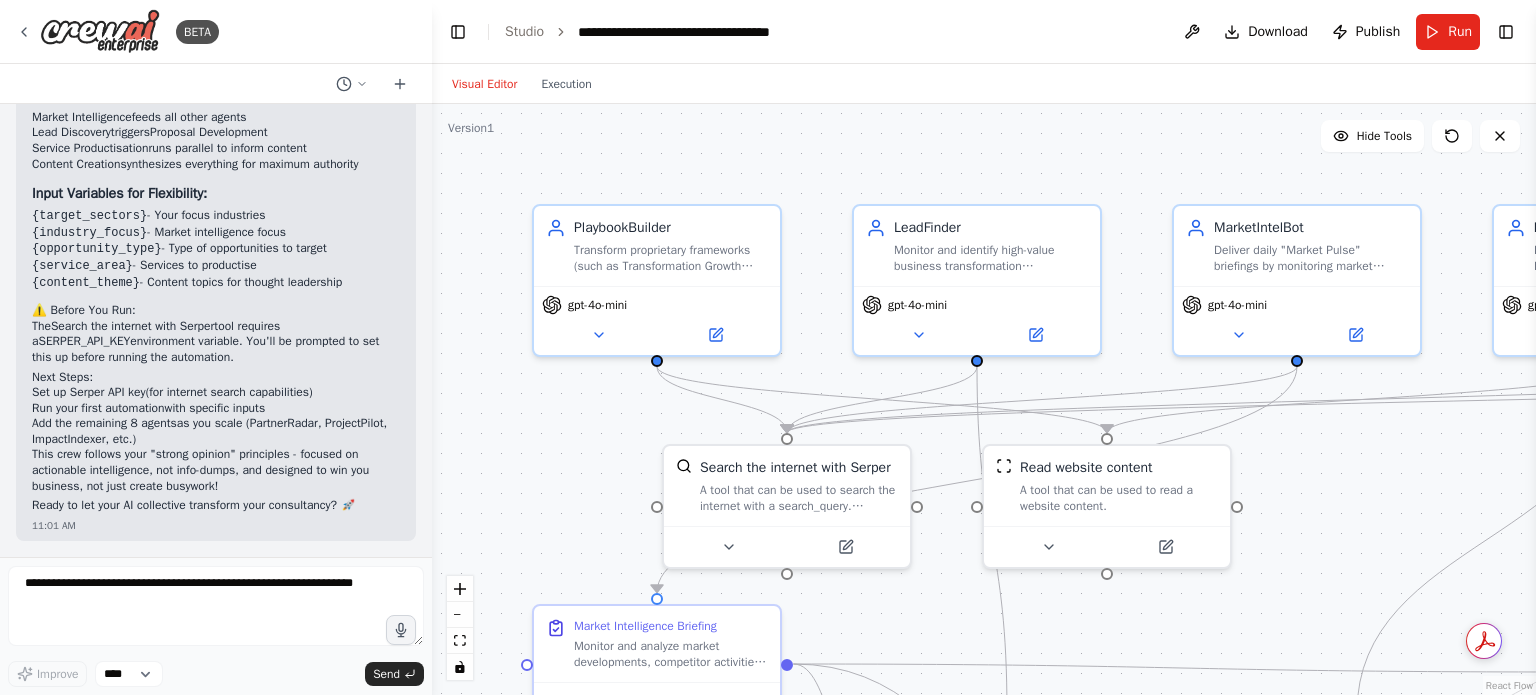 type 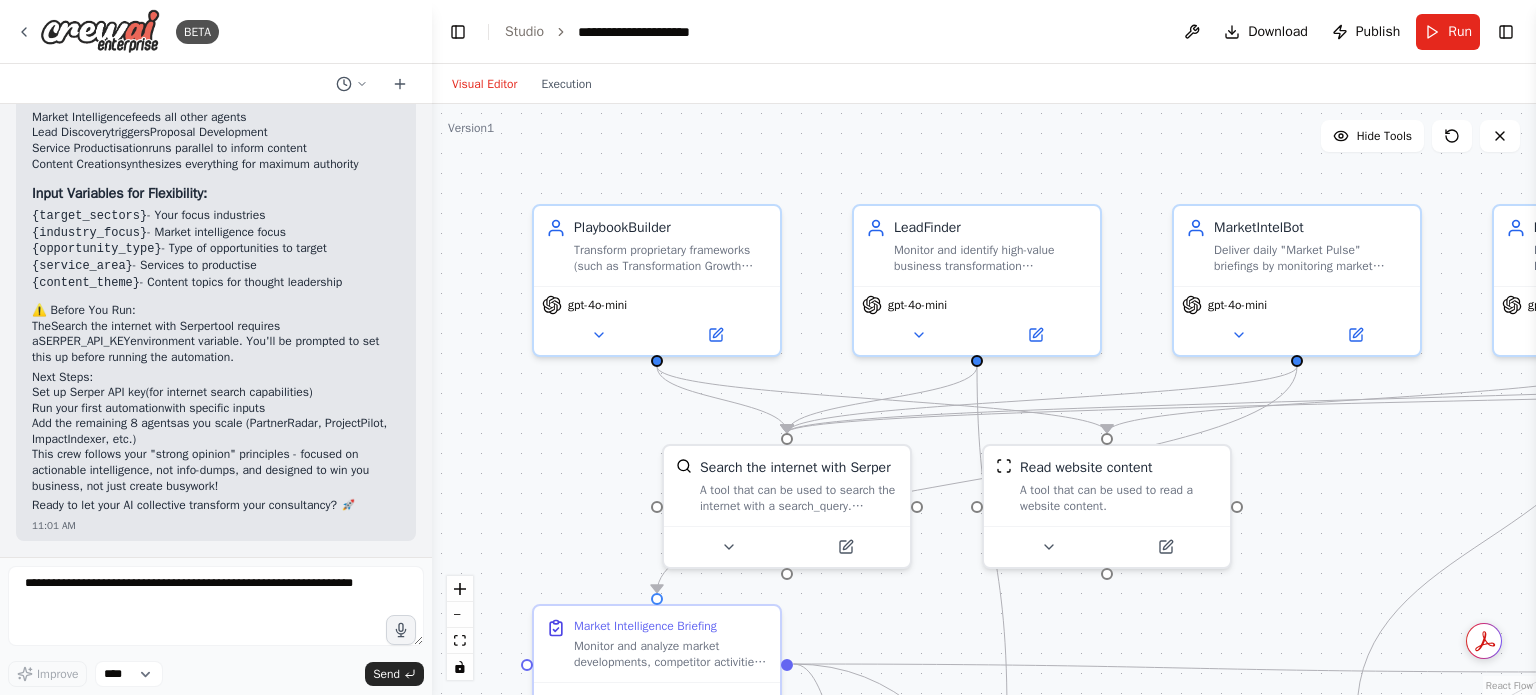 click on ".deletable-edge-delete-btn {
width: 20px;
height: 20px;
border: 0px solid #ffffff;
color: #6b7280;
background-color: #f8fafc;
cursor: pointer;
border-radius: 50%;
font-size: 12px;
padding: 3px;
display: flex;
align-items: center;
justify-content: center;
transition: all 0.2s cubic-bezier(0.4, 0, 0.2, 1);
box-shadow: 0 2px 4px rgba(0, 0, 0, 0.1);
}
.deletable-edge-delete-btn:hover {
background-color: #ef4444;
color: #ffffff;
border-color: #dc2626;
transform: scale(1.1);
box-shadow: 0 4px 12px rgba(239, 68, 68, 0.4);
}
.deletable-edge-delete-btn:active {
transform: scale(0.95);
box-shadow: 0 2px 4px rgba(239, 68, 68, 0.3);
}
PlaybookBuilder gpt-4o-mini Search the internet with Serper" at bounding box center (984, 399) 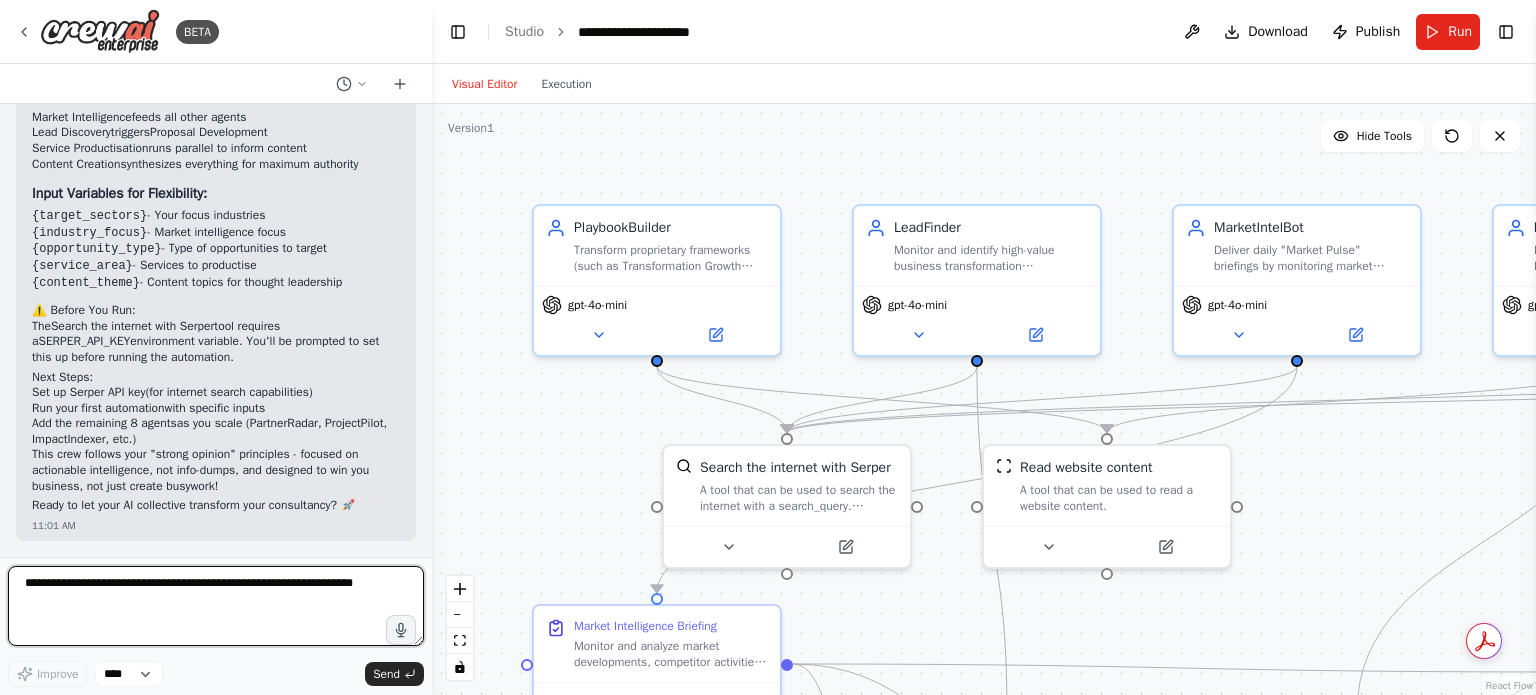 click at bounding box center [216, 606] 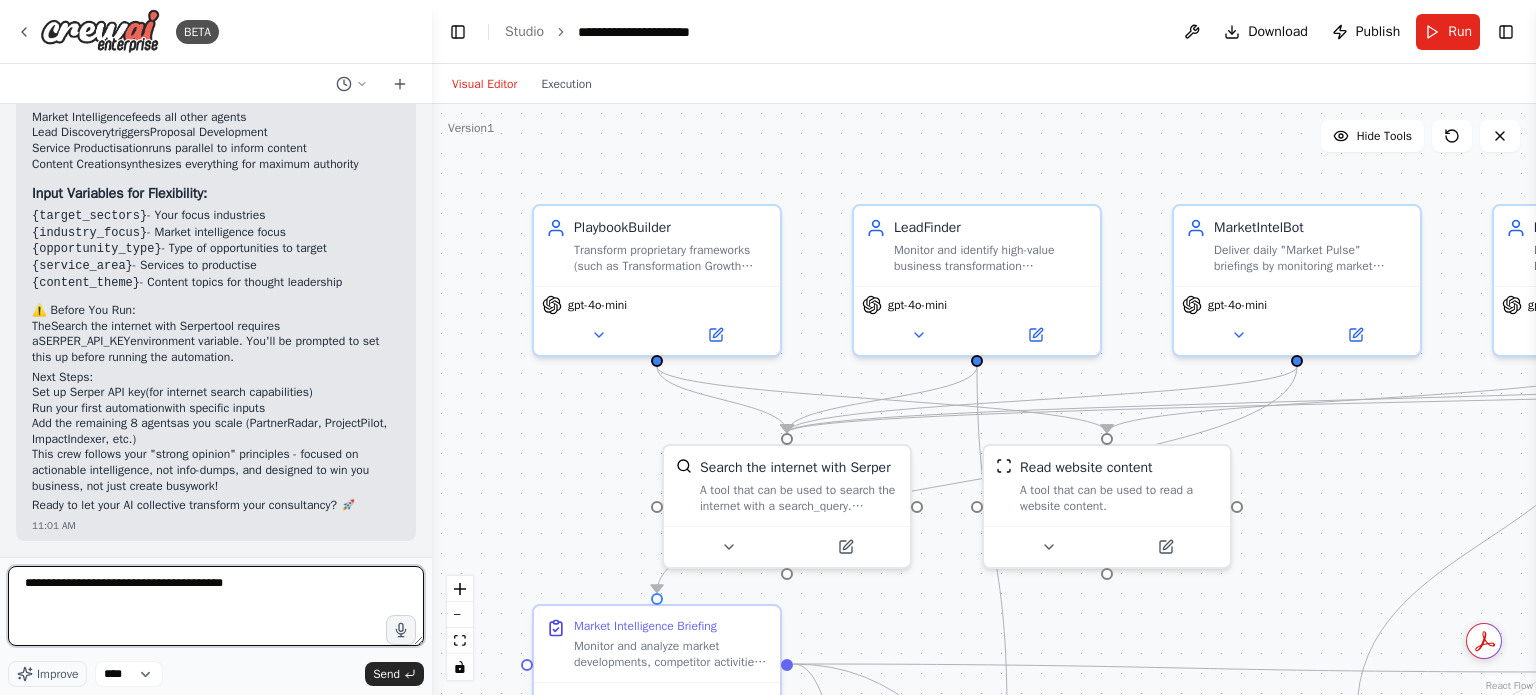 type on "**********" 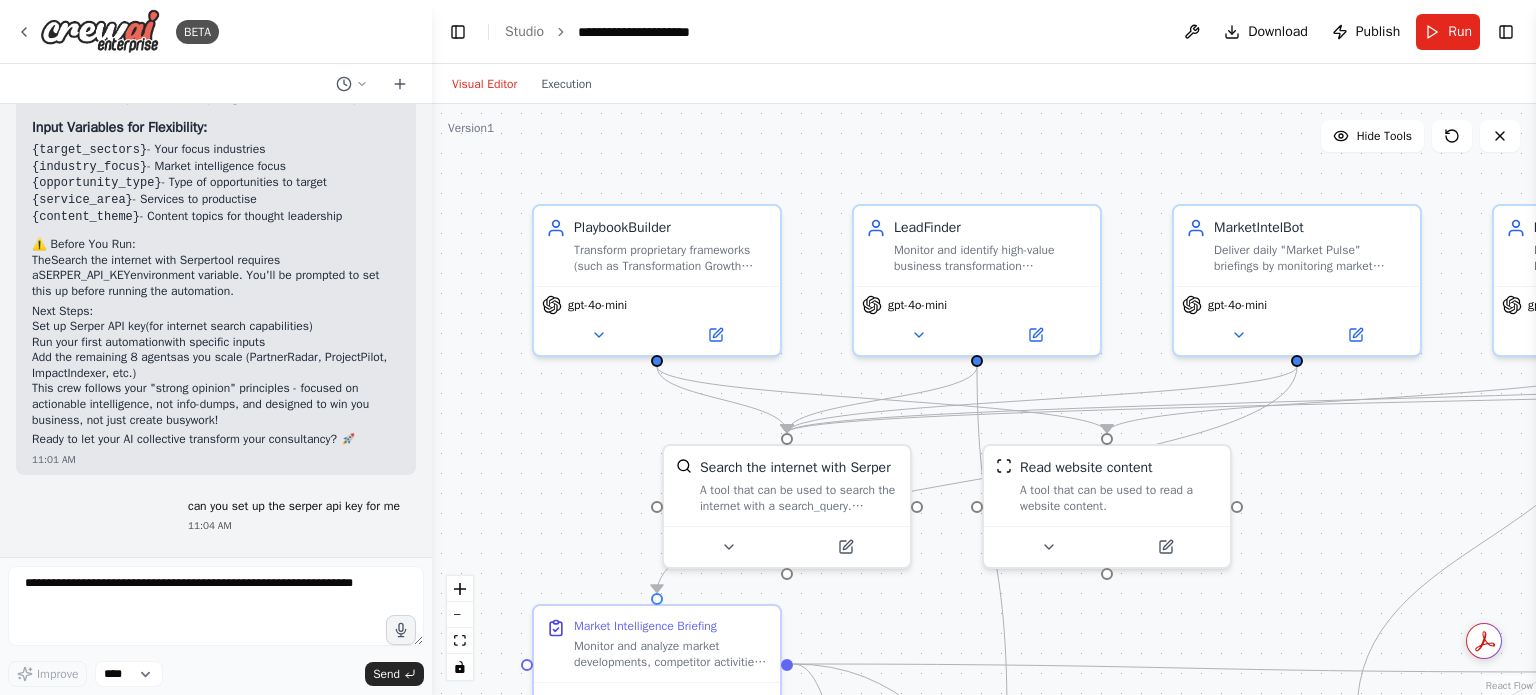 scroll, scrollTop: 7540, scrollLeft: 0, axis: vertical 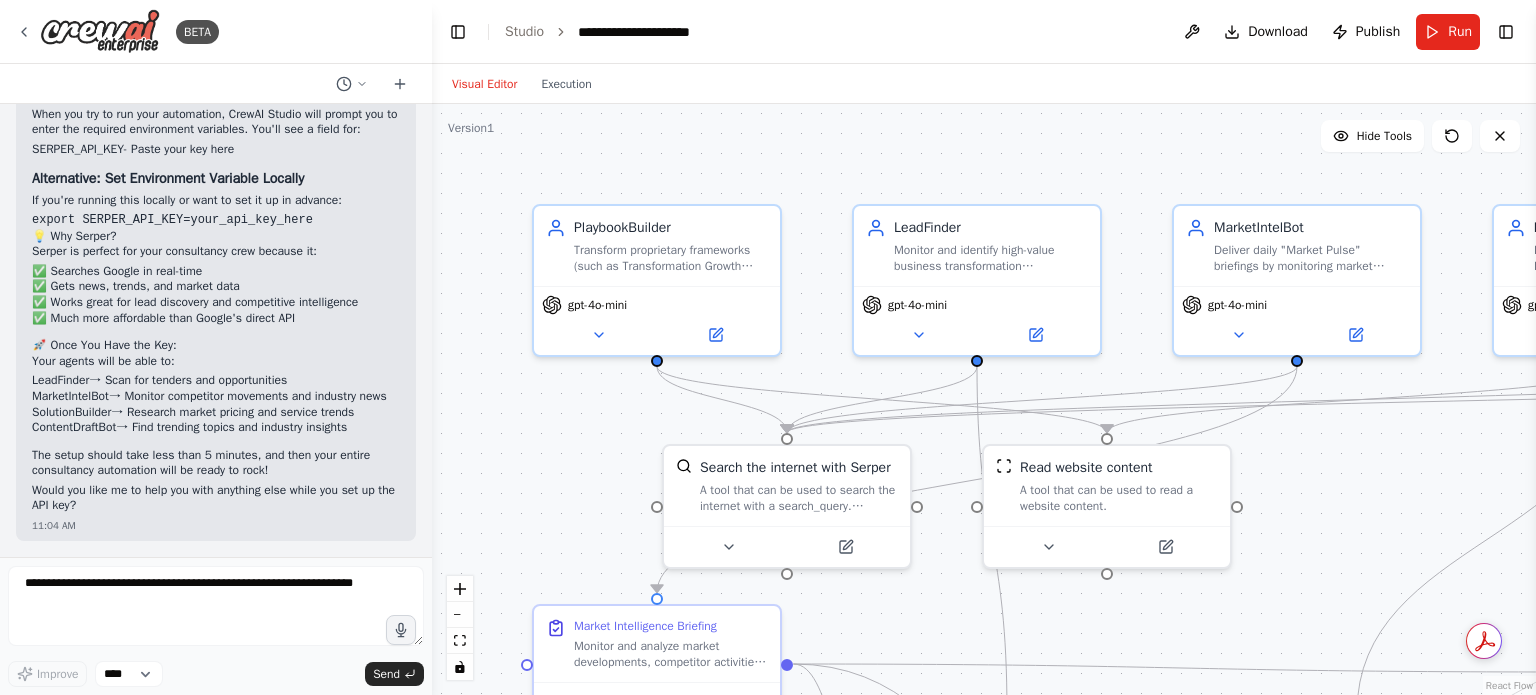 click on "SERPER_API_KEY  - Paste your key here" at bounding box center (216, 150) 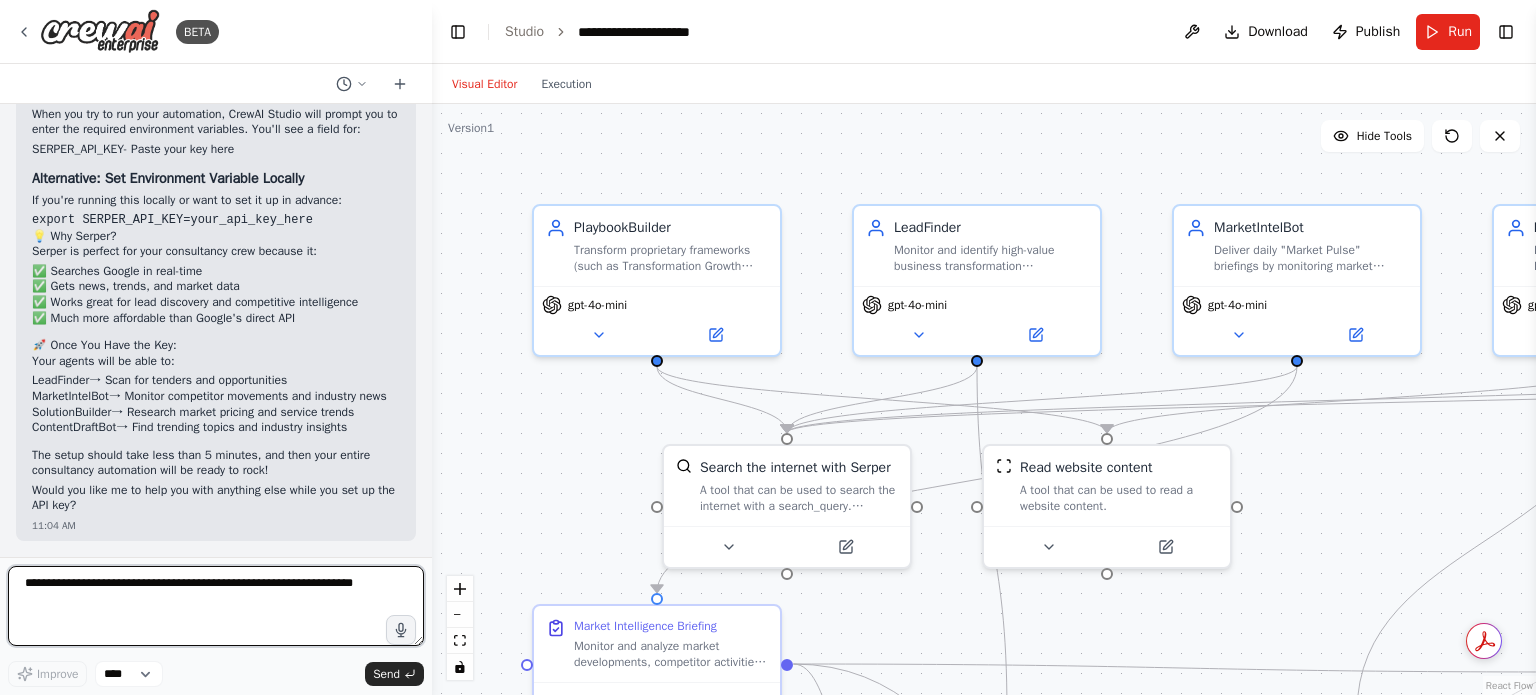 click at bounding box center (216, 606) 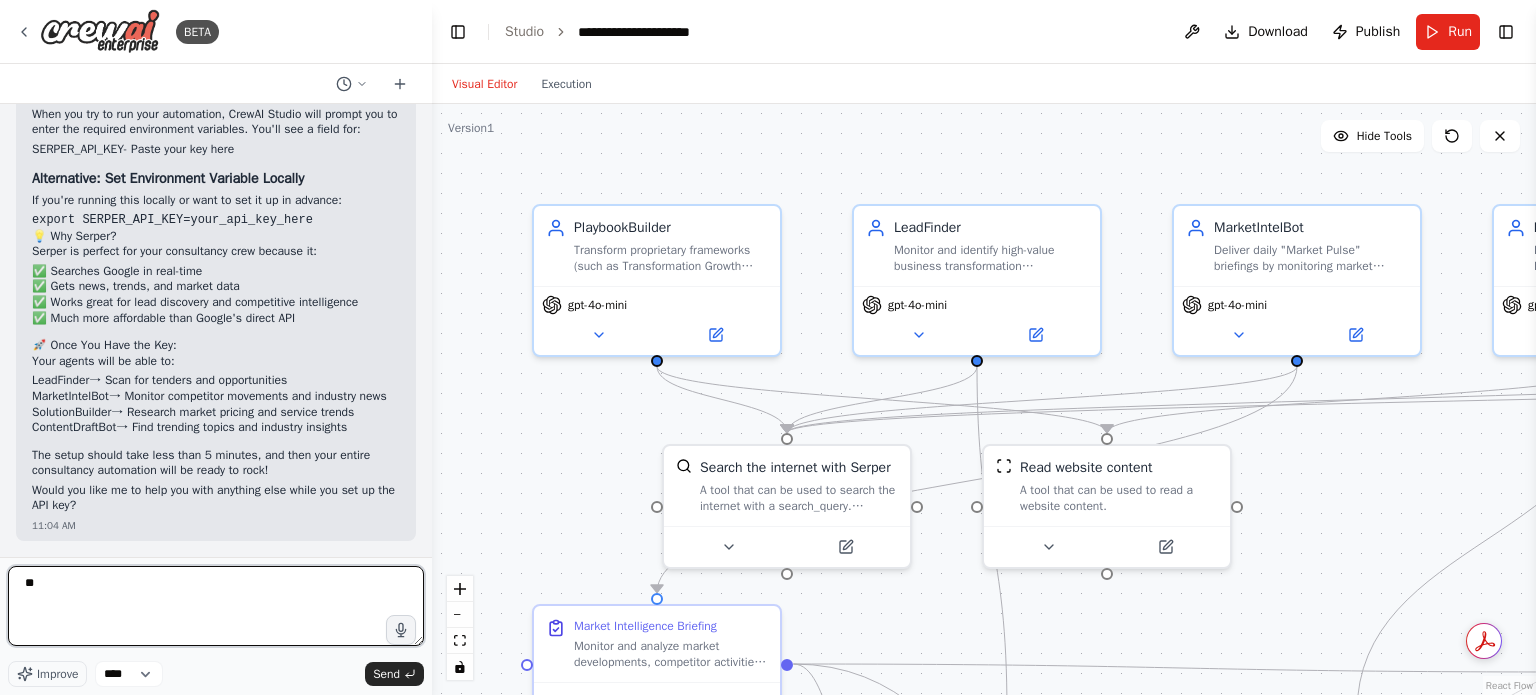 type on "*" 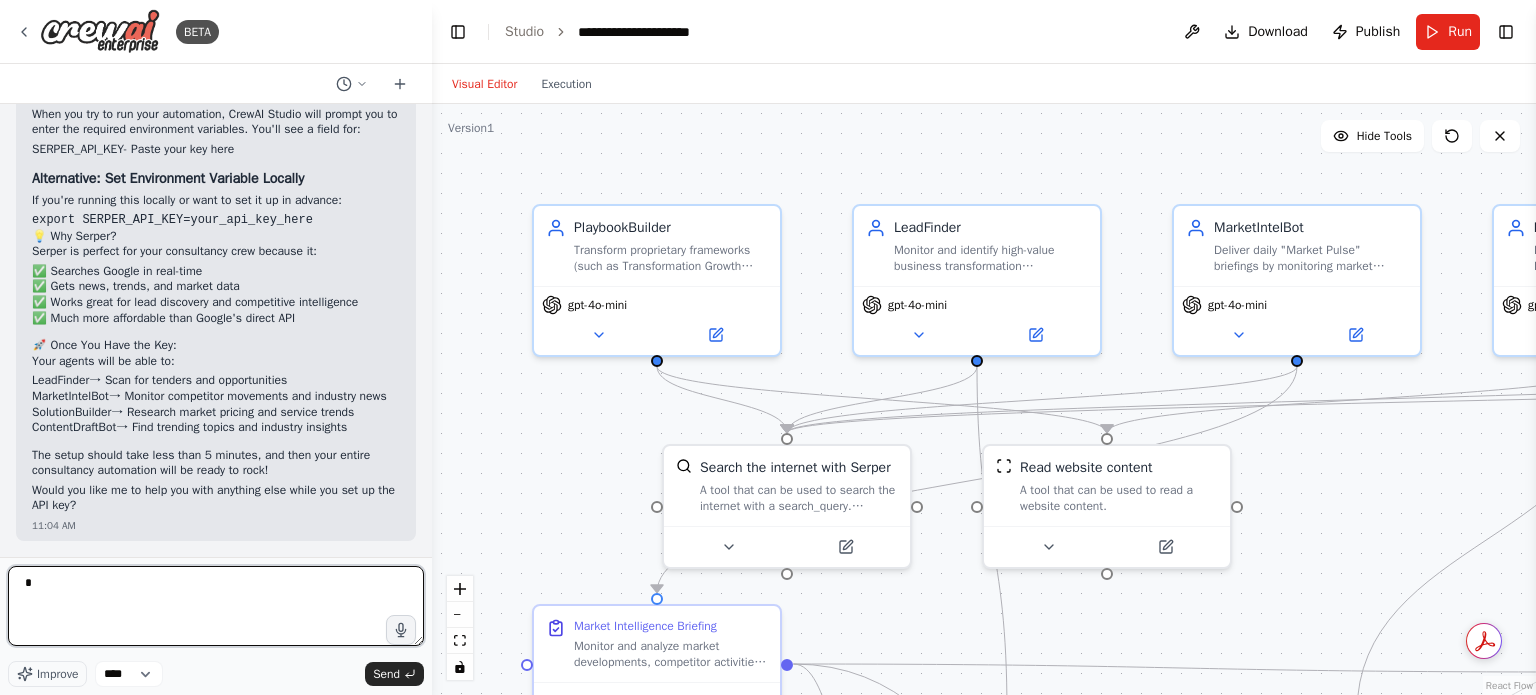 type 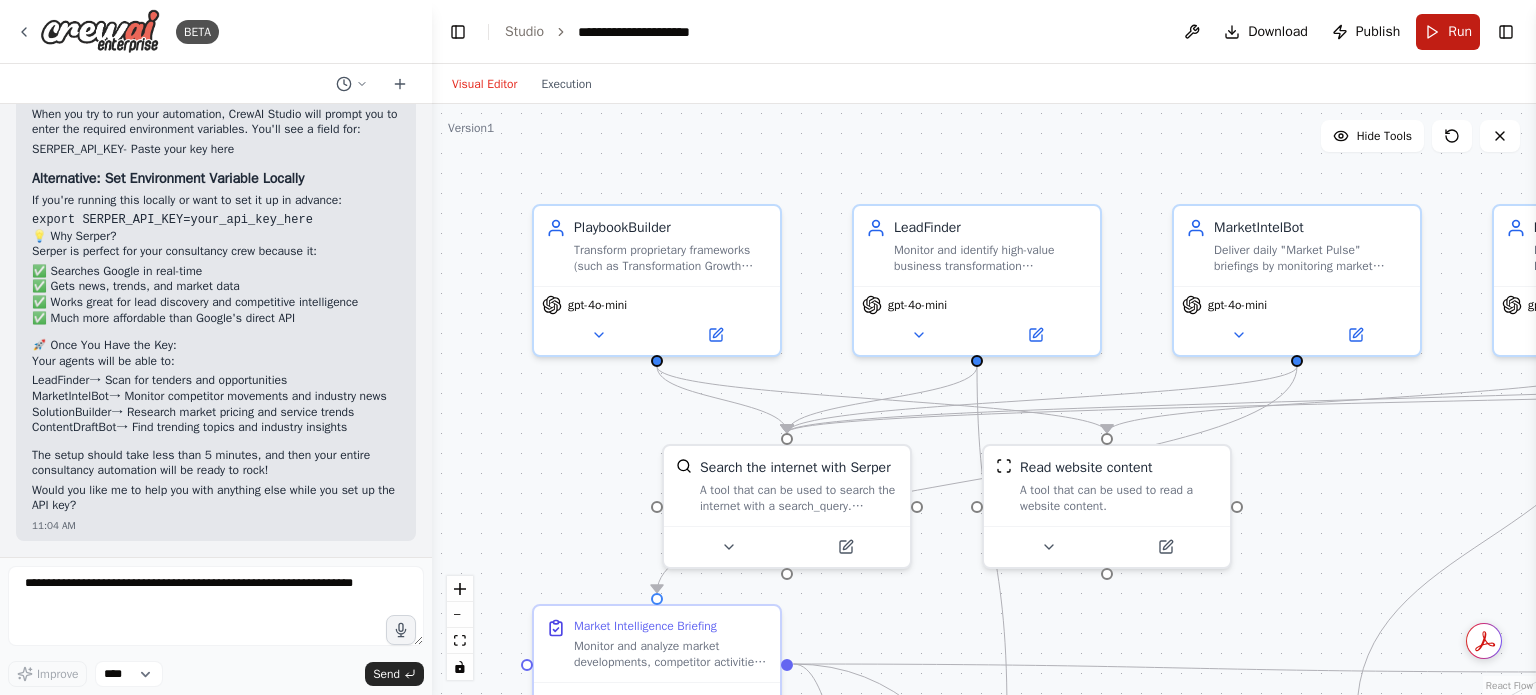 click on "Run" at bounding box center [1460, 32] 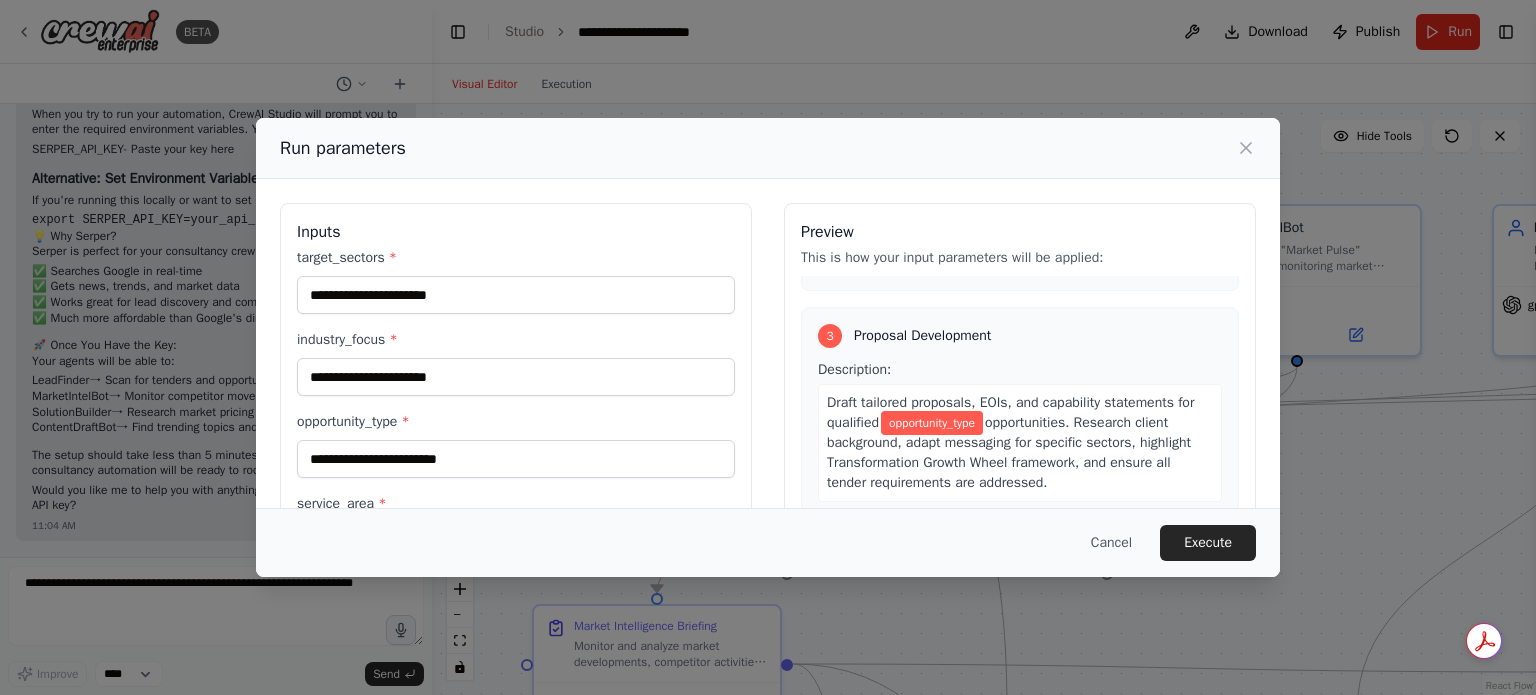 scroll, scrollTop: 0, scrollLeft: 0, axis: both 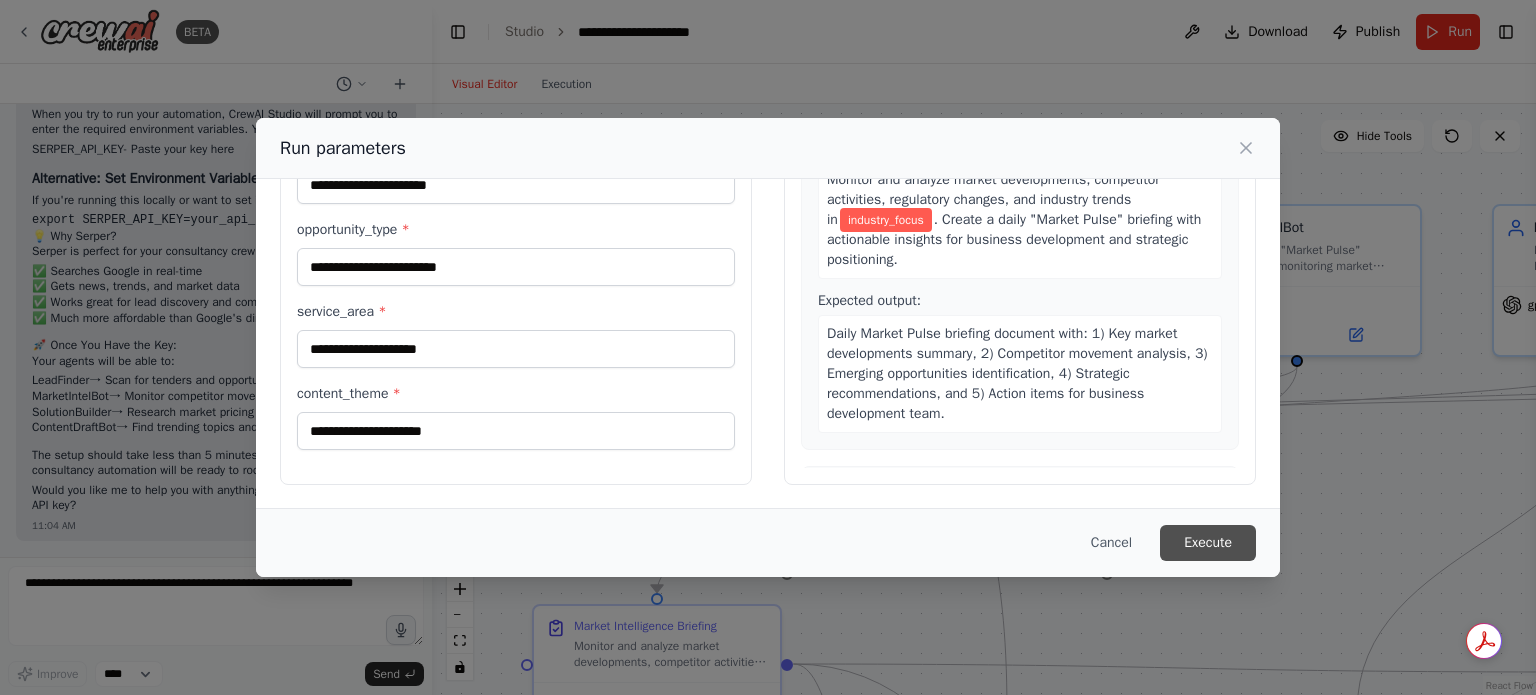 click on "Execute" at bounding box center [1208, 543] 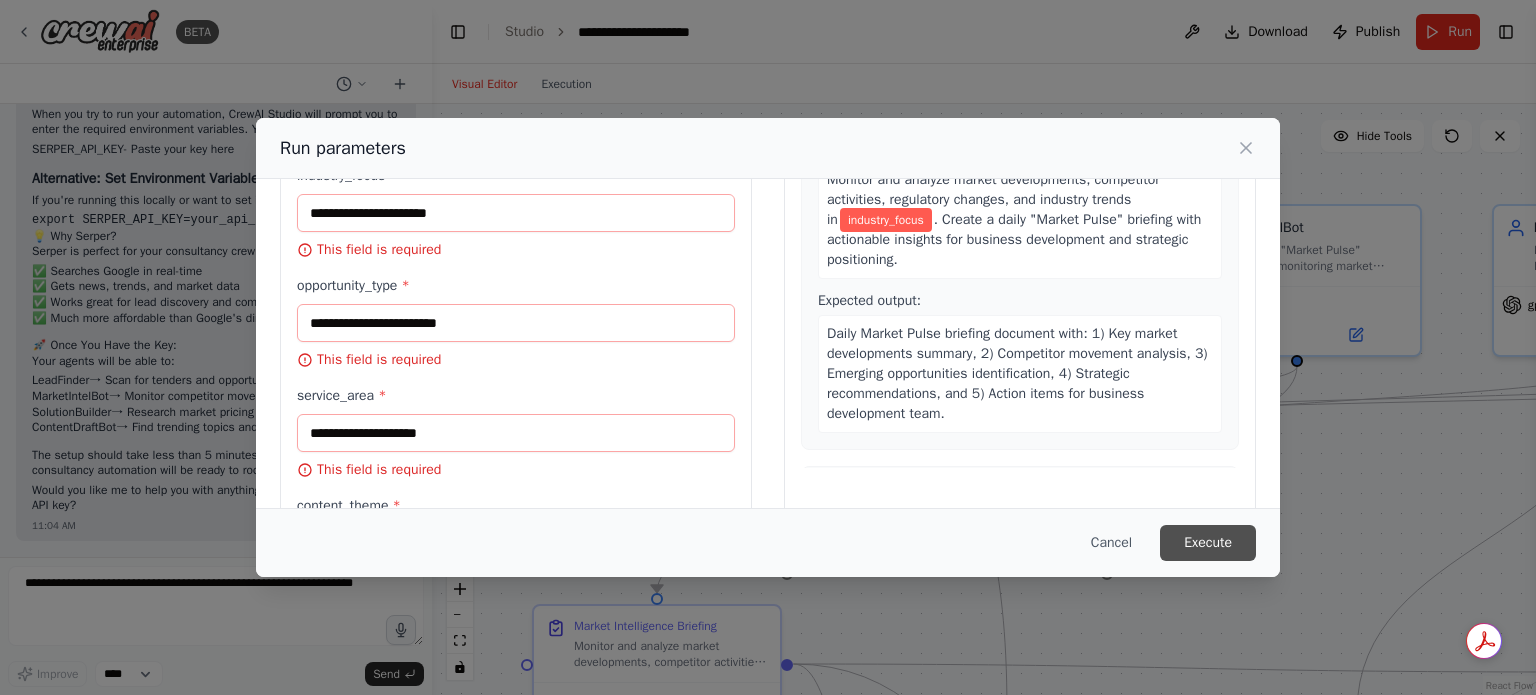 scroll, scrollTop: 220, scrollLeft: 0, axis: vertical 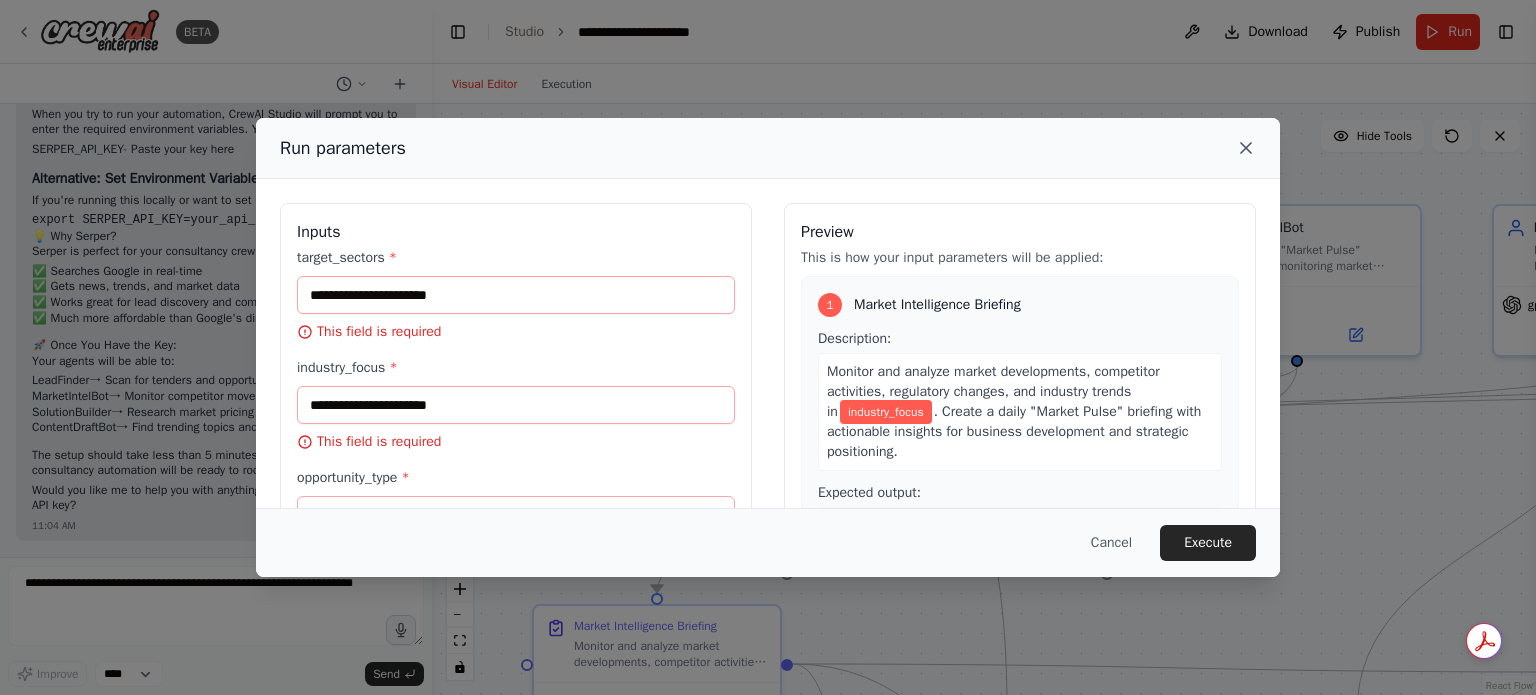 click 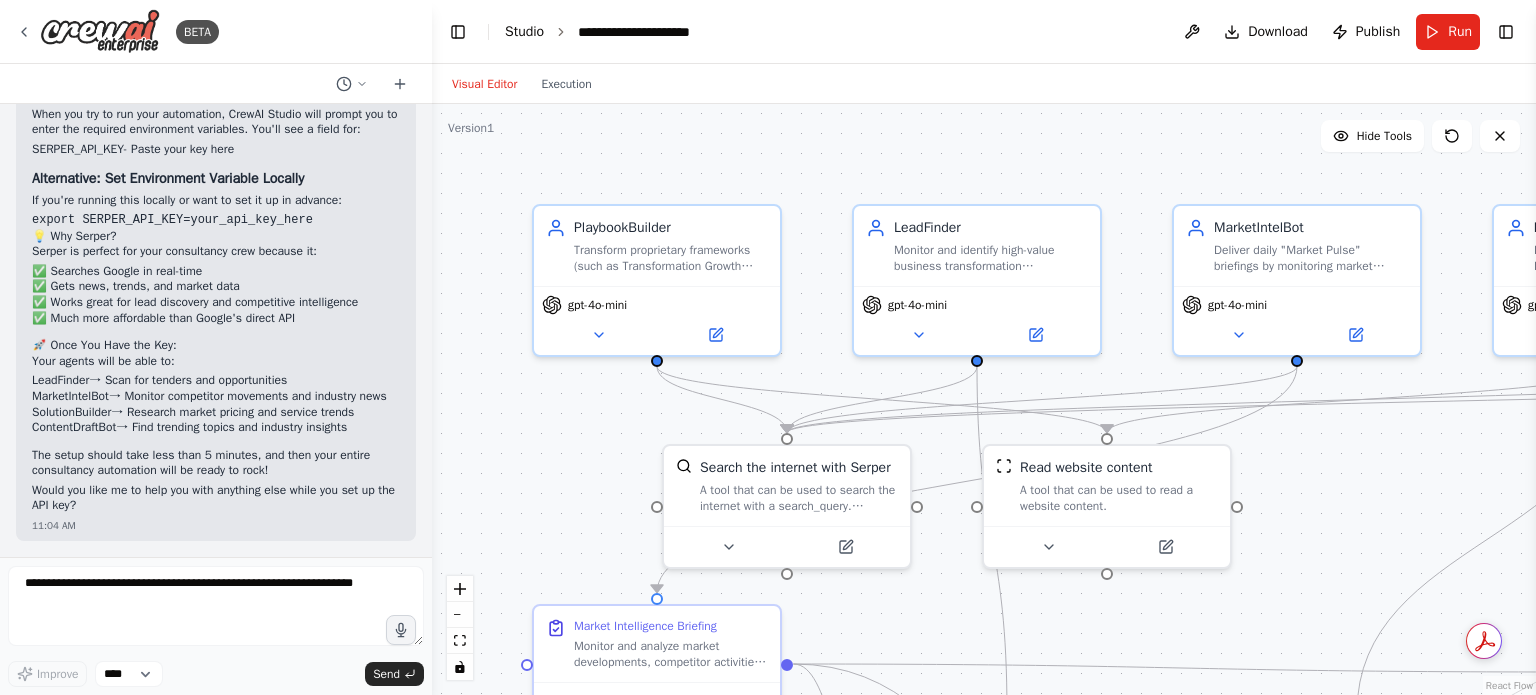 click on "Studio" at bounding box center (524, 31) 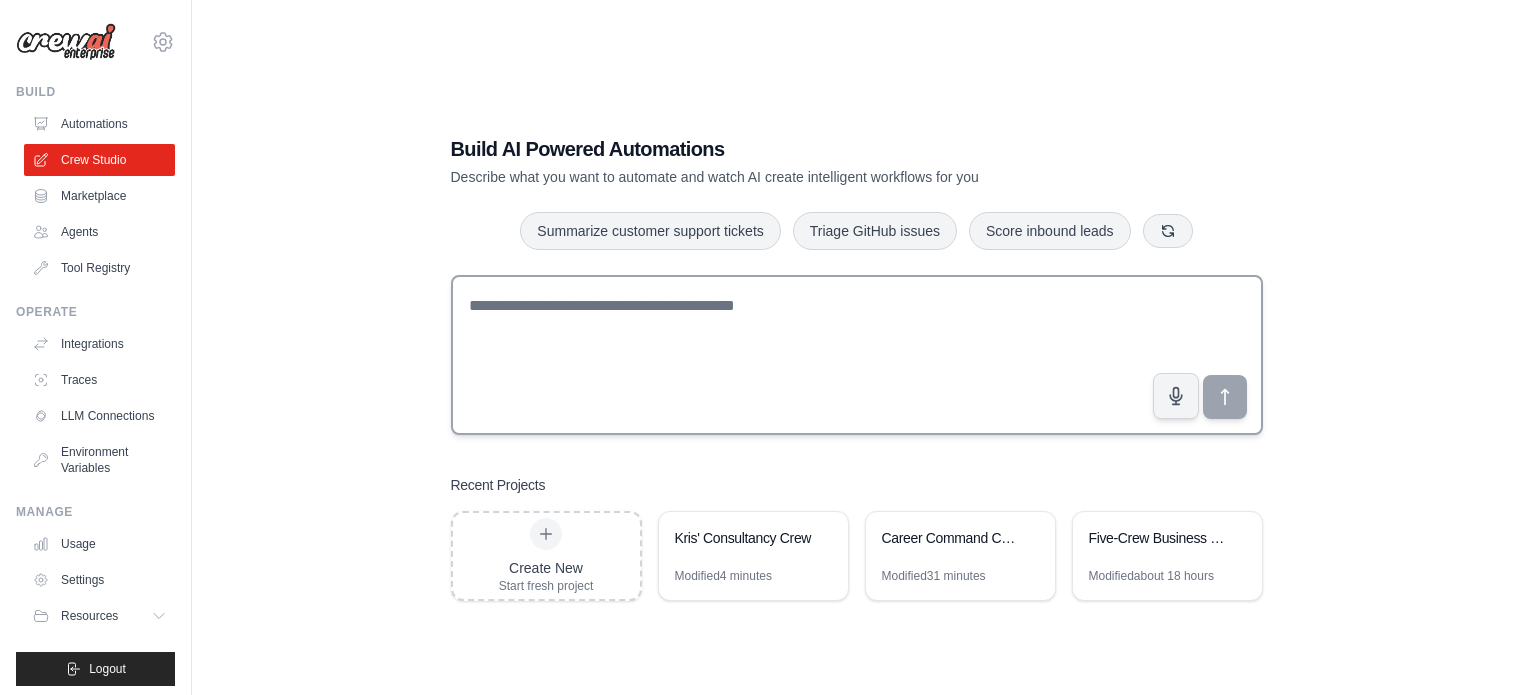 scroll, scrollTop: 0, scrollLeft: 0, axis: both 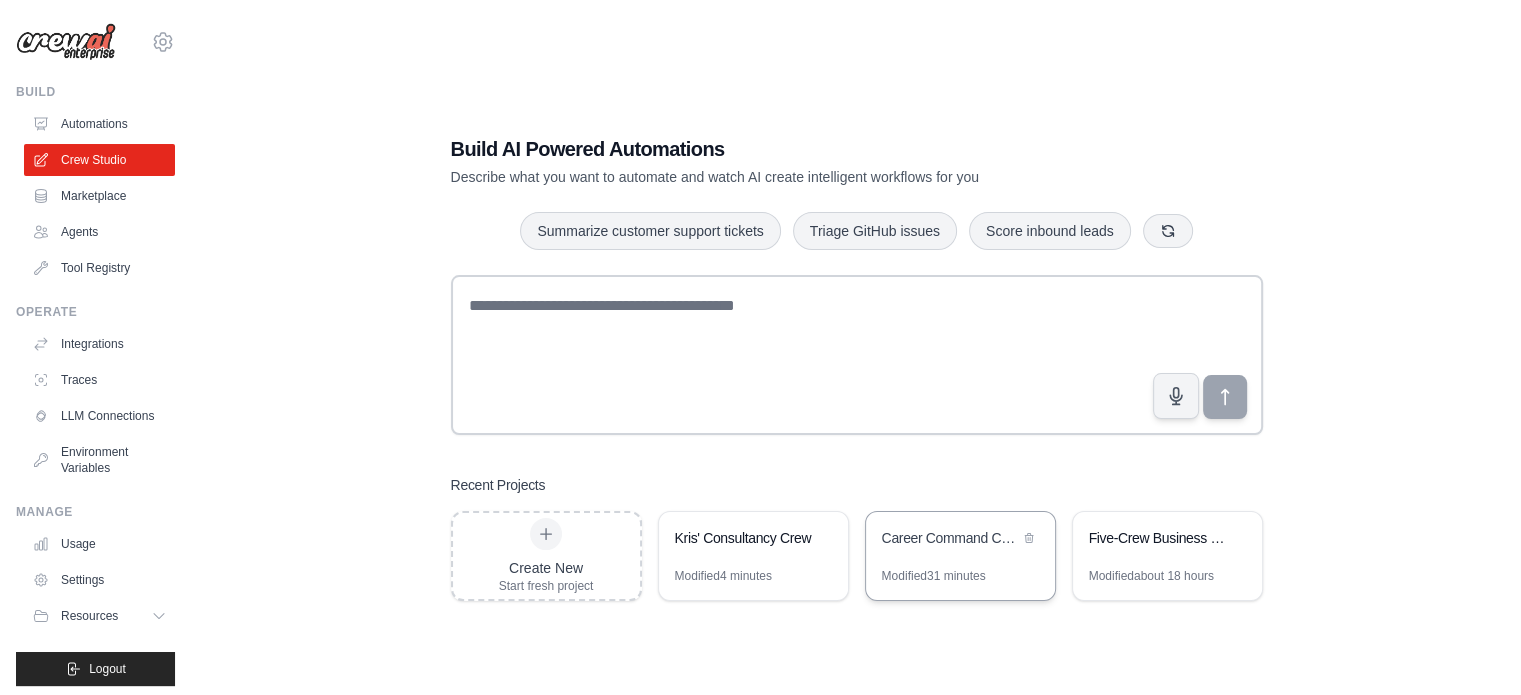 click on "Career Command Centre" at bounding box center (950, 538) 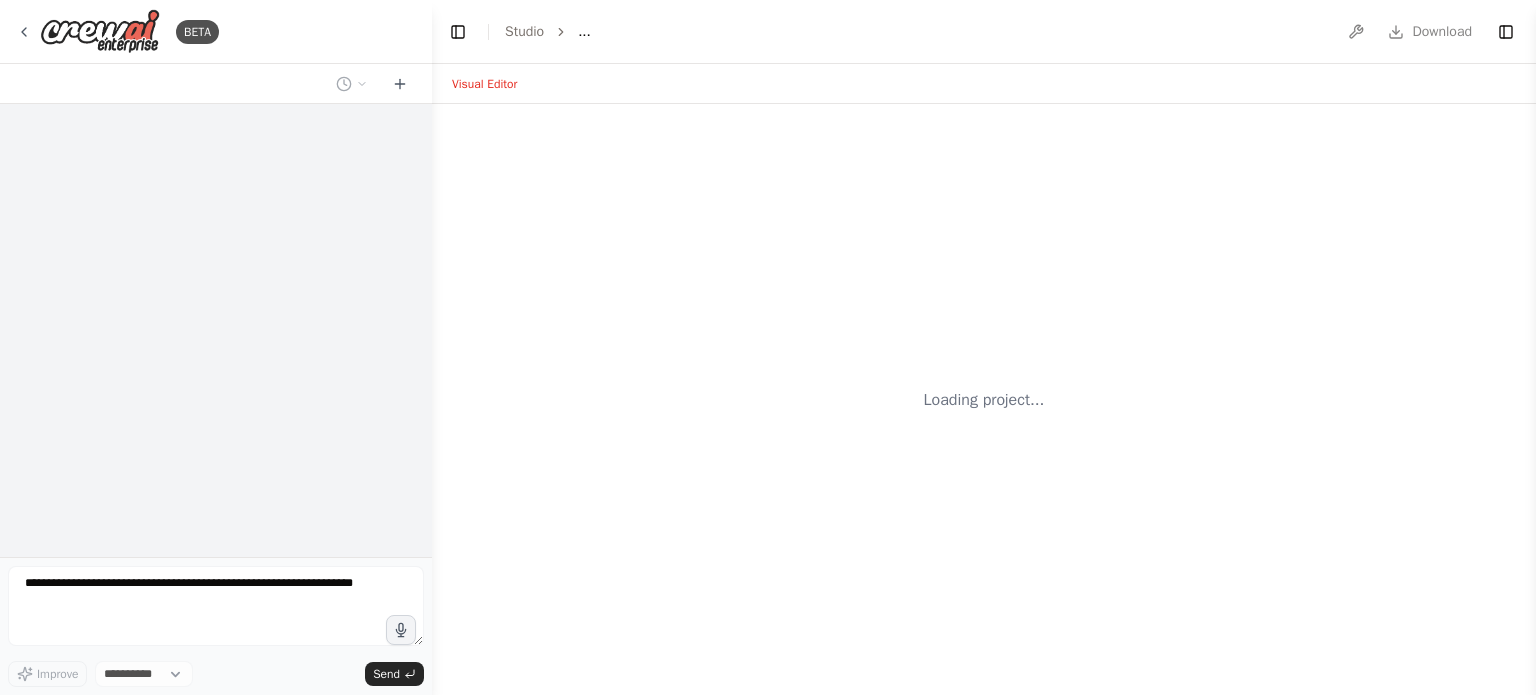 scroll, scrollTop: 0, scrollLeft: 0, axis: both 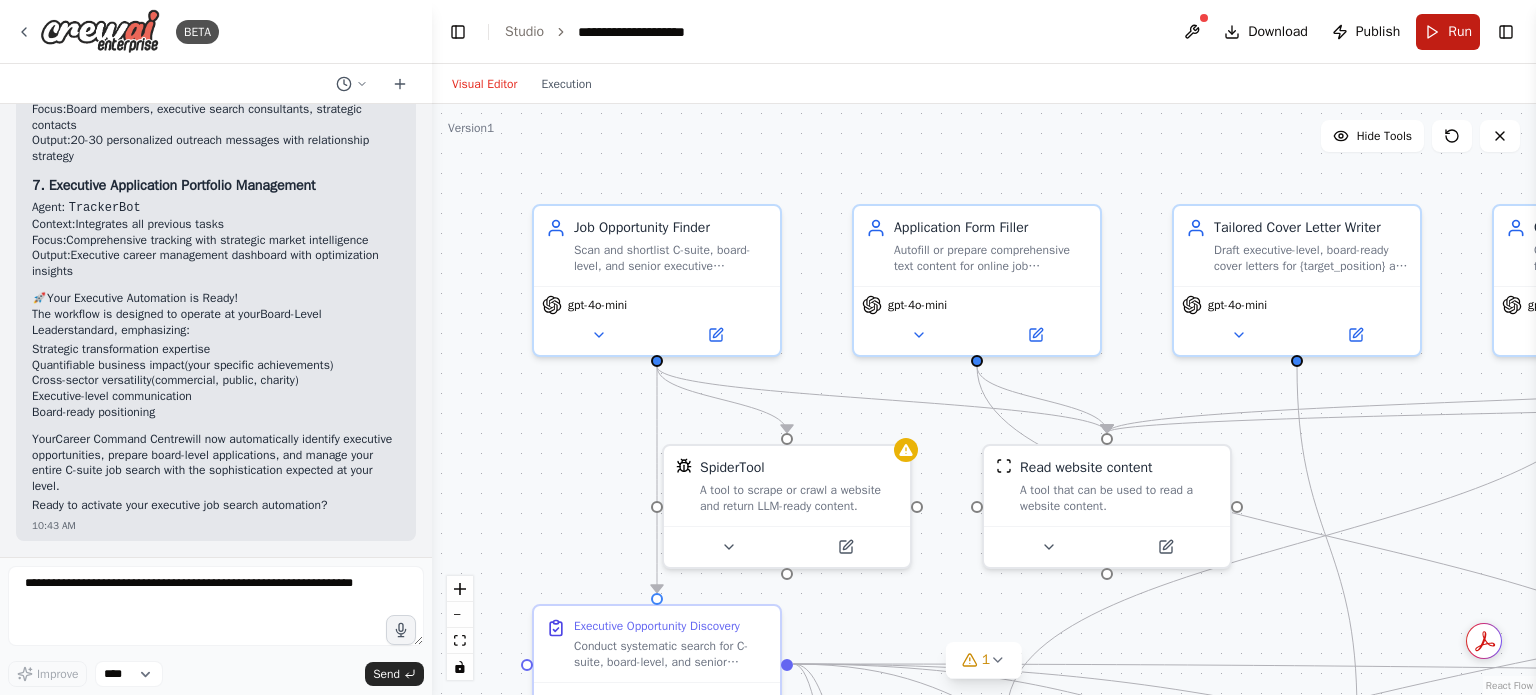 click on "Run" at bounding box center [1448, 32] 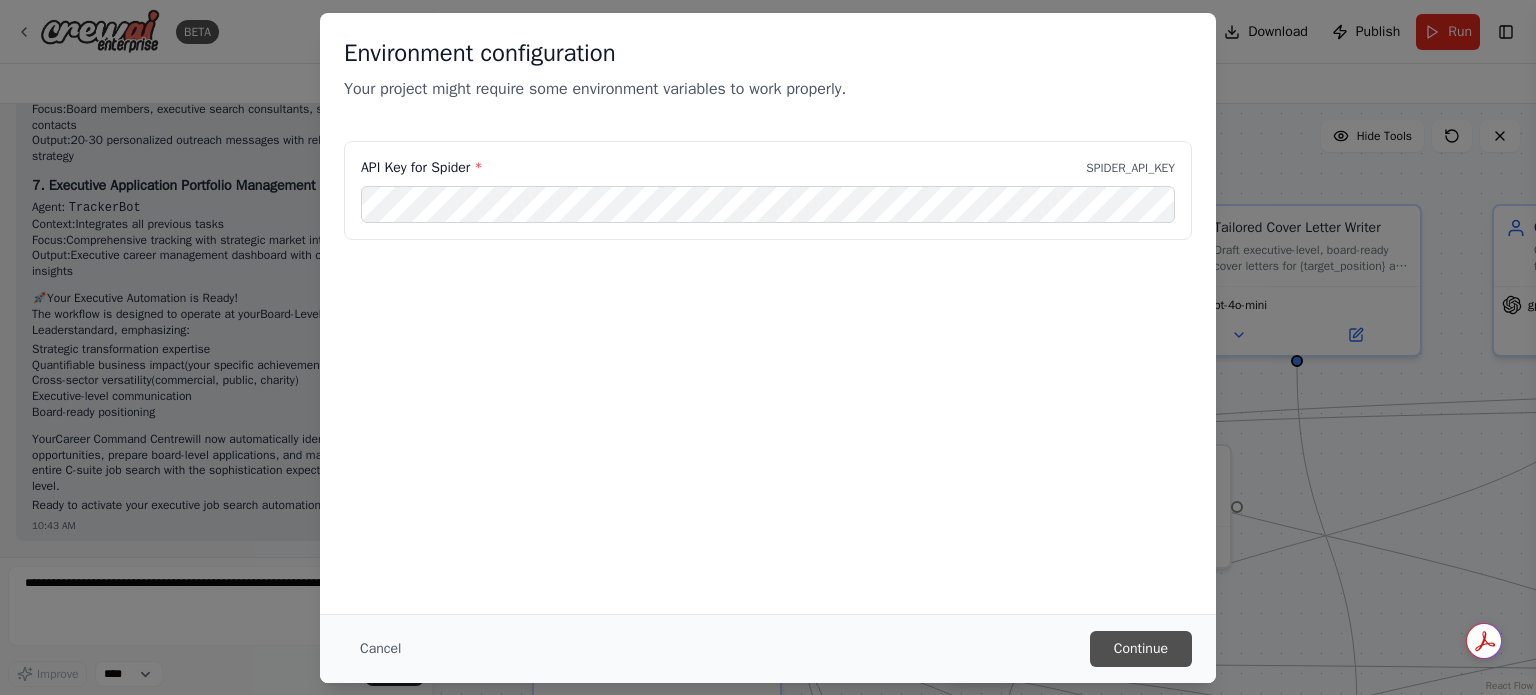 click on "Continue" at bounding box center [1141, 649] 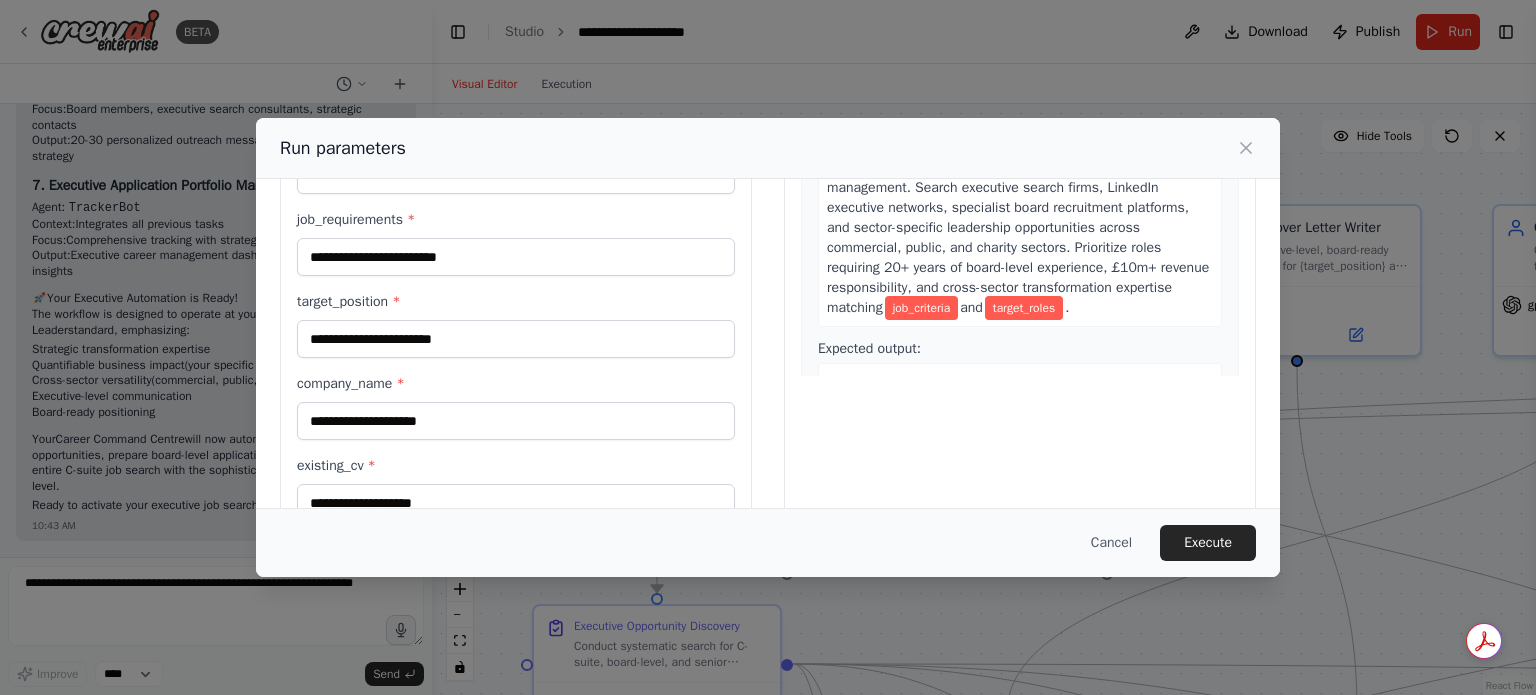 scroll, scrollTop: 287, scrollLeft: 0, axis: vertical 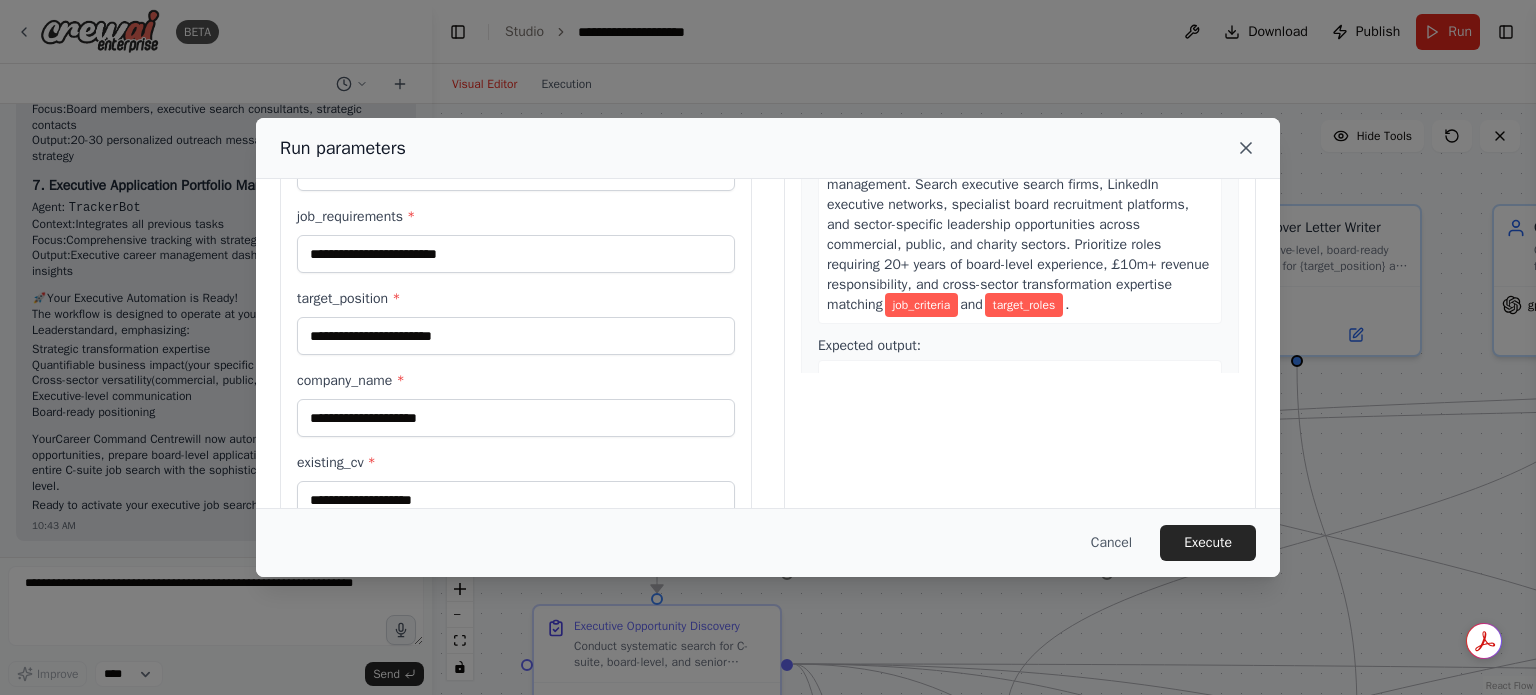 click 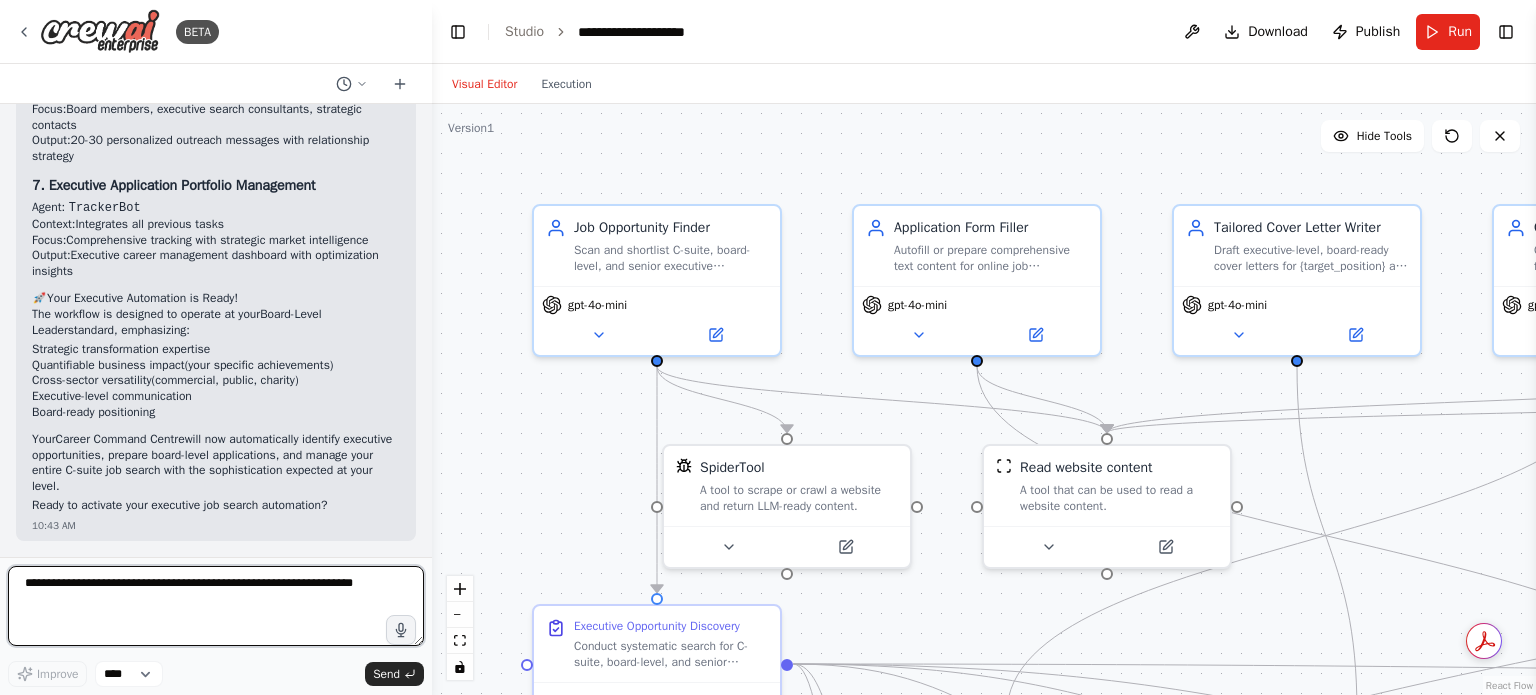 click at bounding box center [216, 606] 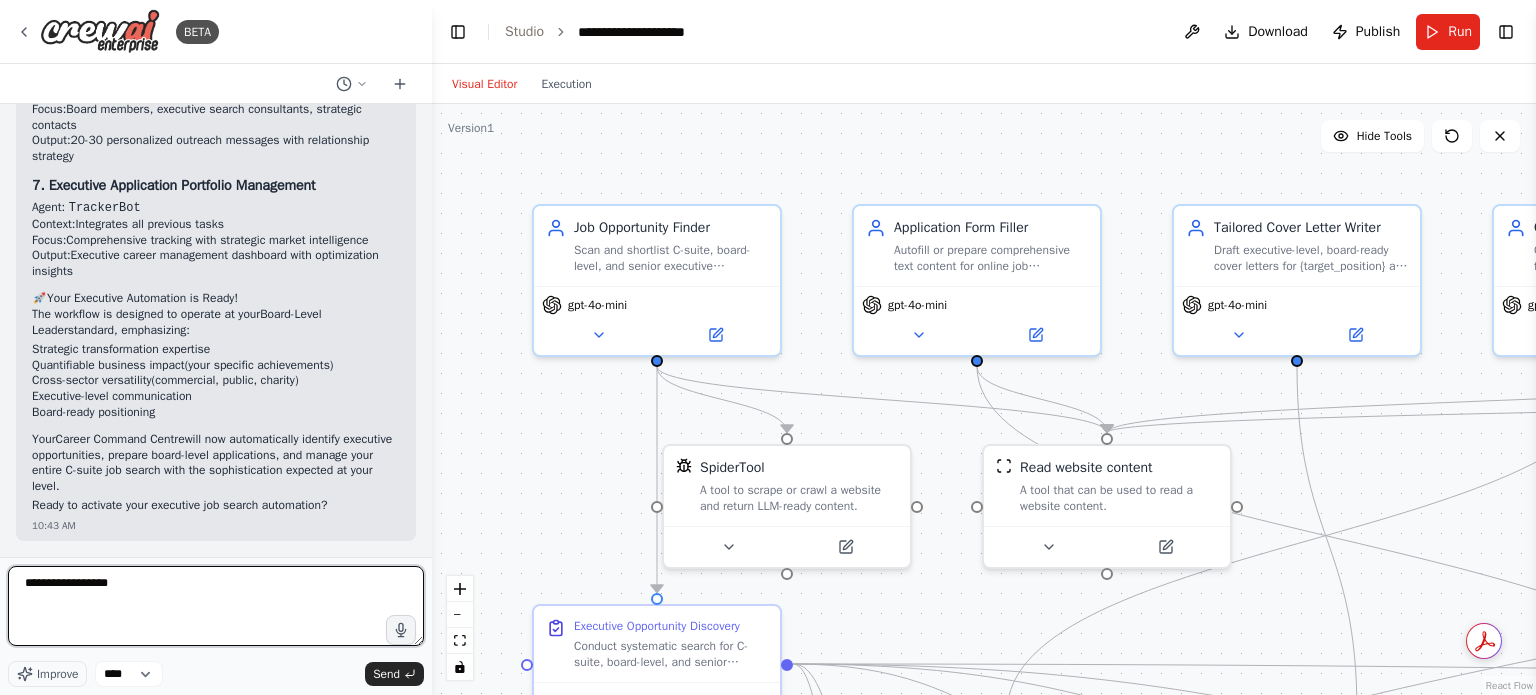 type on "**********" 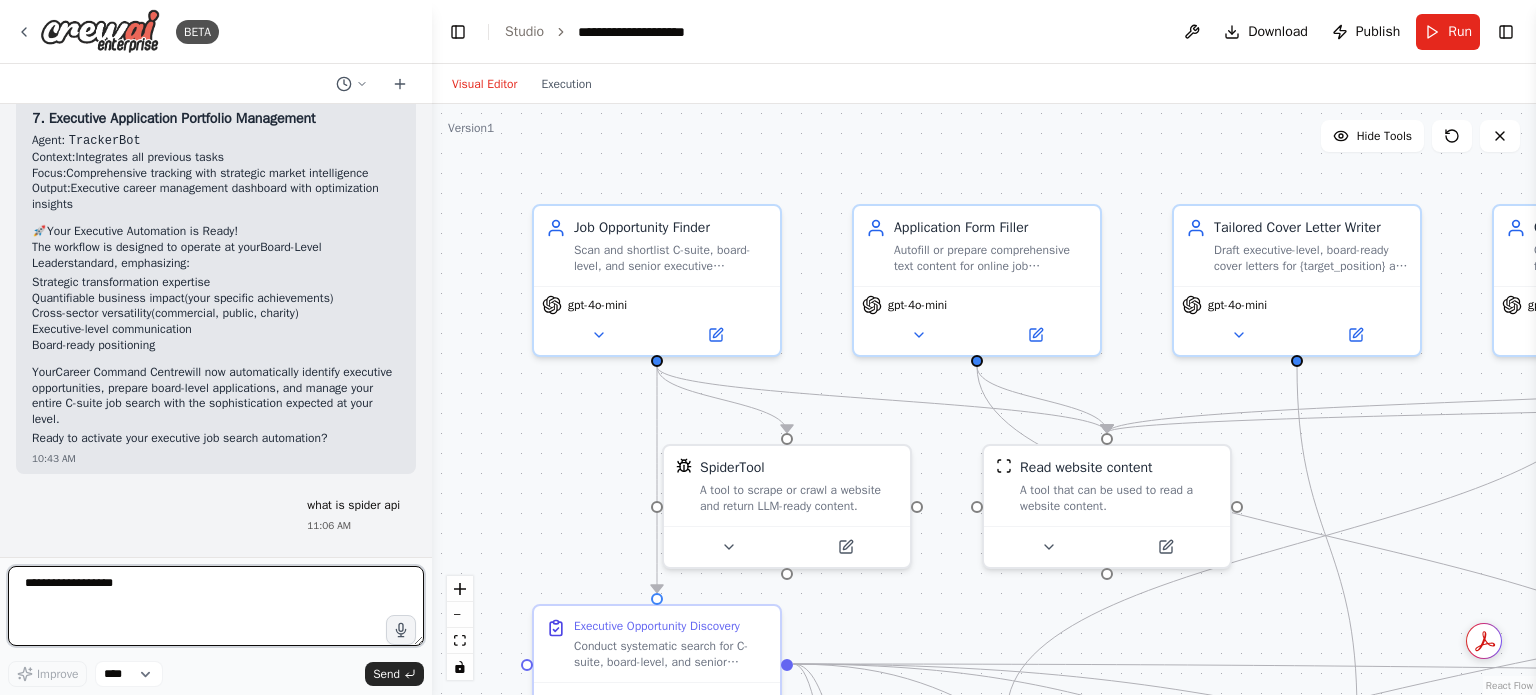 type 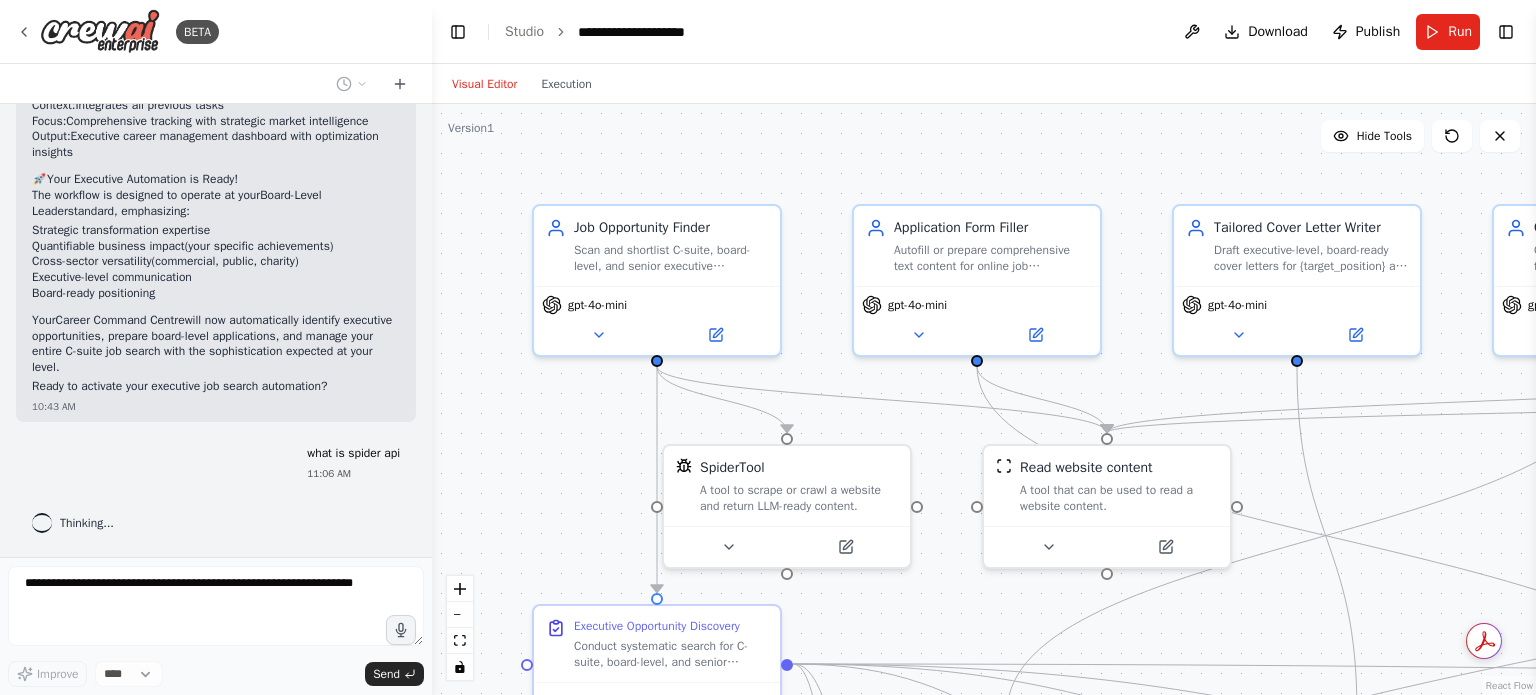 scroll, scrollTop: 10584, scrollLeft: 0, axis: vertical 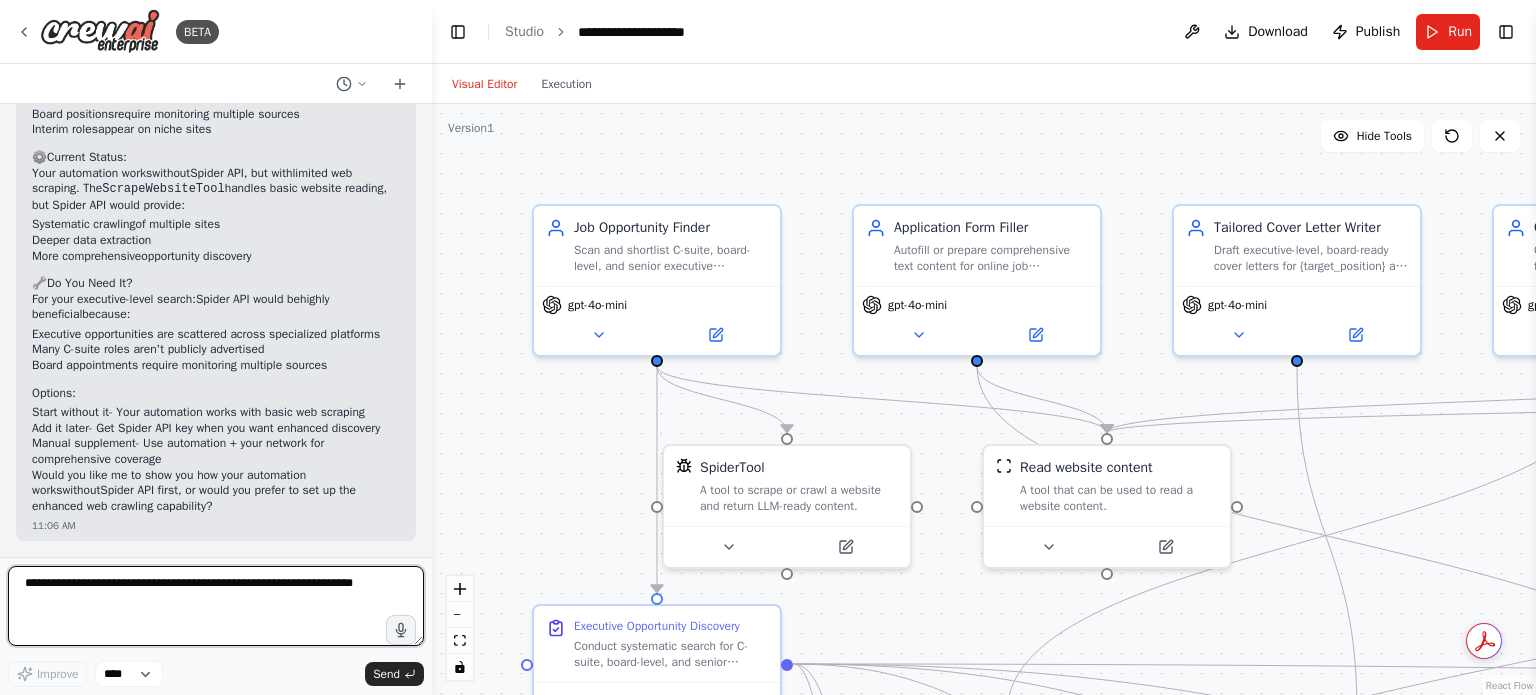 click at bounding box center (216, 606) 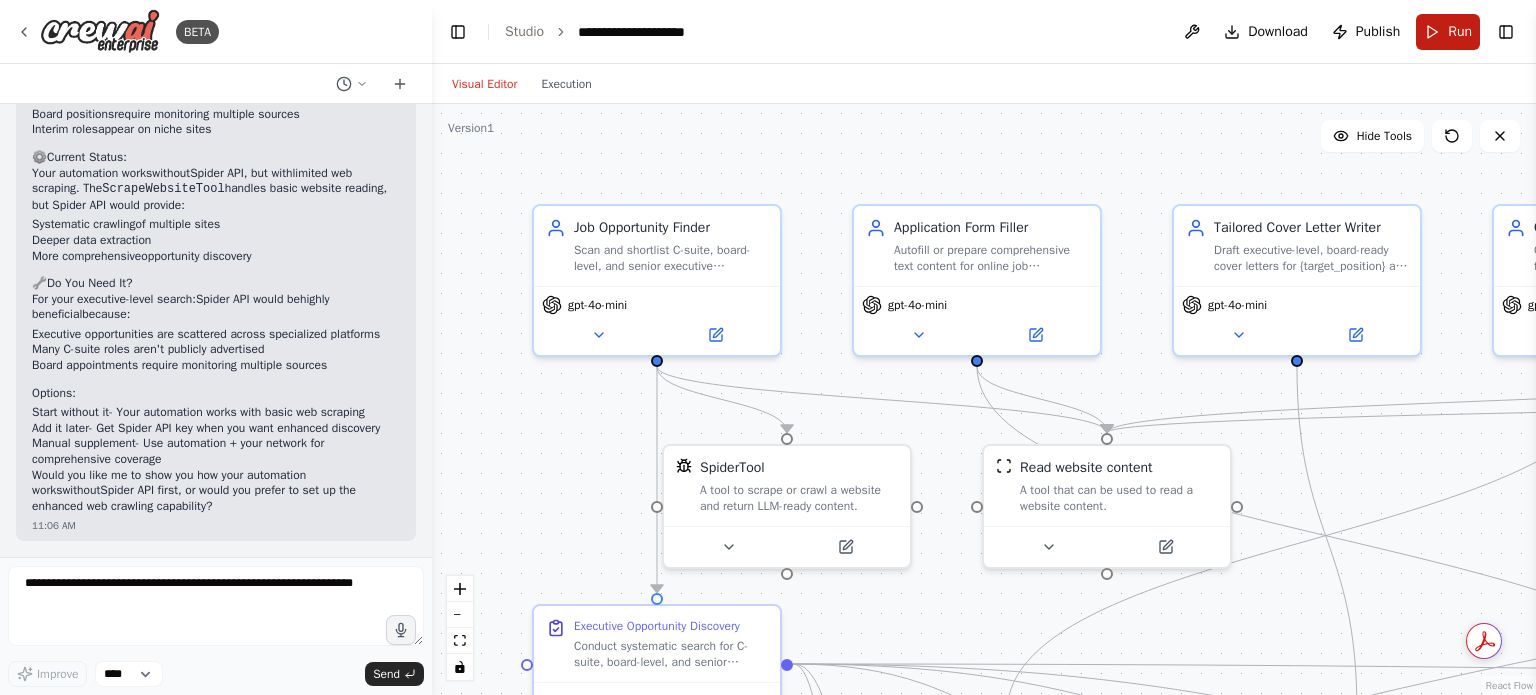 click on "Run" at bounding box center [1460, 32] 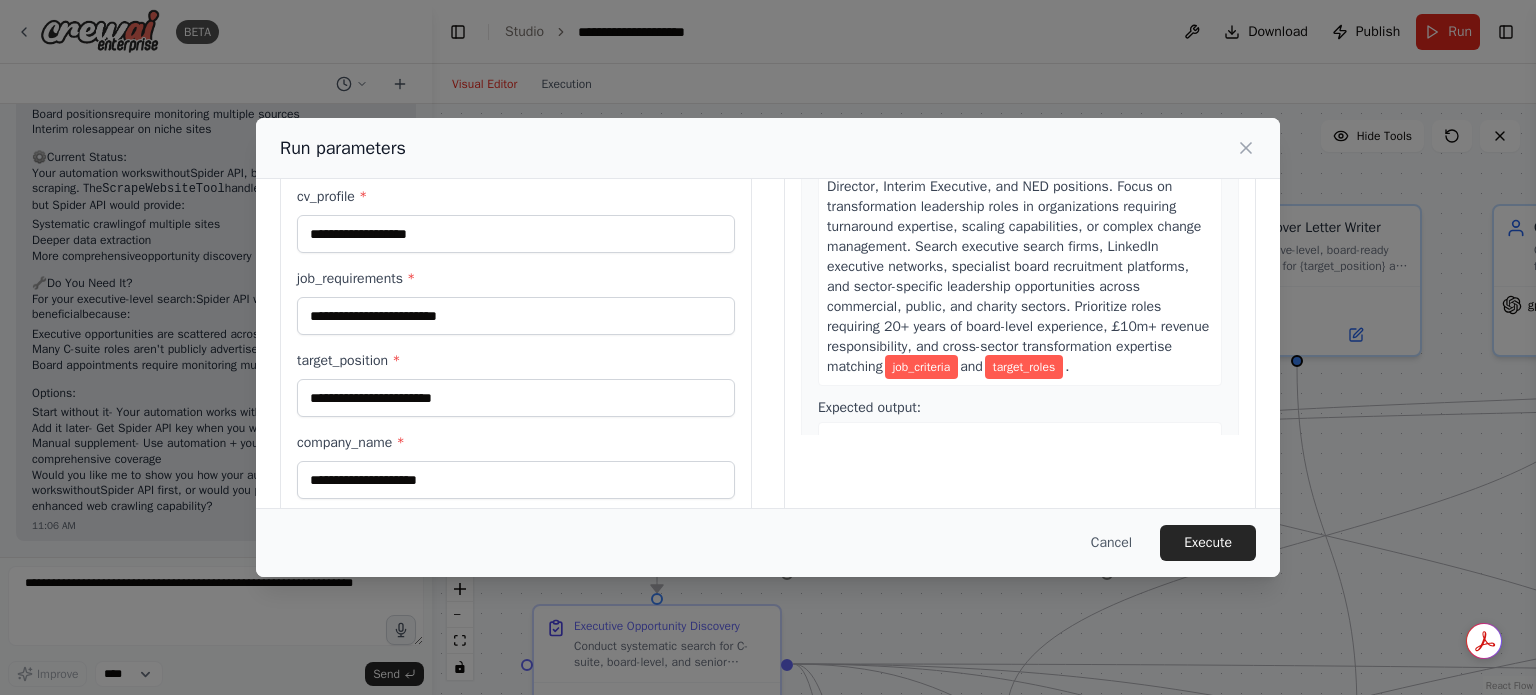 scroll, scrollTop: 0, scrollLeft: 0, axis: both 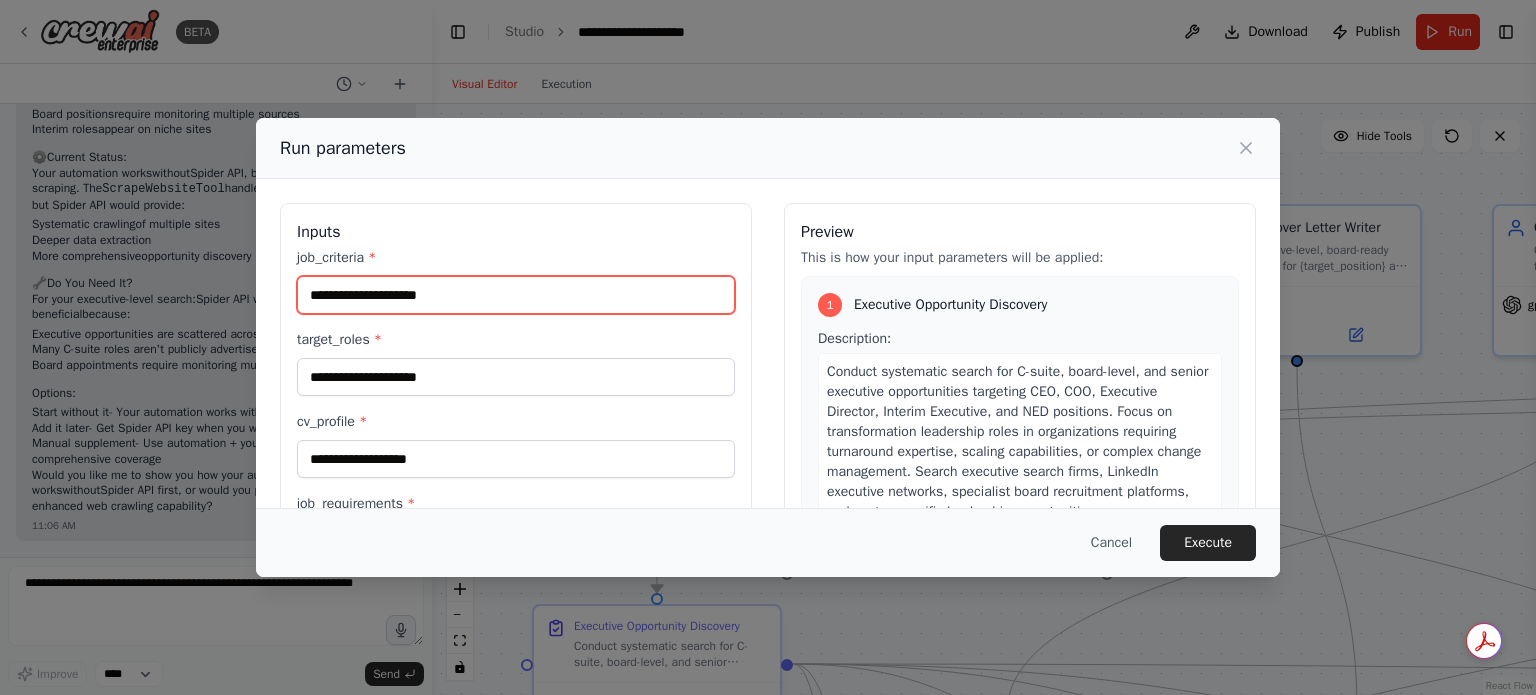 click on "job_criteria *" at bounding box center [516, 295] 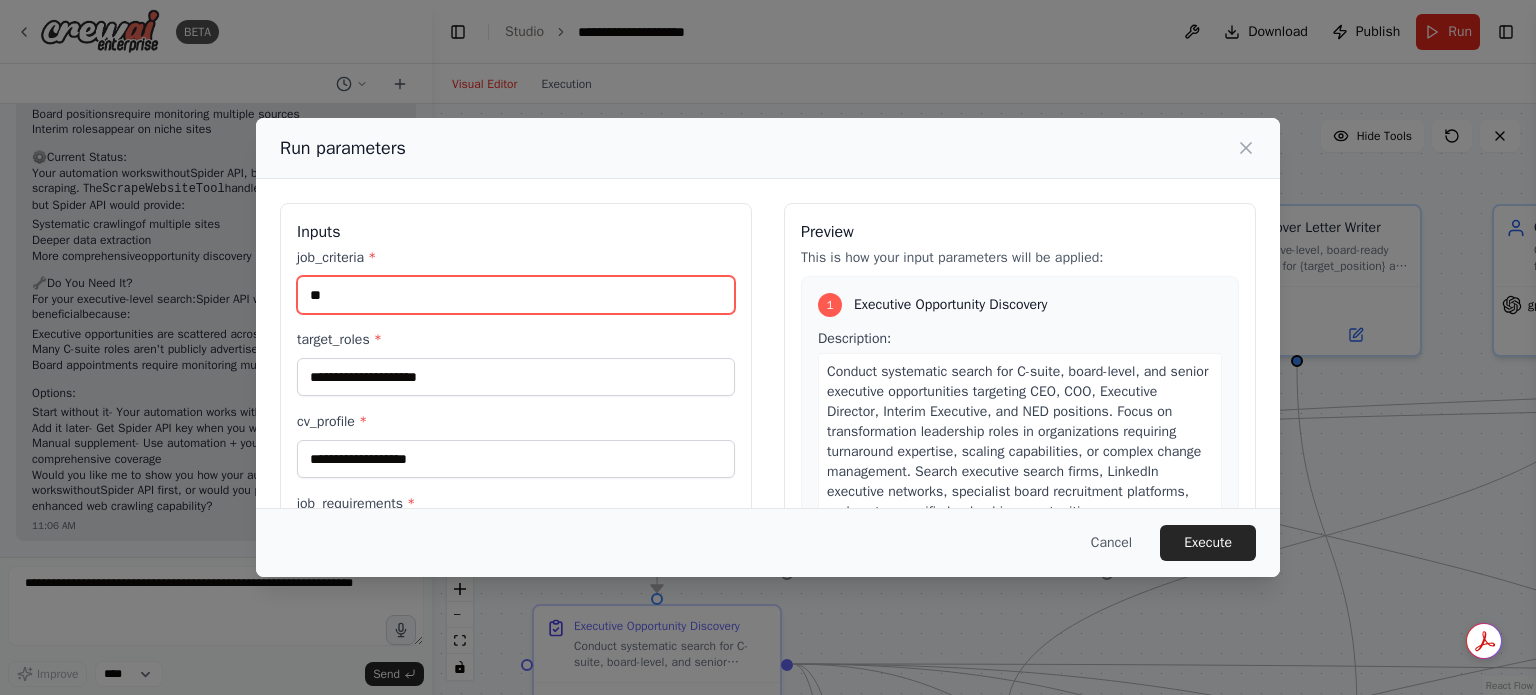type on "*" 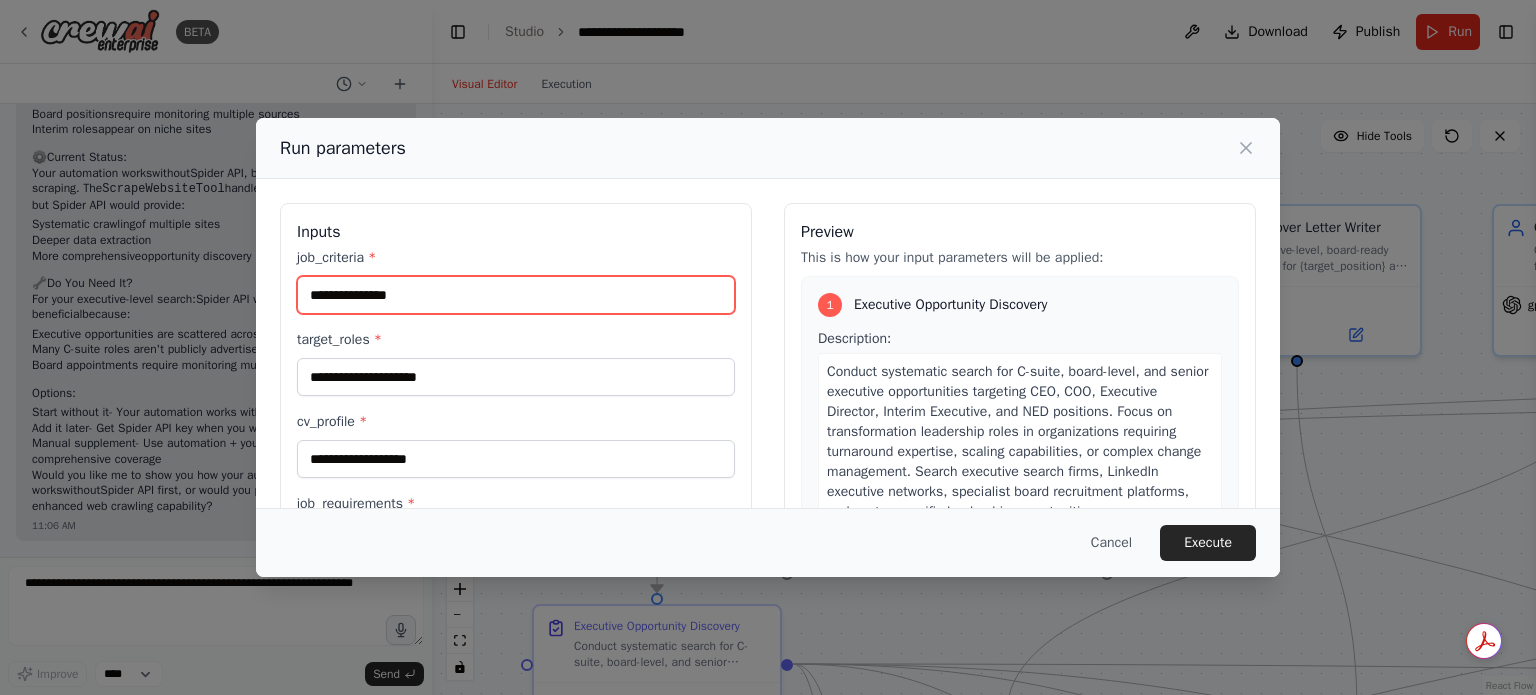 type on "**********" 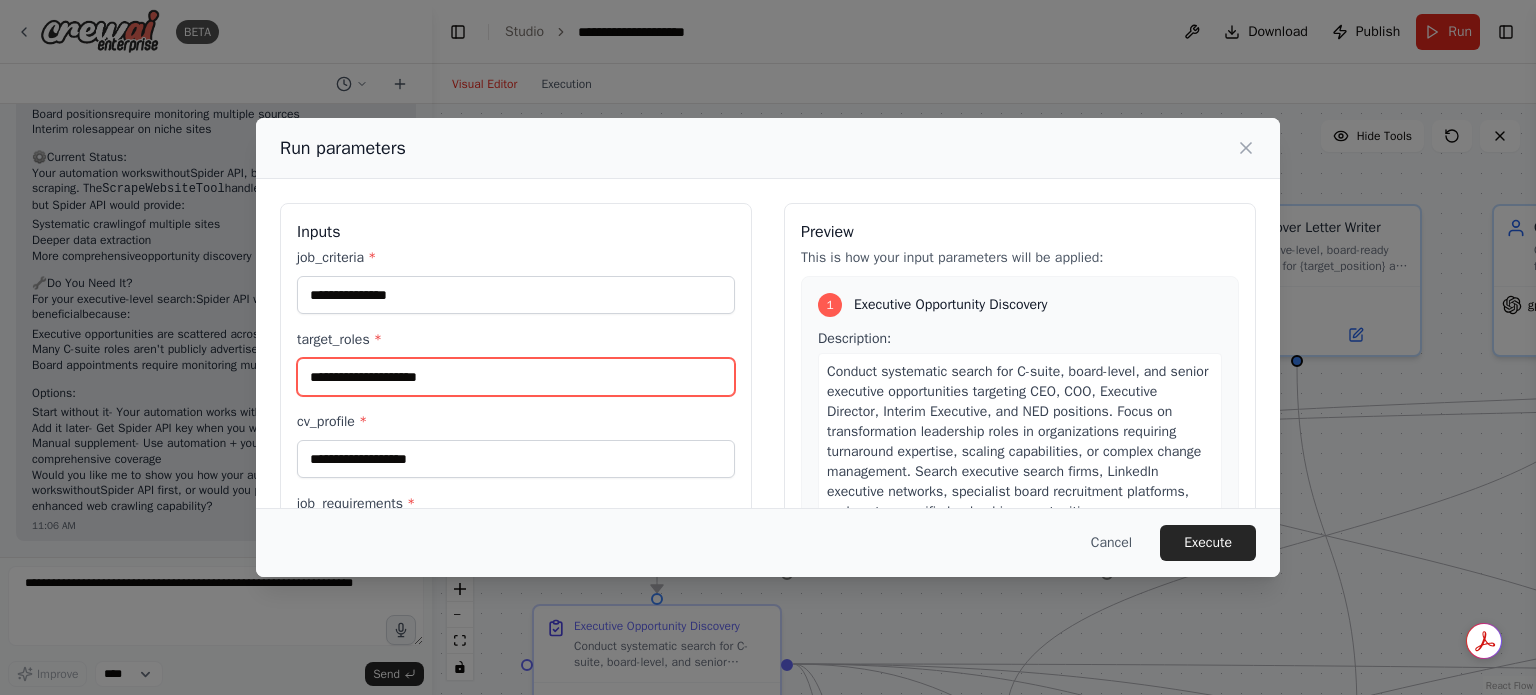 click on "target_roles *" at bounding box center (516, 377) 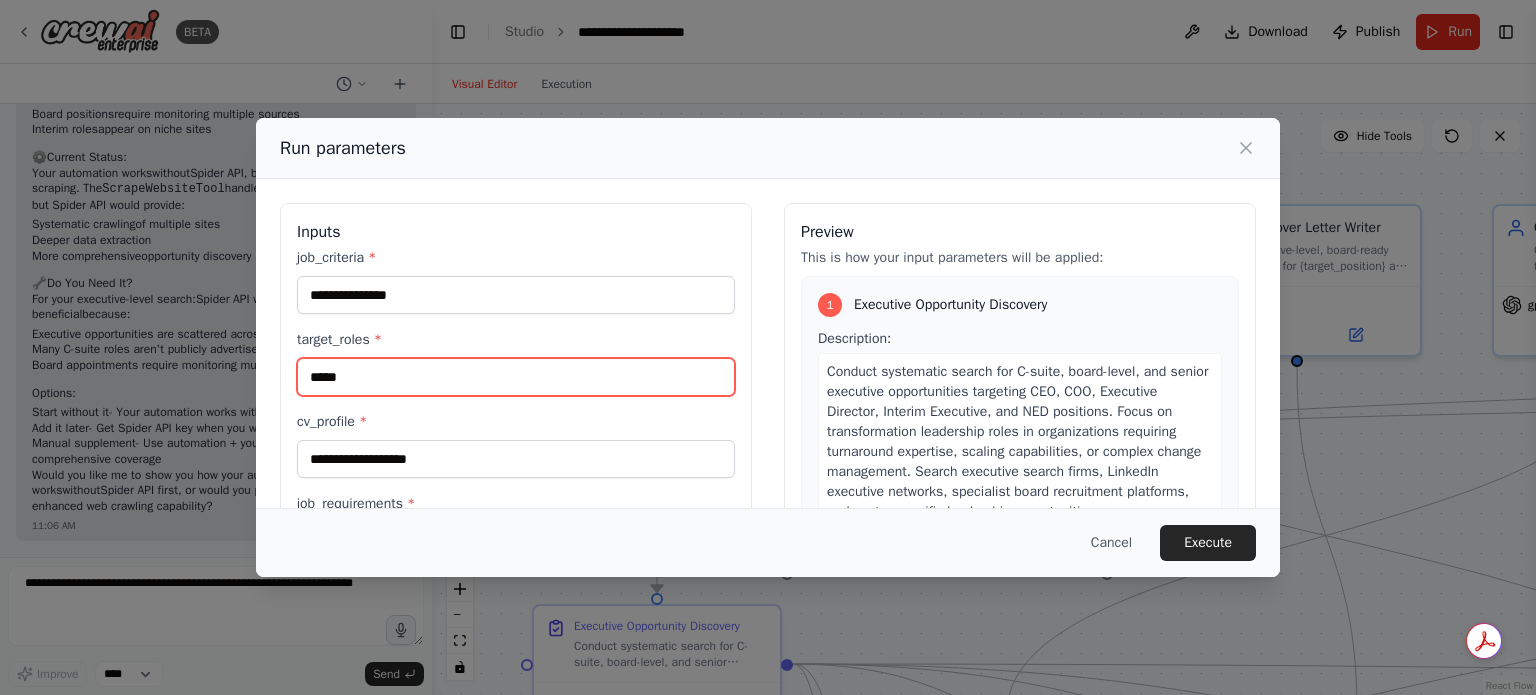 type on "*****" 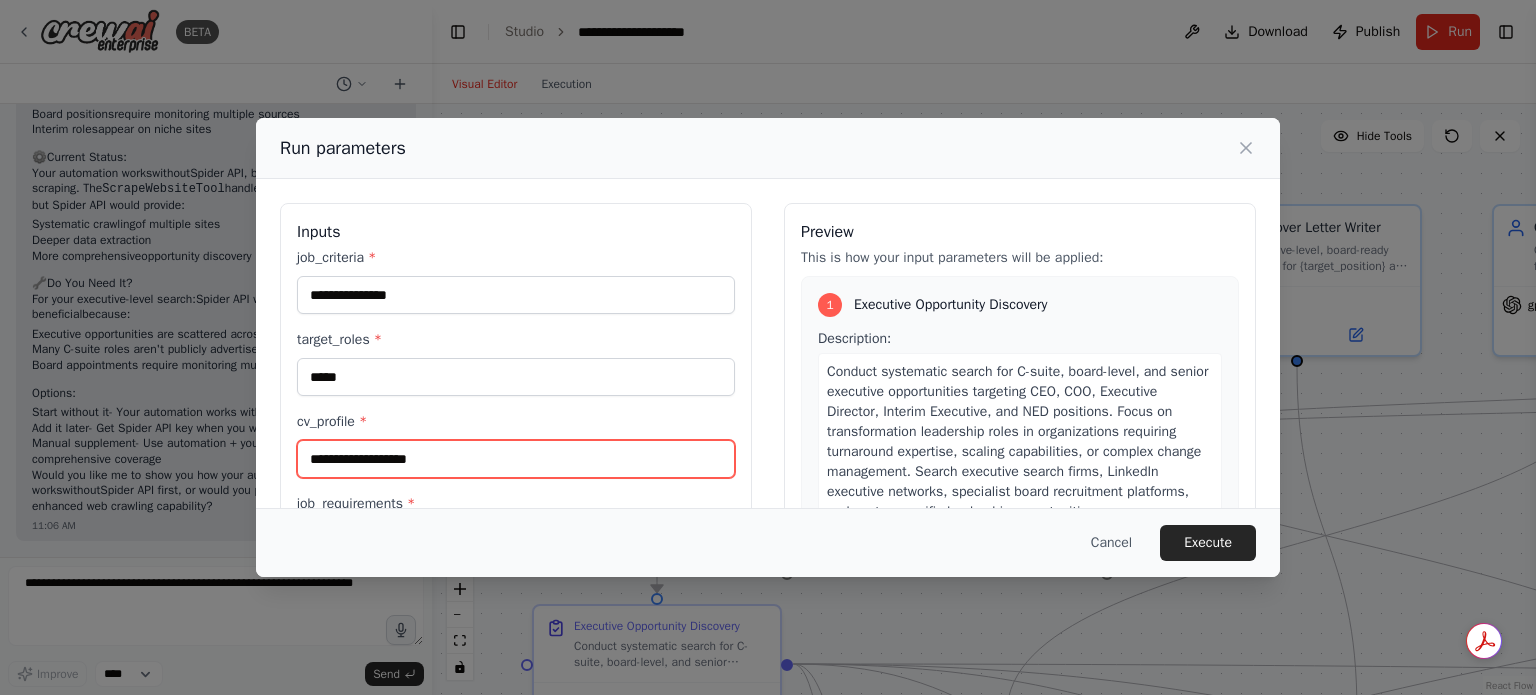 click on "cv_profile *" at bounding box center [516, 459] 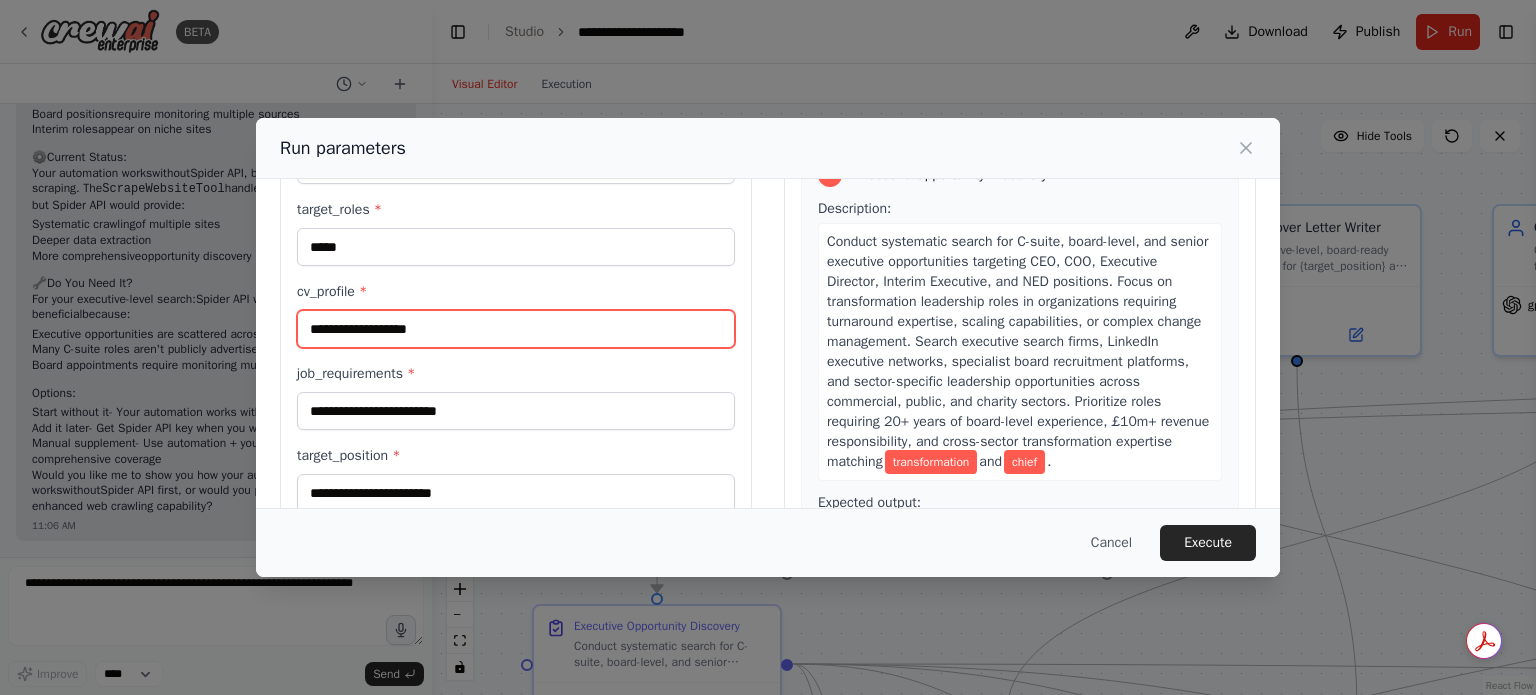 scroll, scrollTop: 143, scrollLeft: 0, axis: vertical 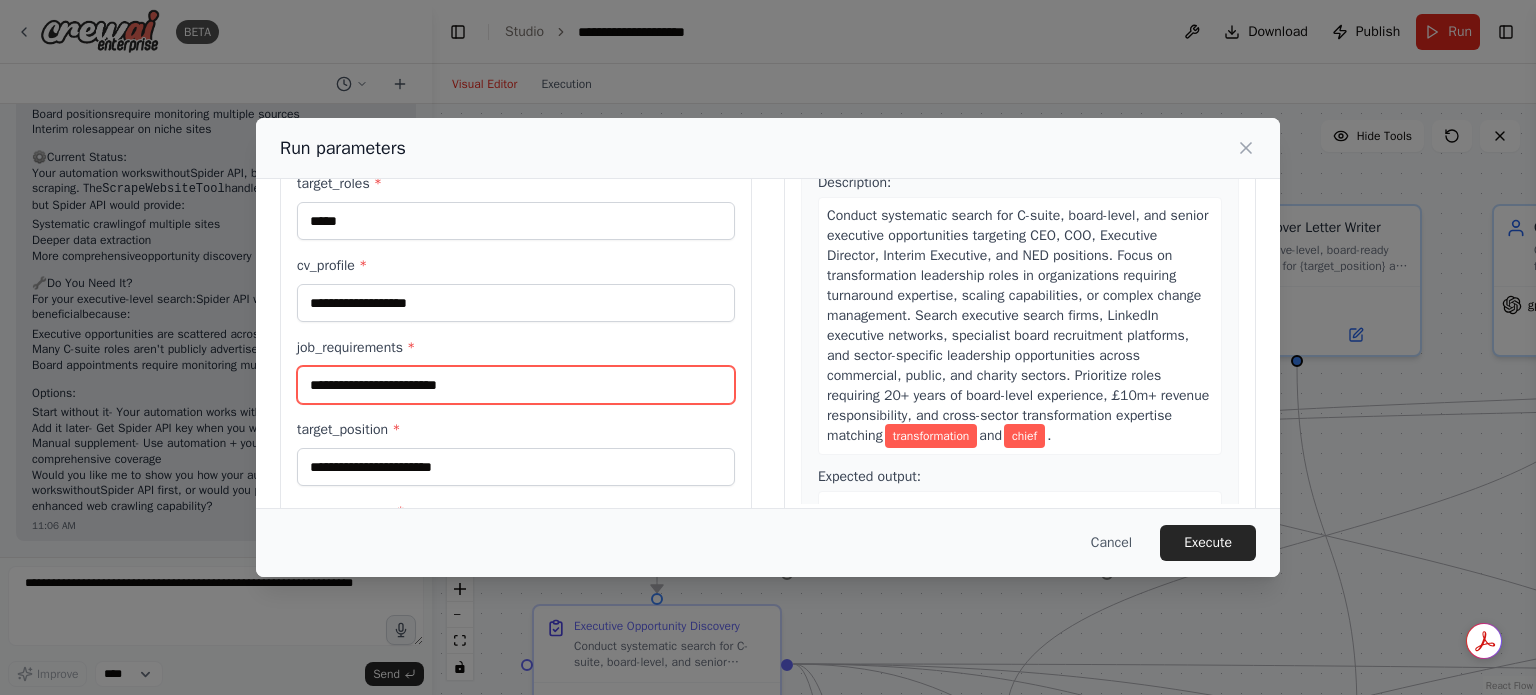 click on "job_requirements *" at bounding box center [516, 385] 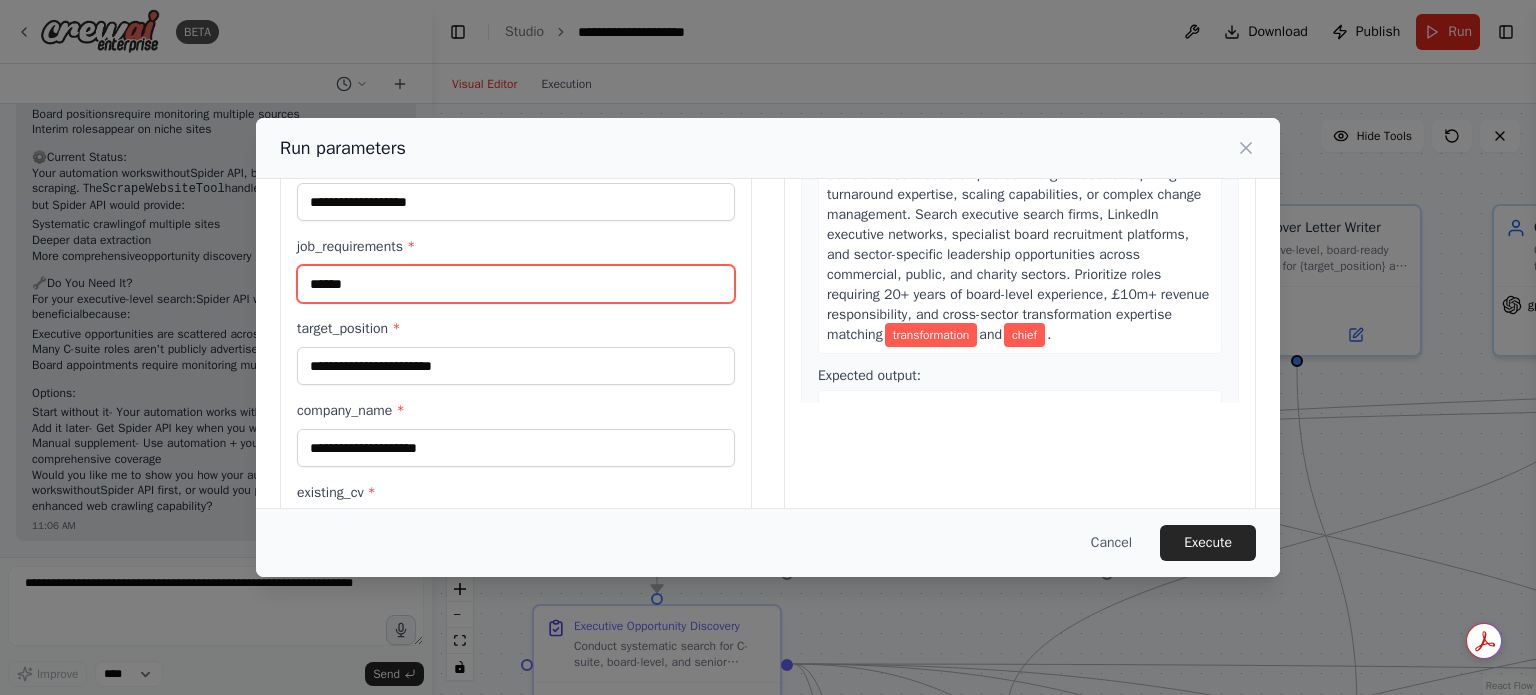 scroll, scrollTop: 289, scrollLeft: 0, axis: vertical 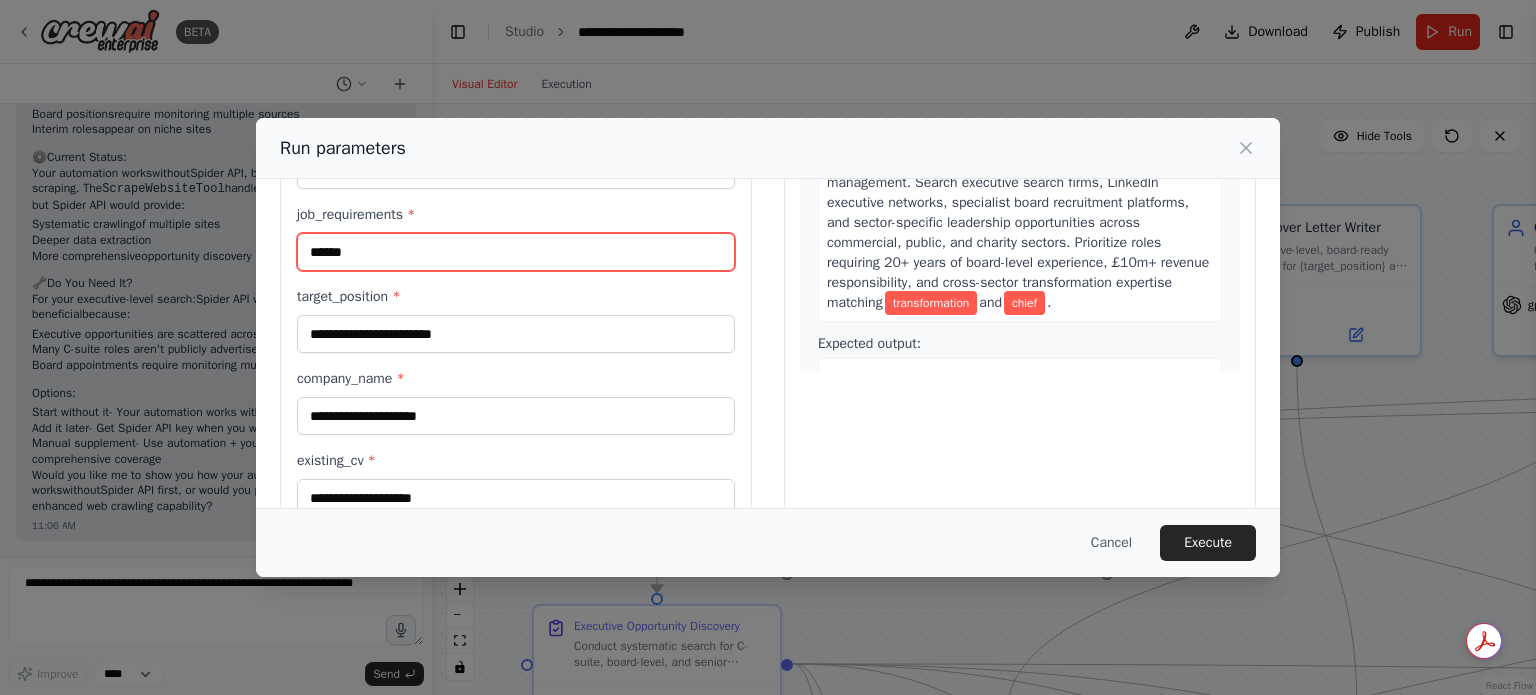 type on "******" 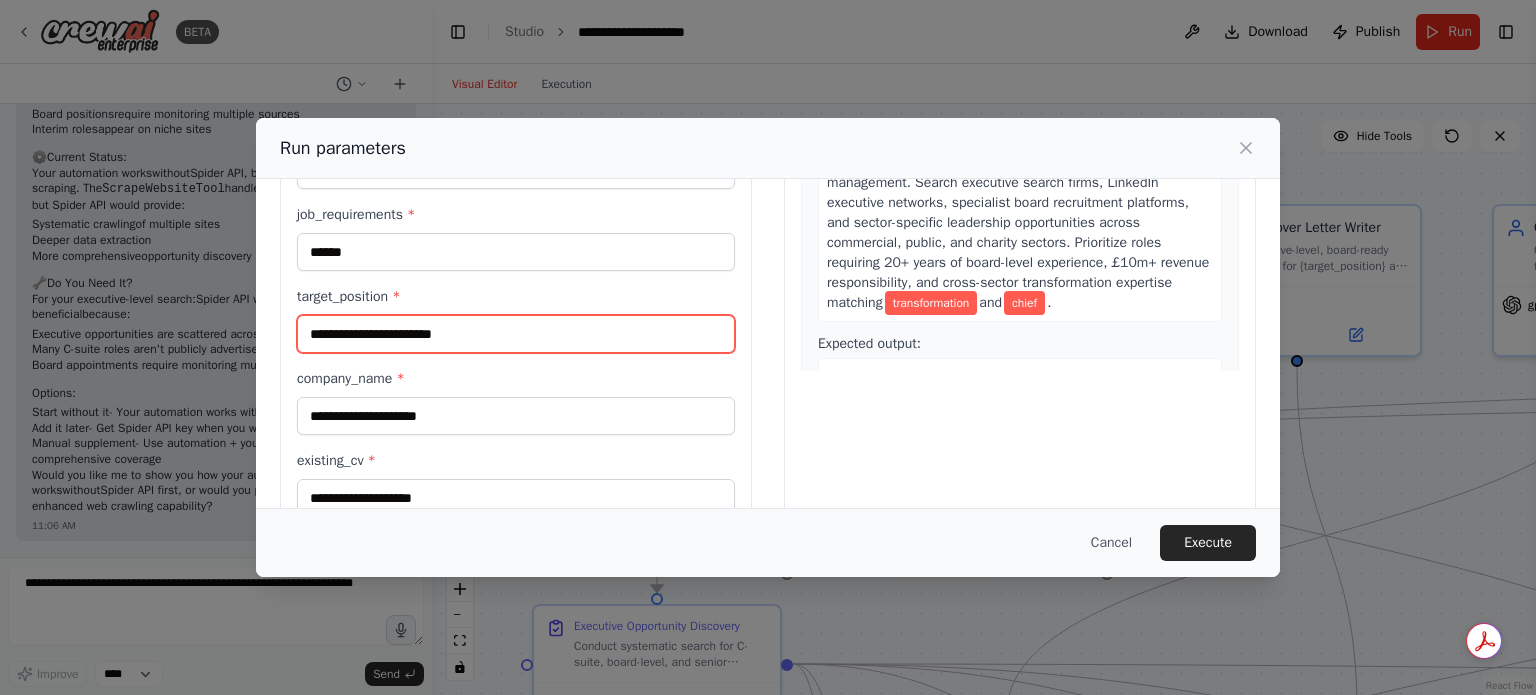 click on "target_position *" at bounding box center [516, 334] 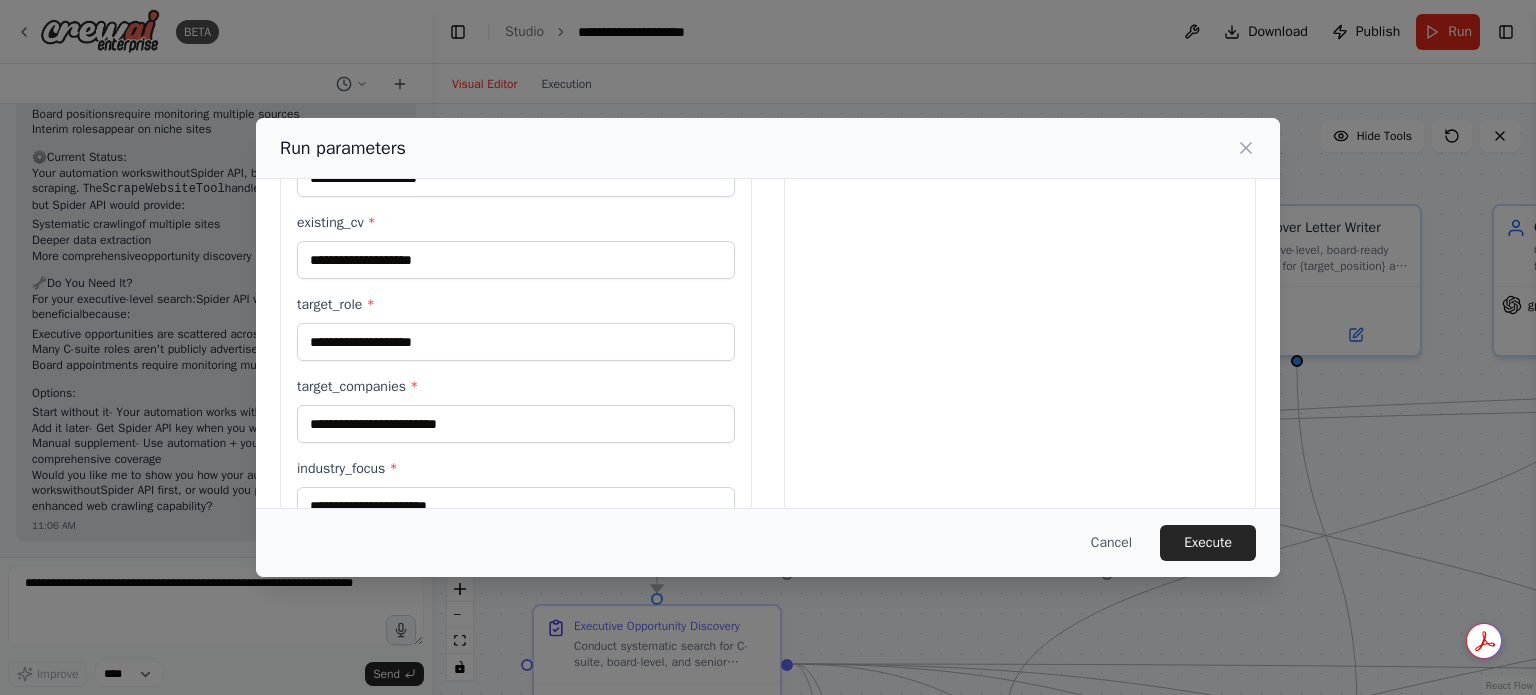 scroll, scrollTop: 530, scrollLeft: 0, axis: vertical 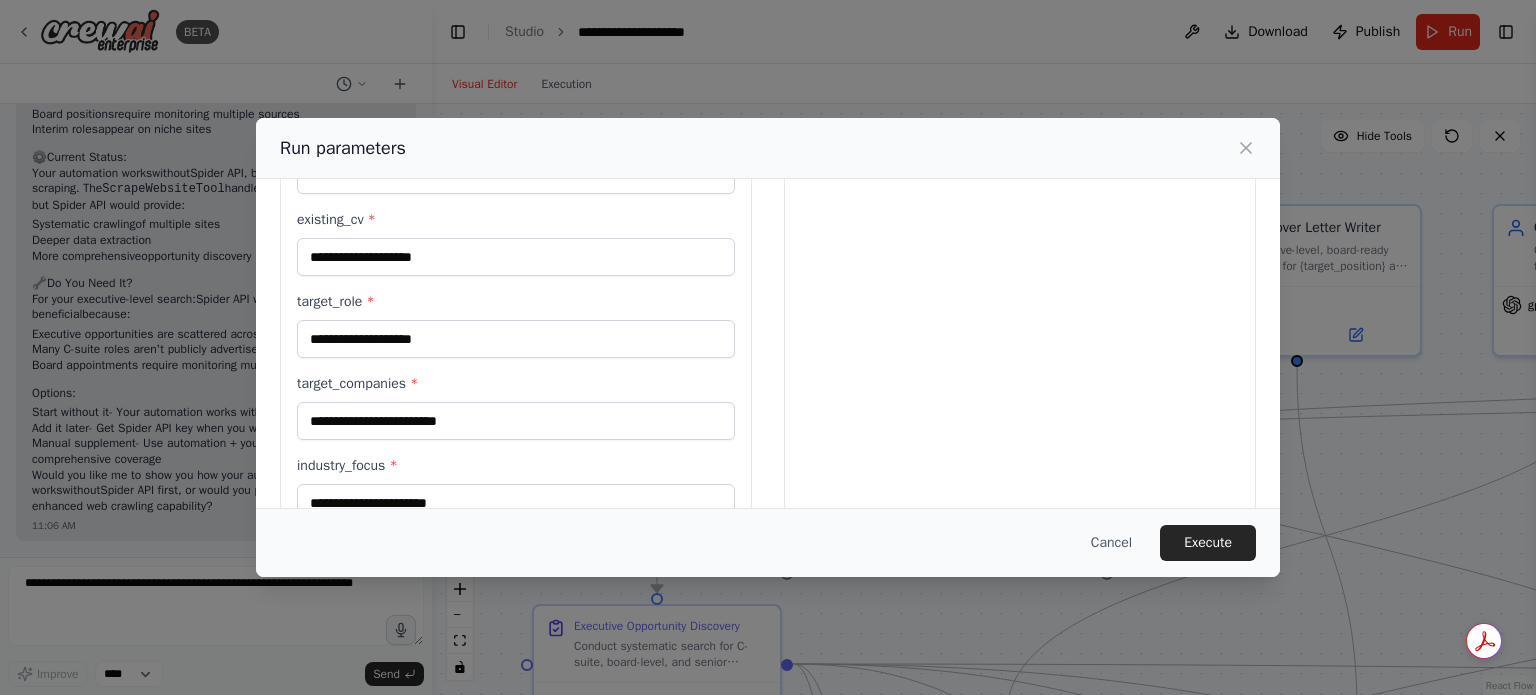 type on "*****" 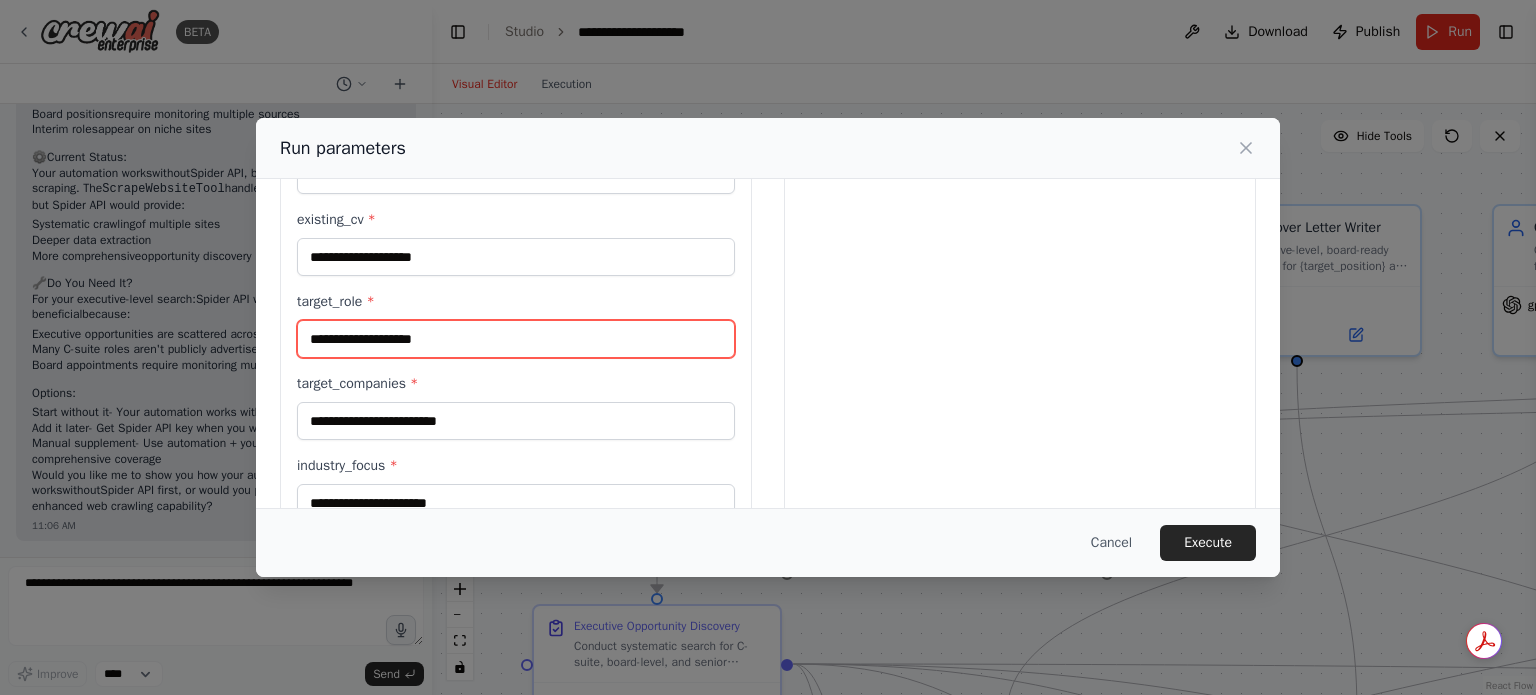 click on "target_role *" at bounding box center (516, 339) 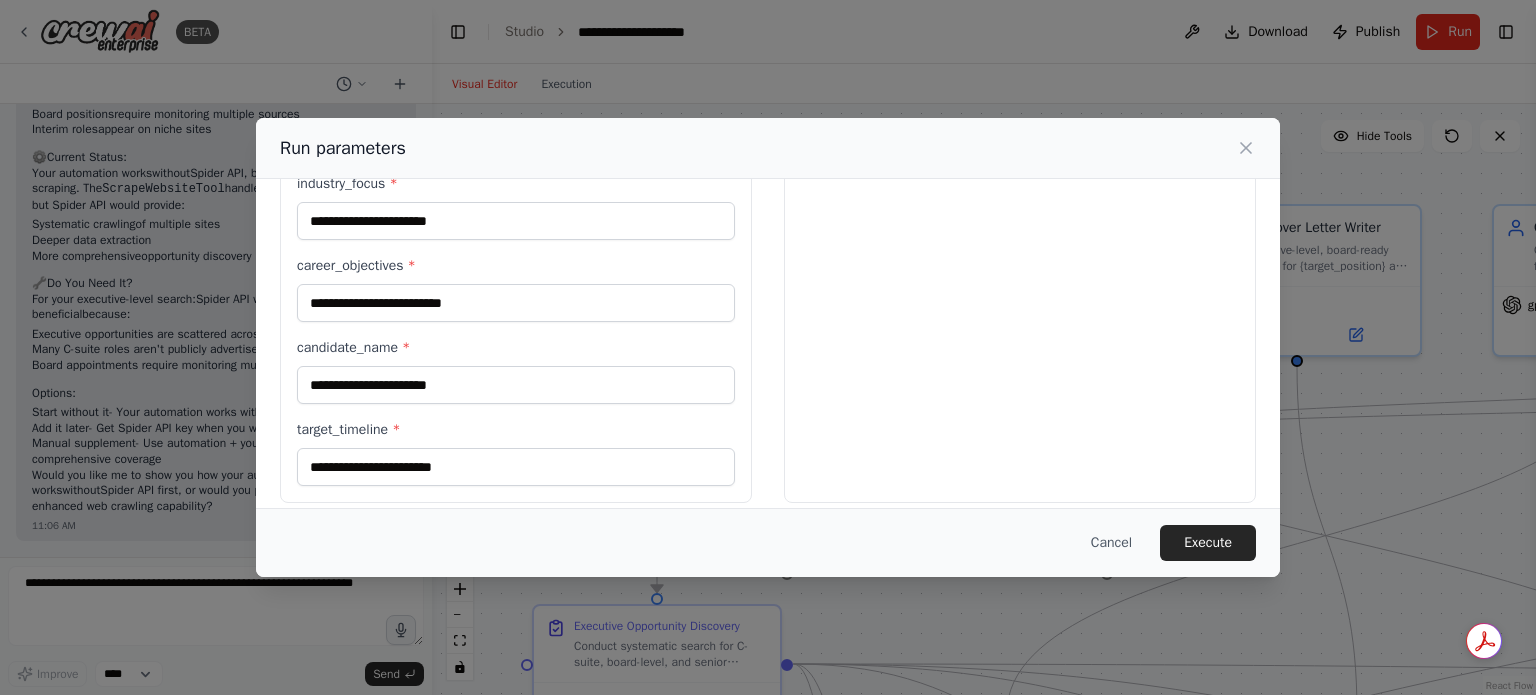 scroll, scrollTop: 824, scrollLeft: 0, axis: vertical 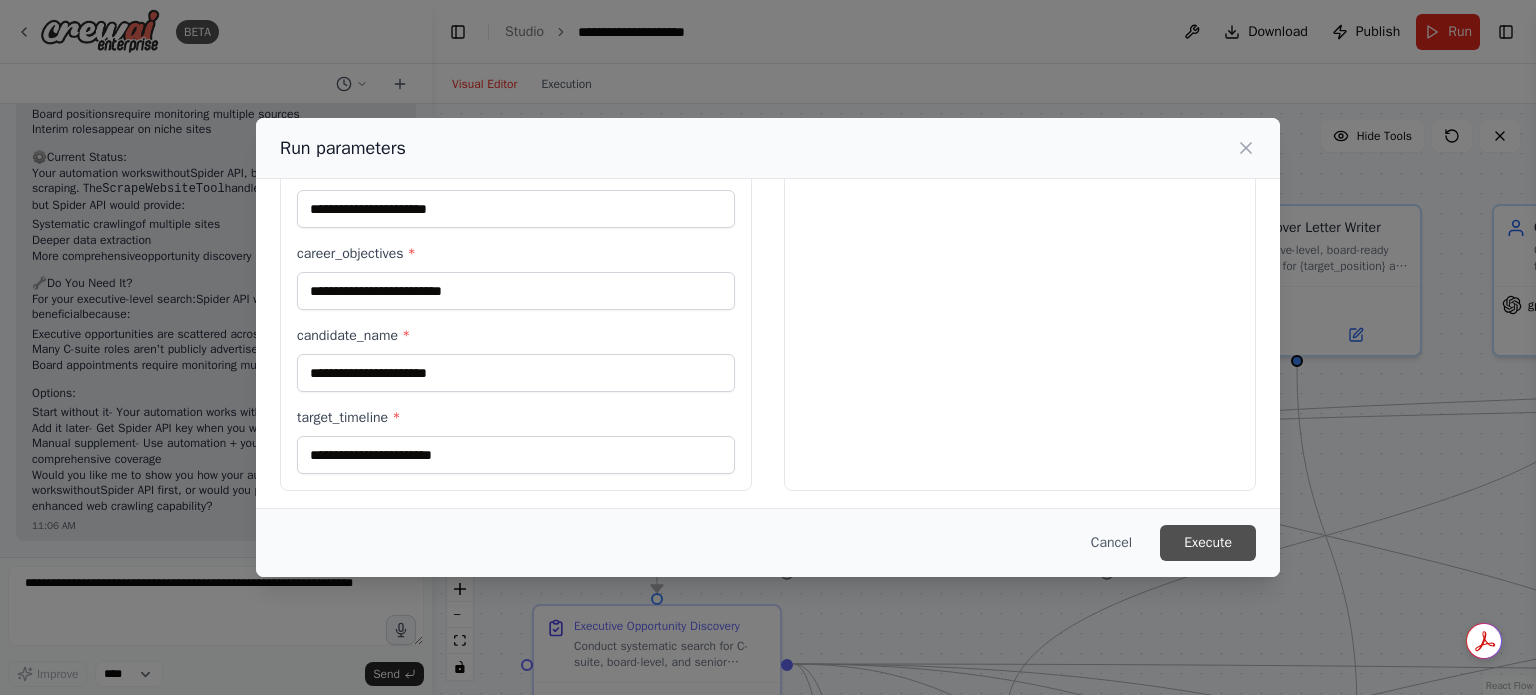 type on "*****" 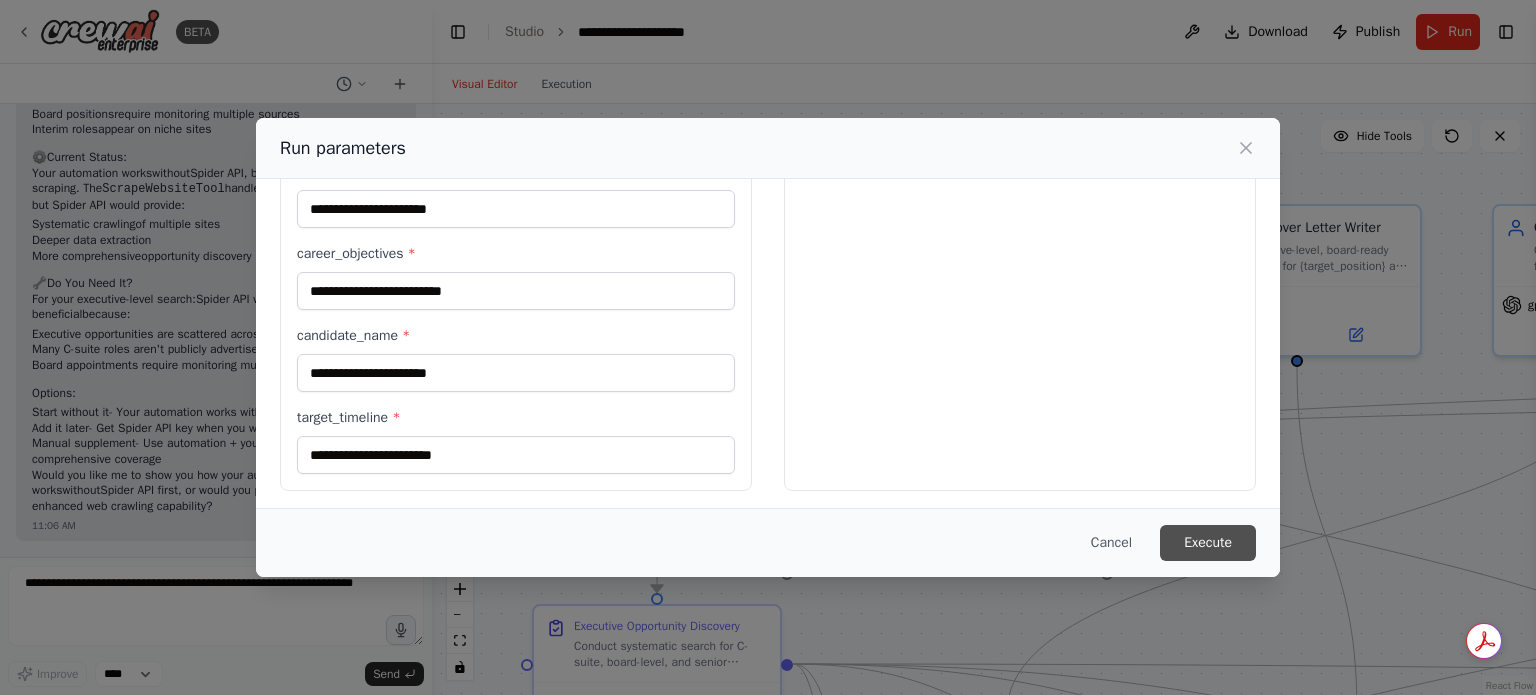 click on "Execute" at bounding box center [1208, 543] 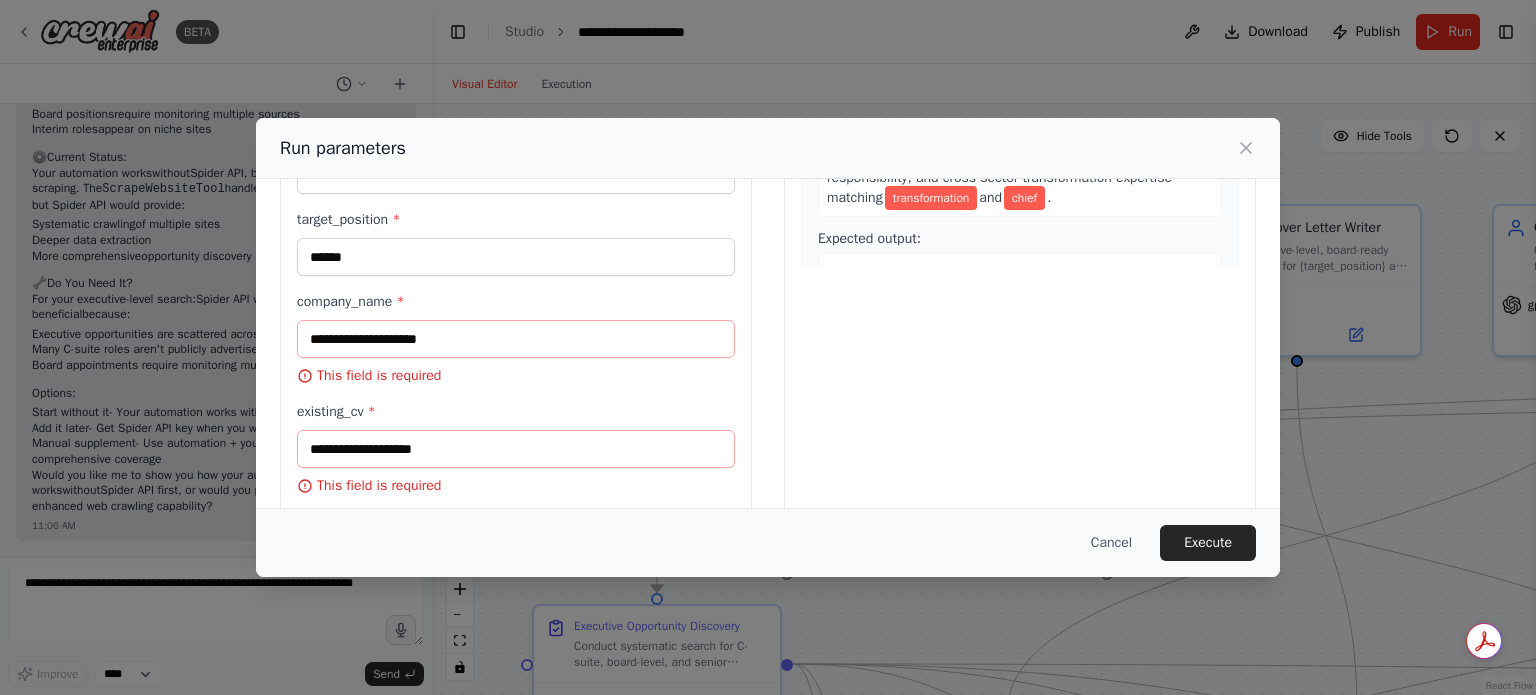 scroll, scrollTop: 364, scrollLeft: 0, axis: vertical 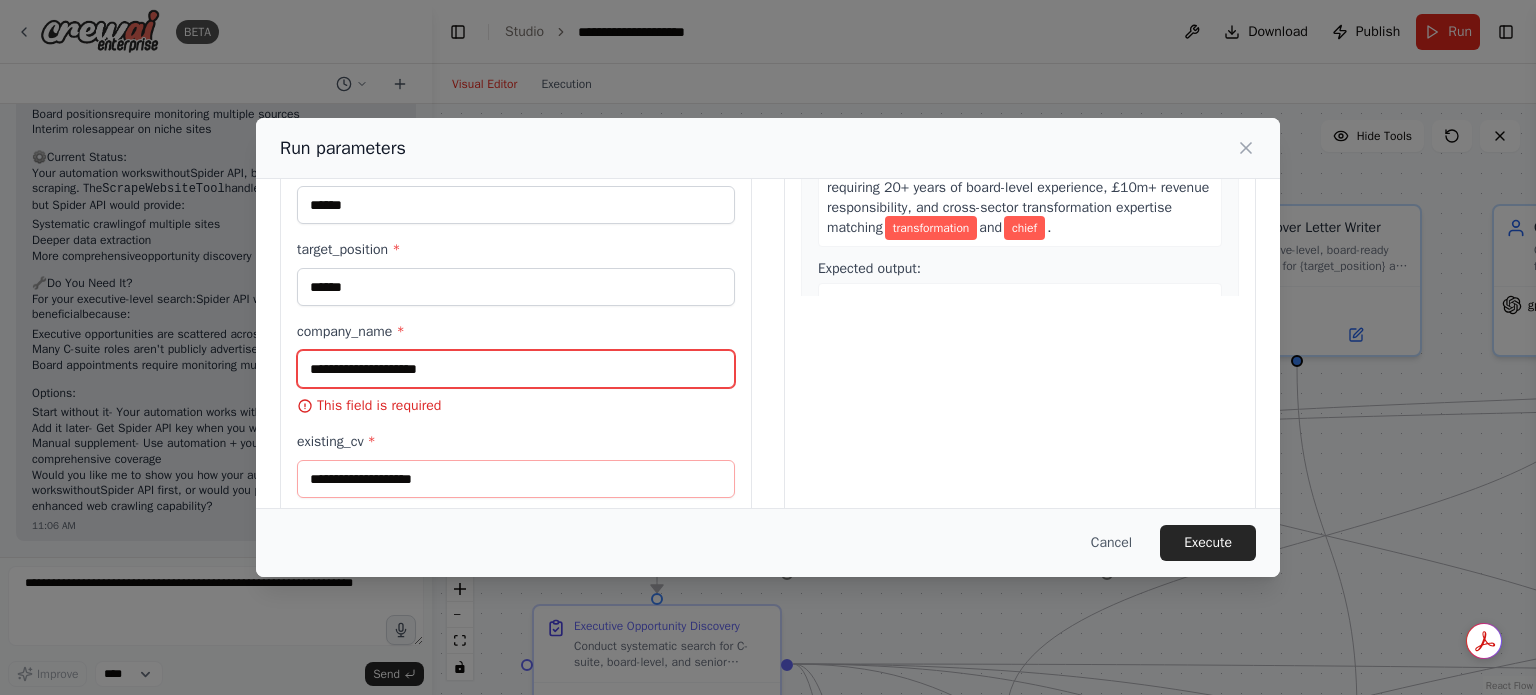 click on "company_name *" at bounding box center [516, 369] 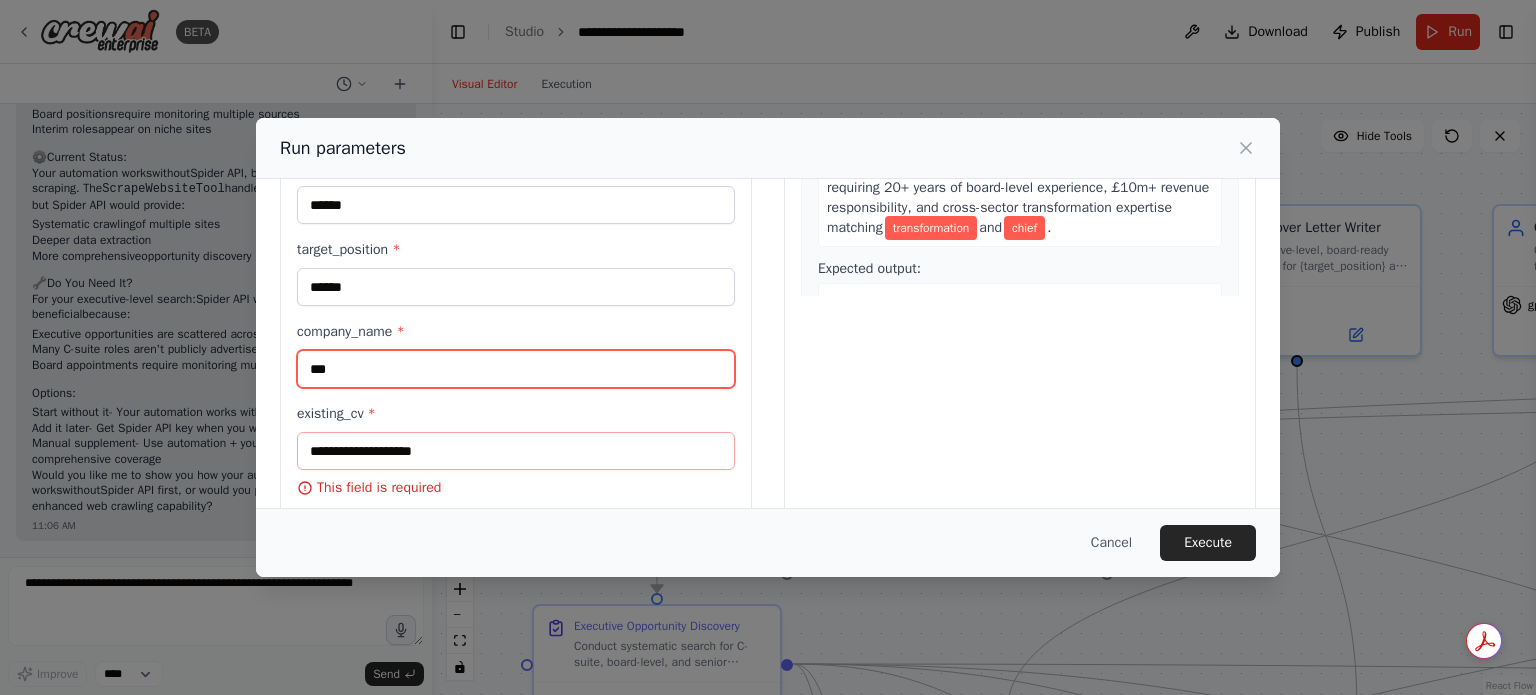 type on "***" 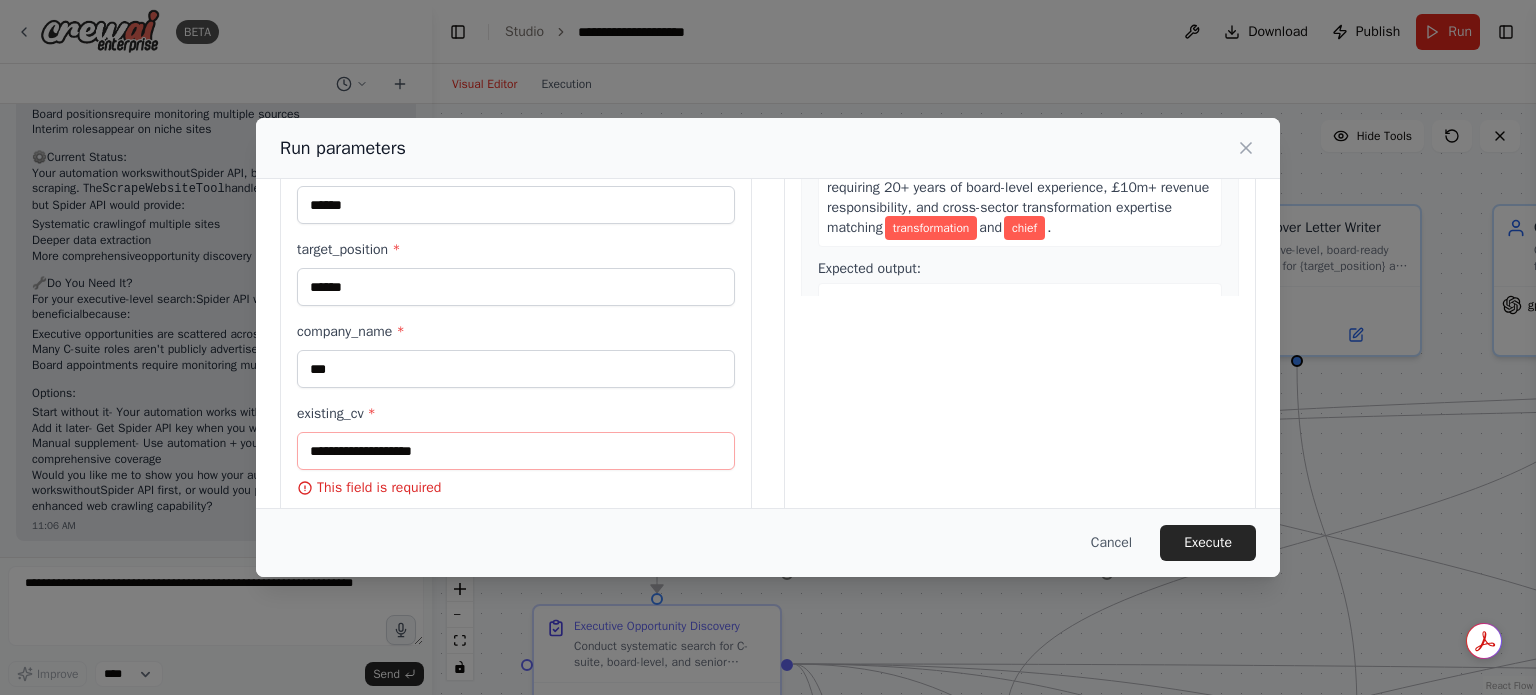 click on "Preview This is how your input parameters will be applied: 1 Executive Opportunity Discovery Description: Conduct systematic search for C-suite, board-level, and senior executive opportunities targeting CEO, COO, Executive Director, Interim Executive, and NED positions. Focus on transformation leadership roles in organizations requiring turnaround expertise, scaling capabilities, or complex change management. Search executive search firms, LinkedIn executive networks, specialist board recruitment platforms, and sector-specific leadership opportunities across commercial, public, and charity sectors. Prioritize roles requiring 20+ years of board-level experience, £10m+ revenue responsibility, and cross-sector transformation expertise matching  transformation   and  chief . Expected output: 2 Executive CV Optimization Description: Customize and optimize  existing_cv Expected output: 3 Board-Ready Cover Letter Creation Description: Expected output: 4 Executive Application Preparation Description: 5 Description:" at bounding box center (1020, 493) 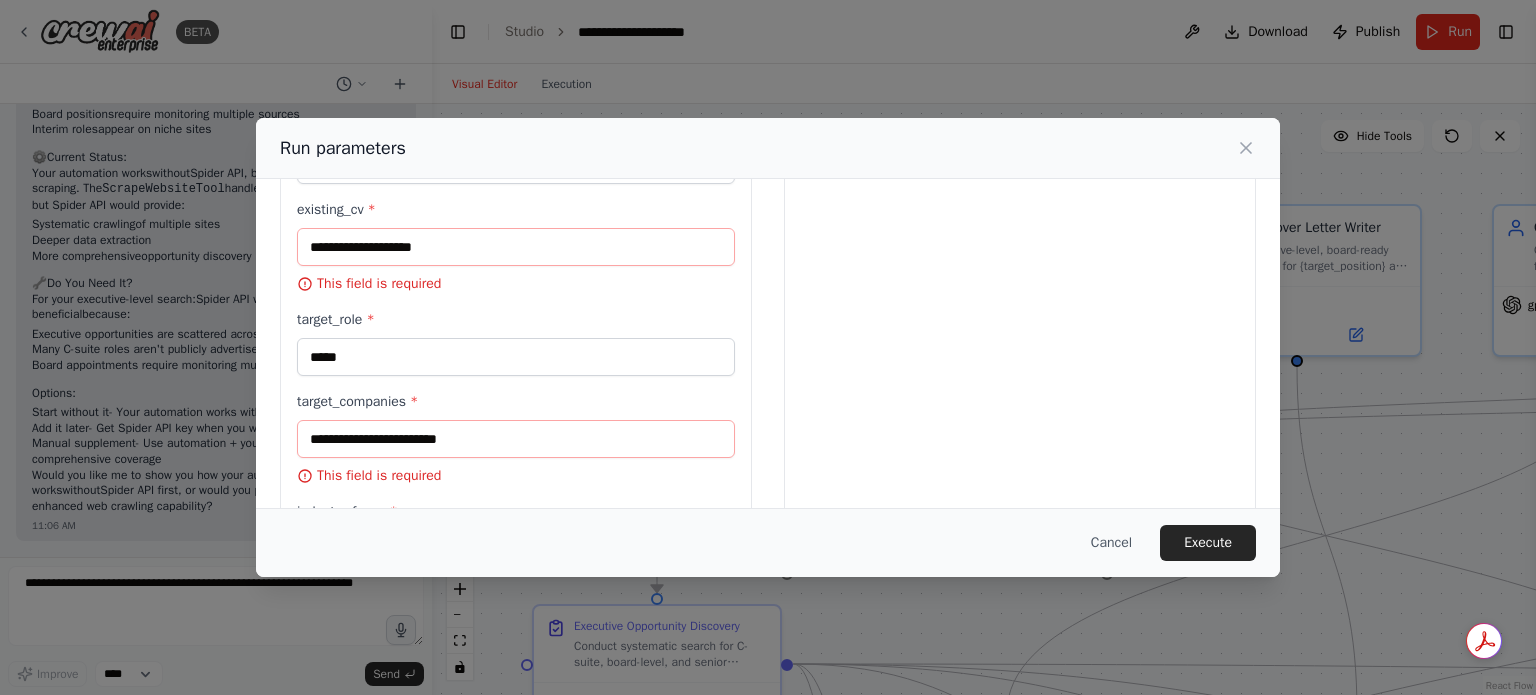 scroll, scrollTop: 587, scrollLeft: 0, axis: vertical 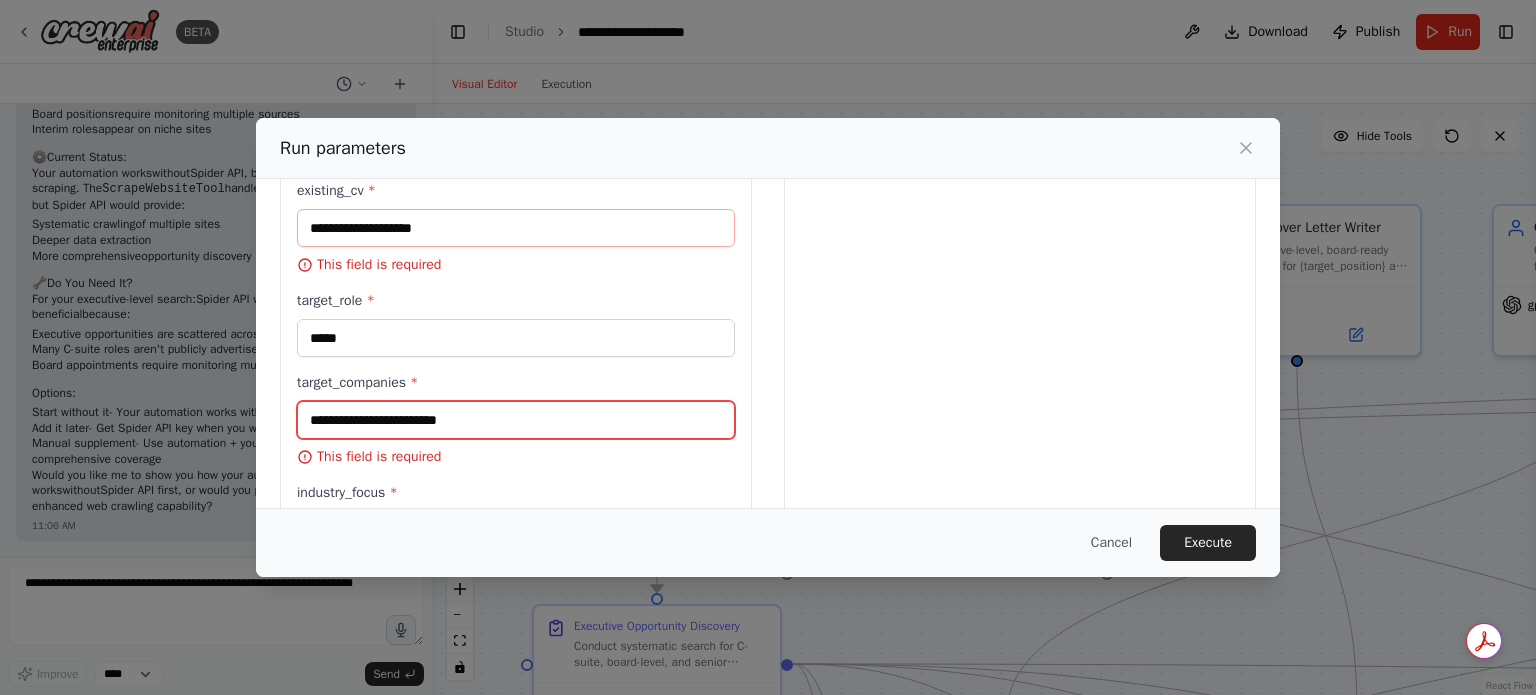 click on "target_companies *" at bounding box center [516, 420] 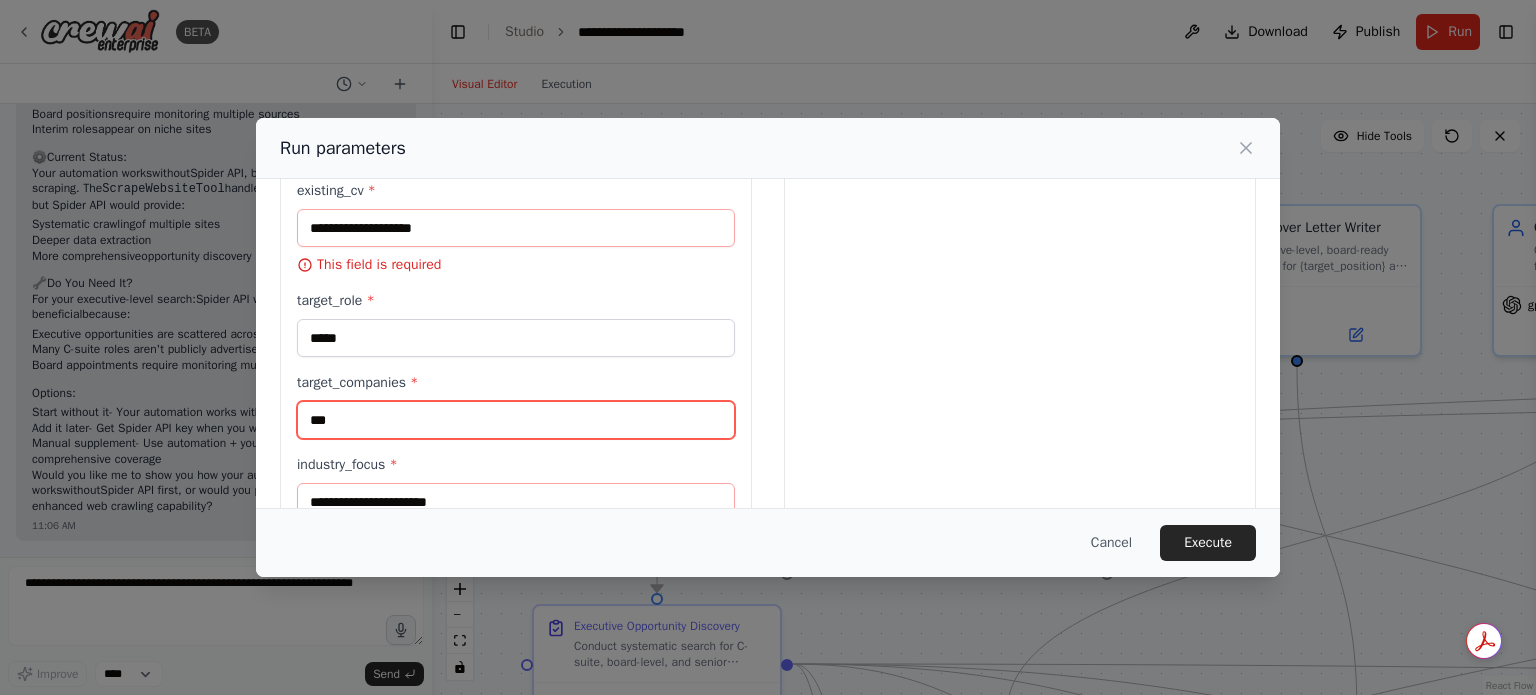 drag, startPoint x: 336, startPoint y: 421, endPoint x: 296, endPoint y: 415, distance: 40.4475 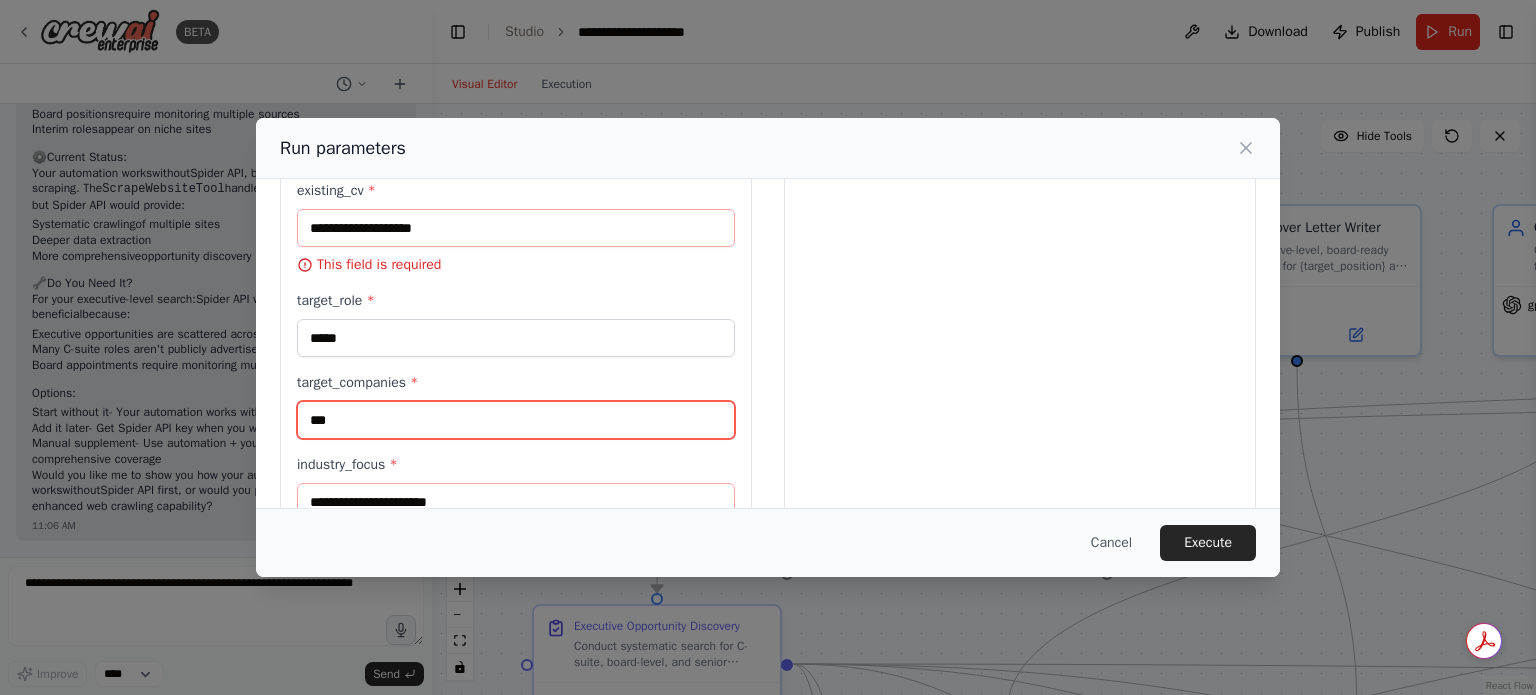 click on "**********" at bounding box center (516, 256) 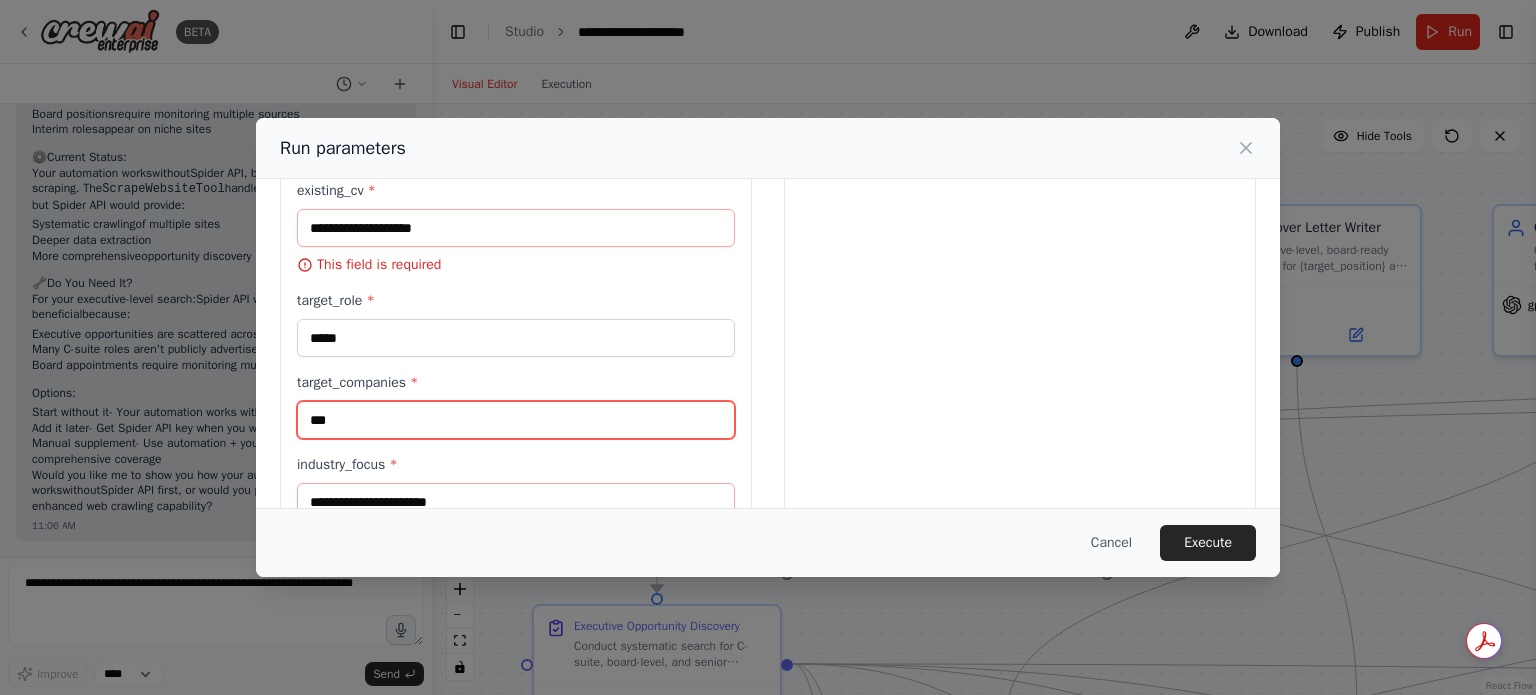 type on "***" 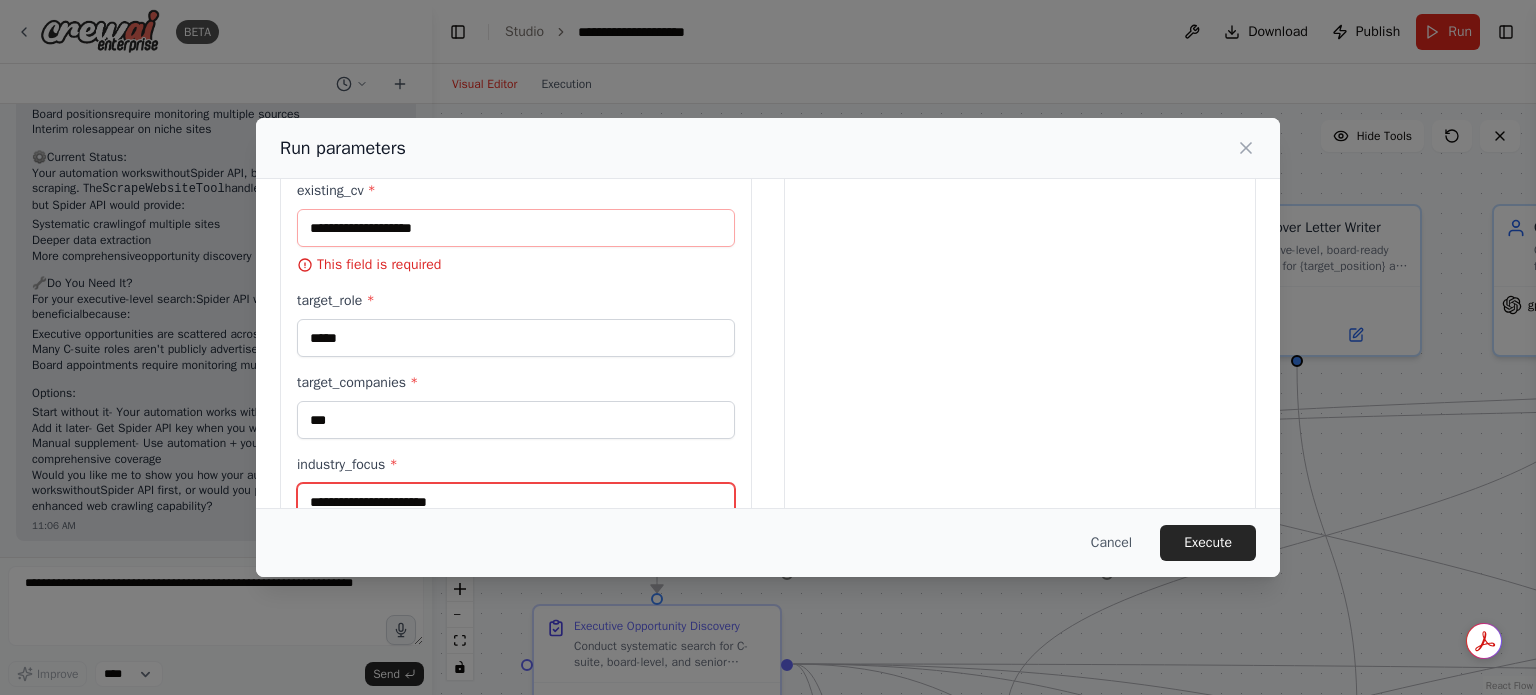 click on "industry_focus *" at bounding box center (516, 502) 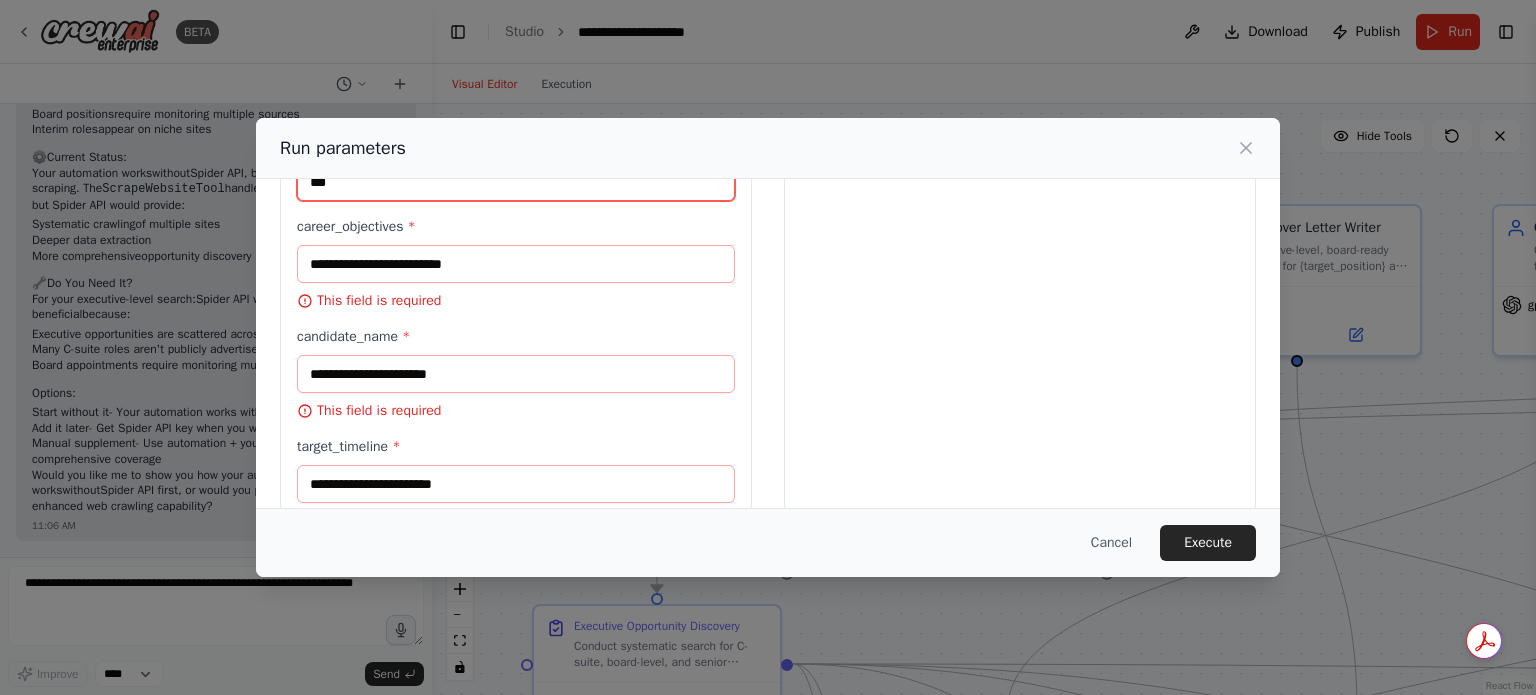 scroll, scrollTop: 921, scrollLeft: 0, axis: vertical 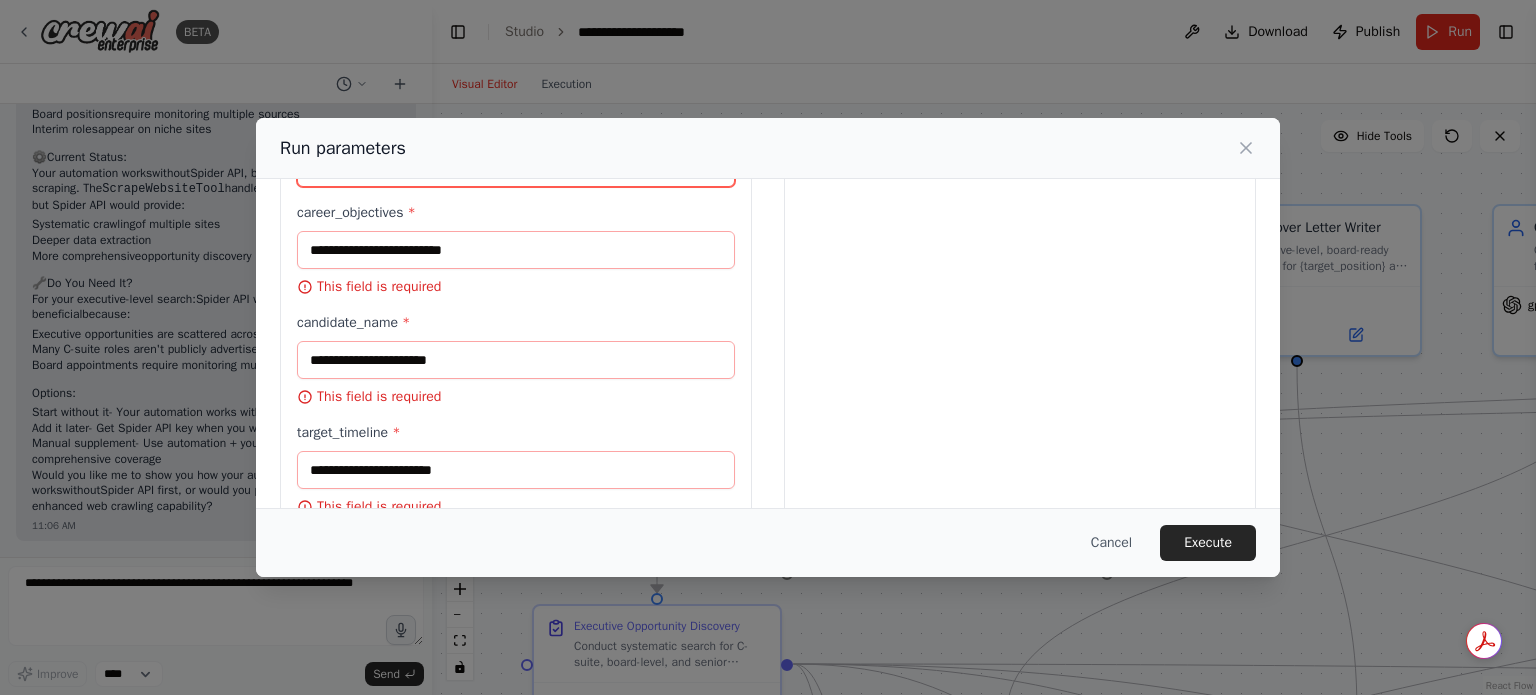 type on "***" 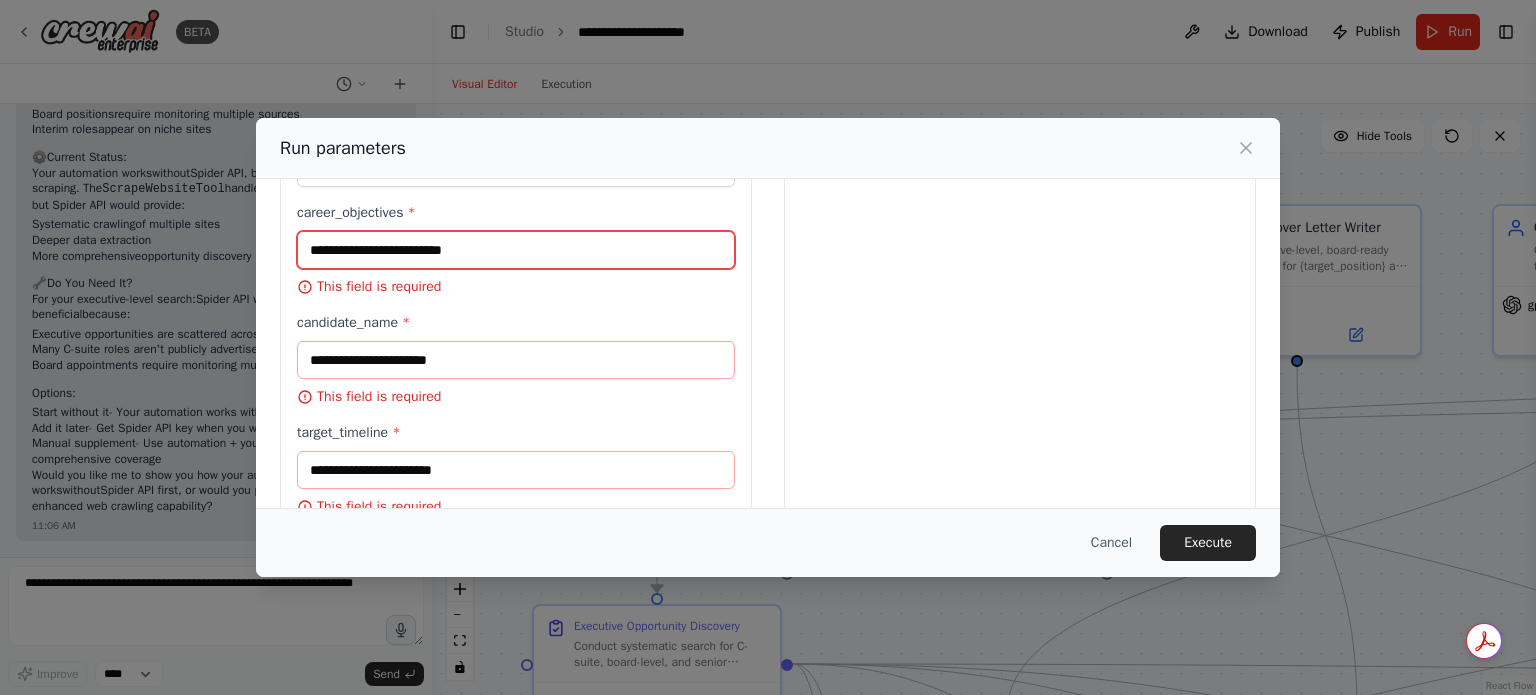 click on "career_objectives *" at bounding box center [516, 250] 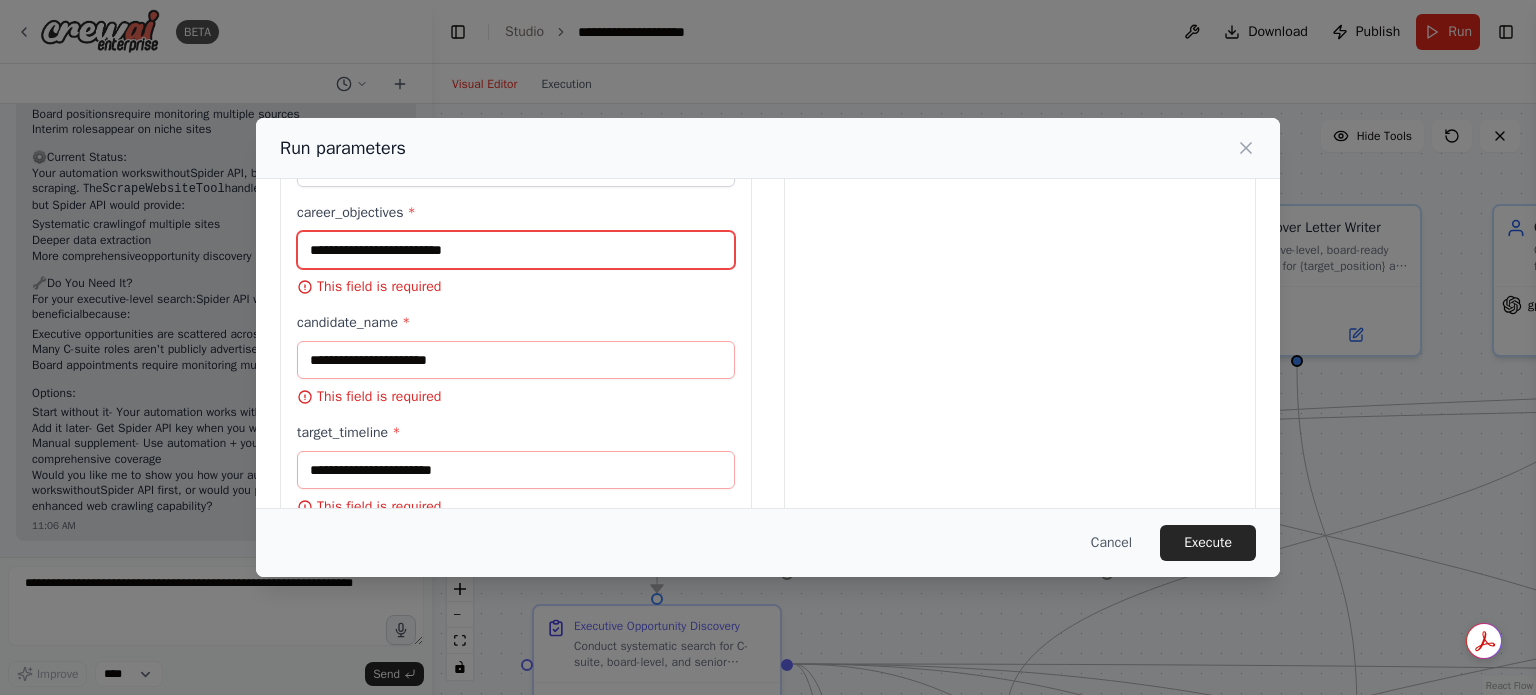 paste on "***" 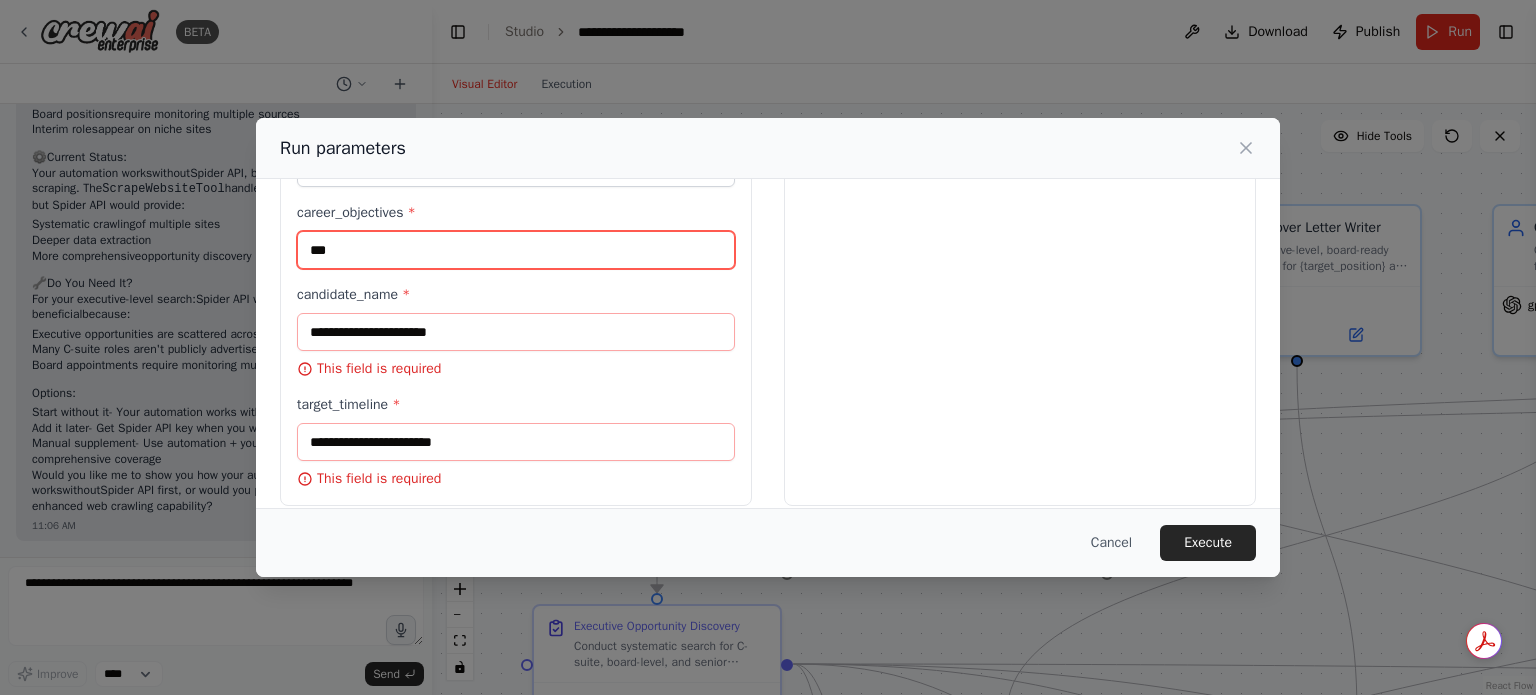 type on "***" 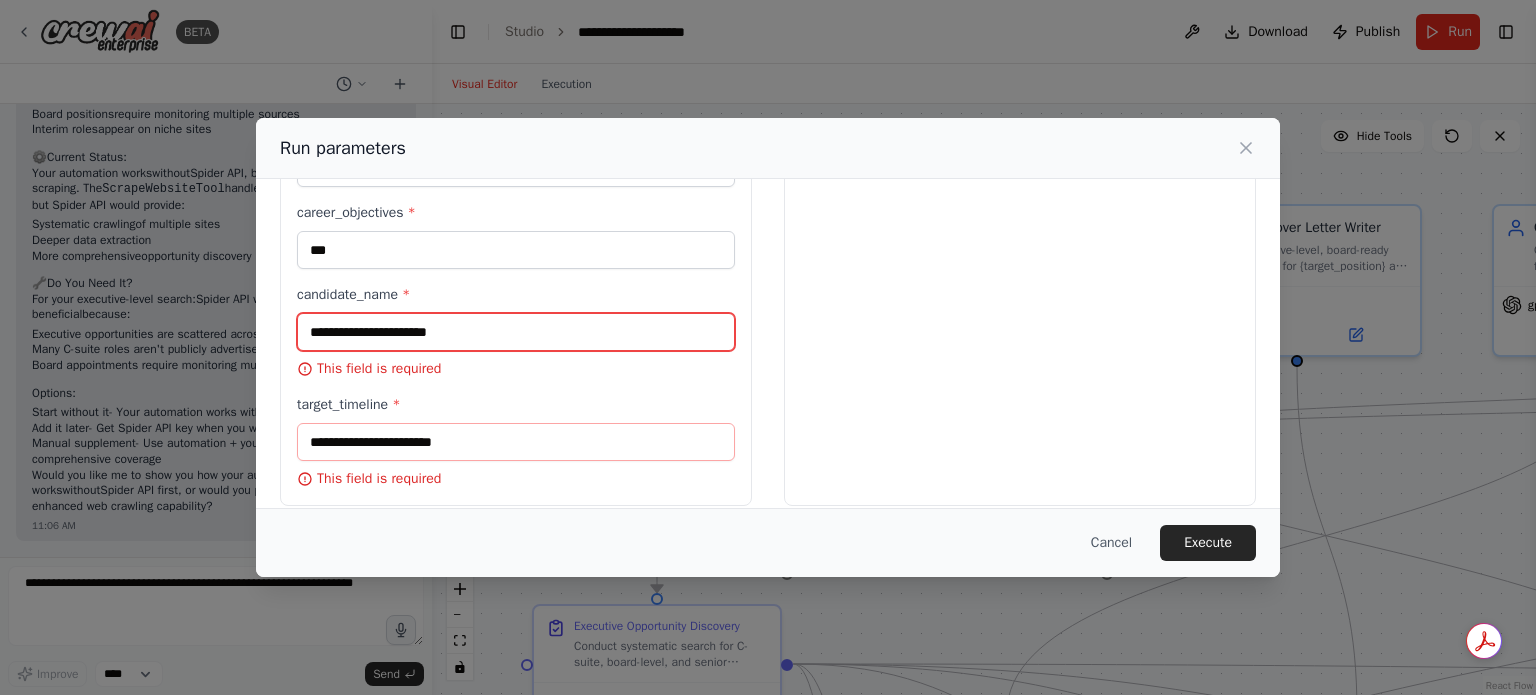 click on "candidate_name *" at bounding box center (516, 332) 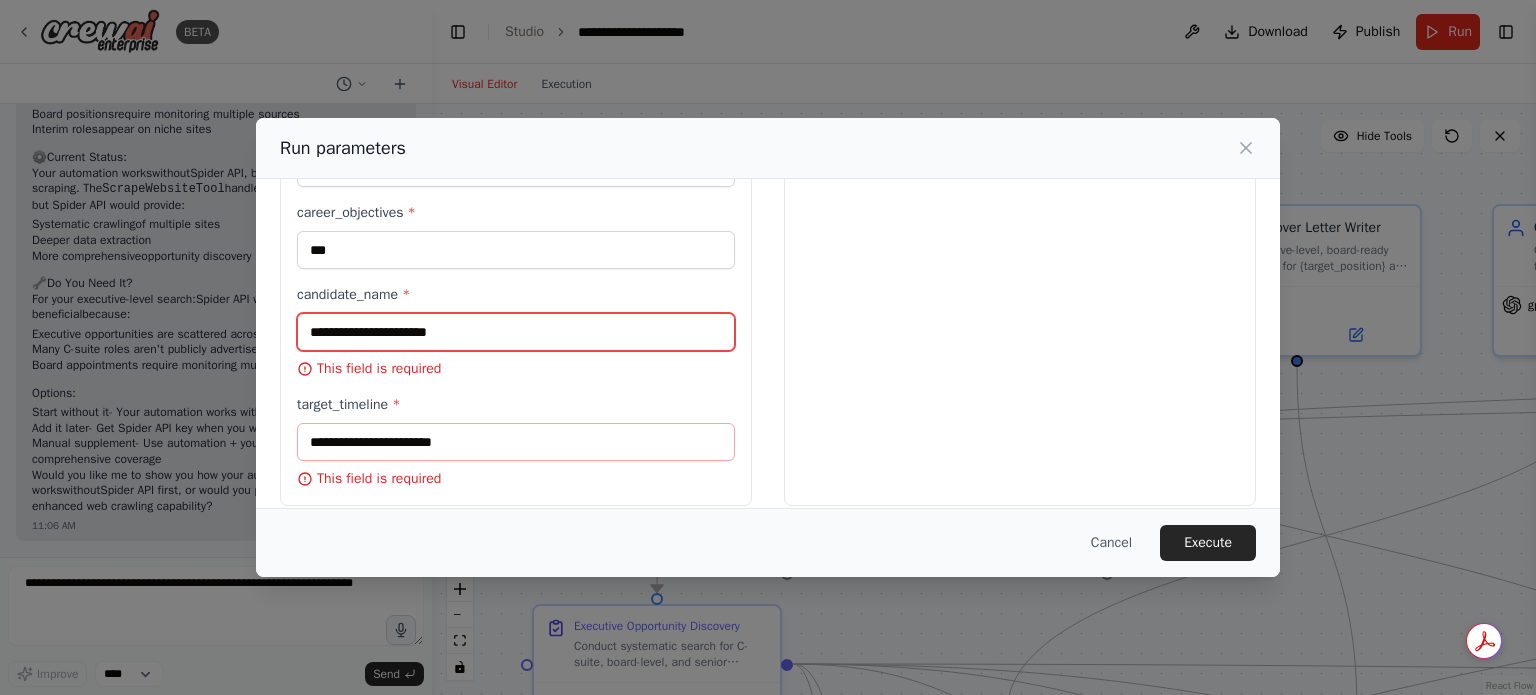 paste on "***" 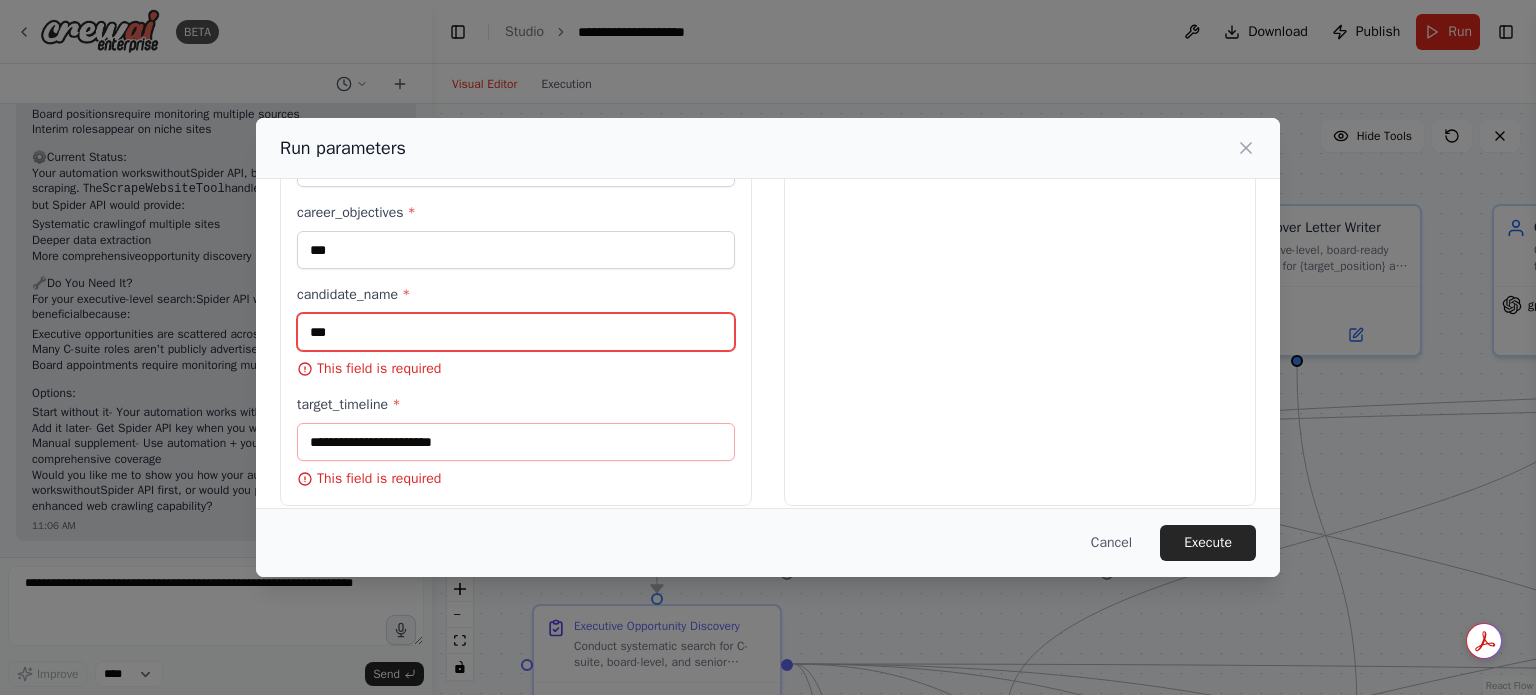 scroll, scrollTop: 908, scrollLeft: 0, axis: vertical 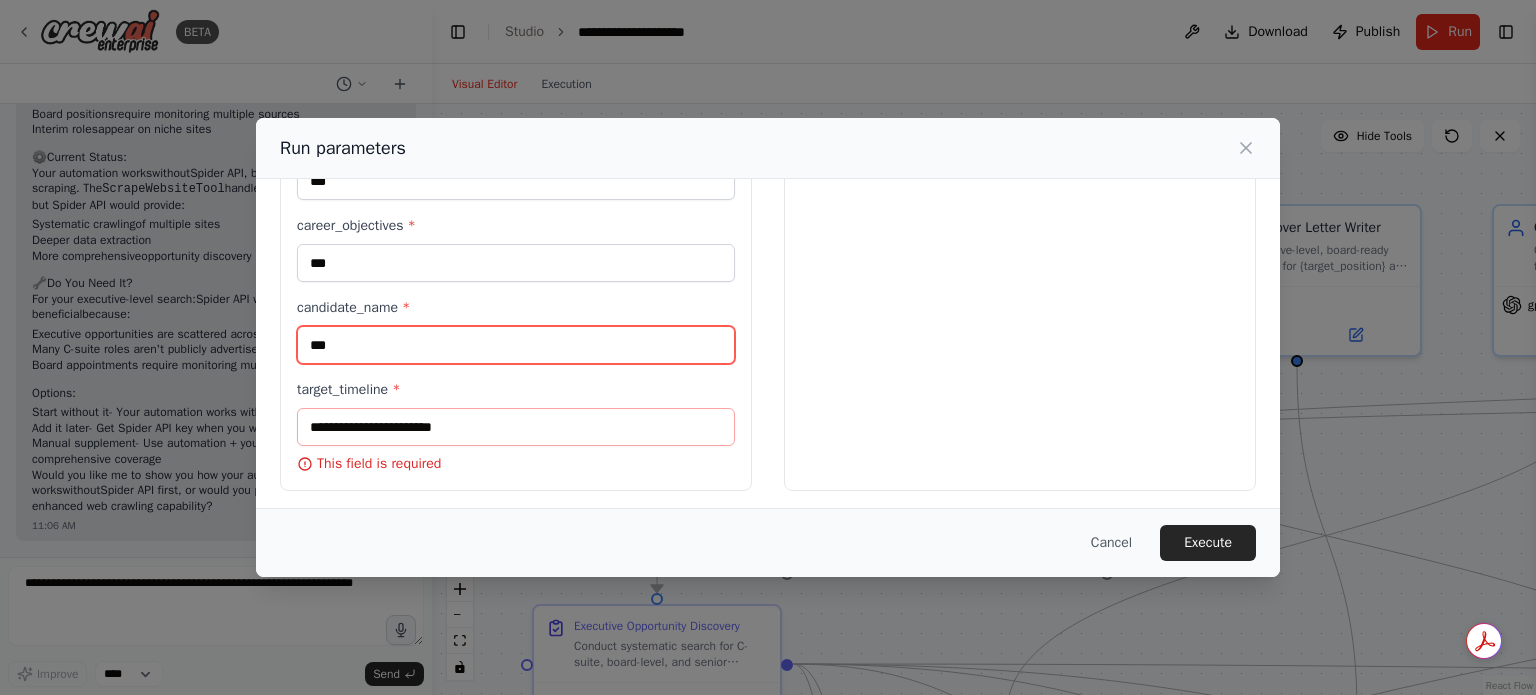 type on "***" 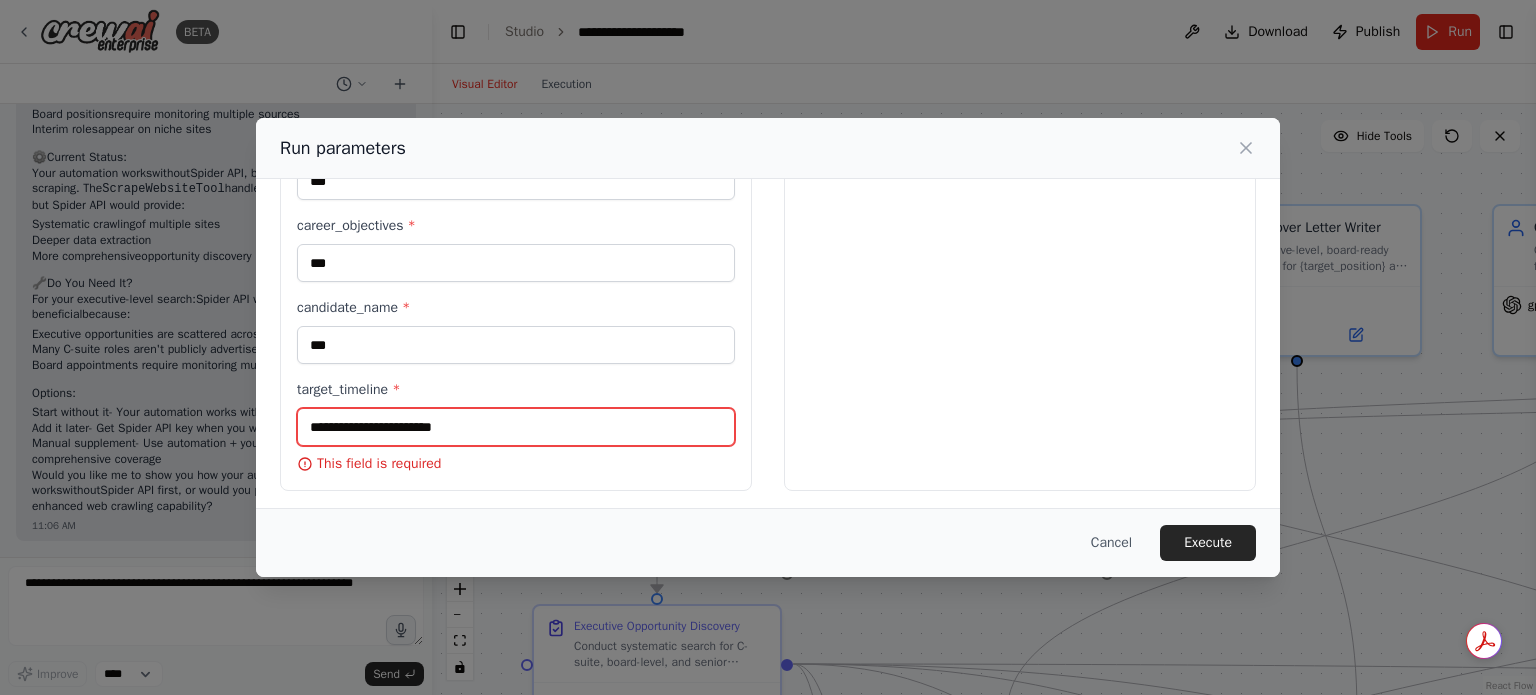 click on "target_timeline *" at bounding box center [516, 427] 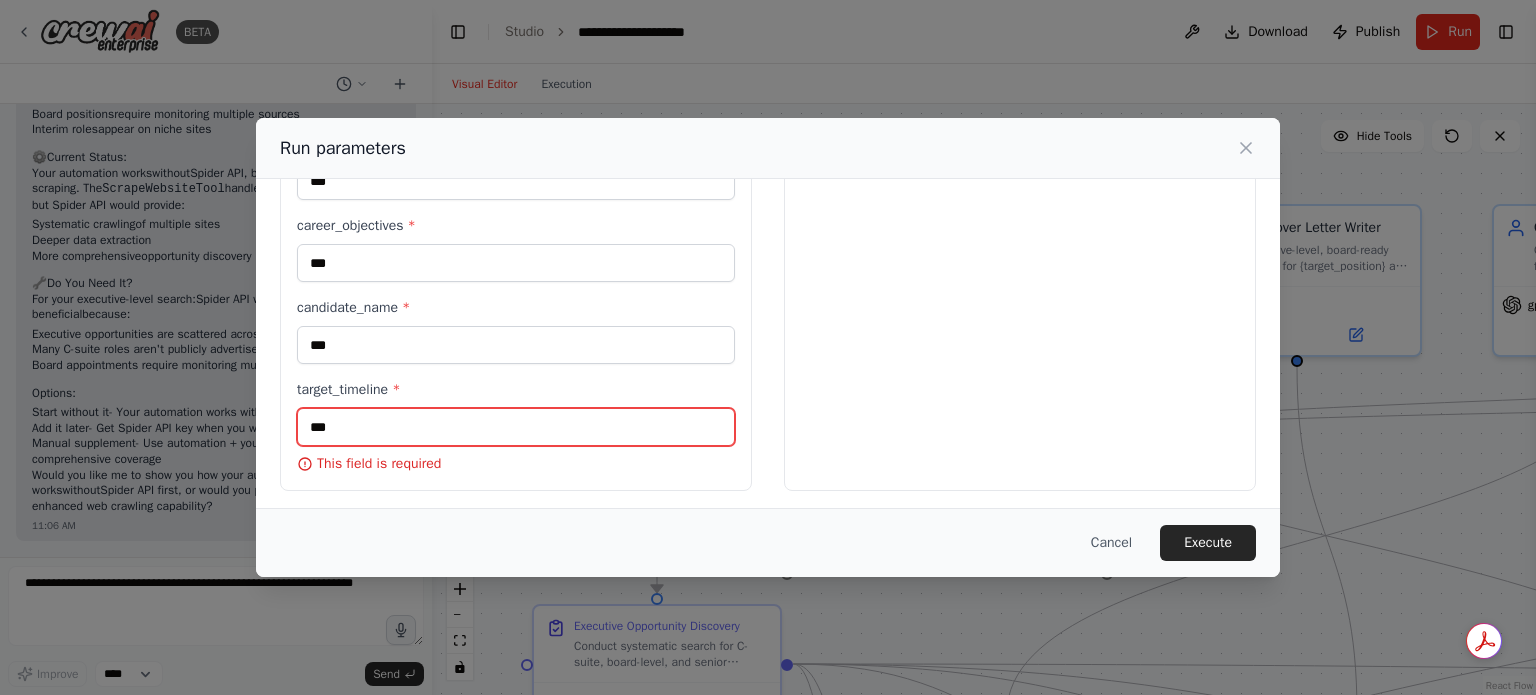 scroll, scrollTop: 880, scrollLeft: 0, axis: vertical 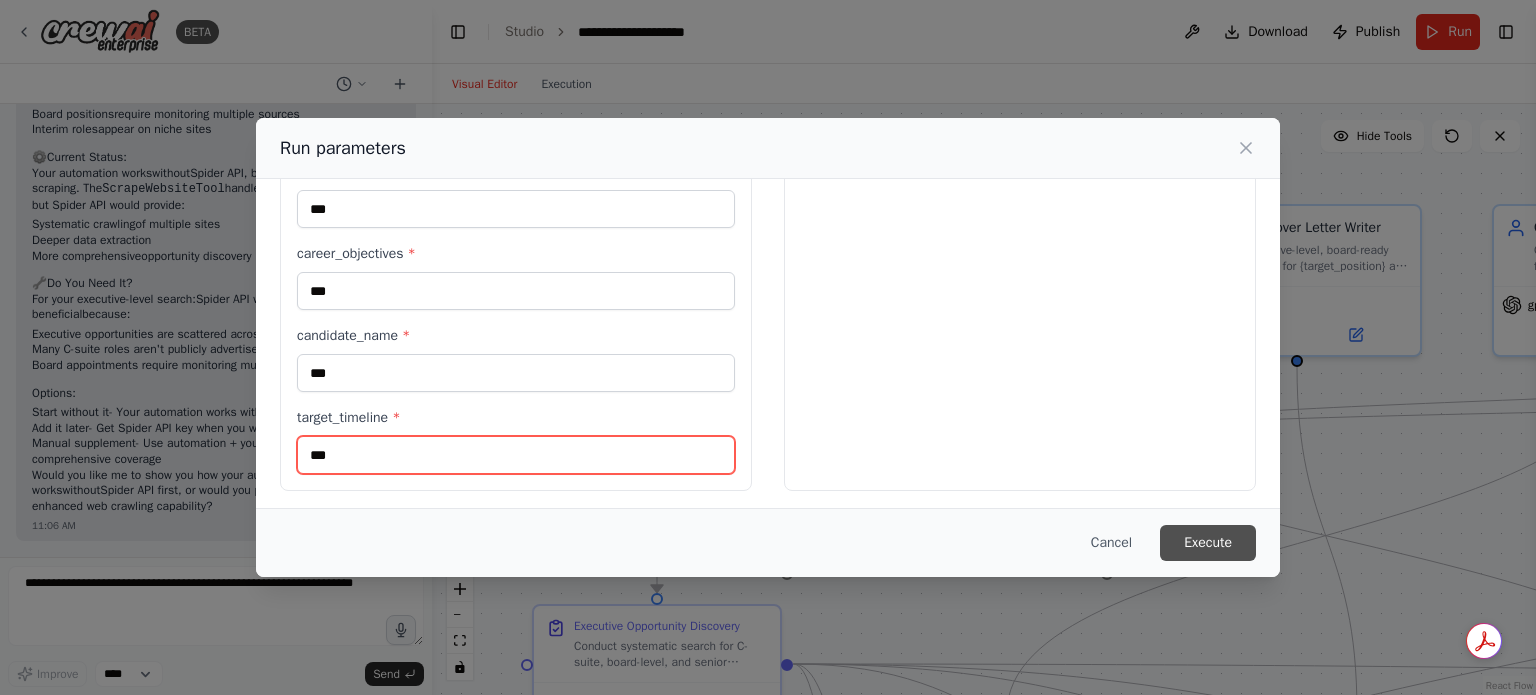 type on "***" 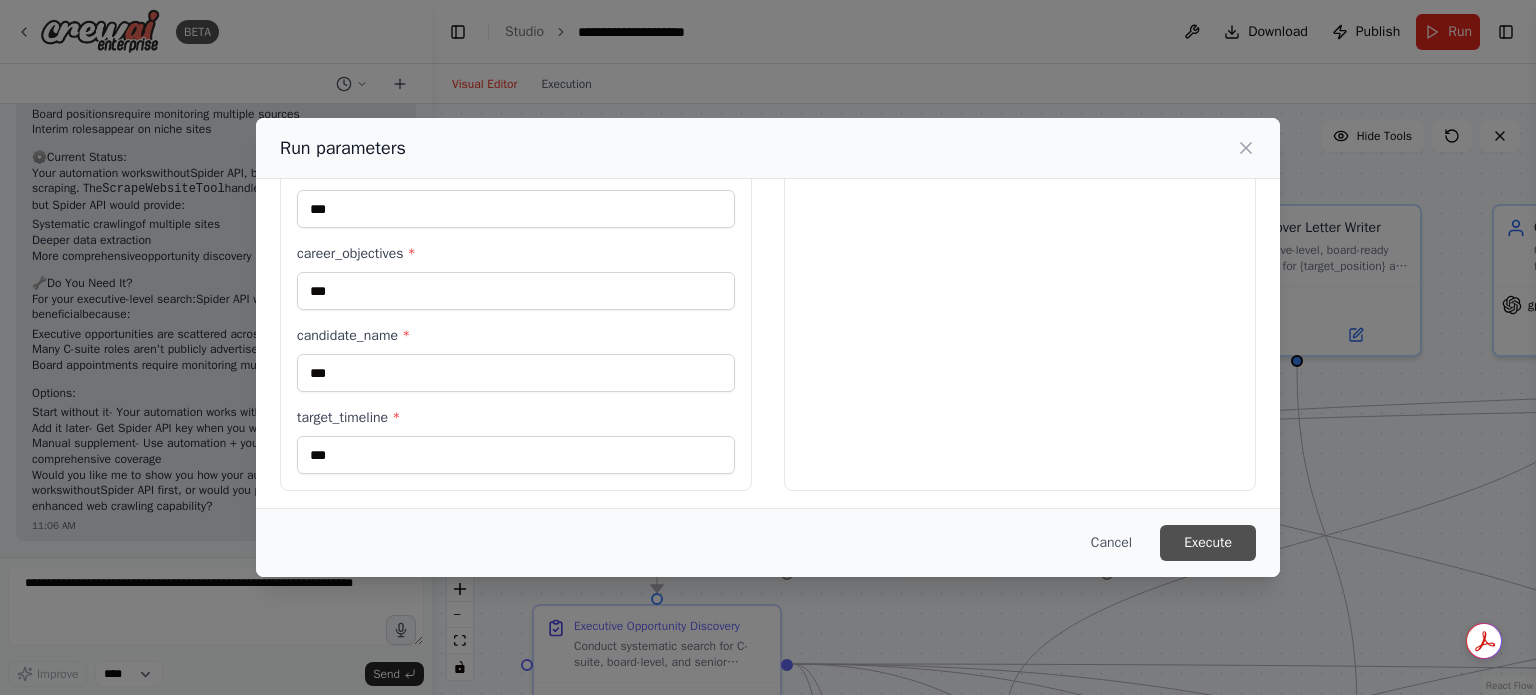 click on "Execute" at bounding box center [1208, 543] 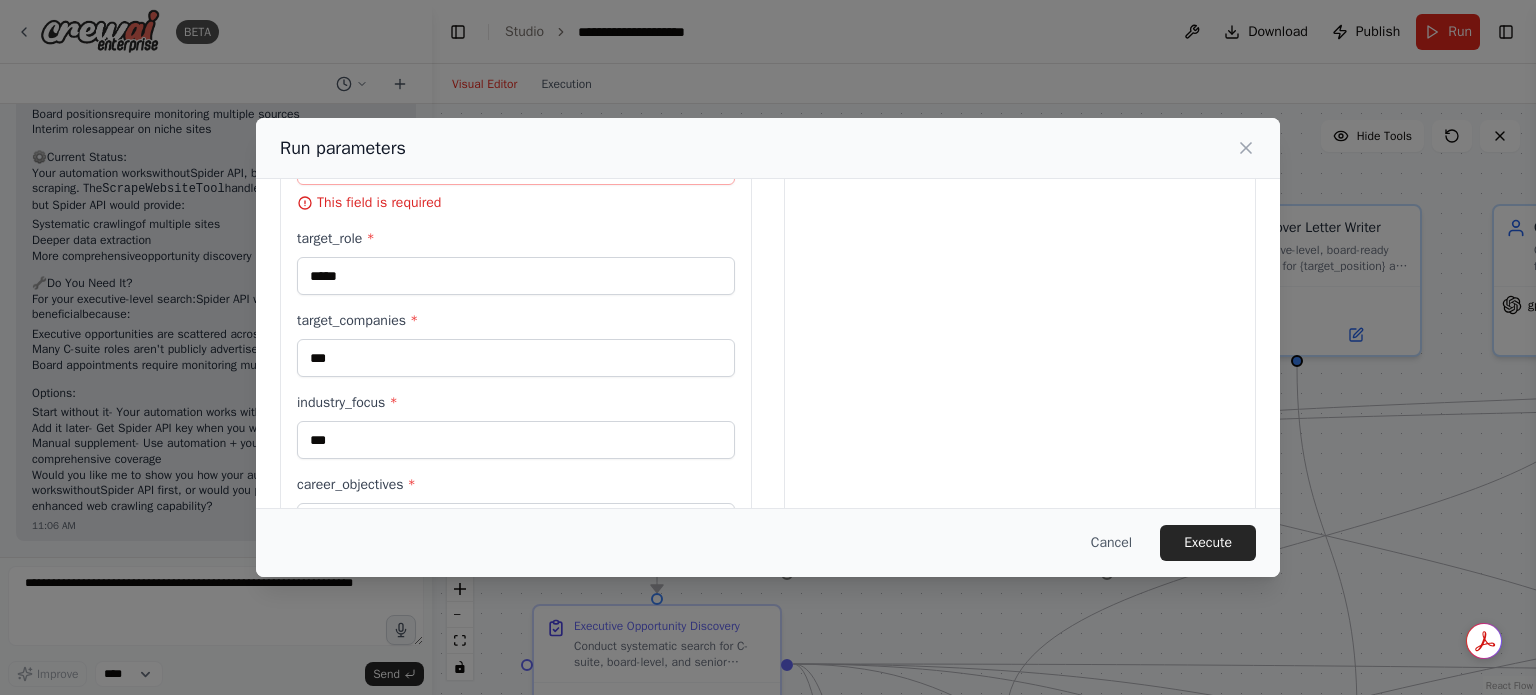 scroll, scrollTop: 0, scrollLeft: 0, axis: both 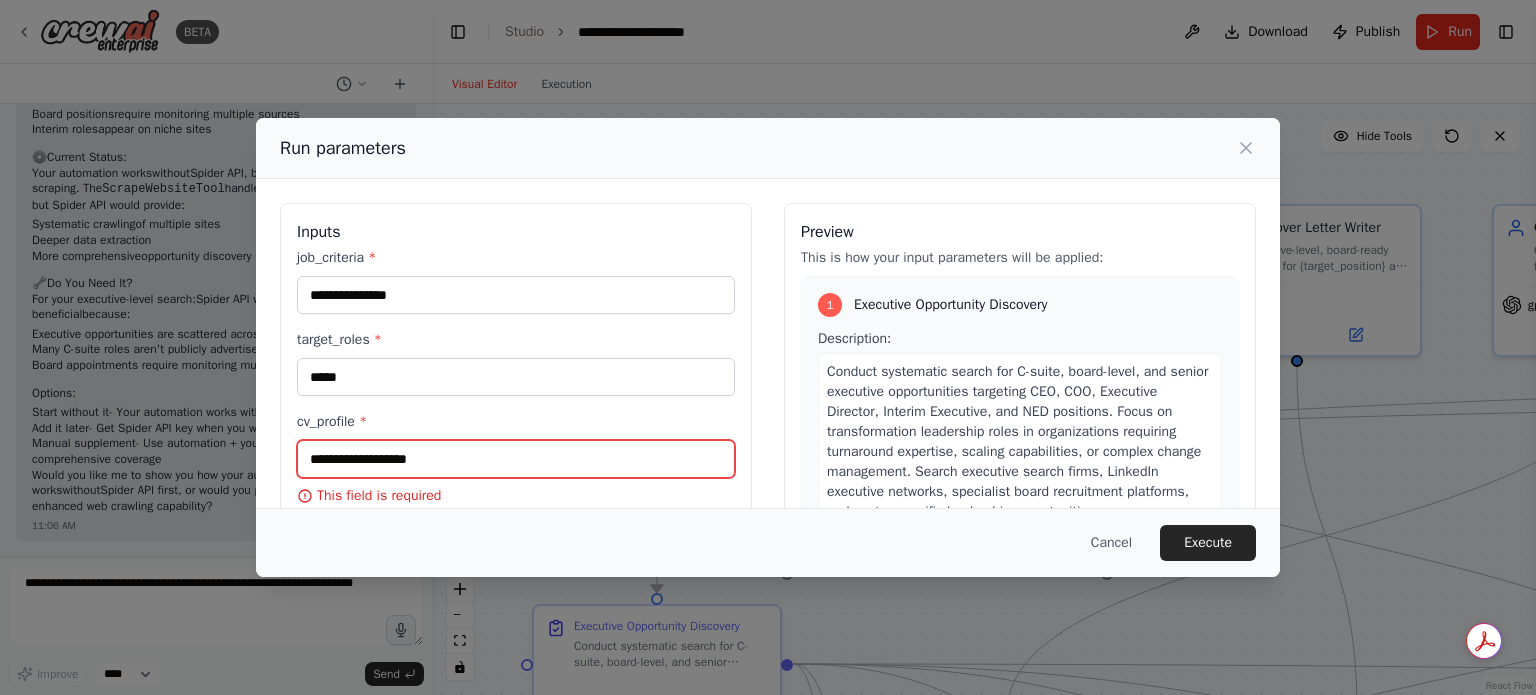 click on "cv_profile *" at bounding box center (516, 459) 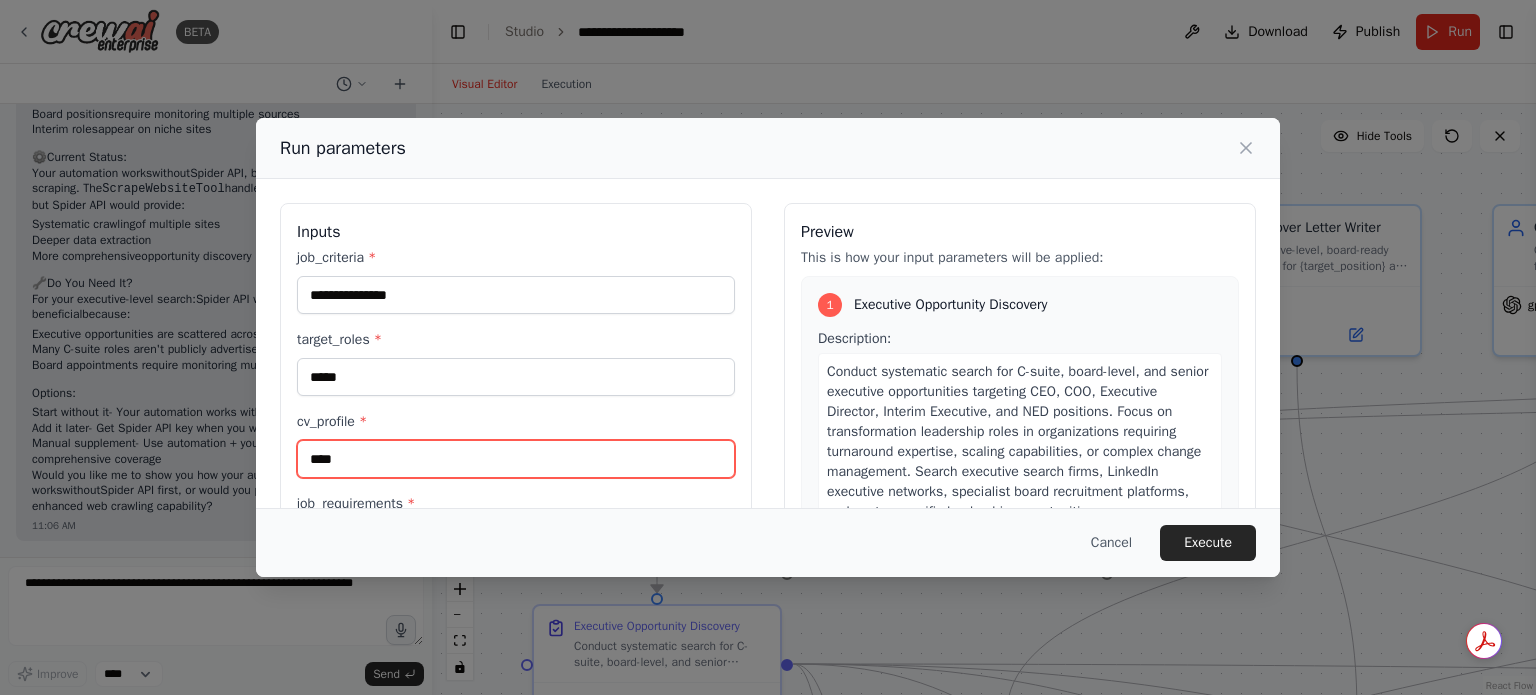 scroll, scrollTop: 287, scrollLeft: 0, axis: vertical 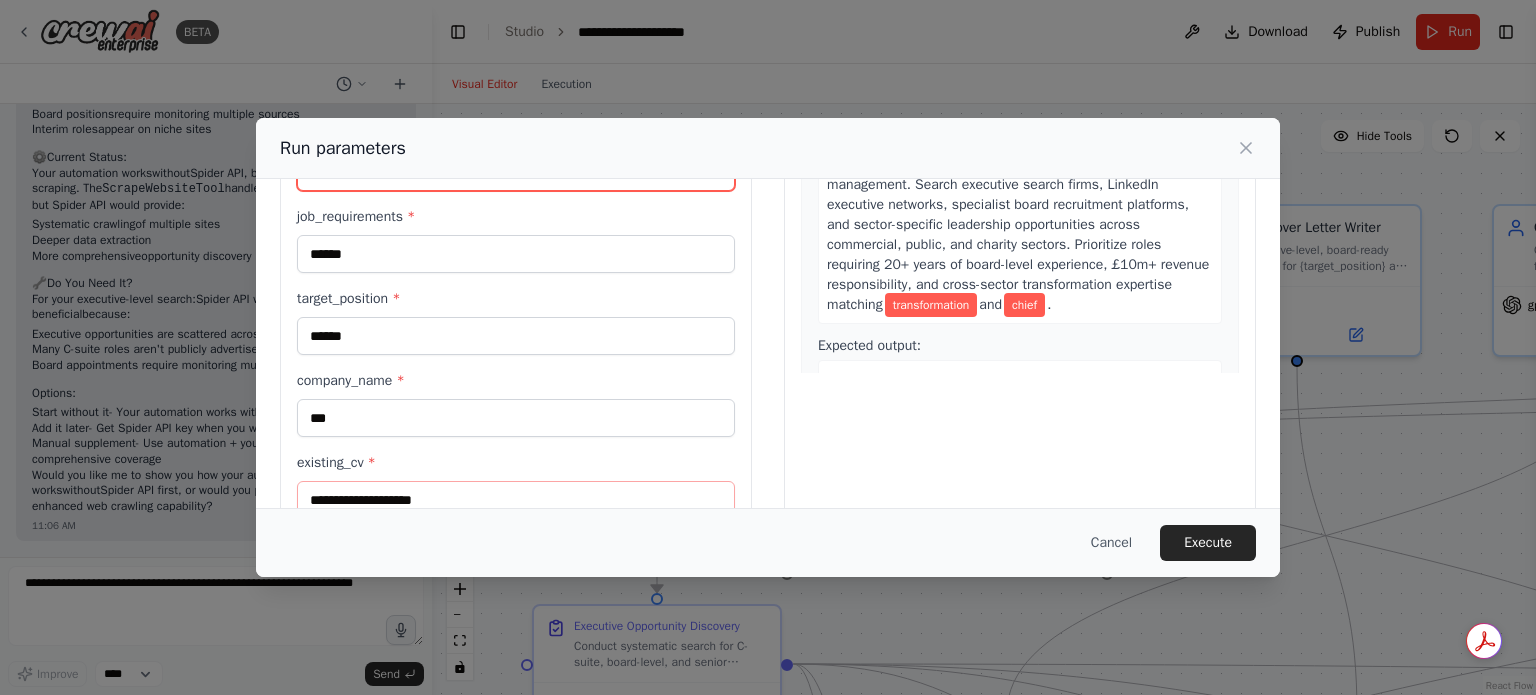 type on "***" 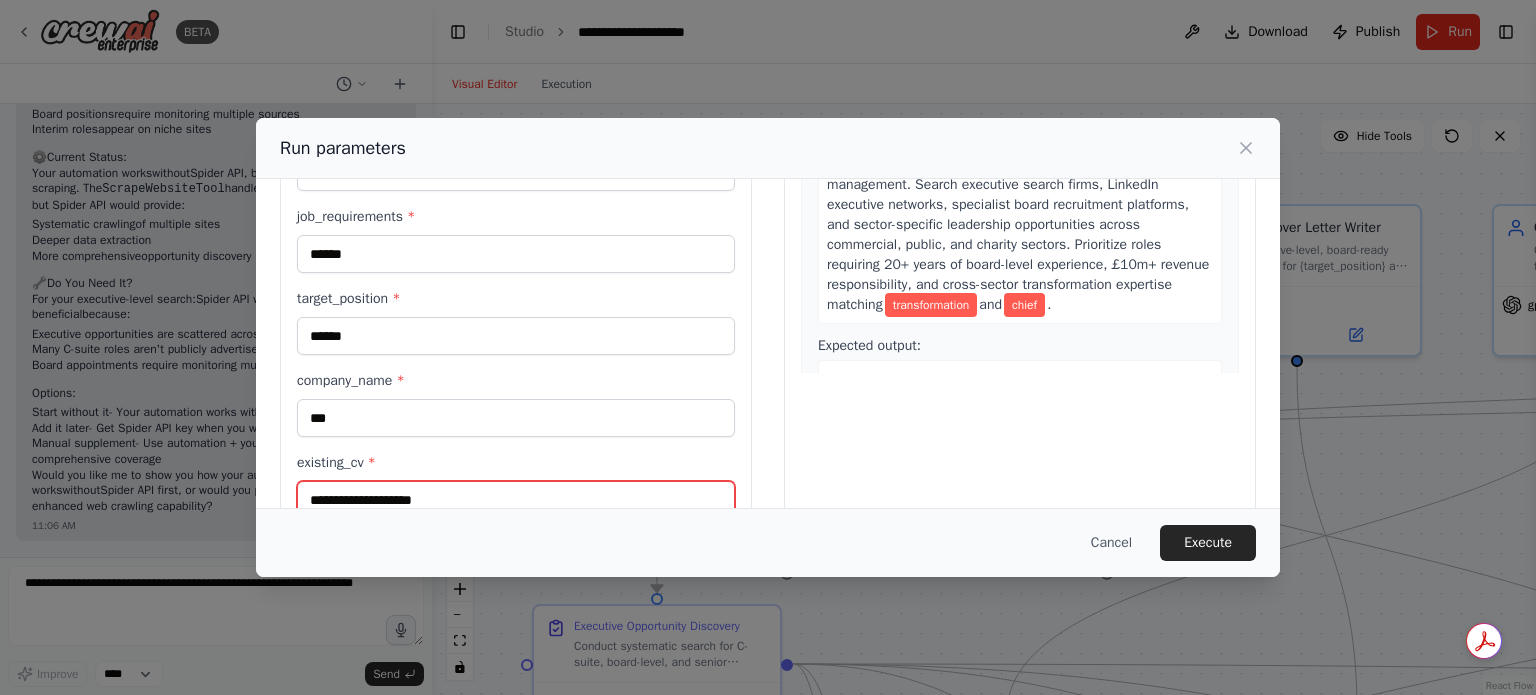 click on "existing_cv *" at bounding box center [516, 500] 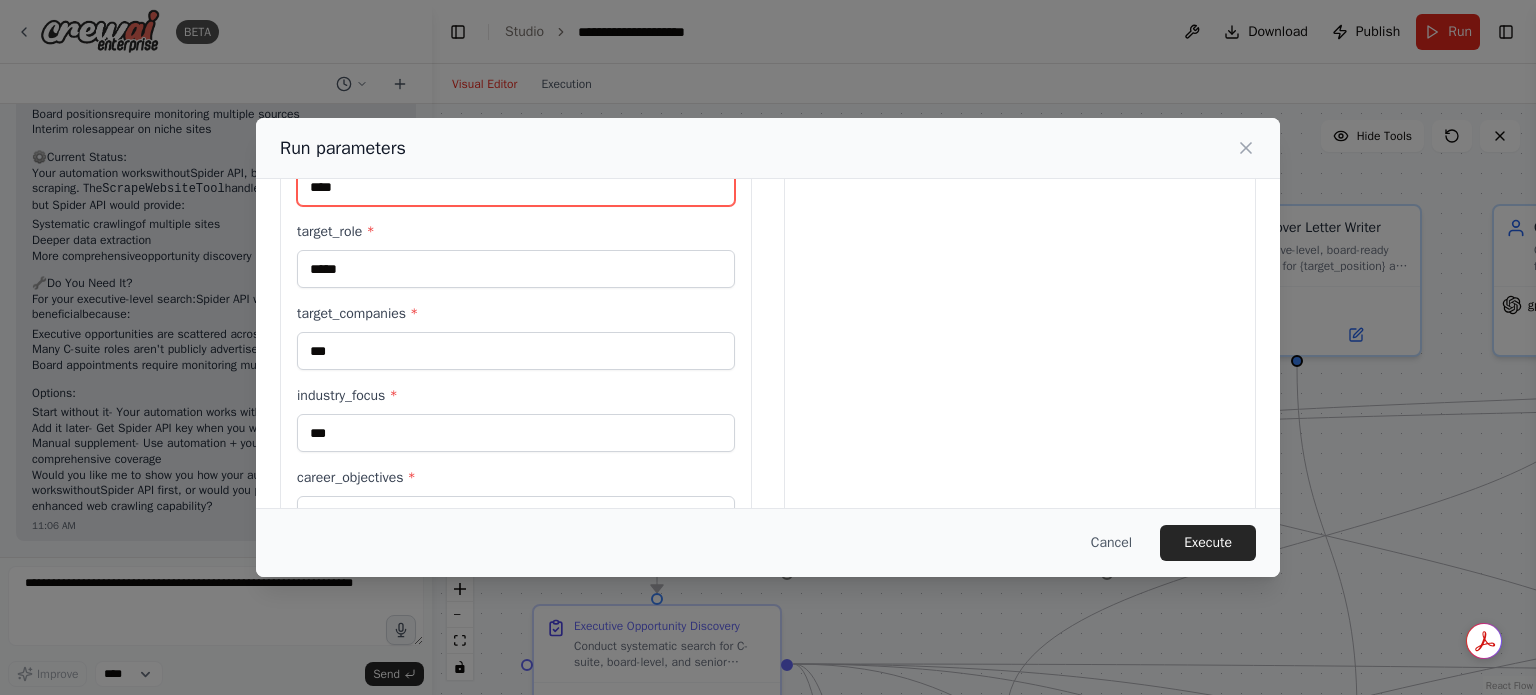 scroll, scrollTop: 824, scrollLeft: 0, axis: vertical 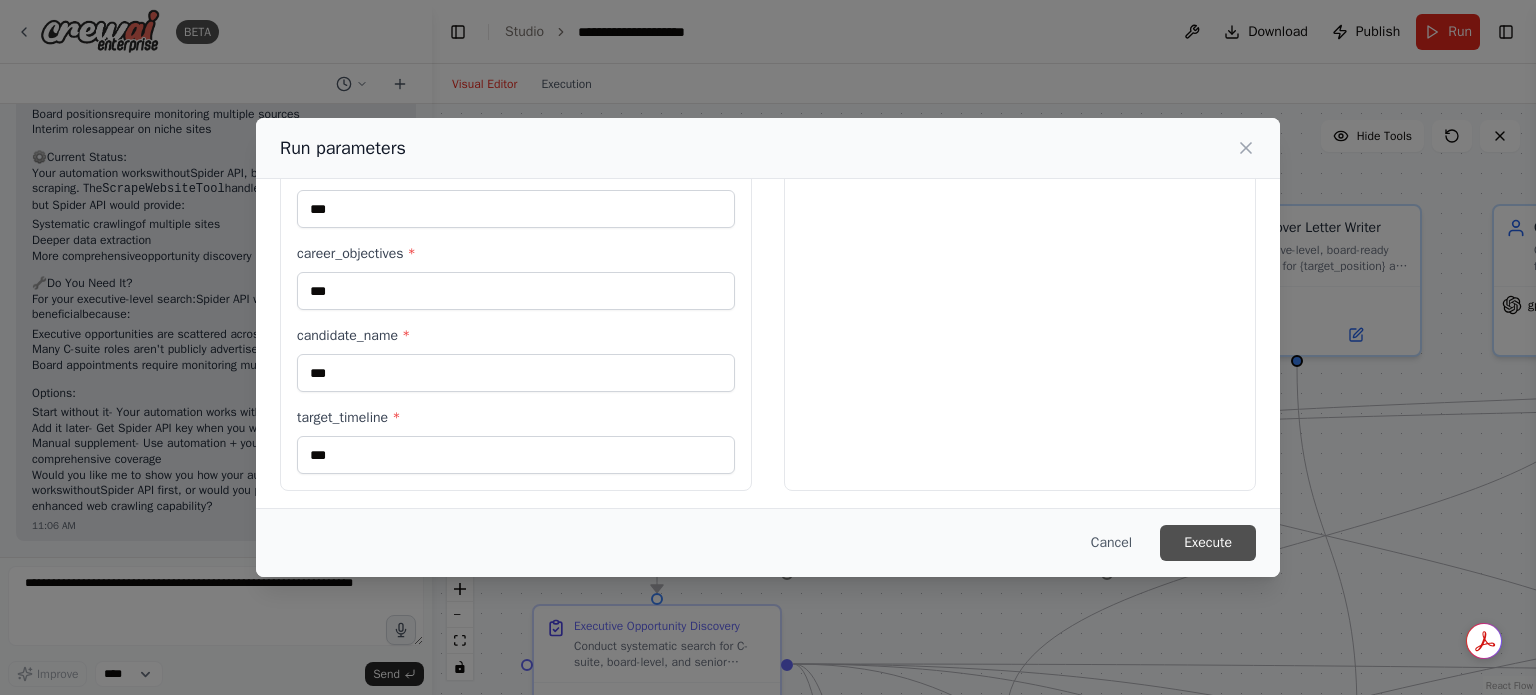type on "***" 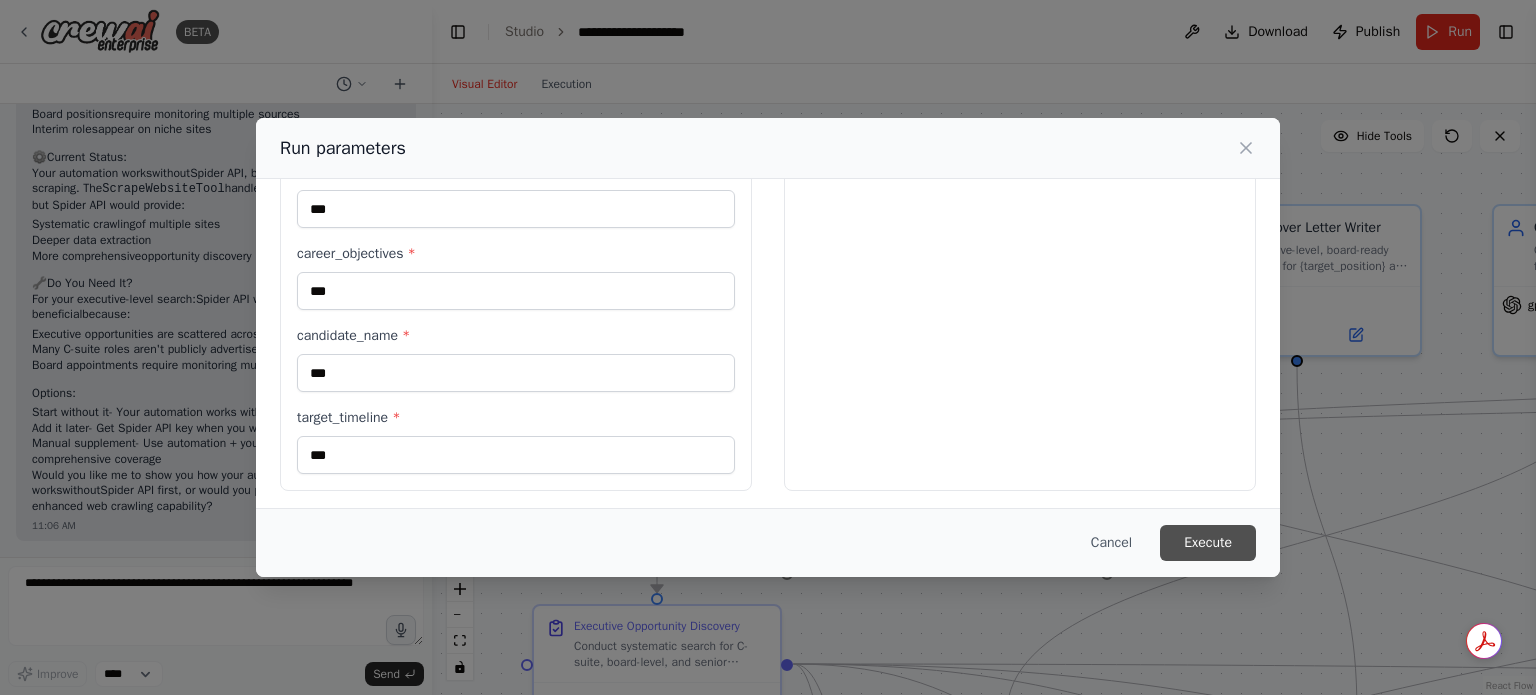 click on "Execute" at bounding box center (1208, 543) 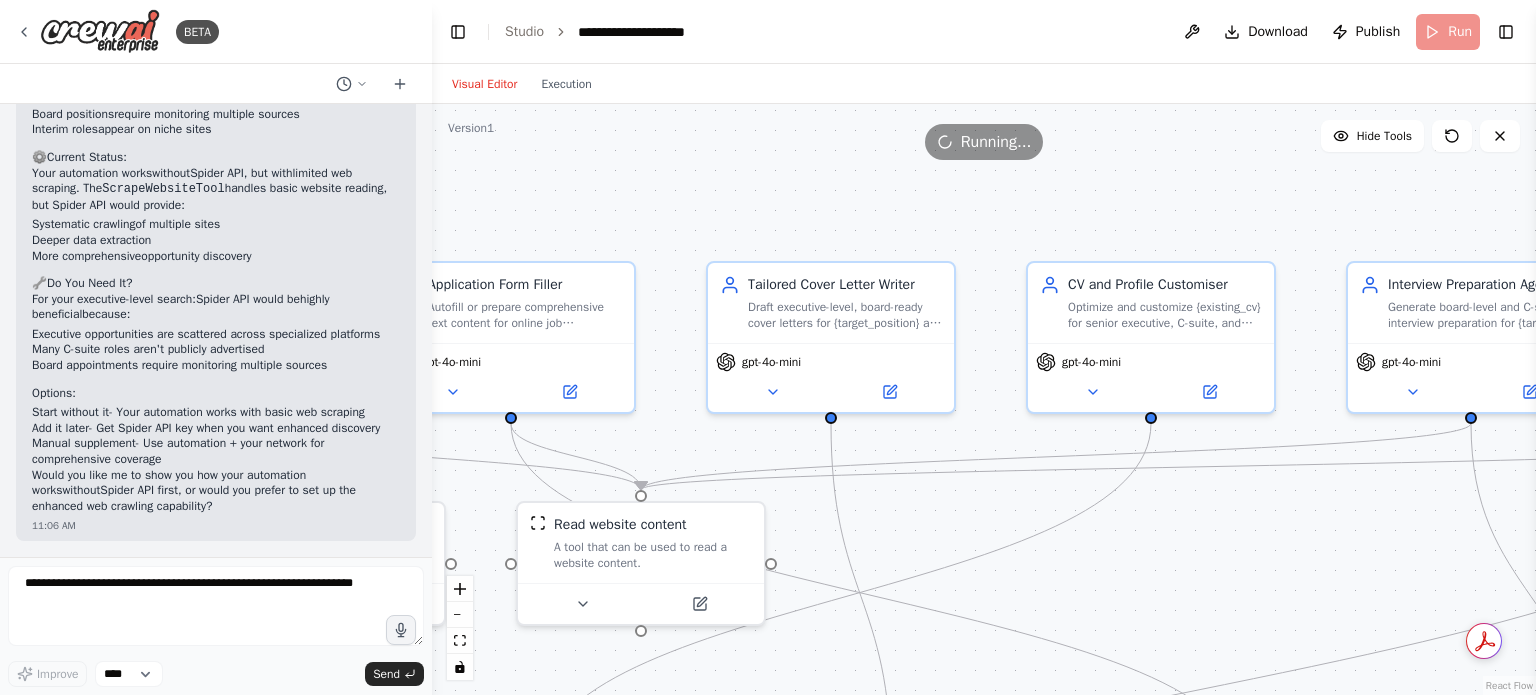 drag, startPoint x: 1226, startPoint y: 168, endPoint x: 760, endPoint y: 225, distance: 469.4731 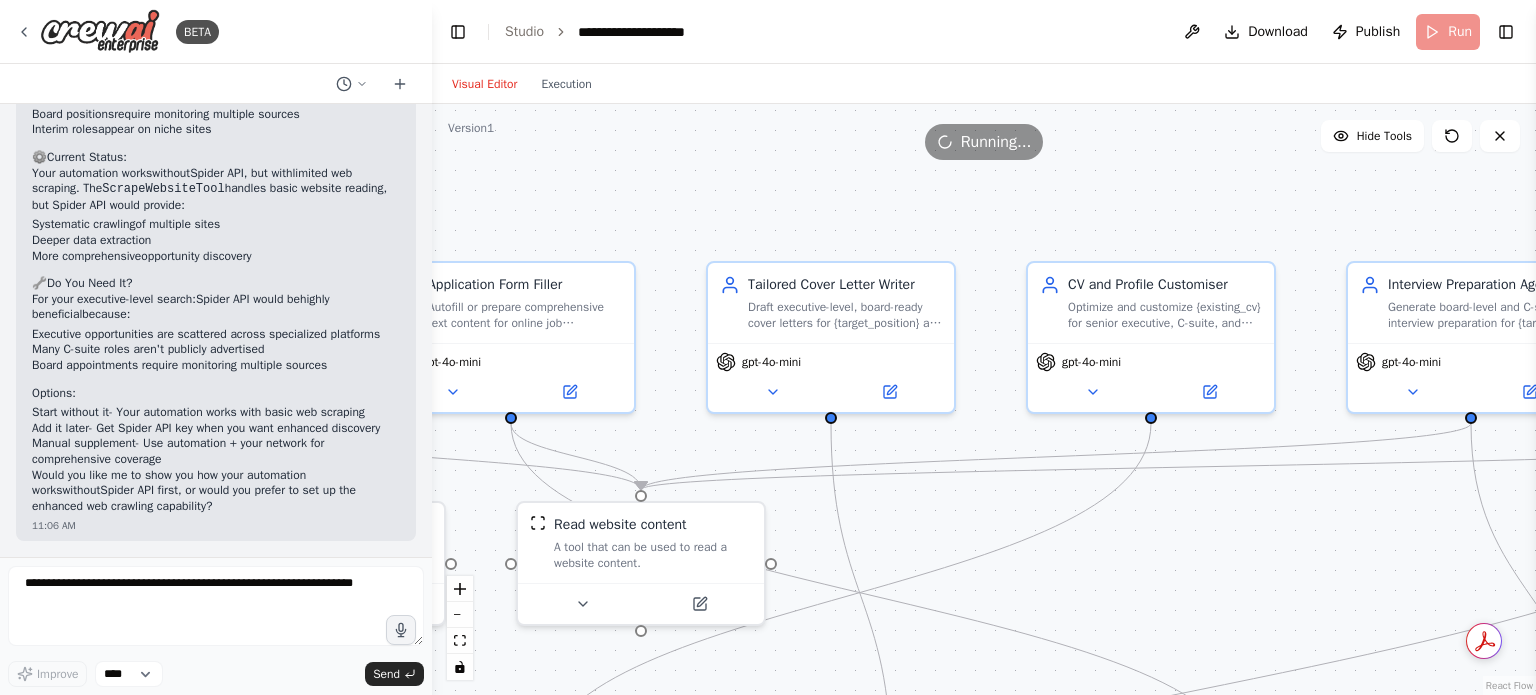 click on ".deletable-edge-delete-btn {
width: 20px;
height: 20px;
border: 0px solid #ffffff;
color: #6b7280;
background-color: #f8fafc;
cursor: pointer;
border-radius: 50%;
font-size: 12px;
padding: 3px;
display: flex;
align-items: center;
justify-content: center;
transition: all 0.2s cubic-bezier(0.4, 0, 0.2, 1);
box-shadow: 0 2px 4px rgba(0, 0, 0, 0.1);
}
.deletable-edge-delete-btn:hover {
background-color: #ef4444;
color: #ffffff;
border-color: #dc2626;
transform: scale(1.1);
box-shadow: 0 4px 12px rgba(239, 68, 68, 0.4);
}
.deletable-edge-delete-btn:active {
transform: scale(0.95);
box-shadow: 0 2px 4px rgba(239, 68, 68, 0.3);
}
Busy Job Opportunity Finder gpt-4o-mini SpiderTool gpt-4o-mini" at bounding box center [984, 399] 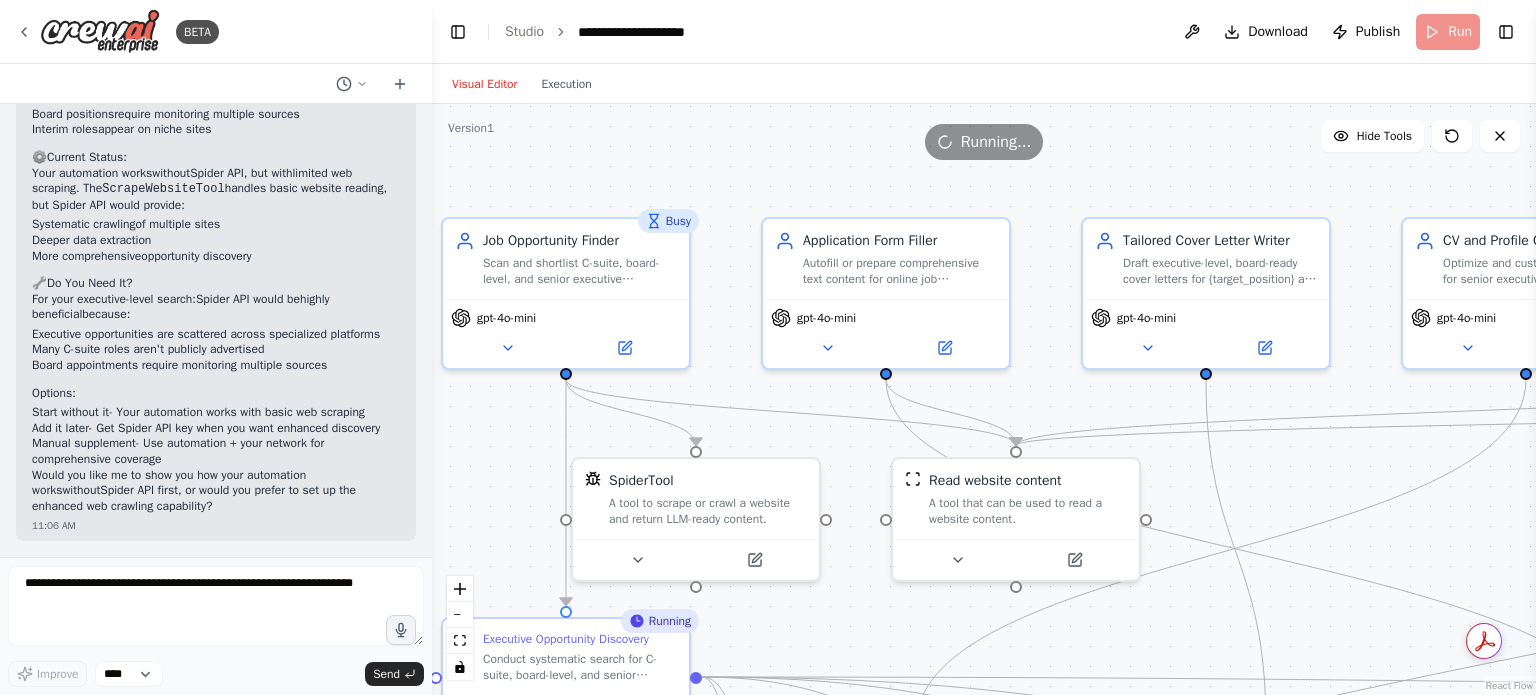 drag, startPoint x: 1160, startPoint y: 209, endPoint x: 1535, endPoint y: 165, distance: 377.5725 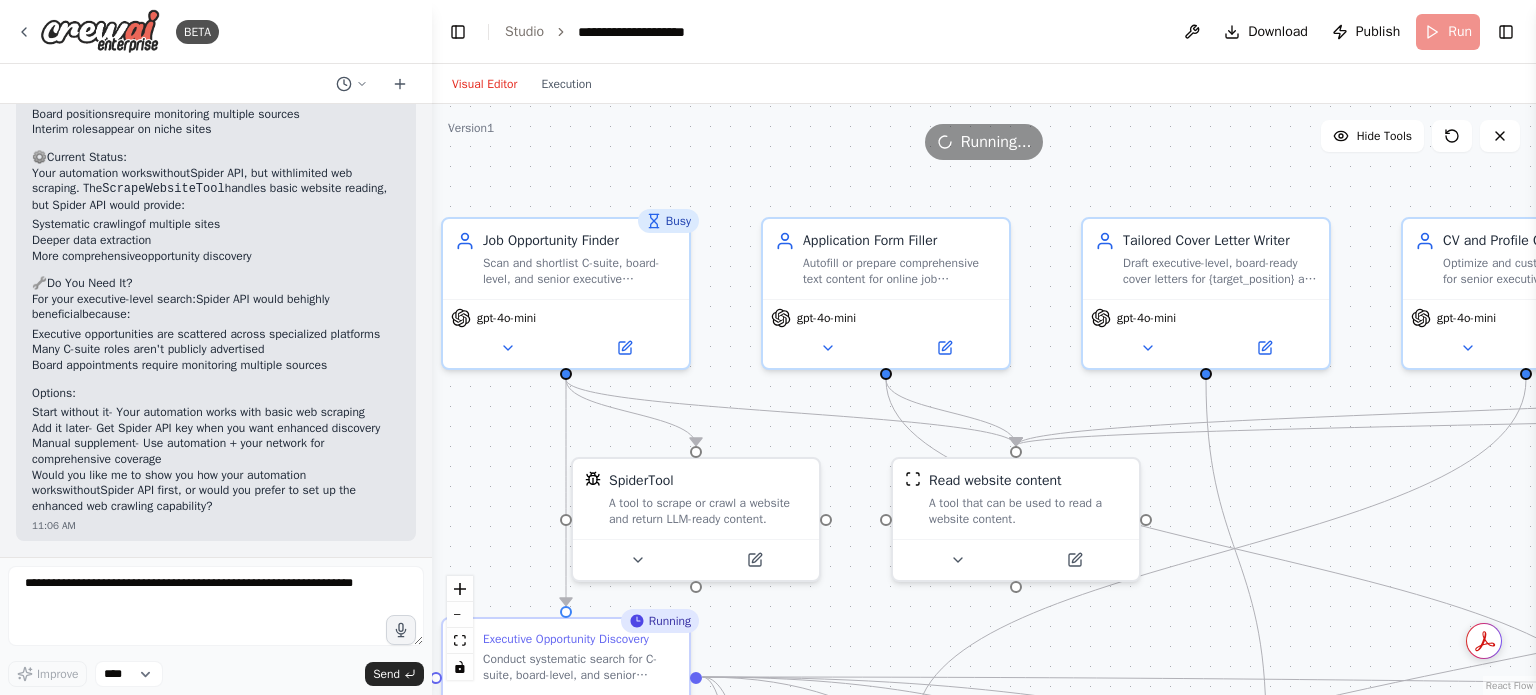 click on "BETA Hello! I'm the CrewAI assistant. What kind of automation do you want to build? 10:29 AM Could you add this Mission Statement for this crew (Career Command Centre):
“To automate, optimise and win at every aspect of career development—from spotting jobs, to smashing applications, to nailing interviews—using a network of specialist AI agents.”
Could you set up these Core Agents
Here’s a set of agents, with suggested roles and tasks:
10:36 AM ▶ Thought process I'll help you set up the Career Command Centre with that mission statement and create all the core agents. Let me start by checking what tools are available and then build this comprehensive career automation system. 10:36 AM Getting the list of ready-to-use tools Let me check for more tools that would be useful for job searching and career automation: 10:36 AM Searching tool LinkedIn Searching tool web scraping Searching tool file Now let me rename the project and start creating the agents: 10:36 AM JobScout  agent: 10:37 AM" at bounding box center (768, 347) 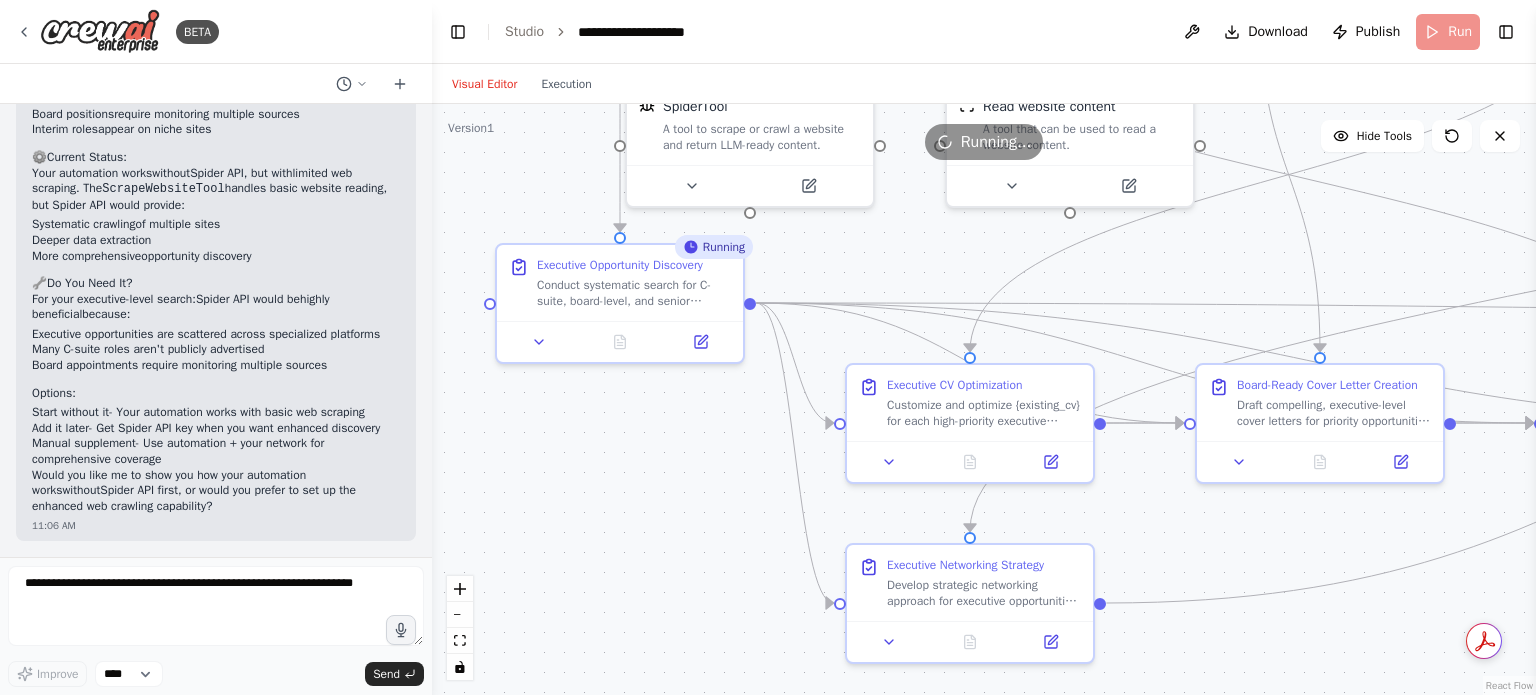 drag, startPoint x: 1300, startPoint y: 493, endPoint x: 1354, endPoint y: 115, distance: 381.83768 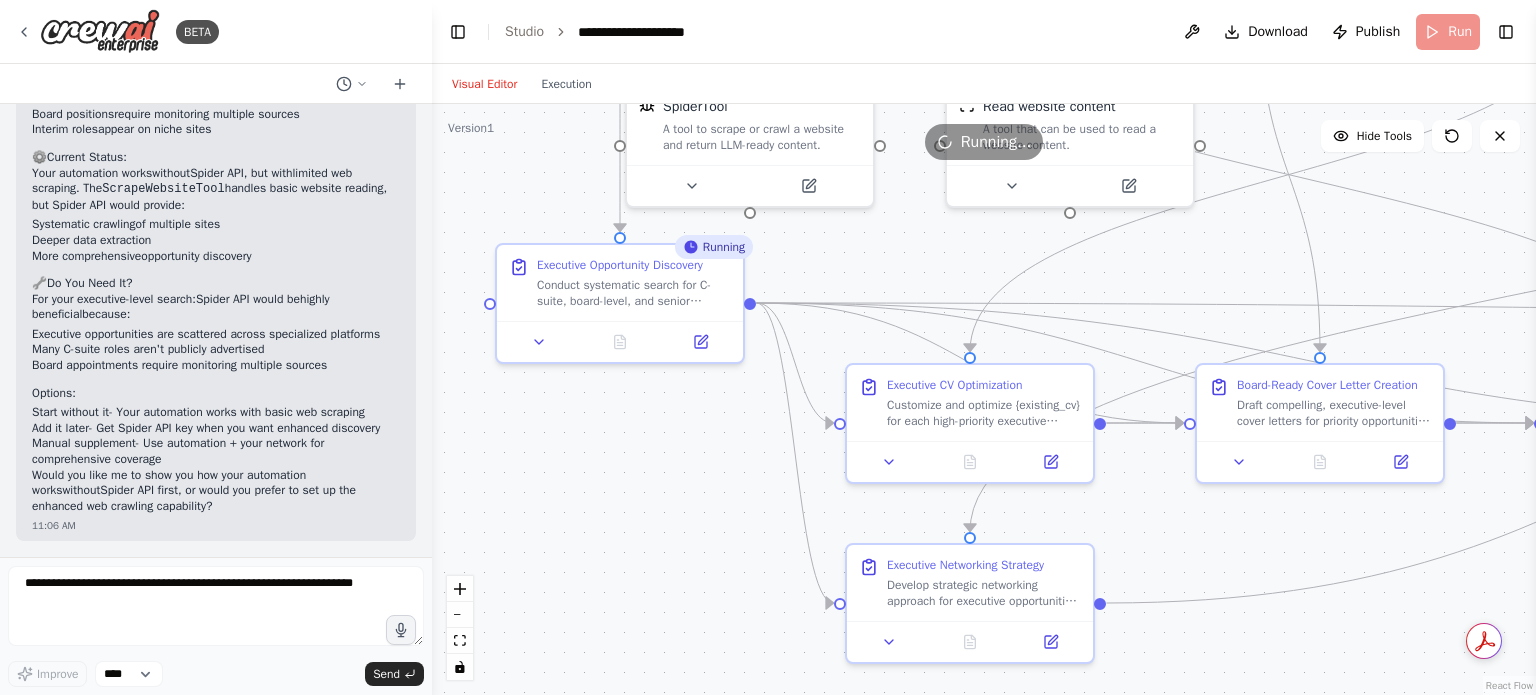 click on ".deletable-edge-delete-btn {
width: 20px;
height: 20px;
border: 0px solid #ffffff;
color: #6b7280;
background-color: #f8fafc;
cursor: pointer;
border-radius: 50%;
font-size: 12px;
padding: 3px;
display: flex;
align-items: center;
justify-content: center;
transition: all 0.2s cubic-bezier(0.4, 0, 0.2, 1);
box-shadow: 0 2px 4px rgba(0, 0, 0, 0.1);
}
.deletable-edge-delete-btn:hover {
background-color: #ef4444;
color: #ffffff;
border-color: #dc2626;
transform: scale(1.1);
box-shadow: 0 4px 12px rgba(239, 68, 68, 0.4);
}
.deletable-edge-delete-btn:active {
transform: scale(0.95);
box-shadow: 0 2px 4px rgba(239, 68, 68, 0.3);
}
Busy Job Opportunity Finder gpt-4o-mini 3 SpiderTool gpt-4o-mini" at bounding box center (984, 399) 